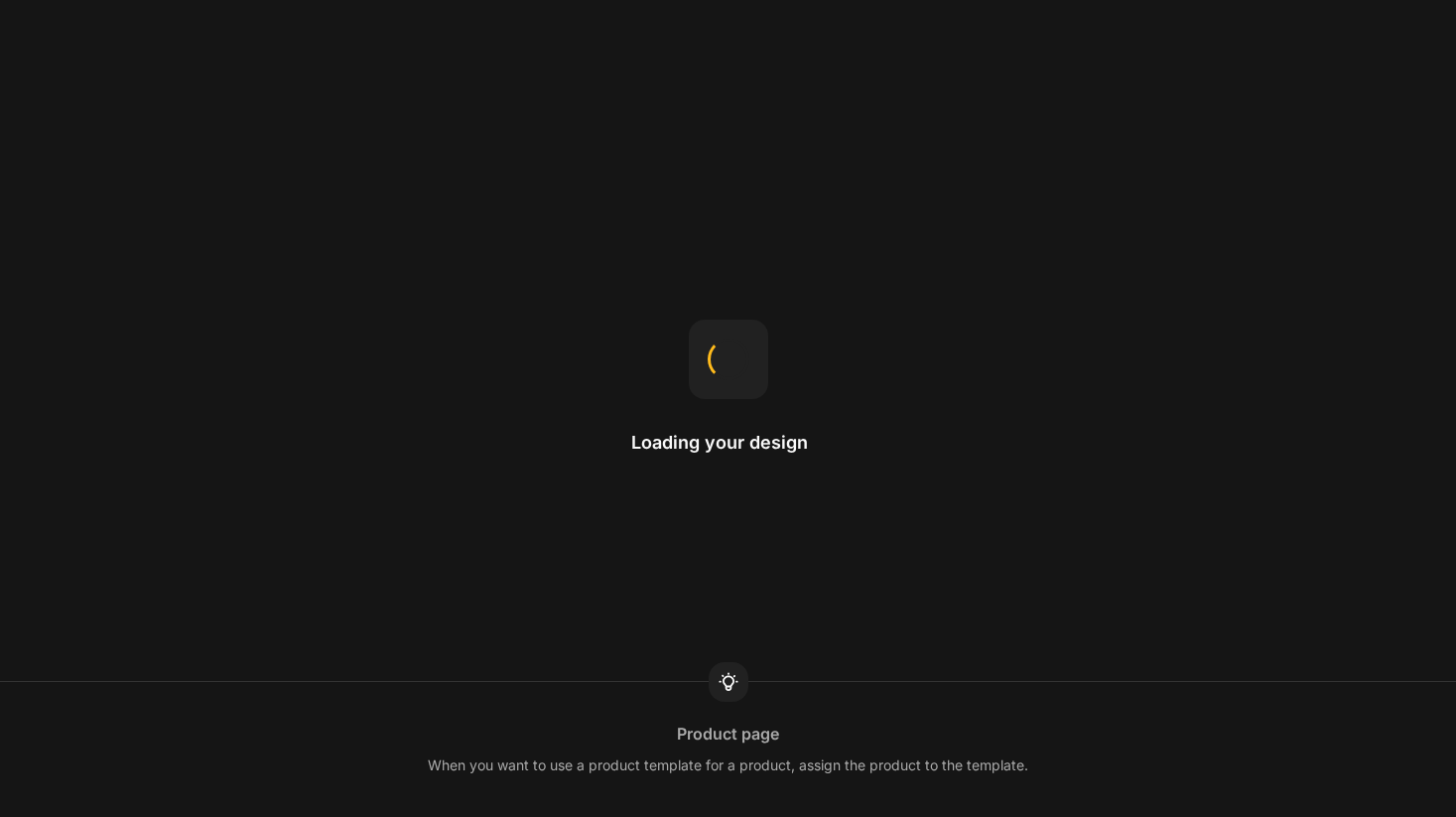 scroll, scrollTop: 0, scrollLeft: 0, axis: both 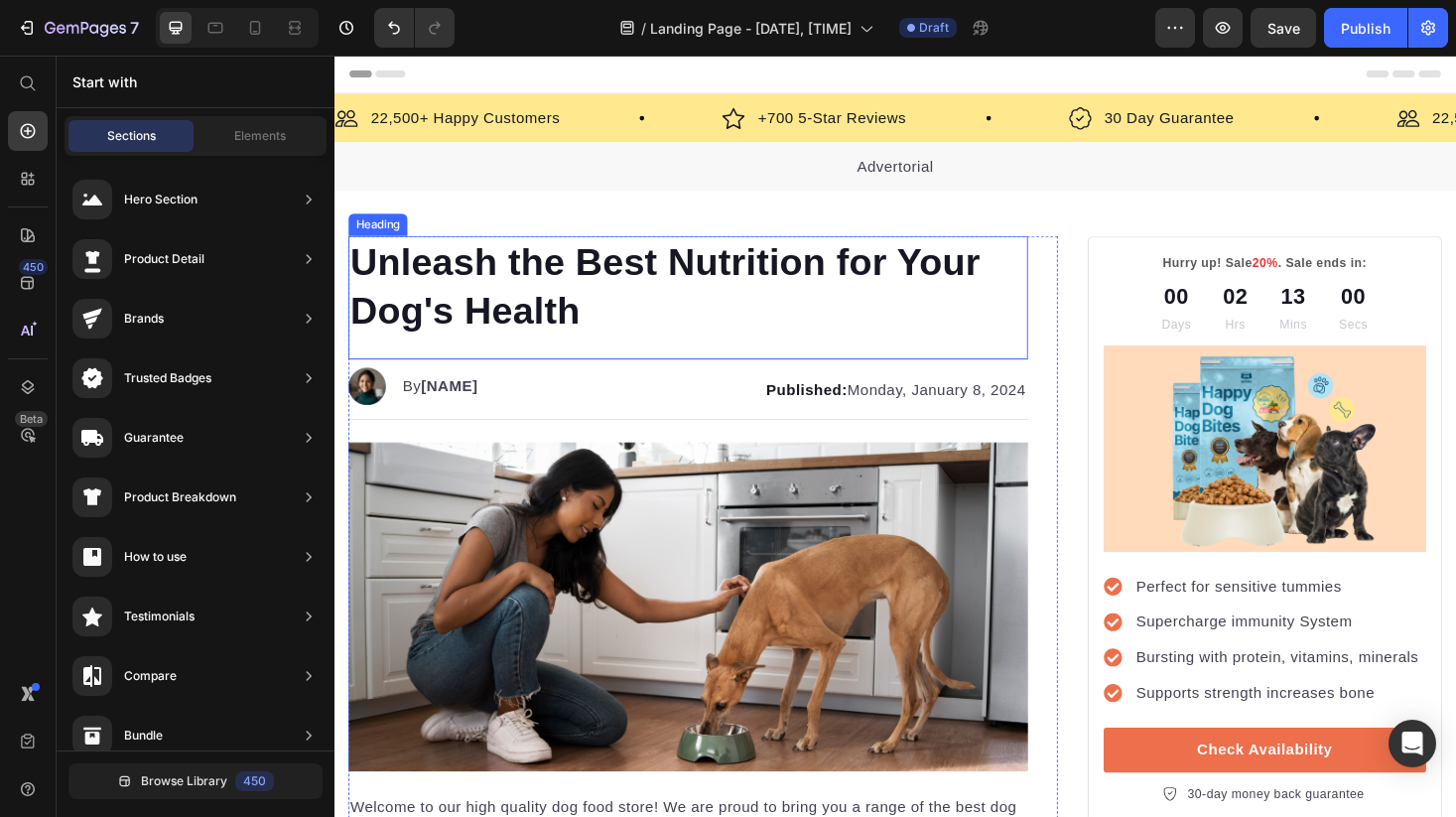 click on "Unleash the Best Nutrition for Your Dog's Health" at bounding box center (710, 301) 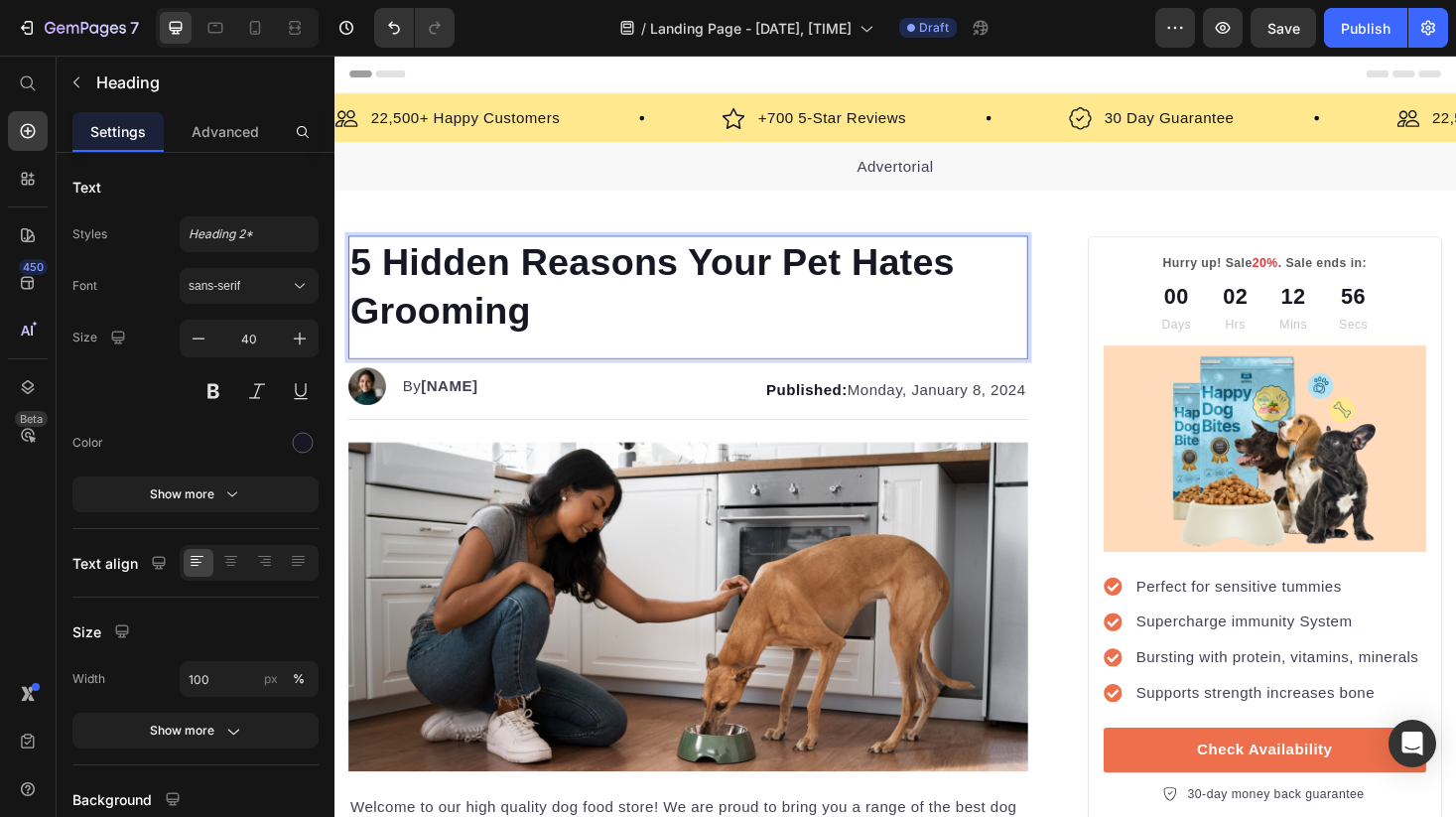 click on "5 Hidden Reasons Your Pet Hates Grooming" at bounding box center [710, 301] 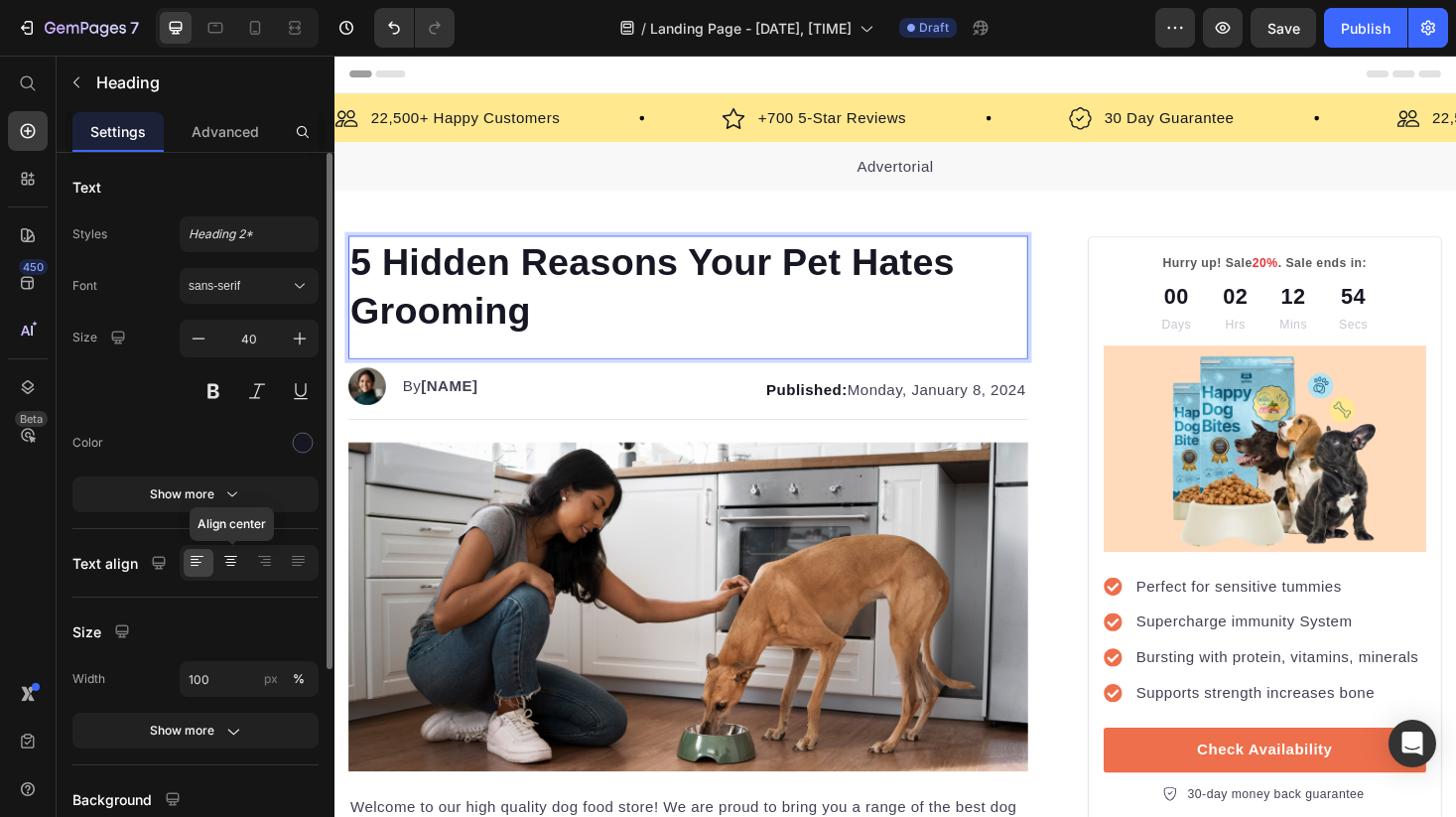 click 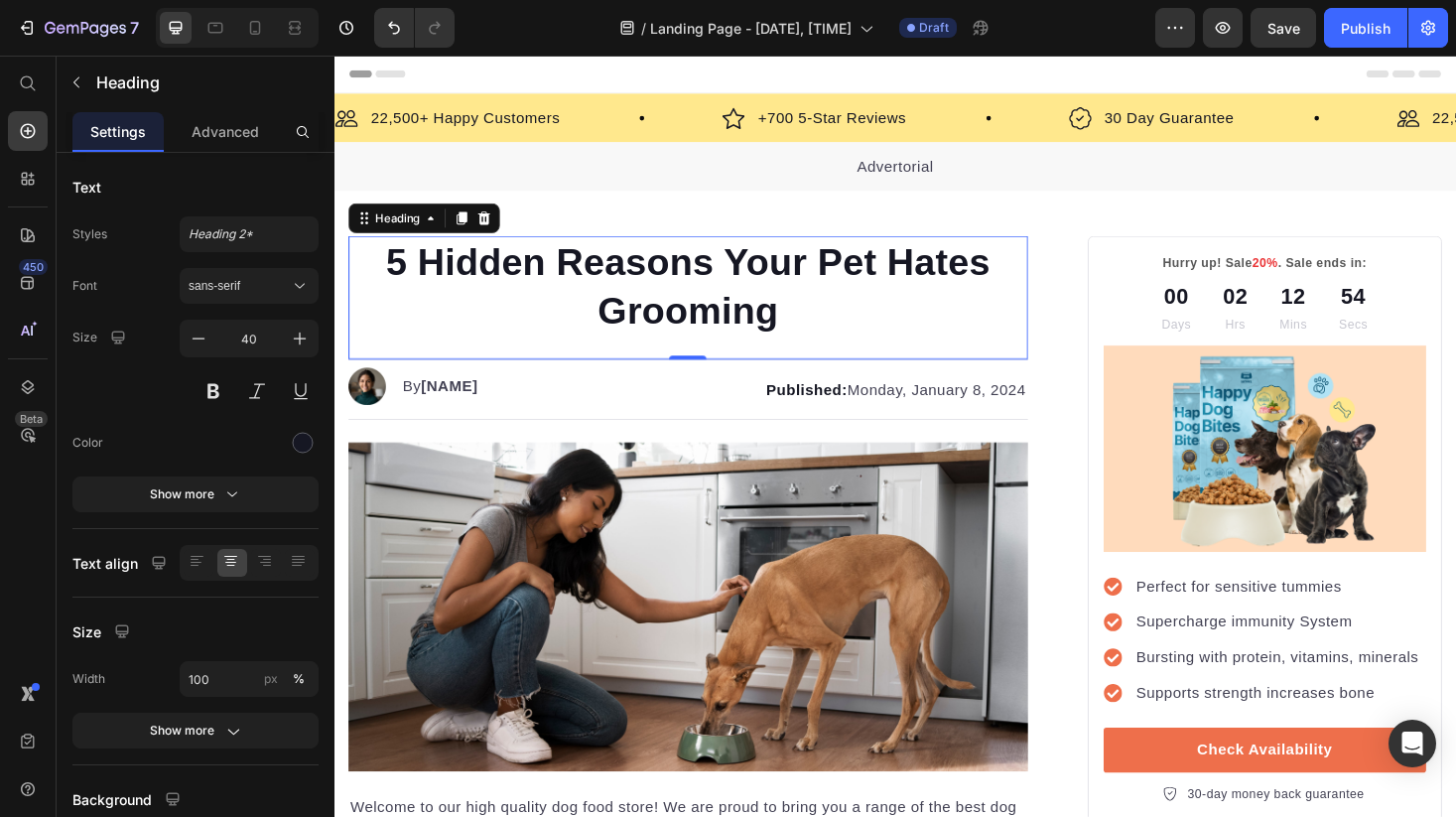 click on "5 Hidden Reasons Your Pet Hates Grooming Heading 0" at bounding box center (710, 313) 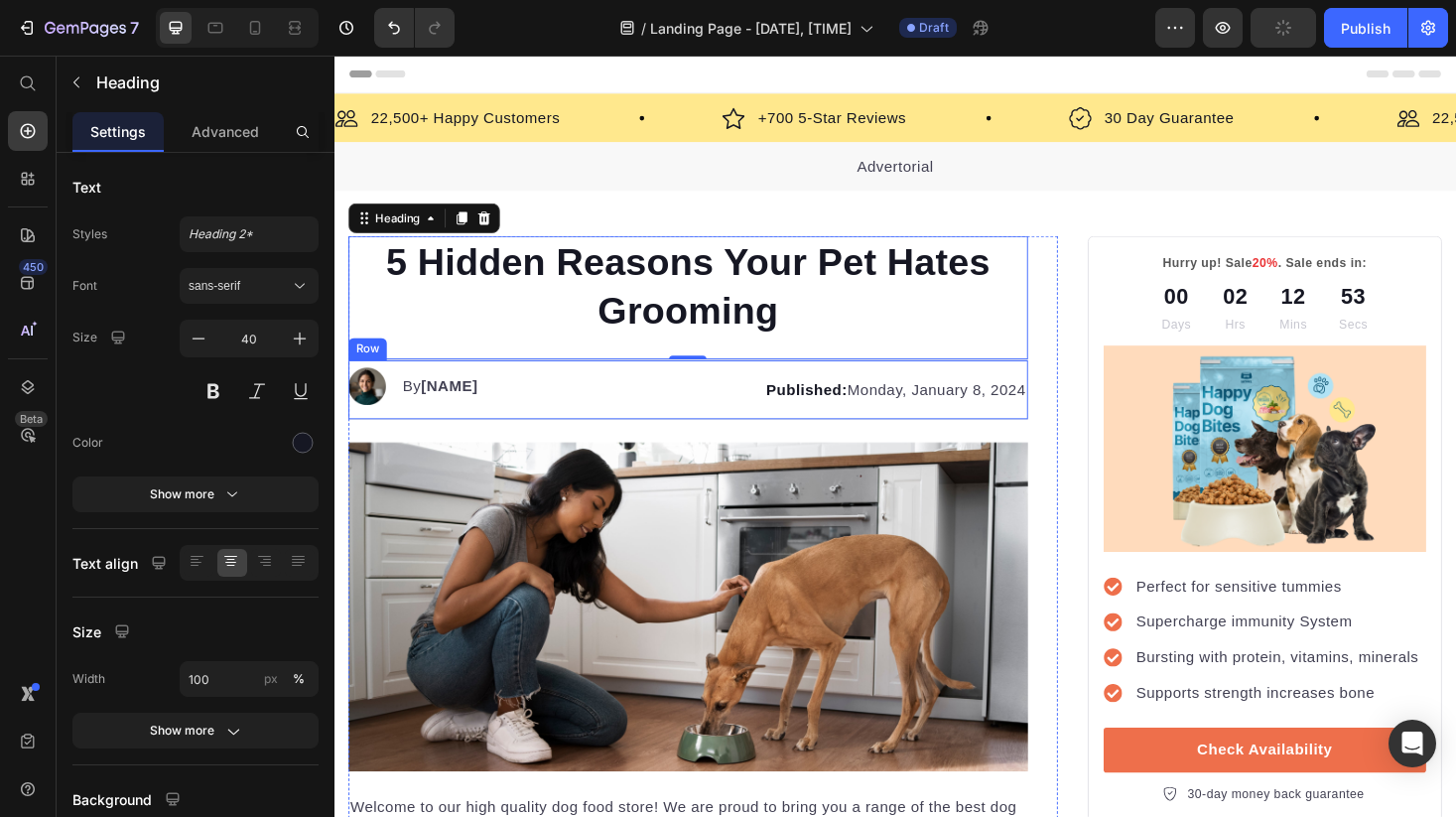click on "[NAME]" at bounding box center (457, 406) 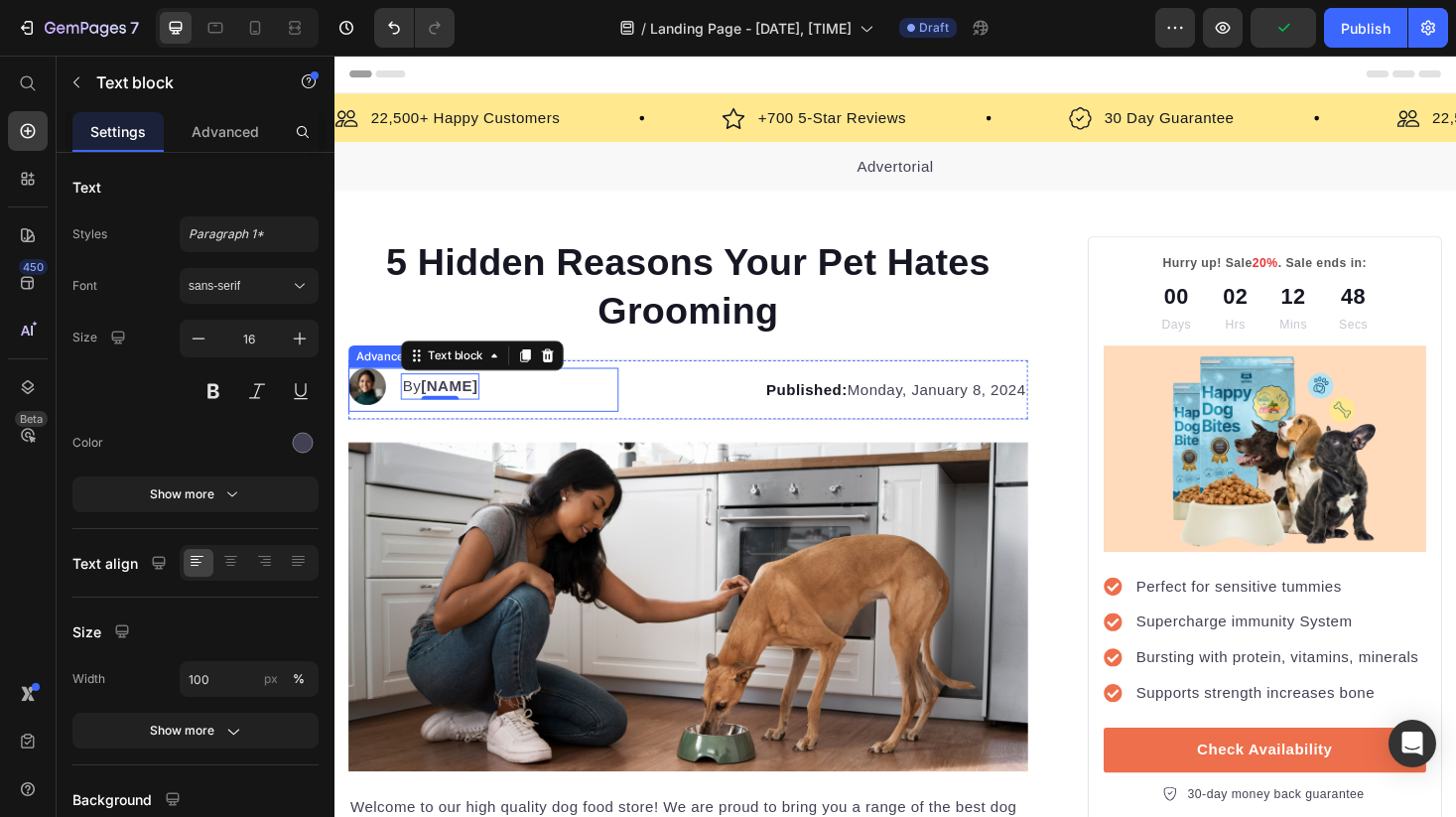 click on "Image By [NAME] Text block 0" at bounding box center (419, 407) 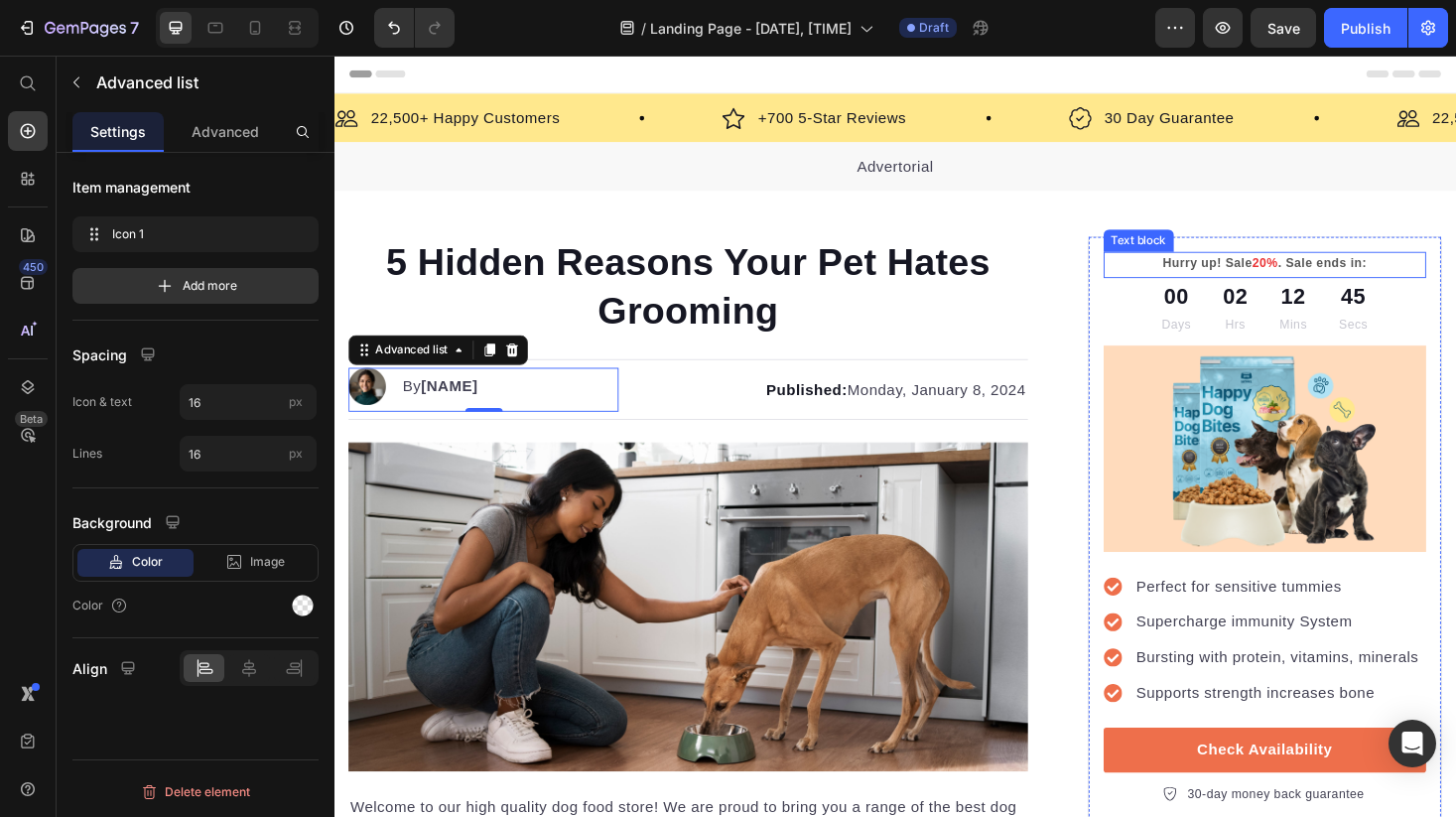 click on "Text block" at bounding box center (1188, 252) 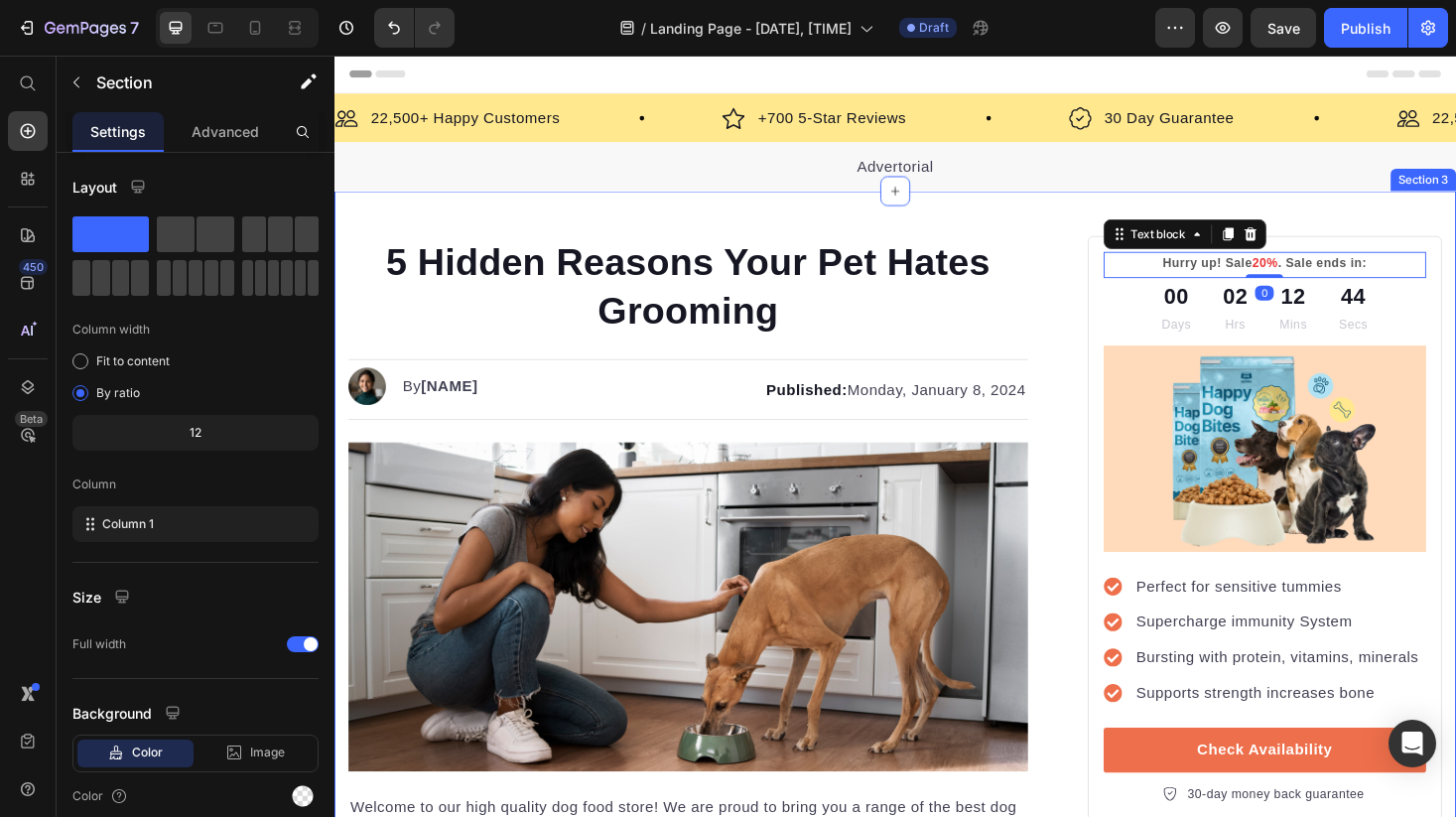 click on "⁠⁠⁠⁠⁠⁠⁠ 5 Hidden Reasons Your Pet Hates Grooming Heading Image By [NAME] Text block Advanced list Published: [DATE] Text block Row Image Welcome to our high quality dog food store! We are proud to bring you a range of the best dog food products, specifically designed to meet your dog's nutritional and health needs. With excellent quality and natural ingredients, our feed not only provides essential nutrition but also provides various benefits. Discover what we can do for your dog's excellent health! Text block Jump to section quickly: Text block
Icon Healthy and Balanced Nutrition Text block Advanced list
Icon Joint Care and Mobility Support Text block Advanced list
Icon Digestive Health and Immune Support Text block Advanced list
Icon Healthy Skin and Shiny Coat Text block Advanced list
Icon Overall Well-being and Vitality Text block Advanced list Text block Image Healthy and Balanced Nutrition Heading       Text block Button Image Image" at bounding box center (930, 3147) 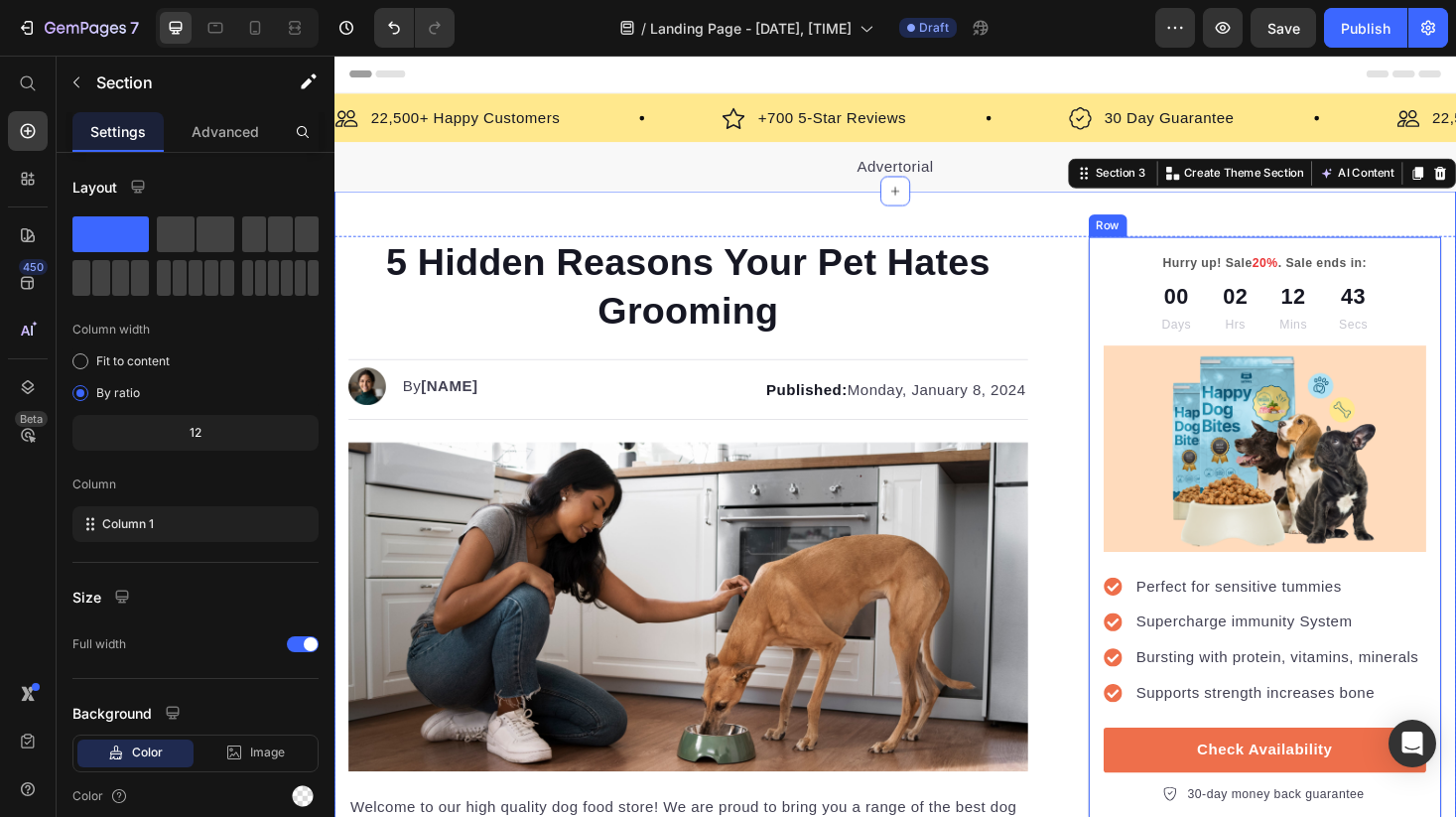 click on "Hurry up! Sale 20% . Sale ends in: Text block 00 Days 02 Hrs 12 Mins 43 Secs Countdown Timer Image Perfect for sensitive tummies Supercharge immunity System Bursting with protein, vitamins, minerals Supports strength increases bone Item list Check Availability Button
30-day money back guarantee Item list Row" at bounding box center [1322, 558] 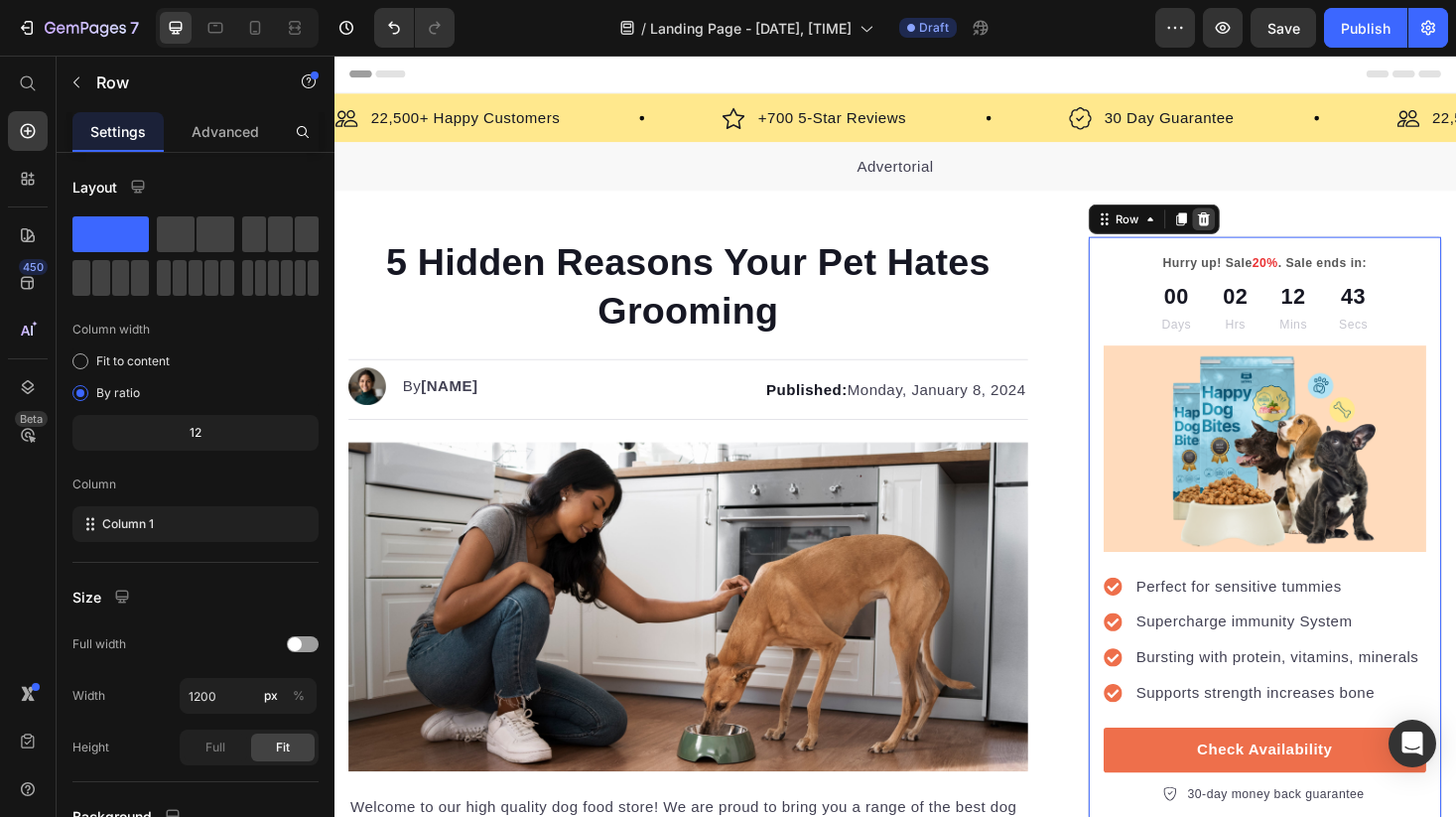 click at bounding box center (1257, 229) 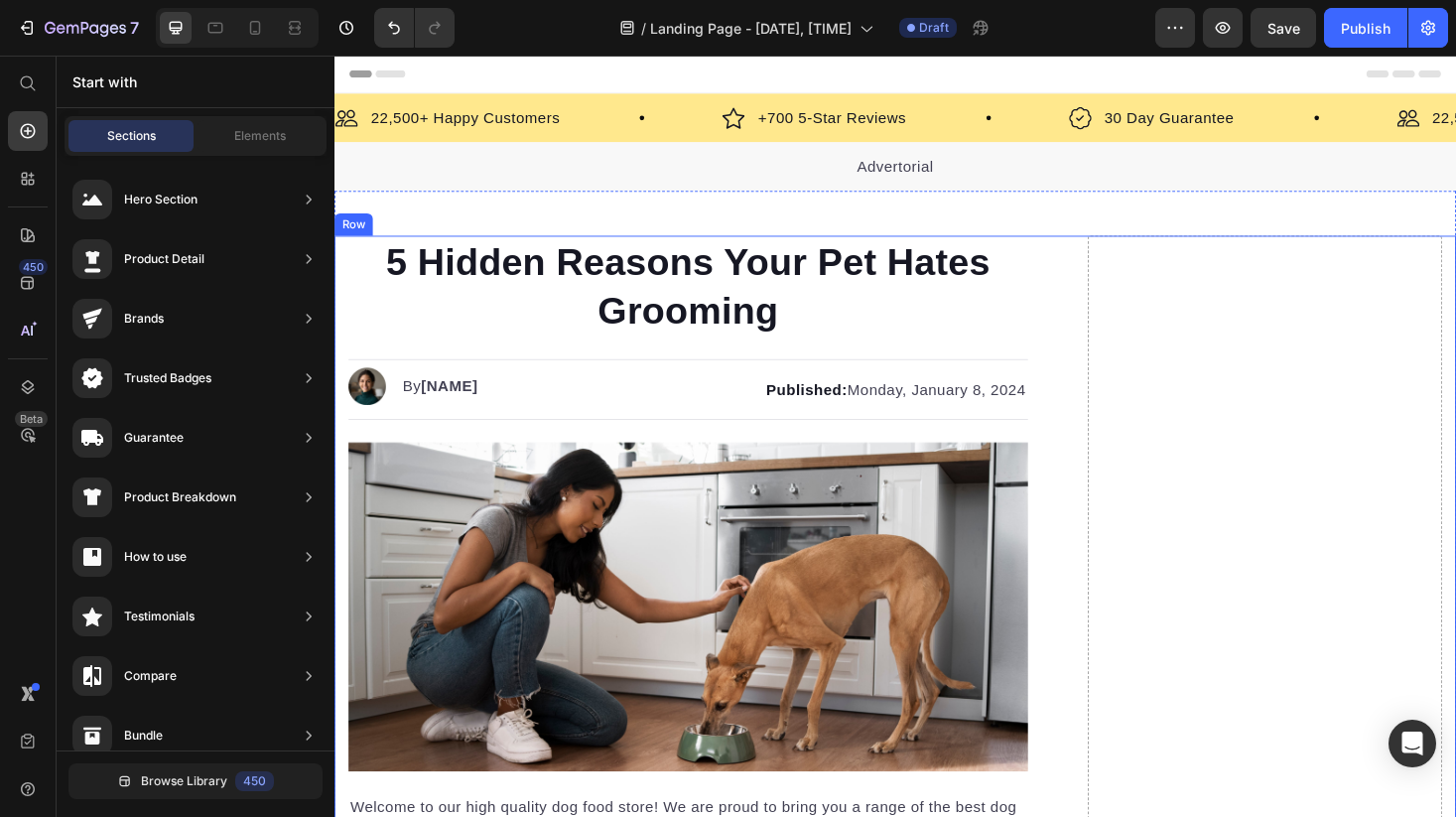 click on "Published:  Monday, January 8, 2024" at bounding box center (868, 411) 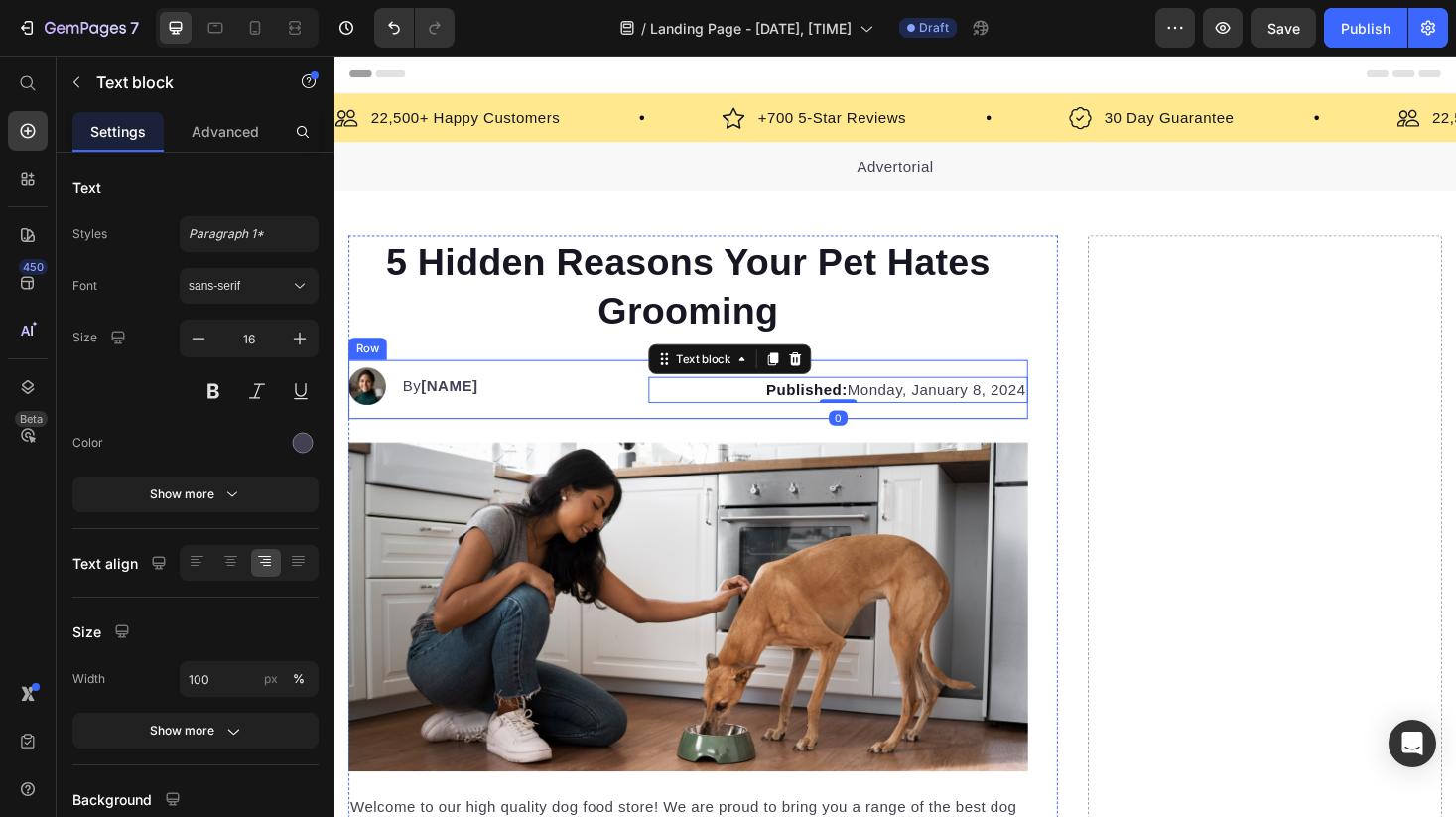 click on "Drop element here" at bounding box center (1322, 3131) 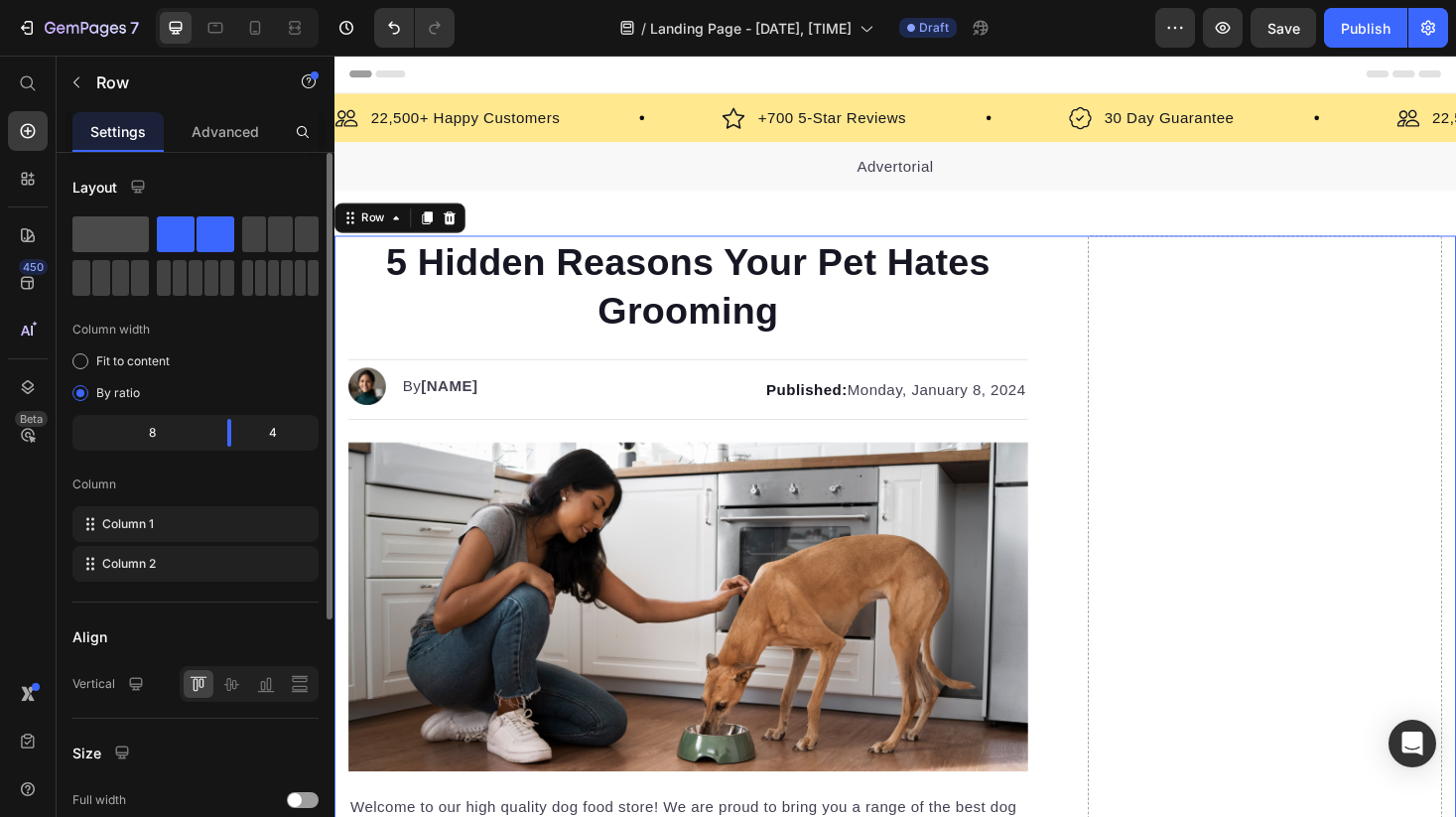 click 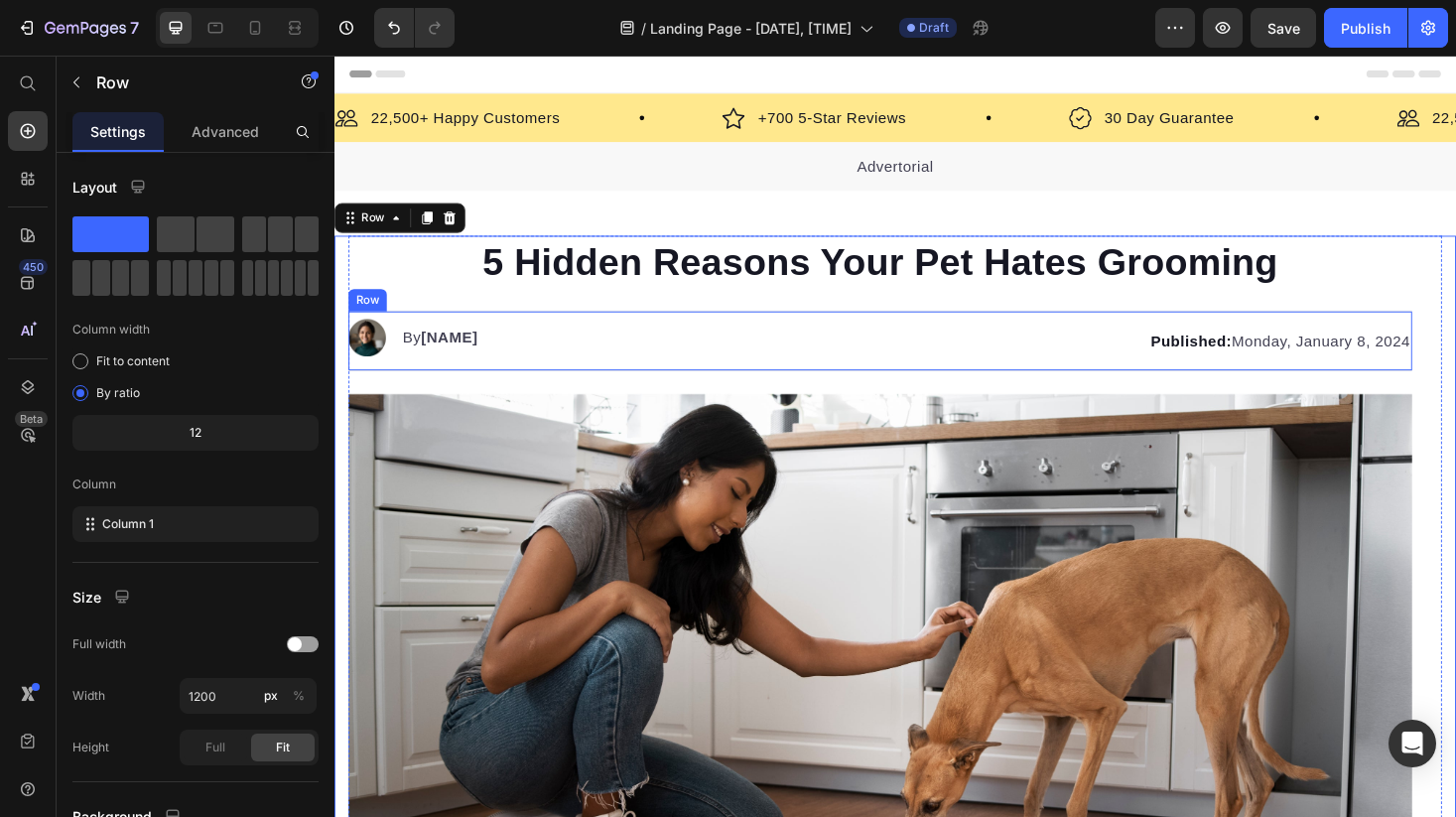click on "Image By [NAME] Text block Advanced list Published: [DATE] Text block Row" at bounding box center (914, 358) 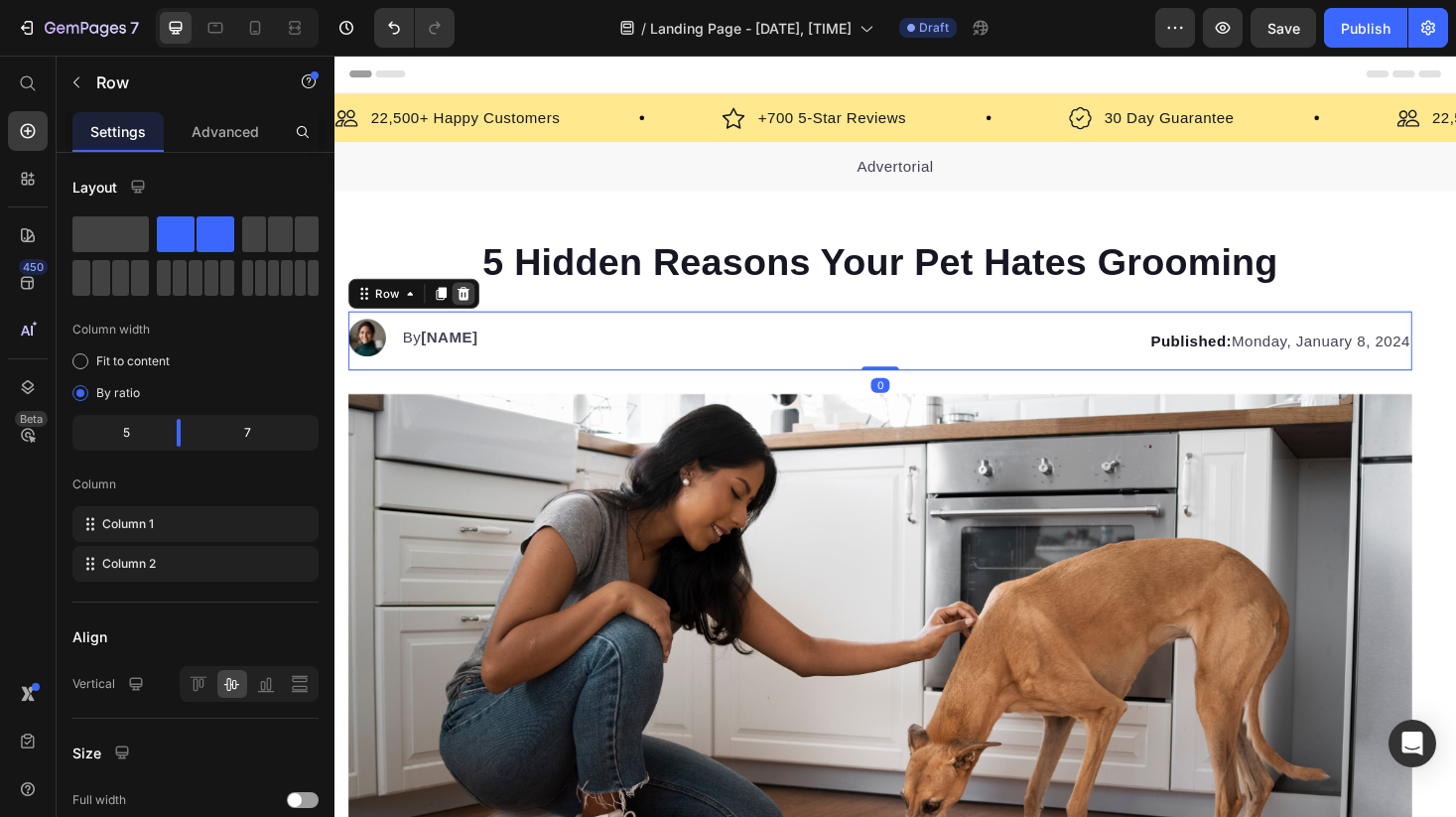 click 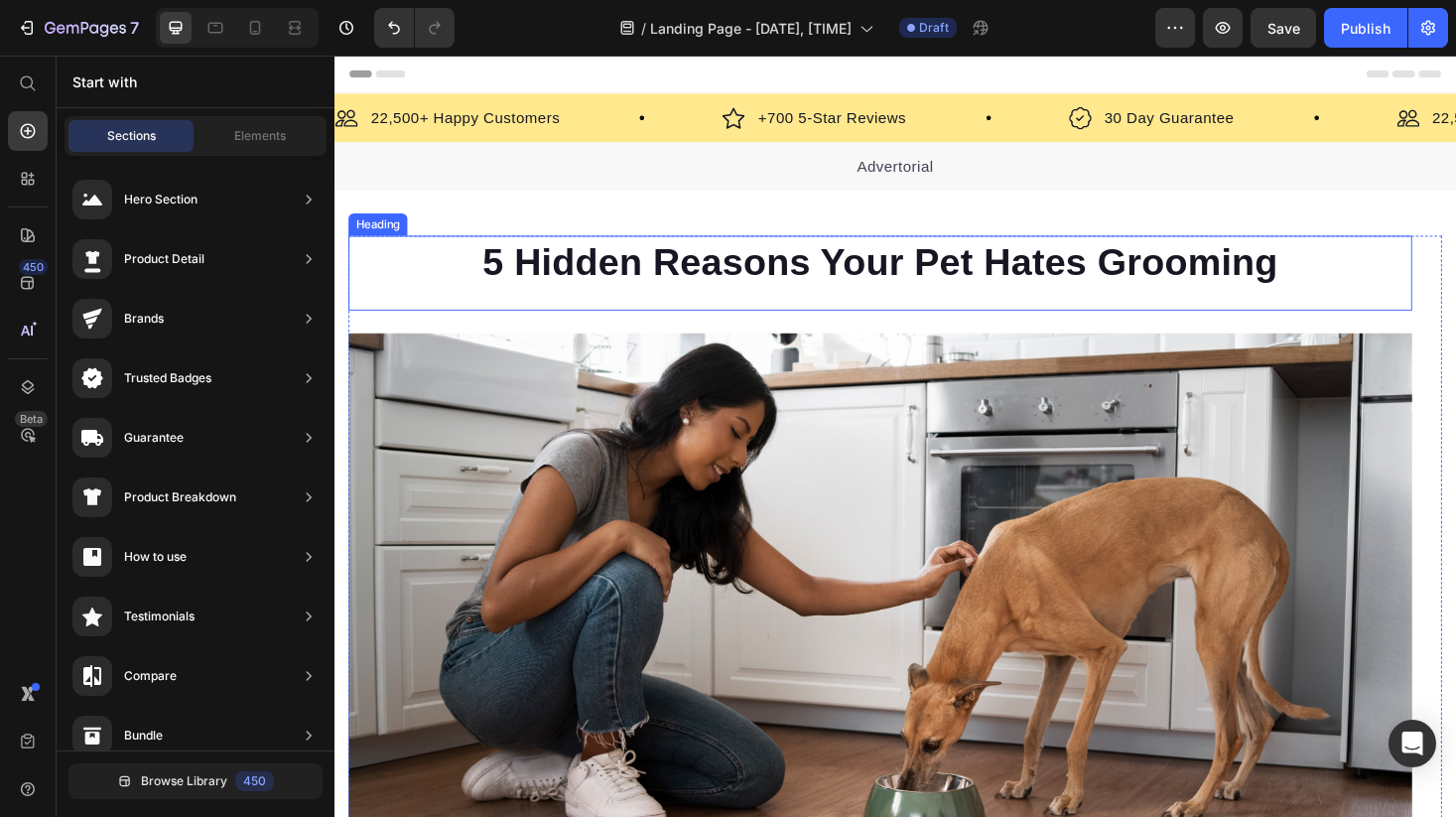 click on "5 Hidden Reasons Your Pet Hates Grooming" at bounding box center [914, 275] 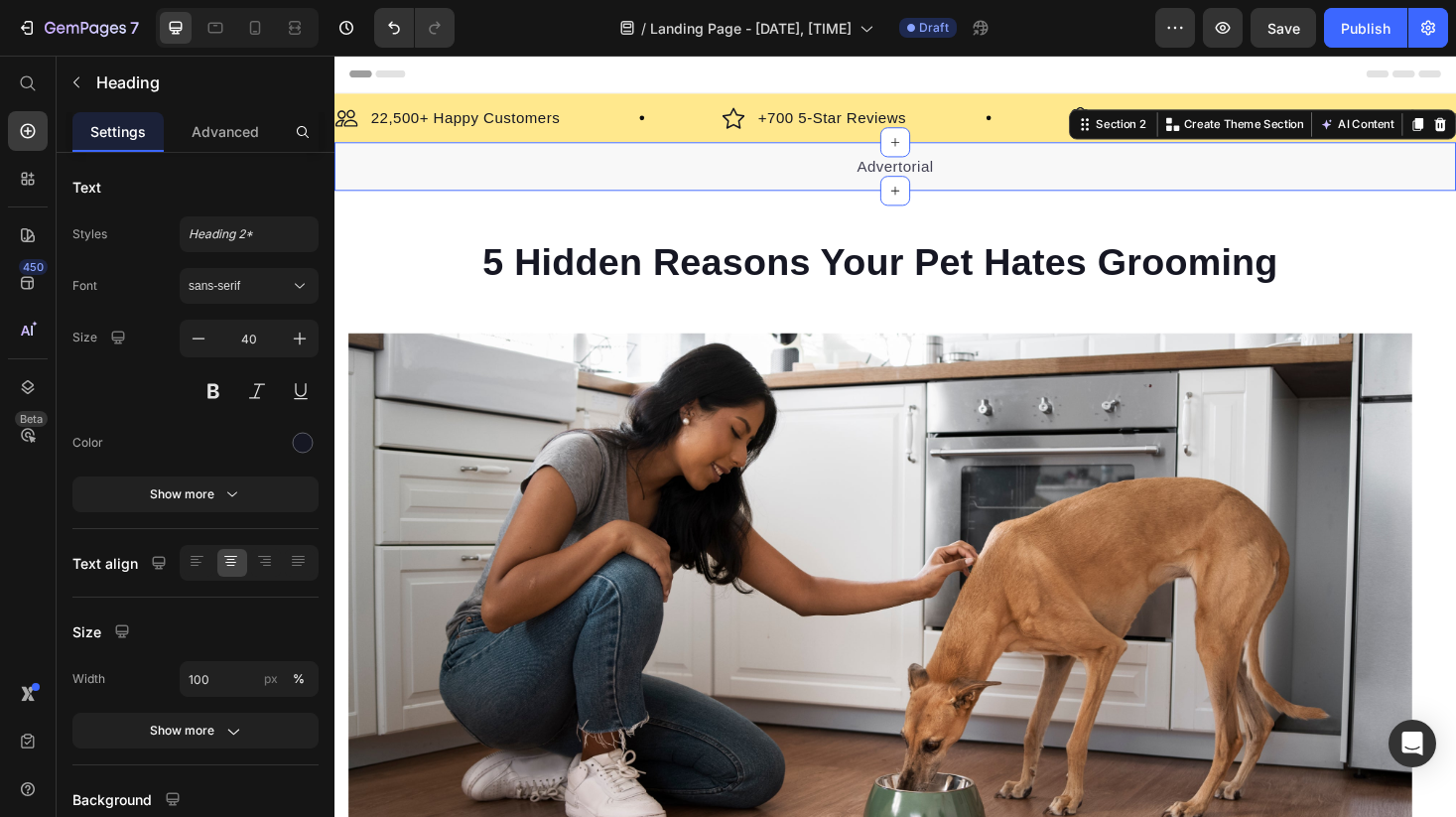 click on "Advertorial Text block Section 2 You can create reusable sections Create Theme Section AI Content Write with GemAI What would you like to describe here? Tone and Voice Persuasive Product Finally! Professional Pet Grooming at Home Without the Drama, Mess, or $[PRICE] Bills Show more Generate" at bounding box center [930, 174] 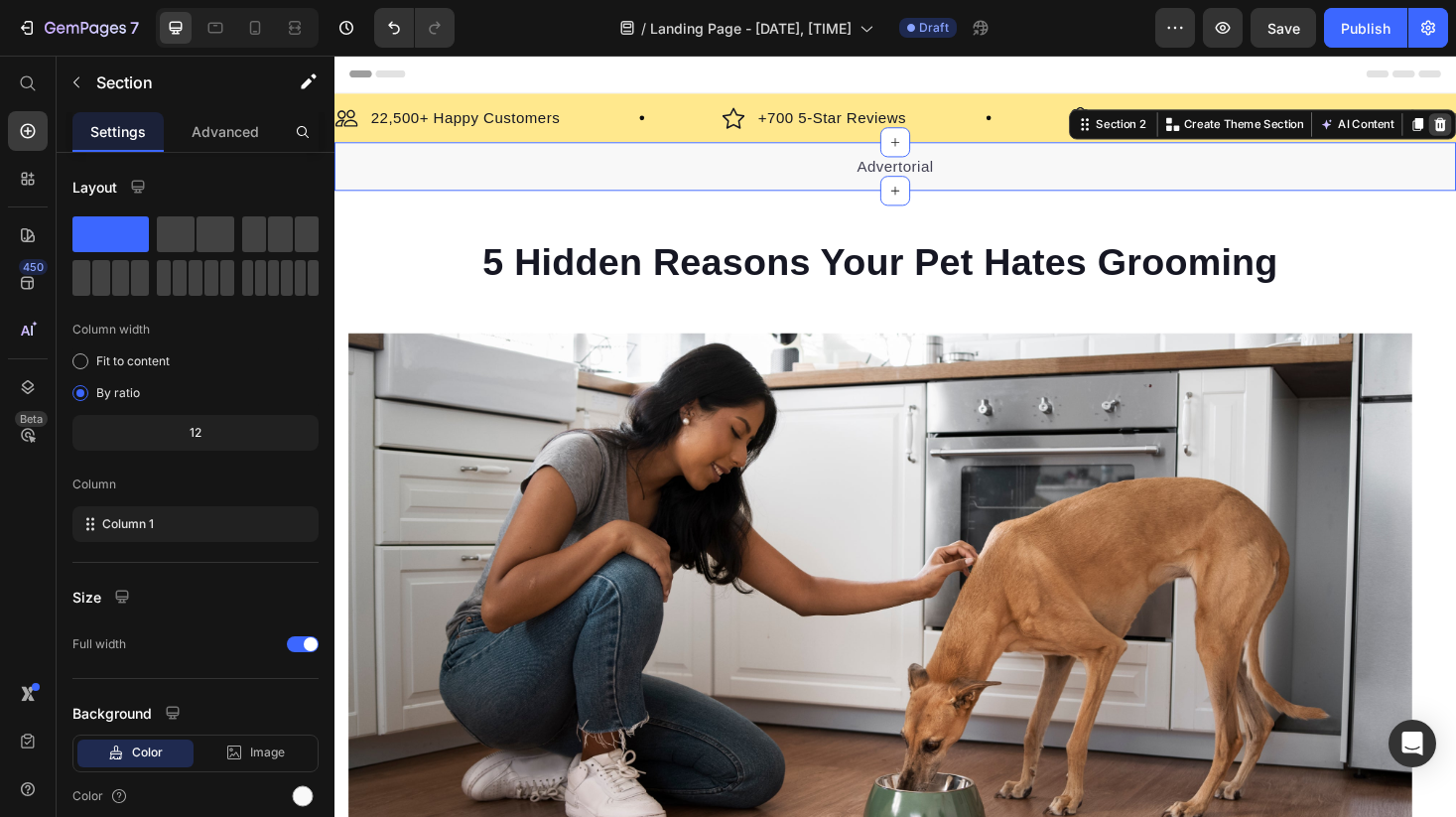 click 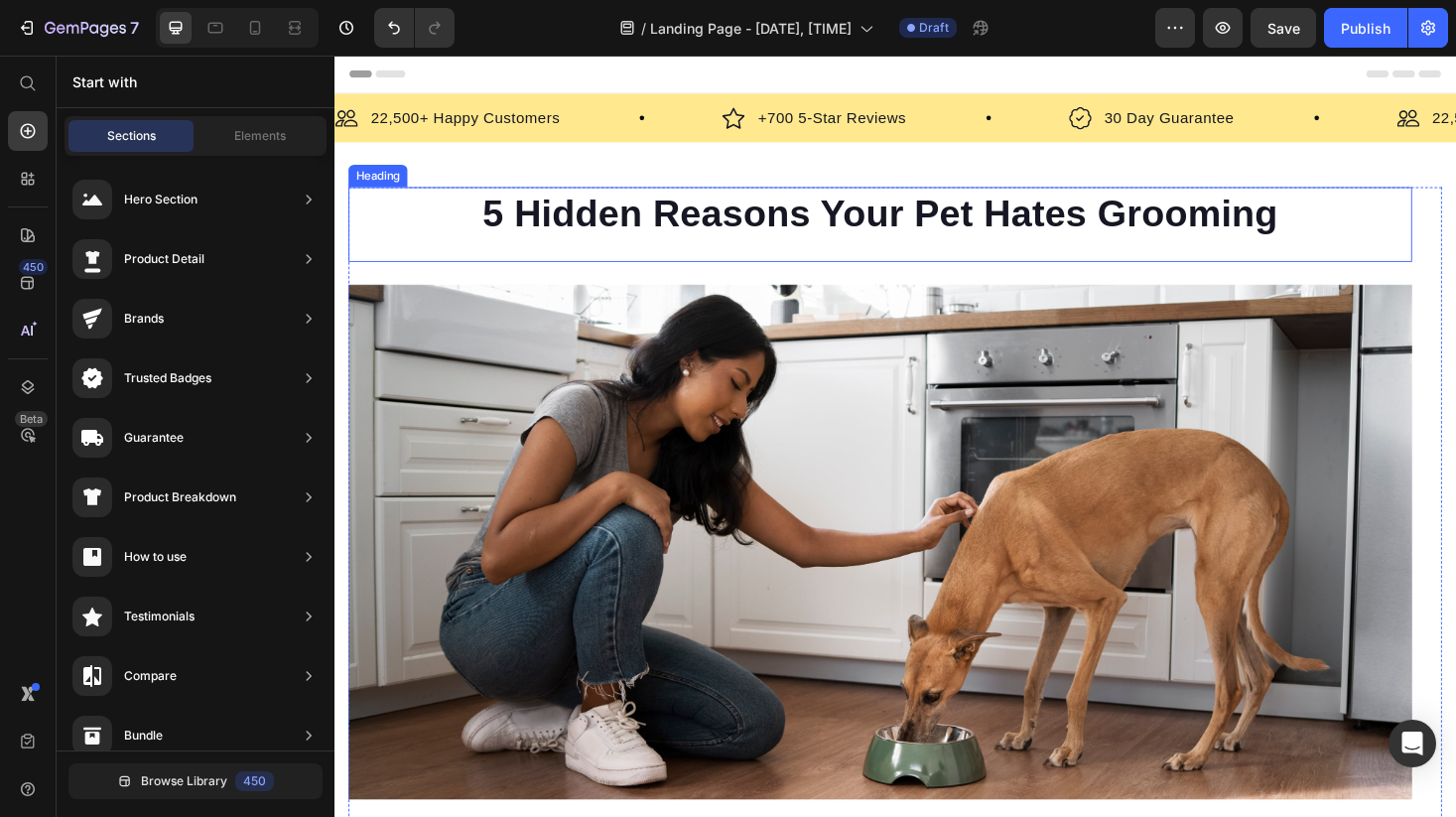 click on "5 Hidden Reasons Your Pet Hates Grooming" at bounding box center (914, 223) 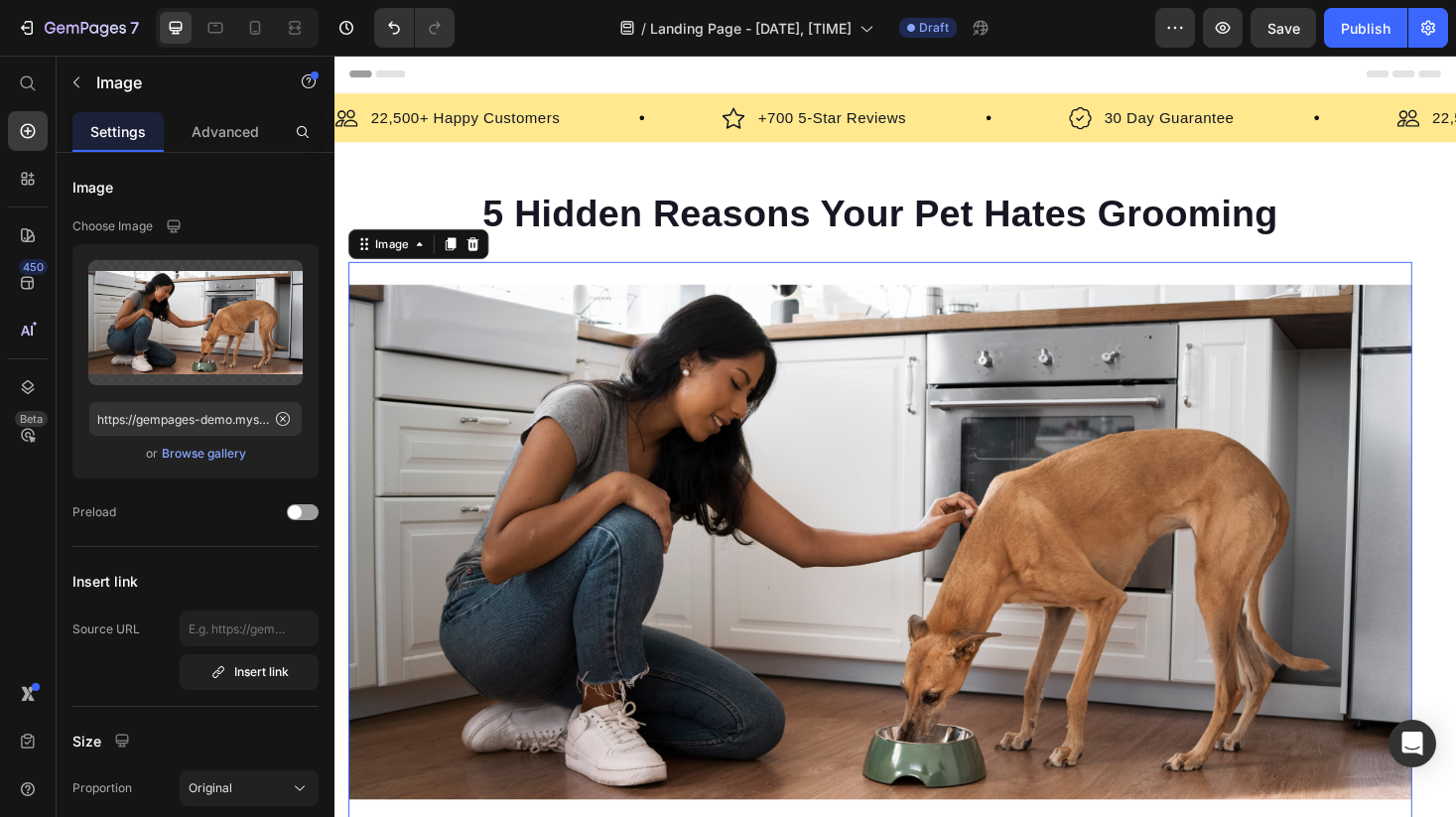 click at bounding box center (914, 572) 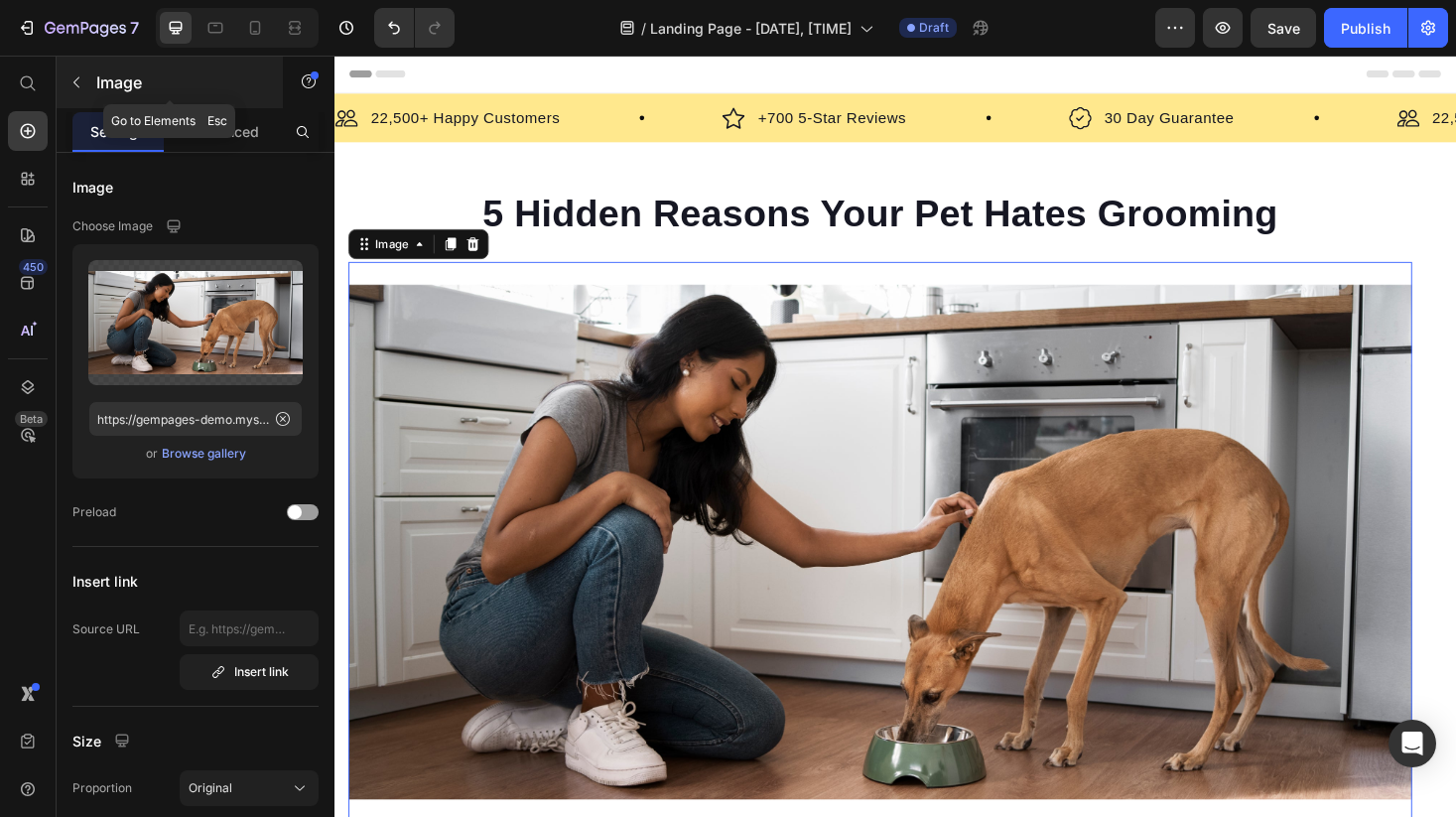 click on "Image" at bounding box center (170, 82) 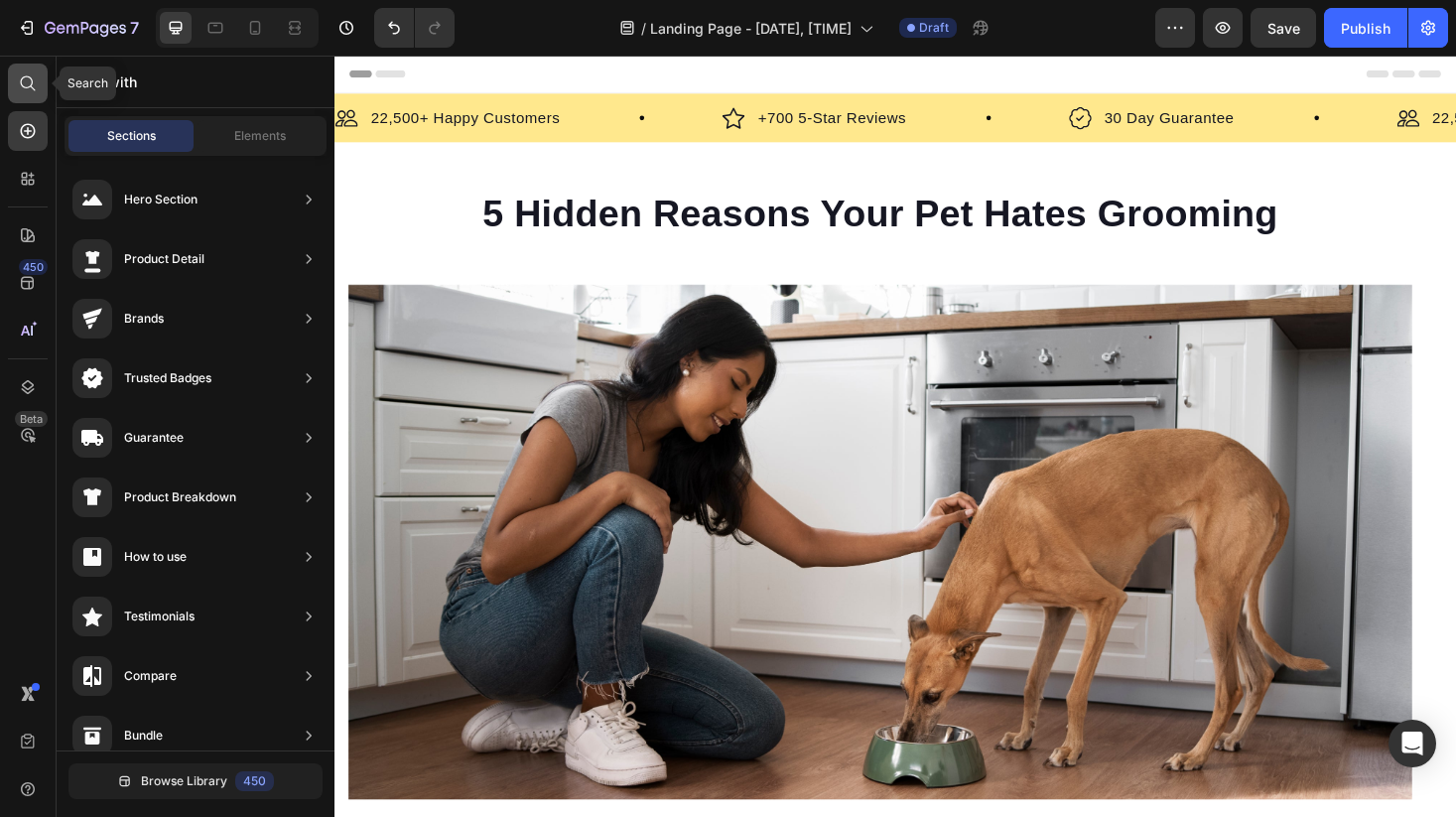 click 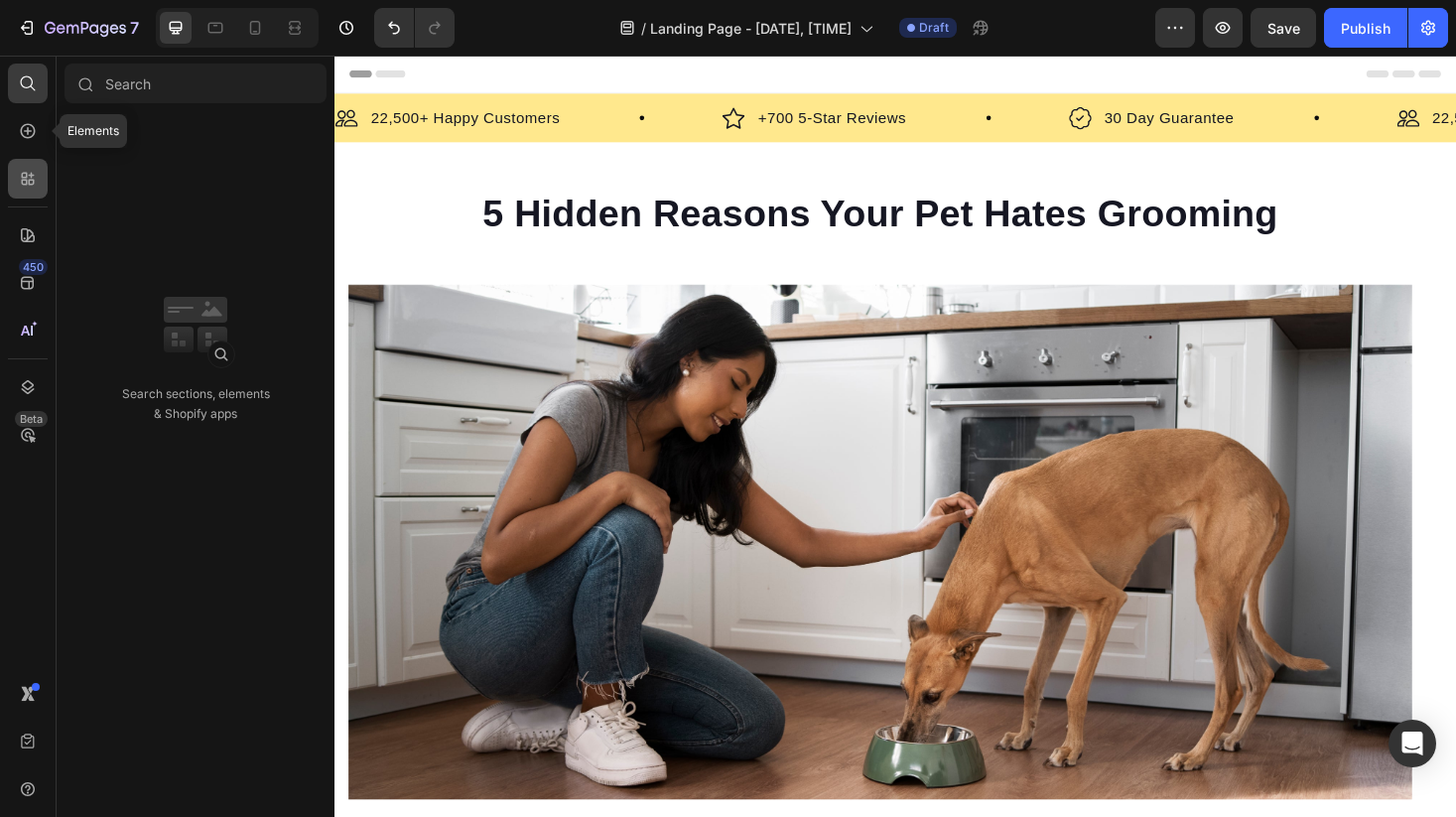 click 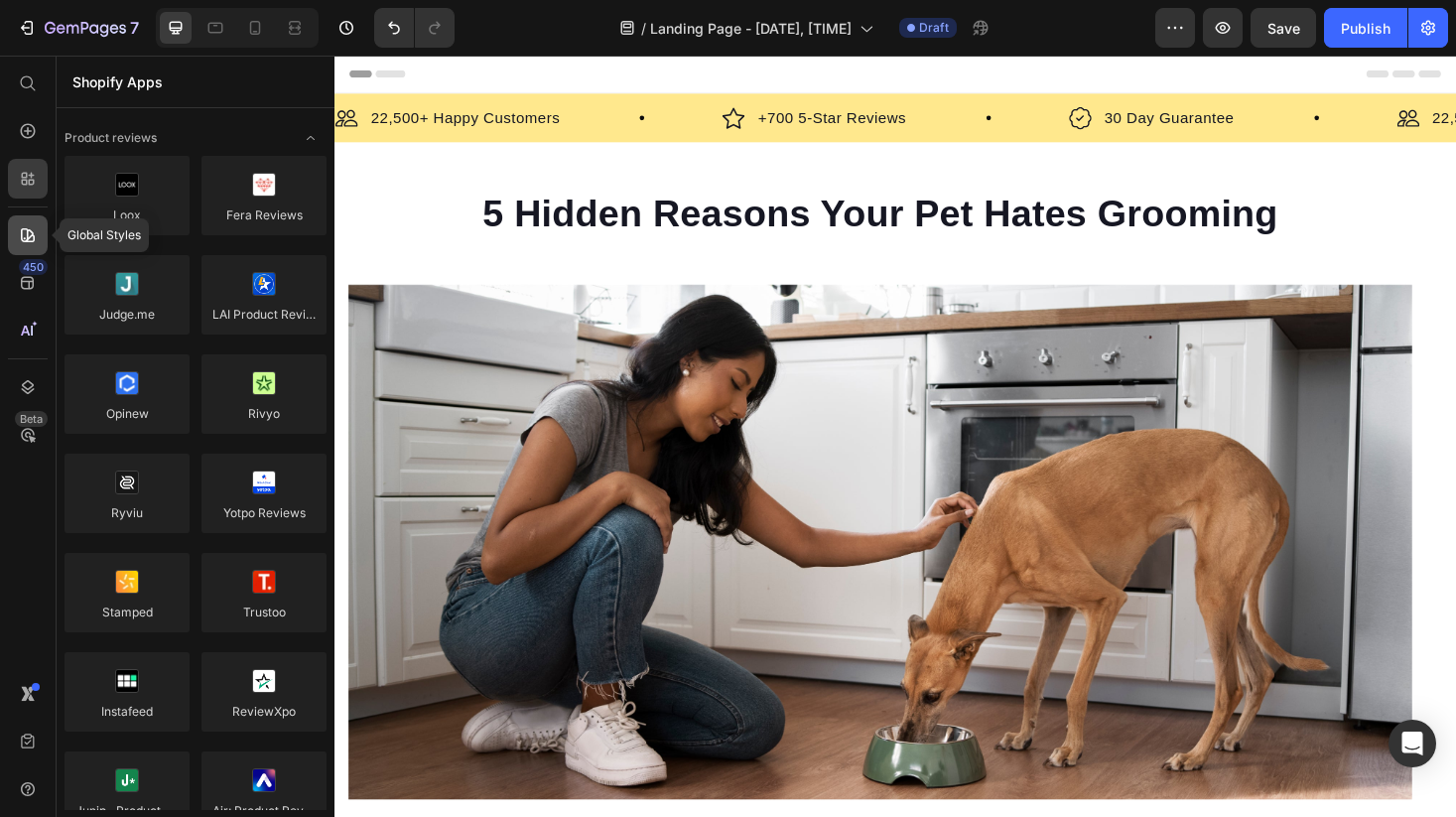 click 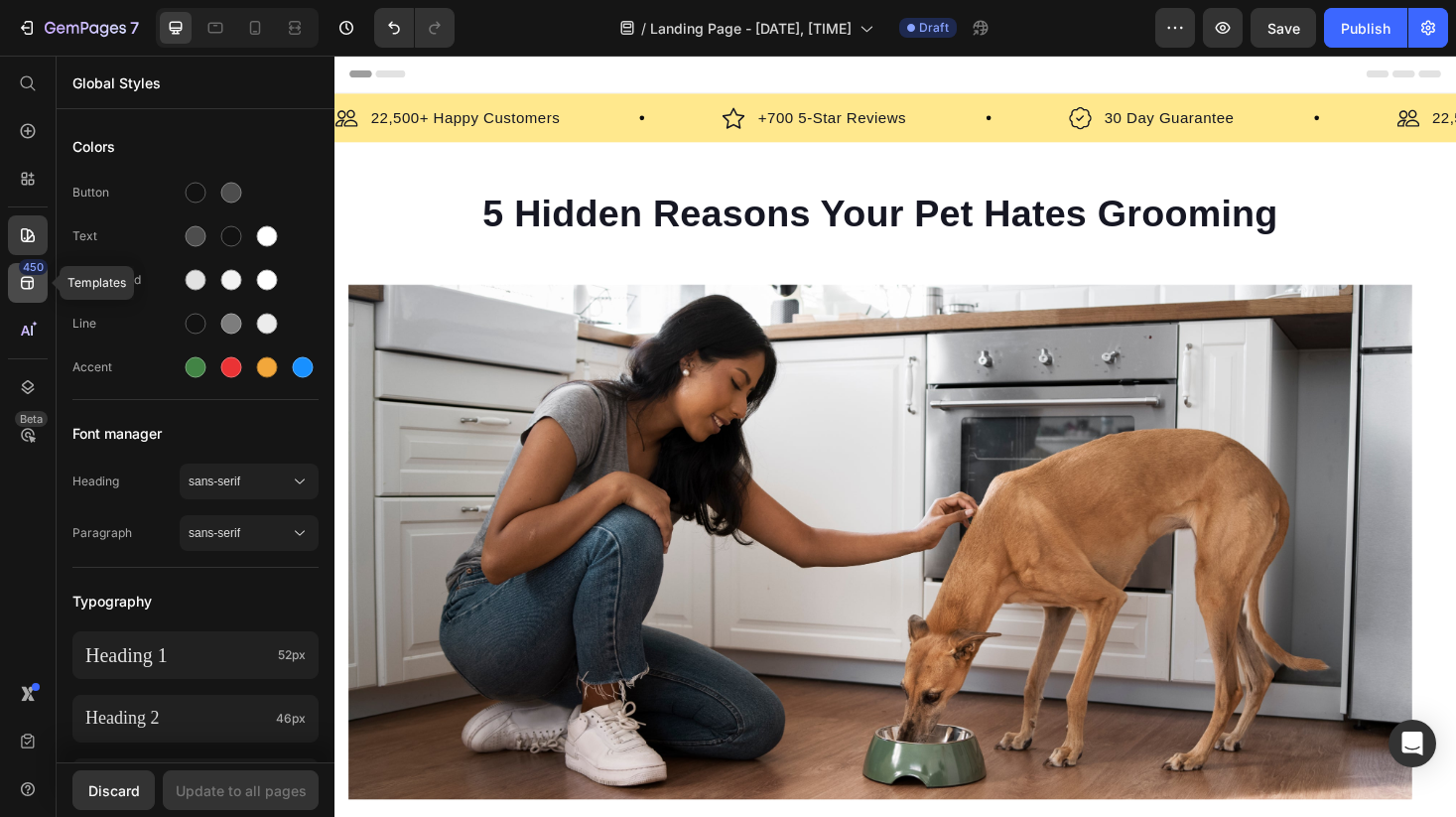 click 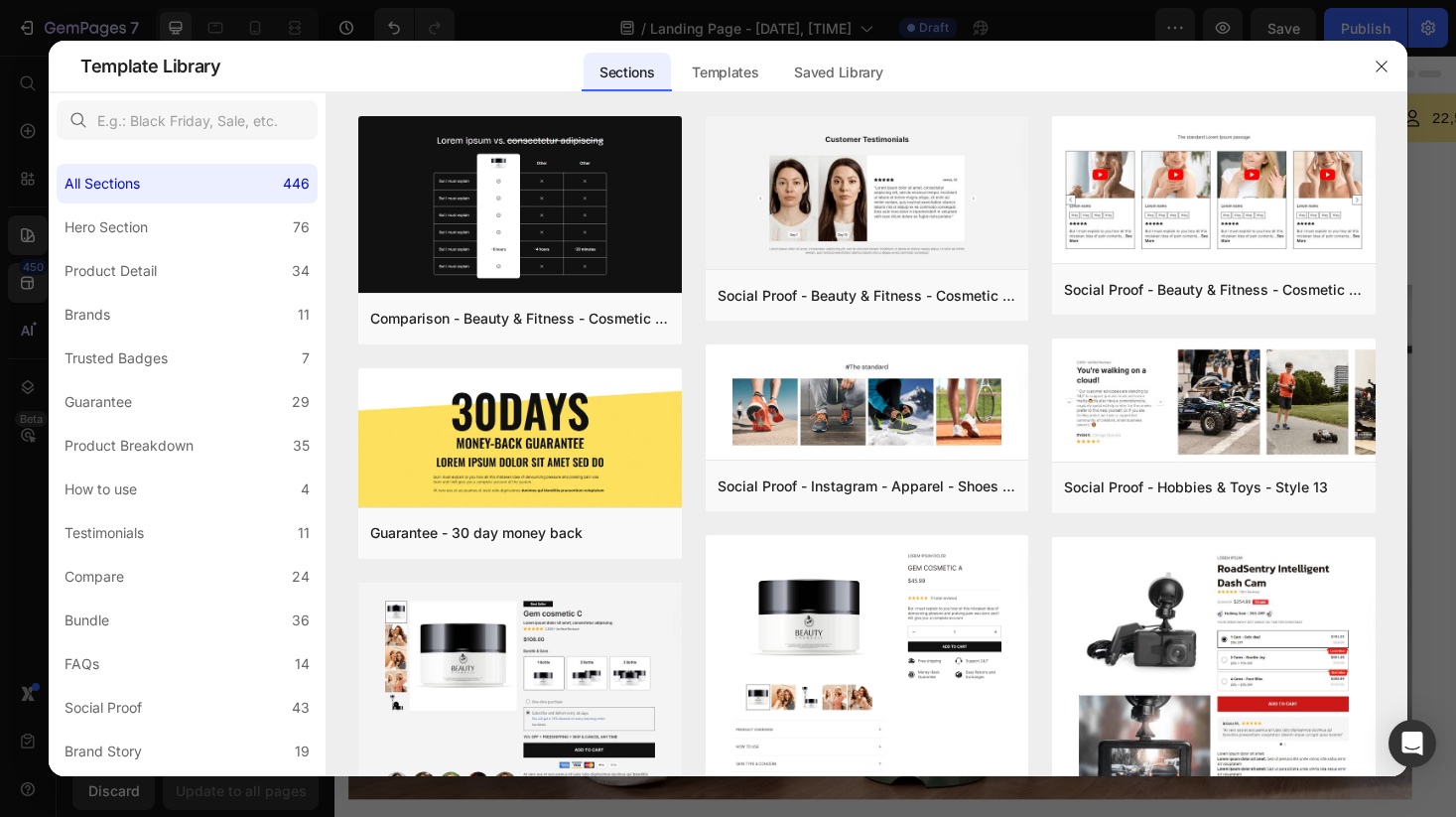 click at bounding box center (728, 408) 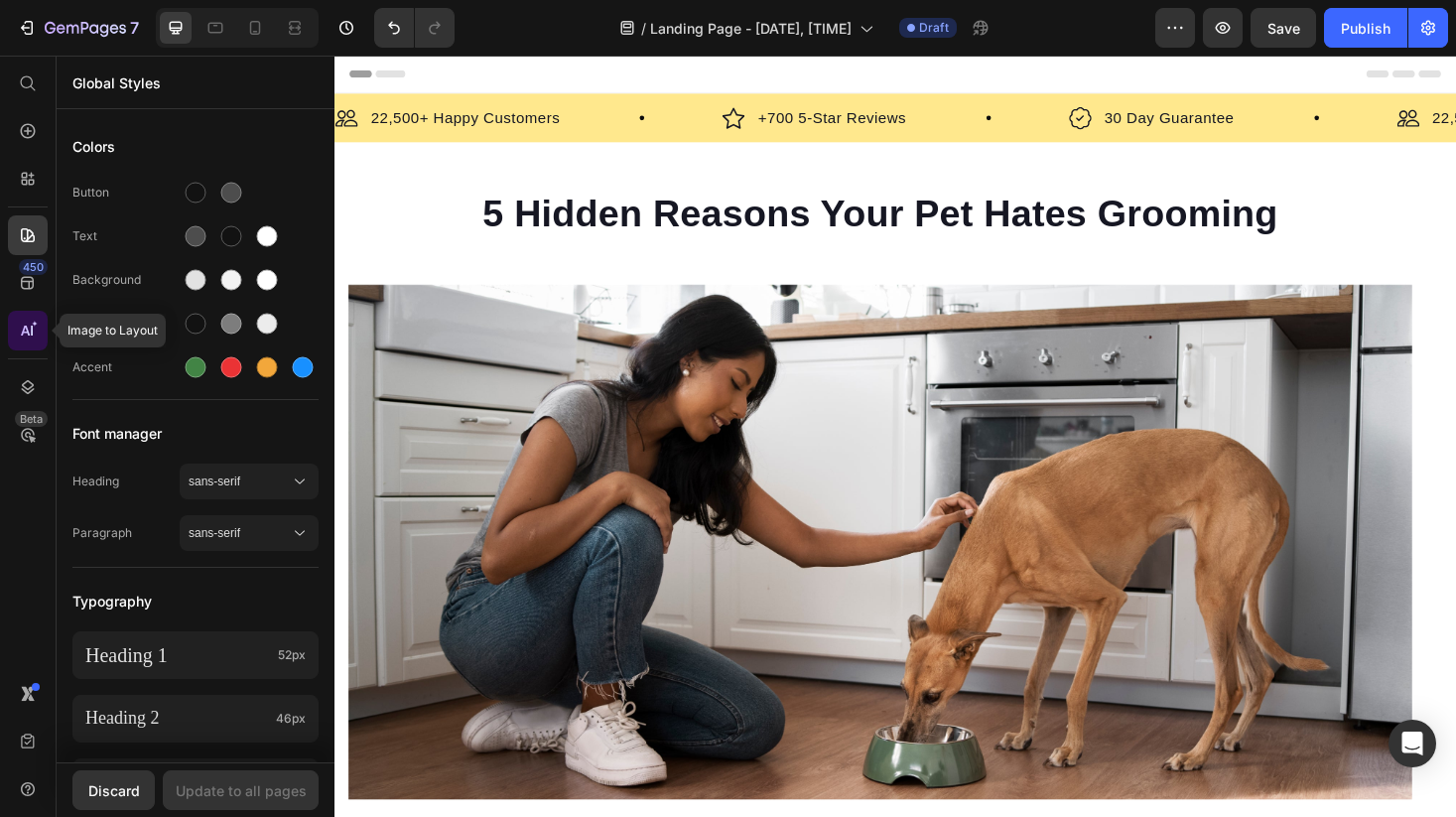 click 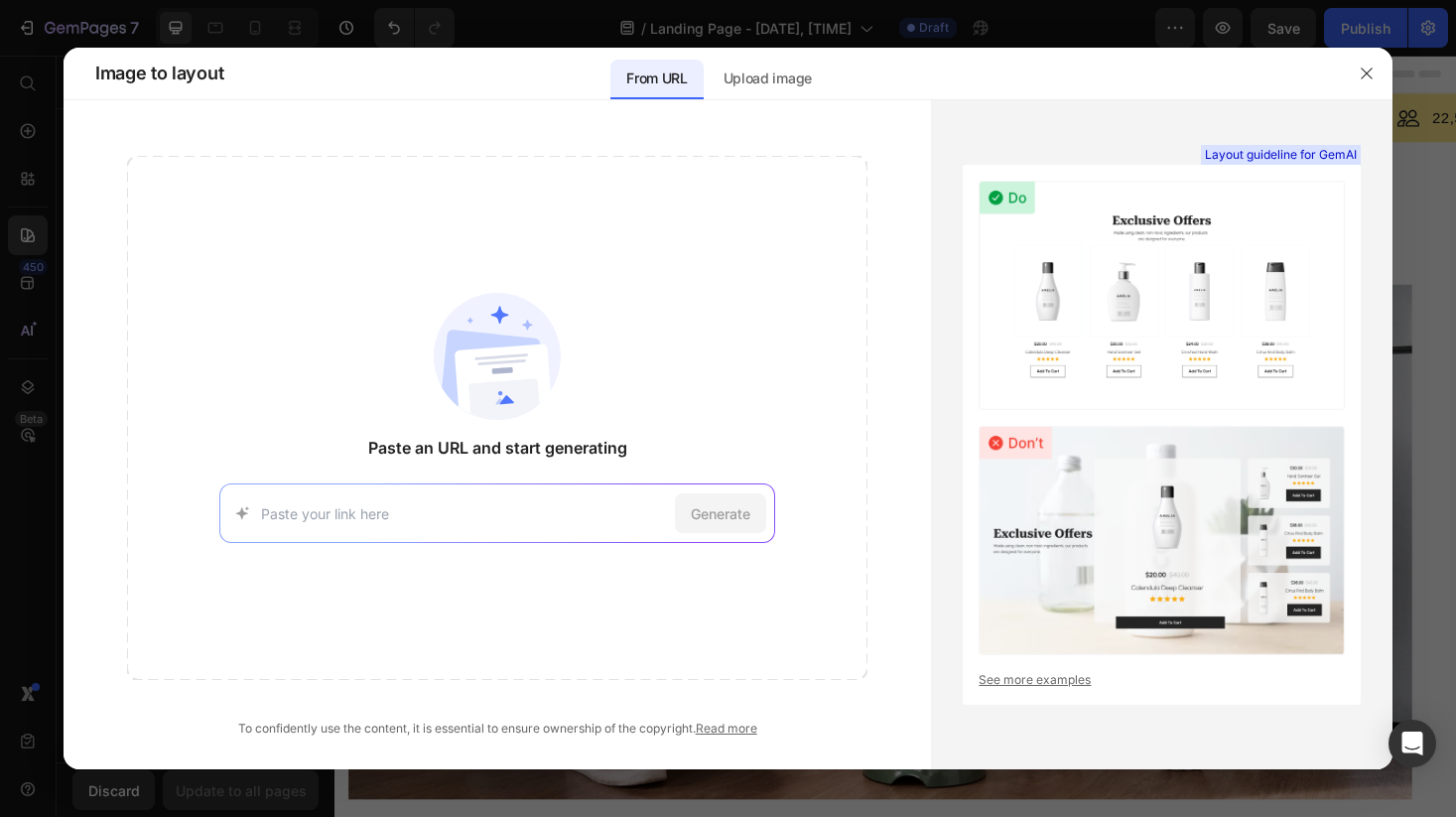click at bounding box center [728, 408] 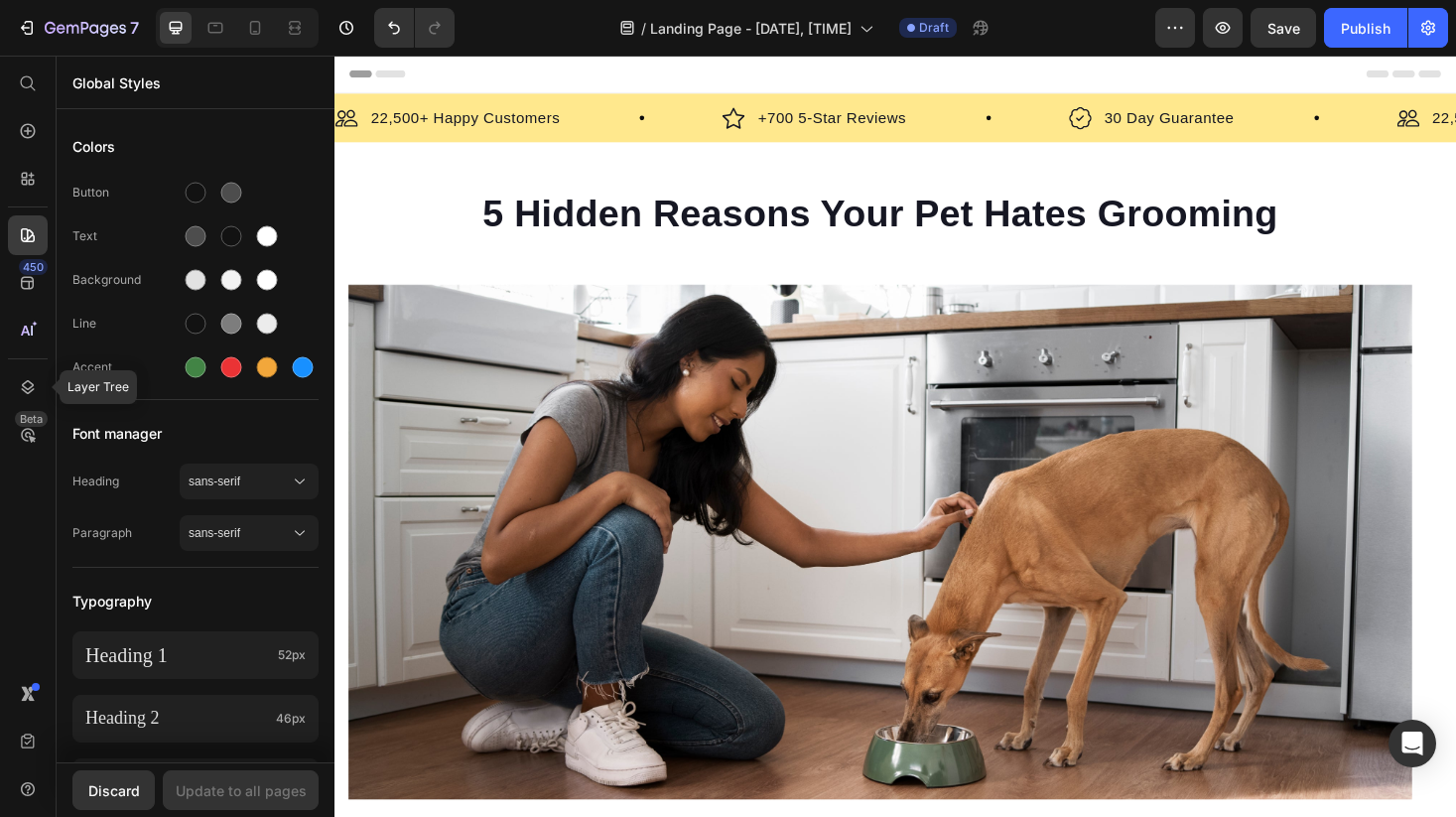 click 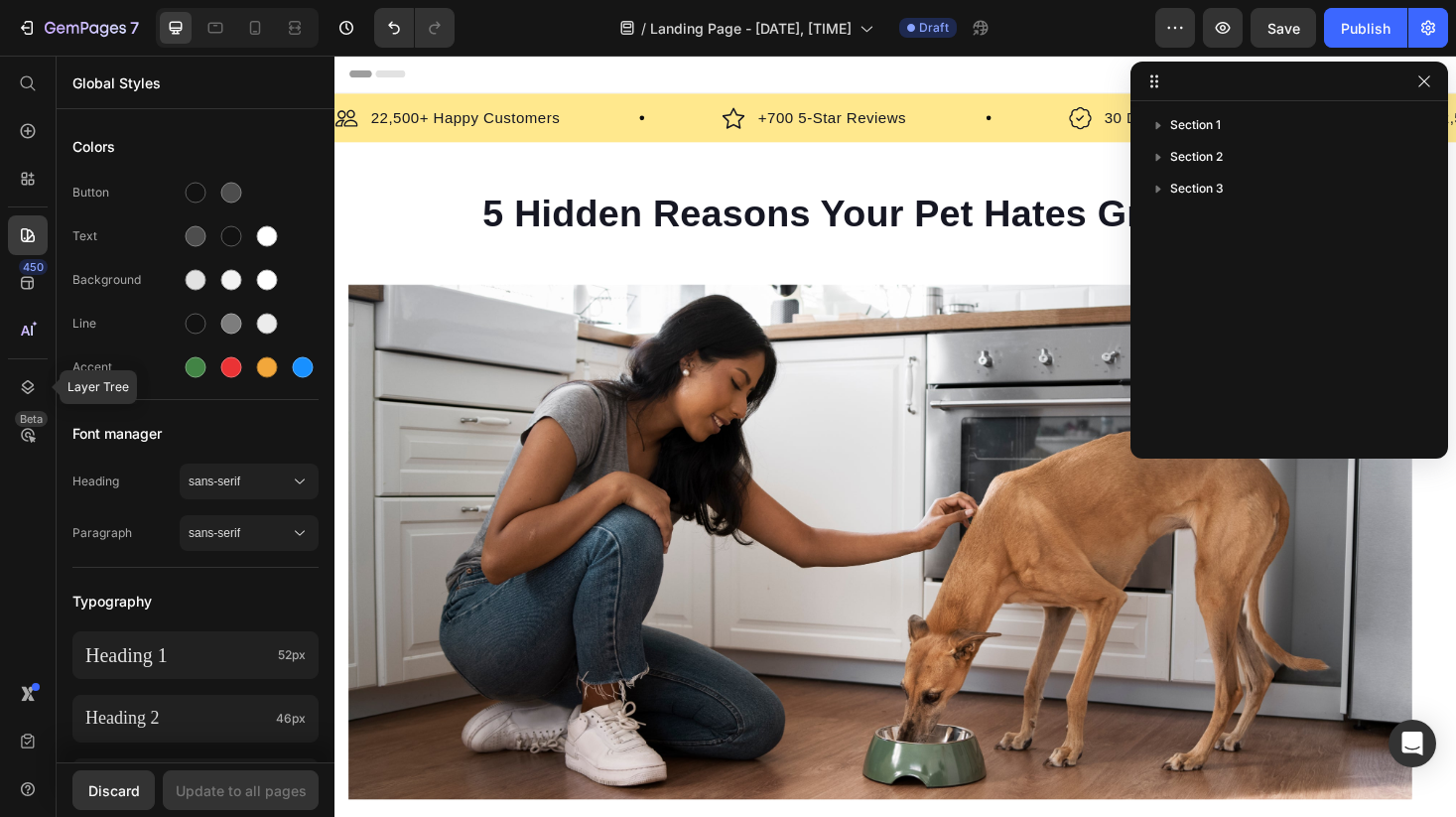 click on "450 Layer Tree Beta" at bounding box center (28, 368) 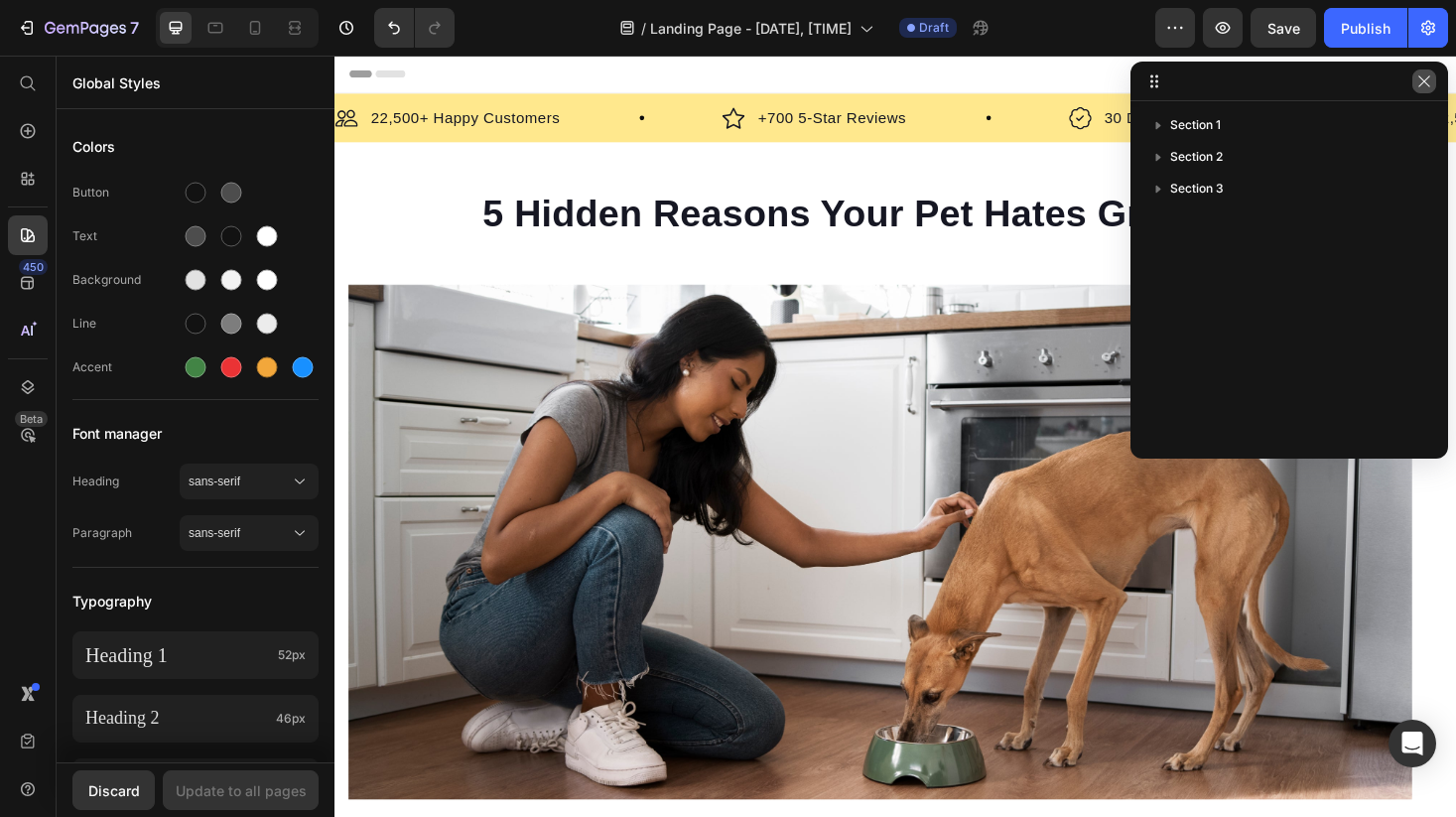 click 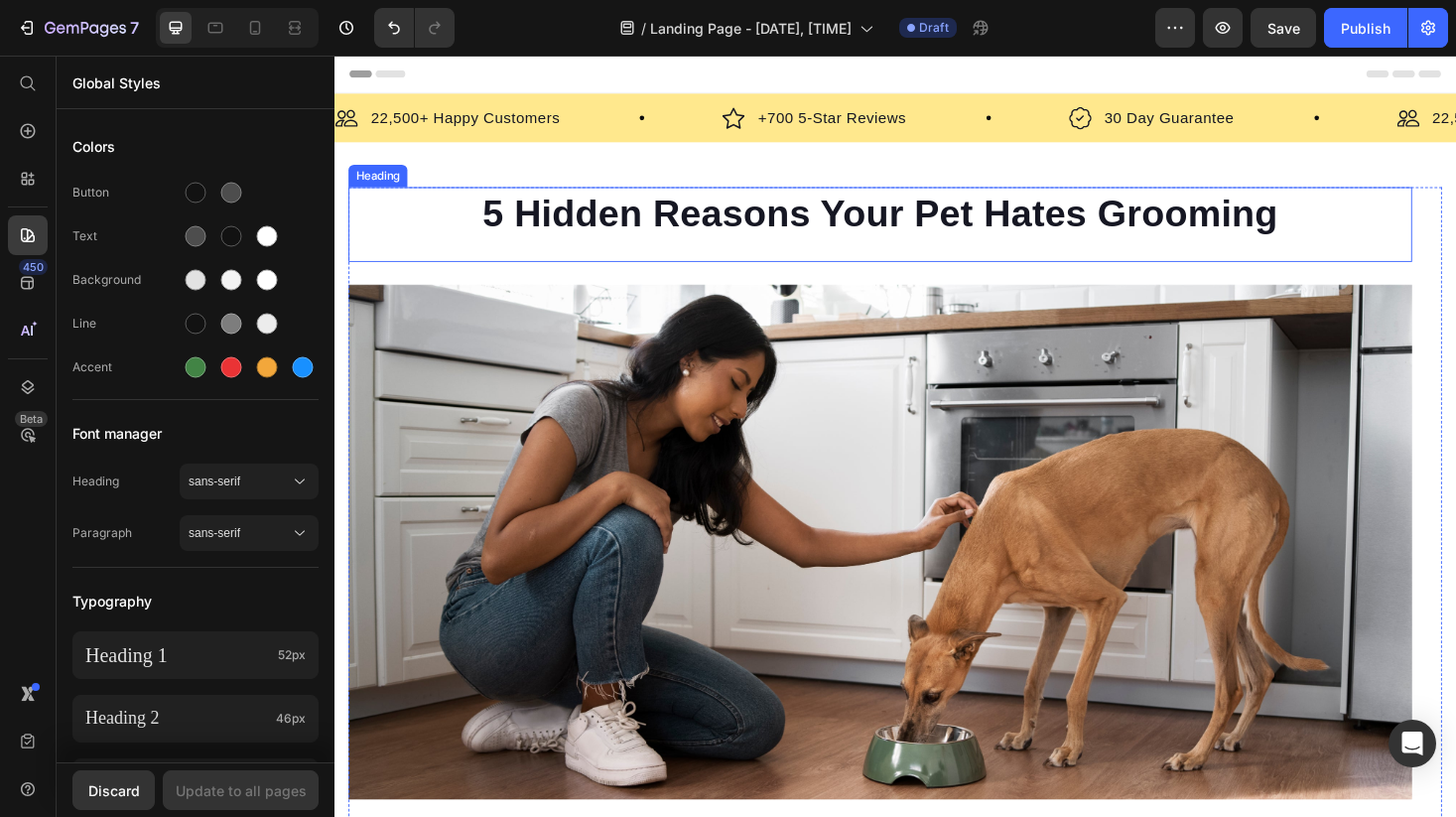 click on "⁠⁠⁠⁠⁠⁠⁠ 5 Hidden Reasons Your Pet Hates Grooming" at bounding box center (914, 223) 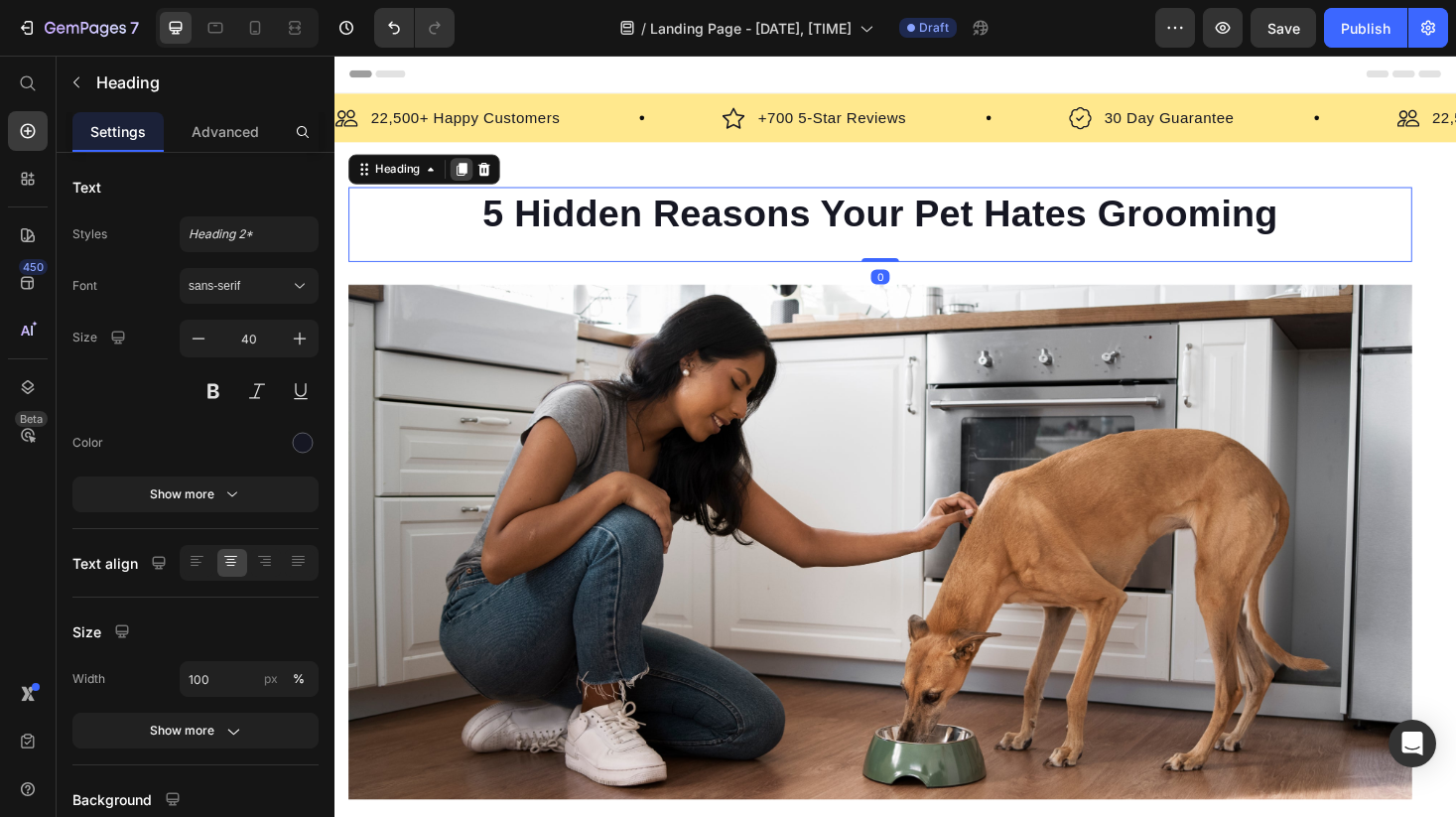 click 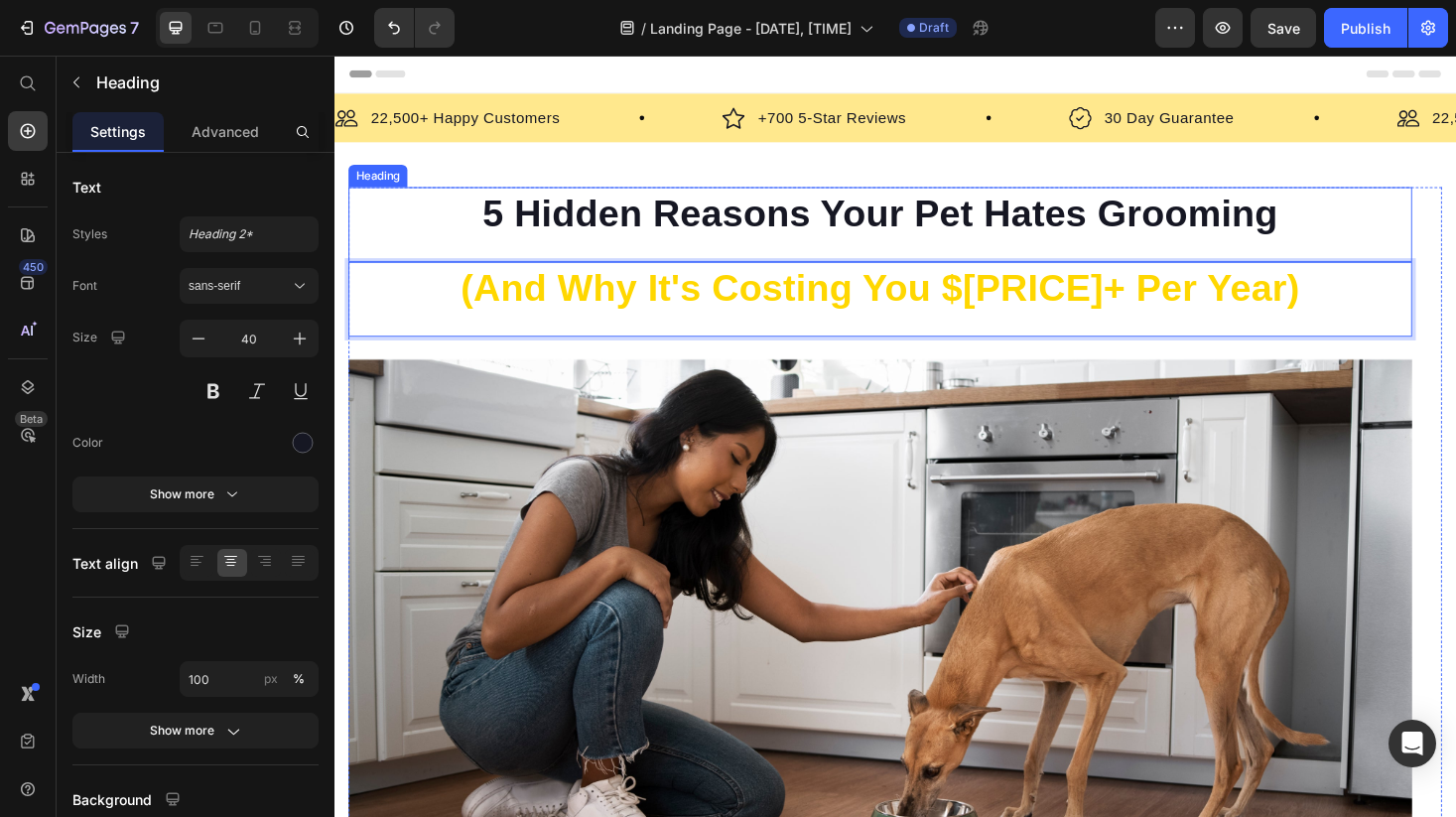 click on "⁠⁠⁠⁠⁠⁠⁠ 5 Hidden Reasons Your Pet Hates Grooming" at bounding box center [914, 223] 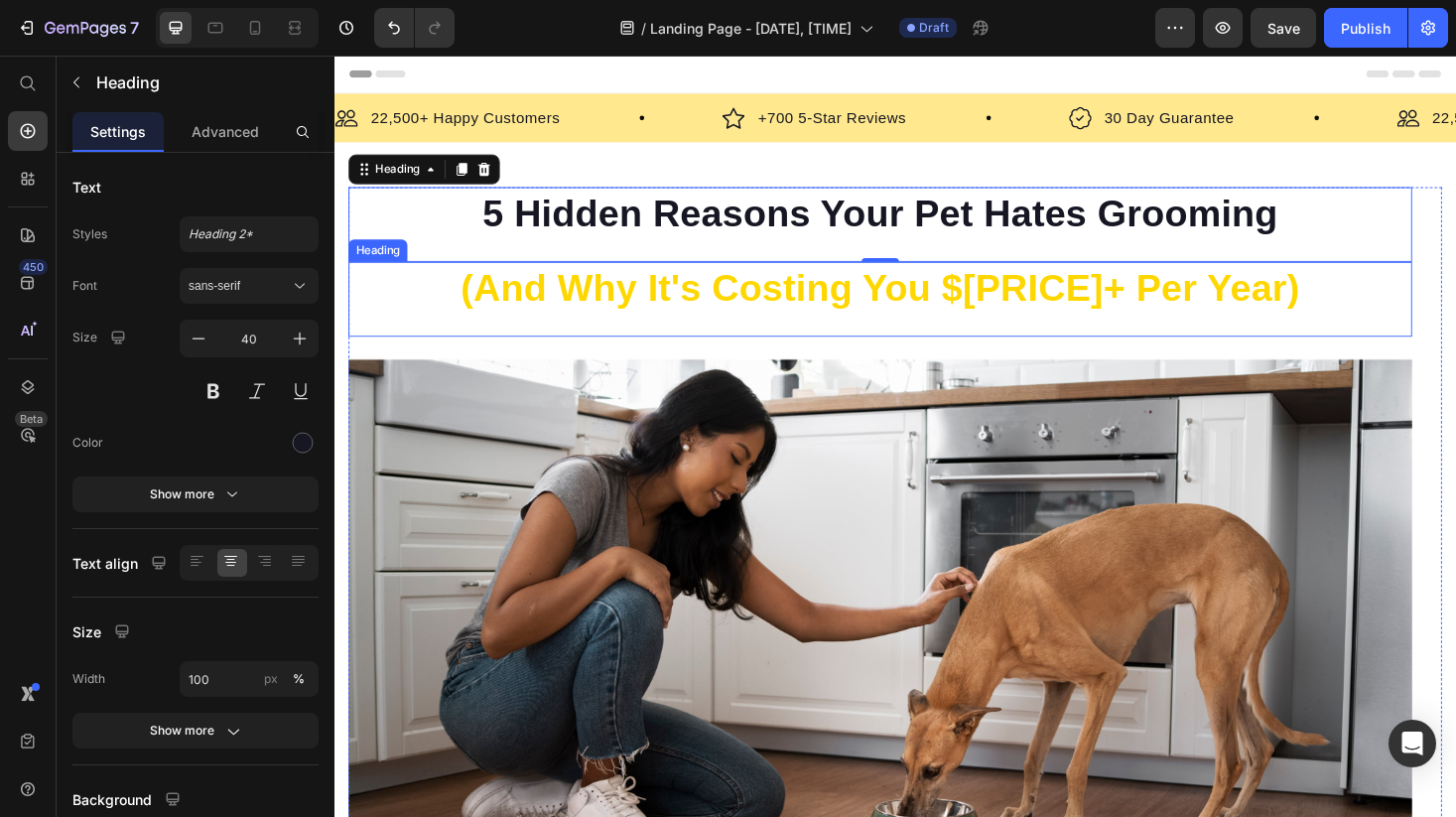 click on "(And Why It's Costing You $[PRICE]+ Per Year)" at bounding box center [914, 303] 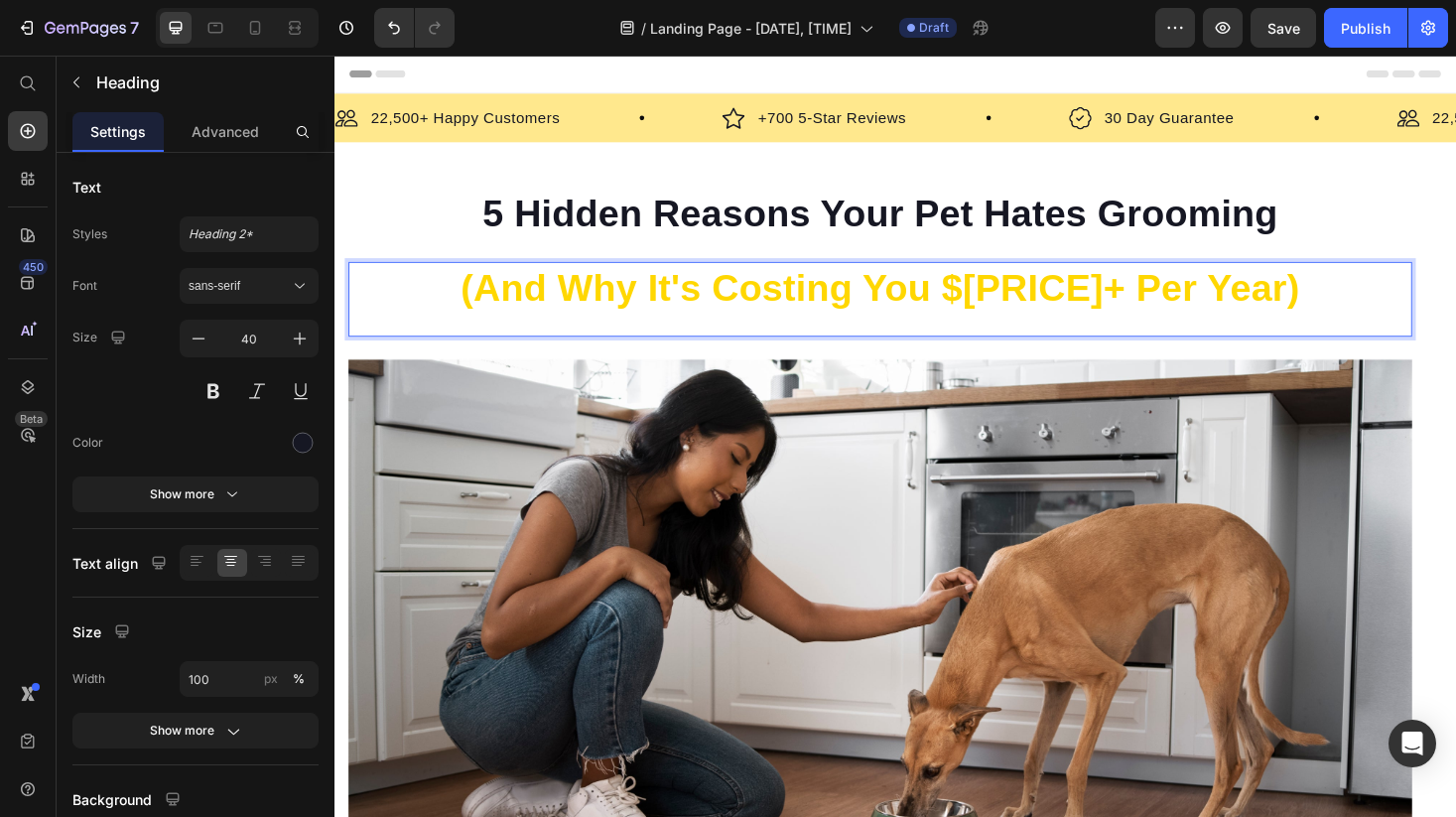 click on "⁠⁠⁠⁠⁠⁠⁠ 5 Hidden Reasons Your Pet Hates Grooming" at bounding box center [914, 223] 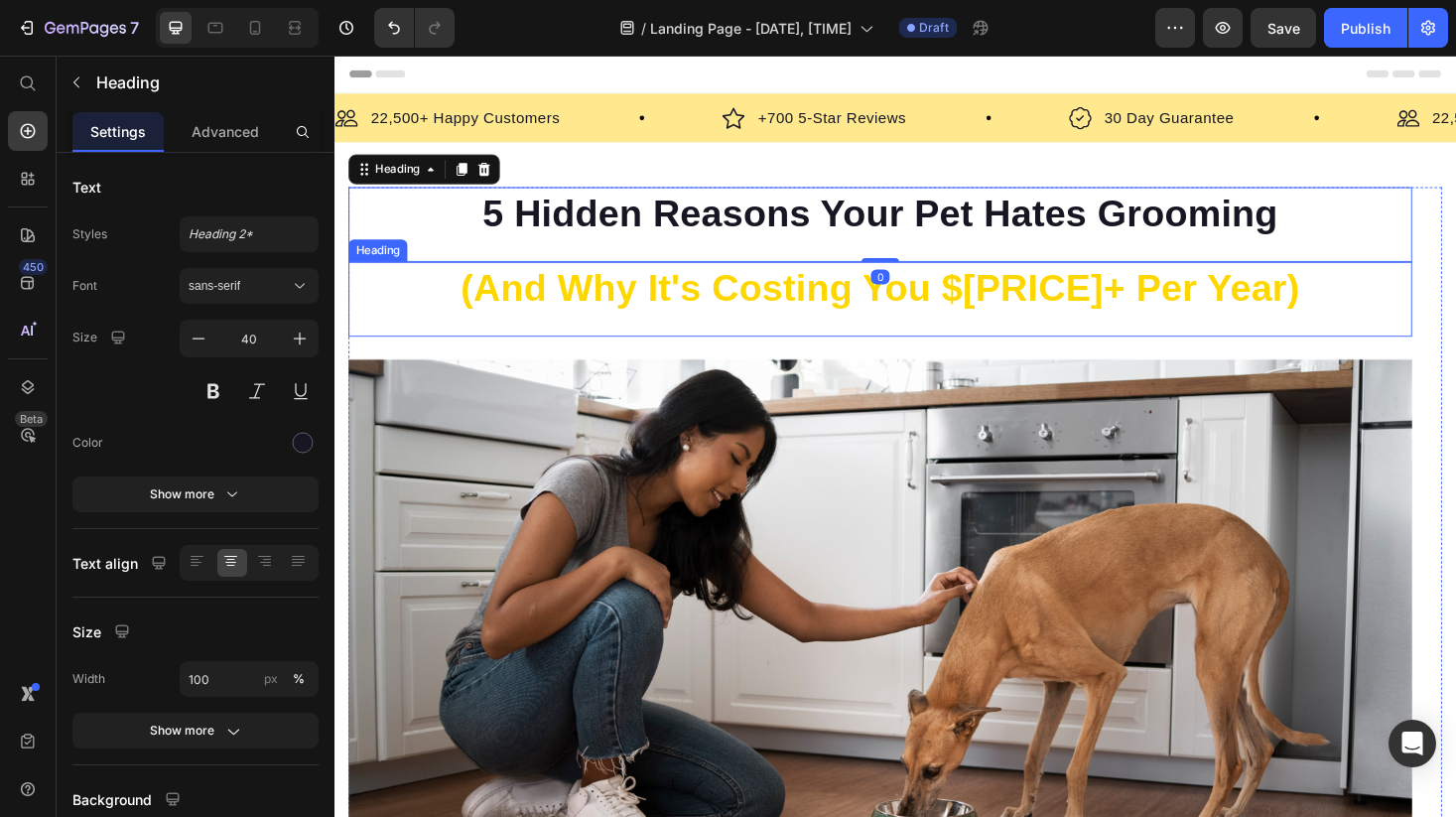 click on "⁠⁠⁠⁠⁠⁠⁠ (And Why It's Costing You $[PRICE]+ Per Year)" at bounding box center (914, 303) 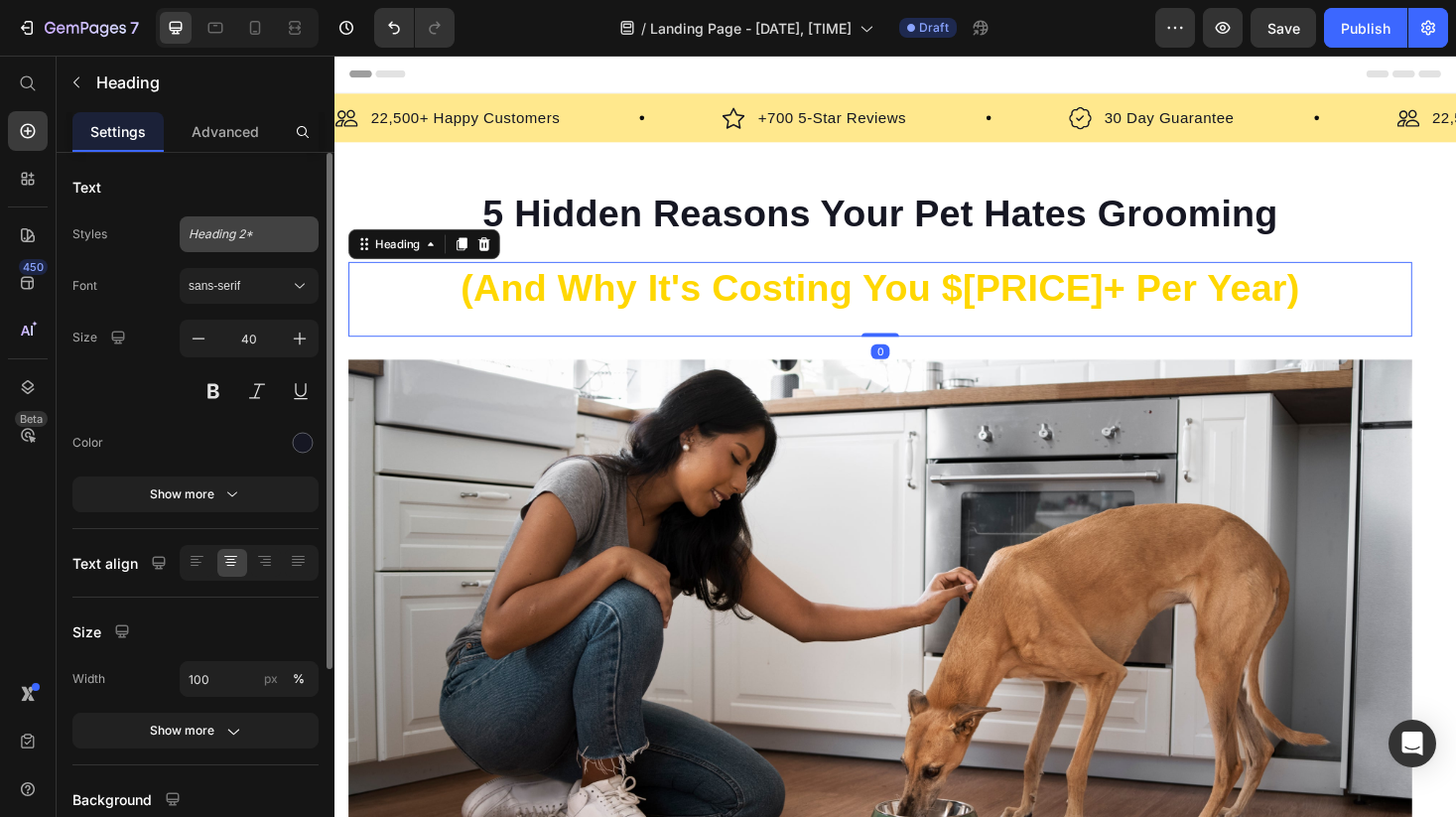 click on "Heading 2*" at bounding box center [237, 234] 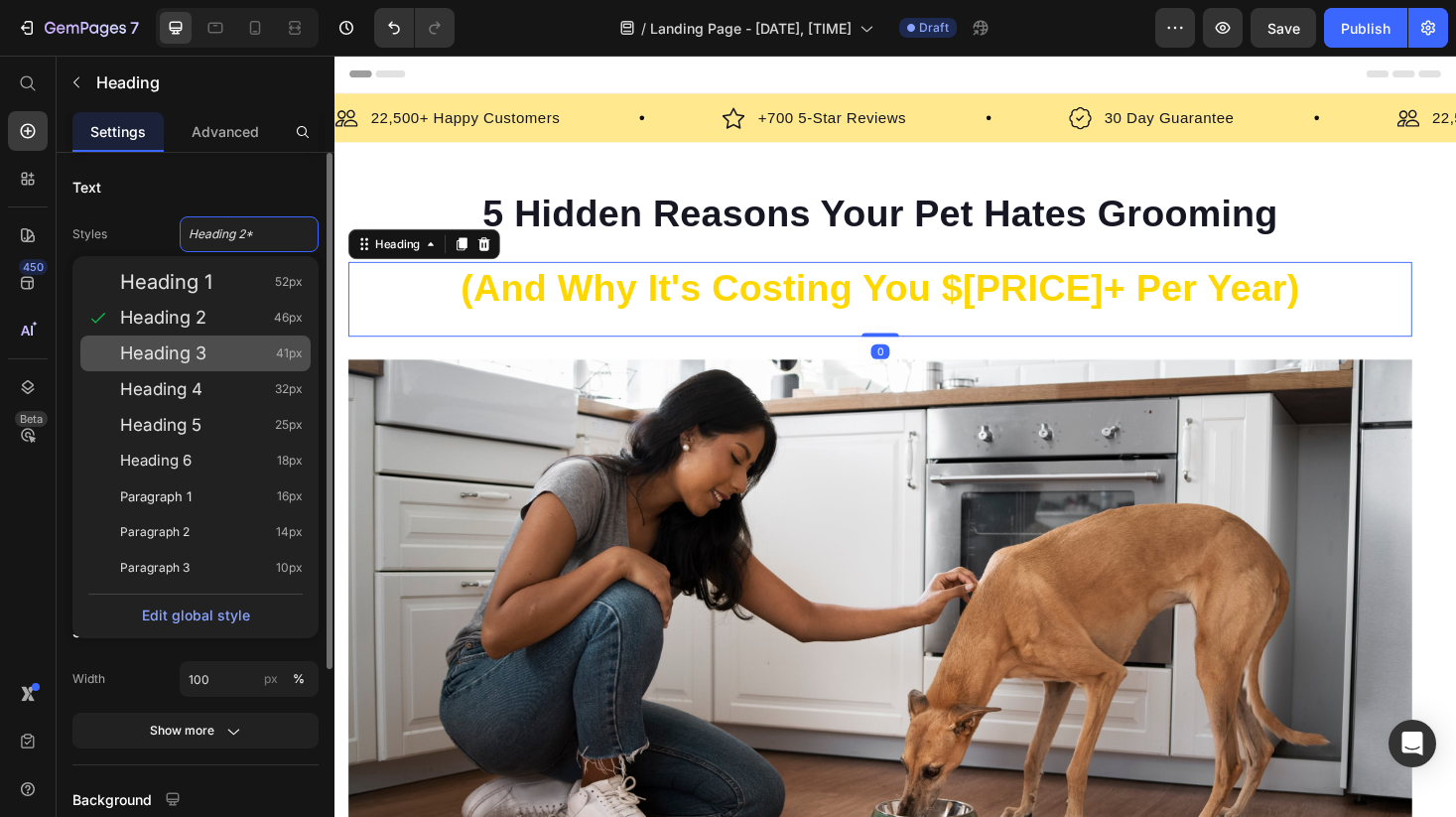 click on "Heading 3" at bounding box center (163, 353) 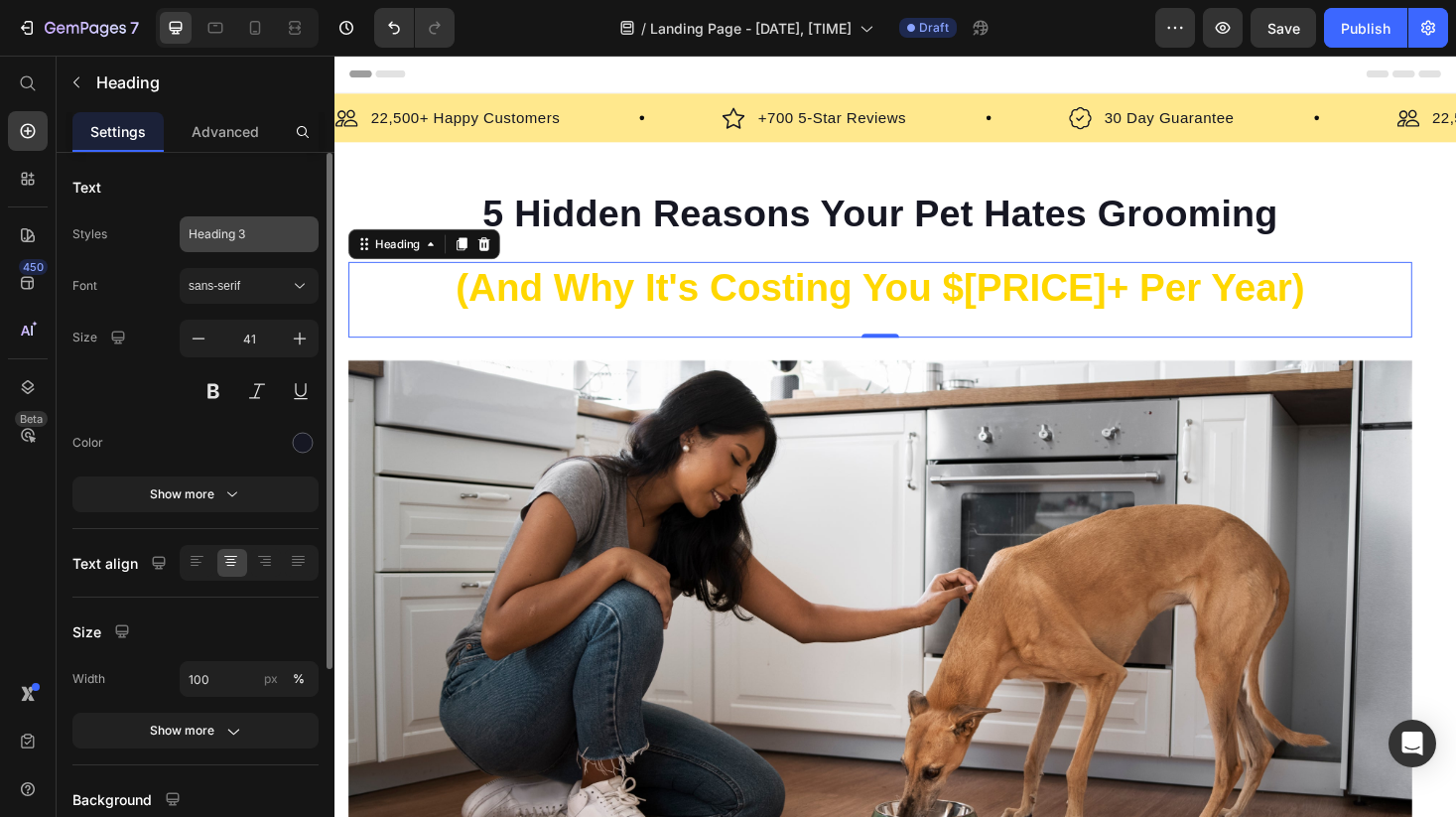 click on "Heading 3" 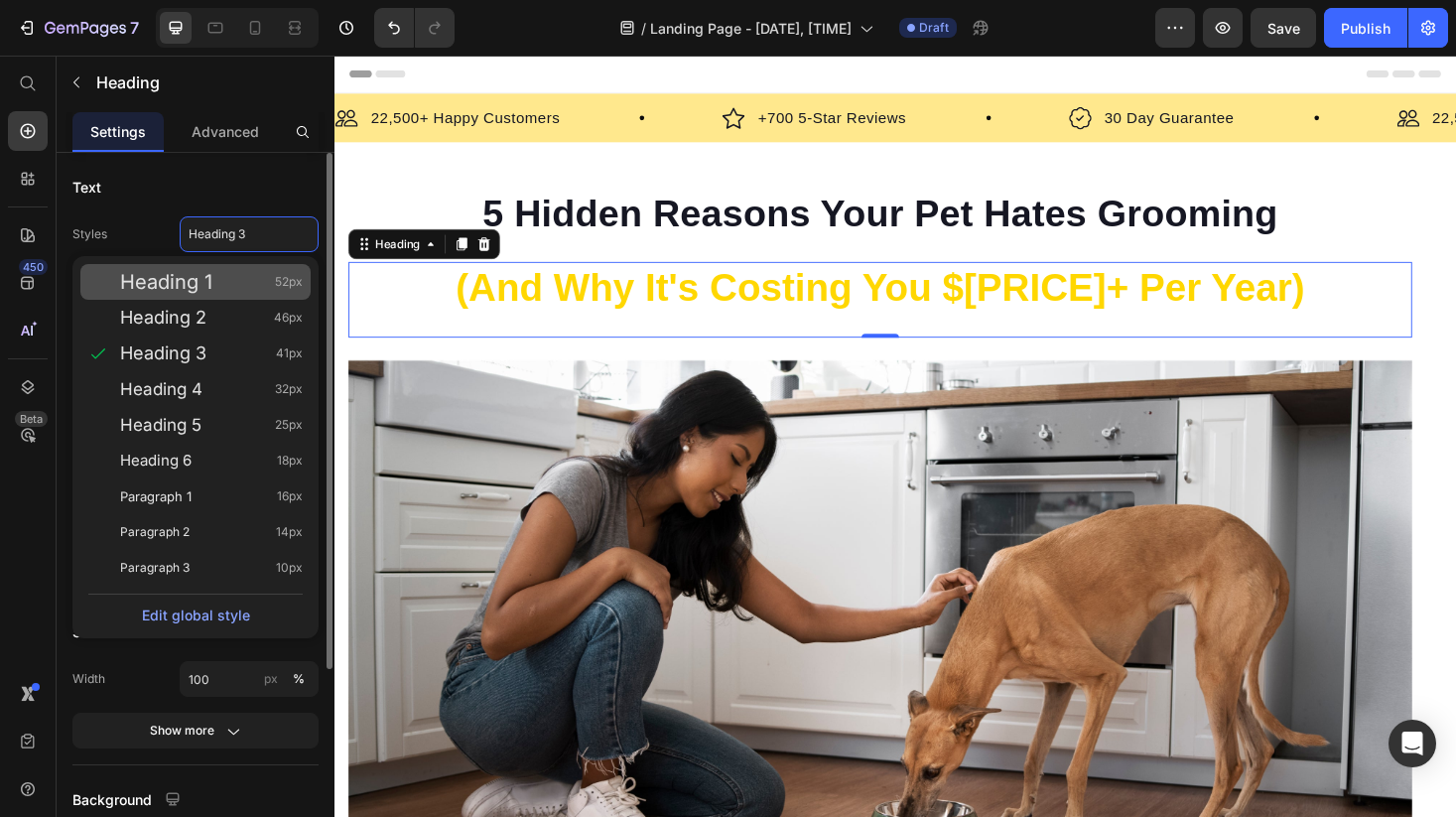 click on "Heading 1" at bounding box center [166, 282] 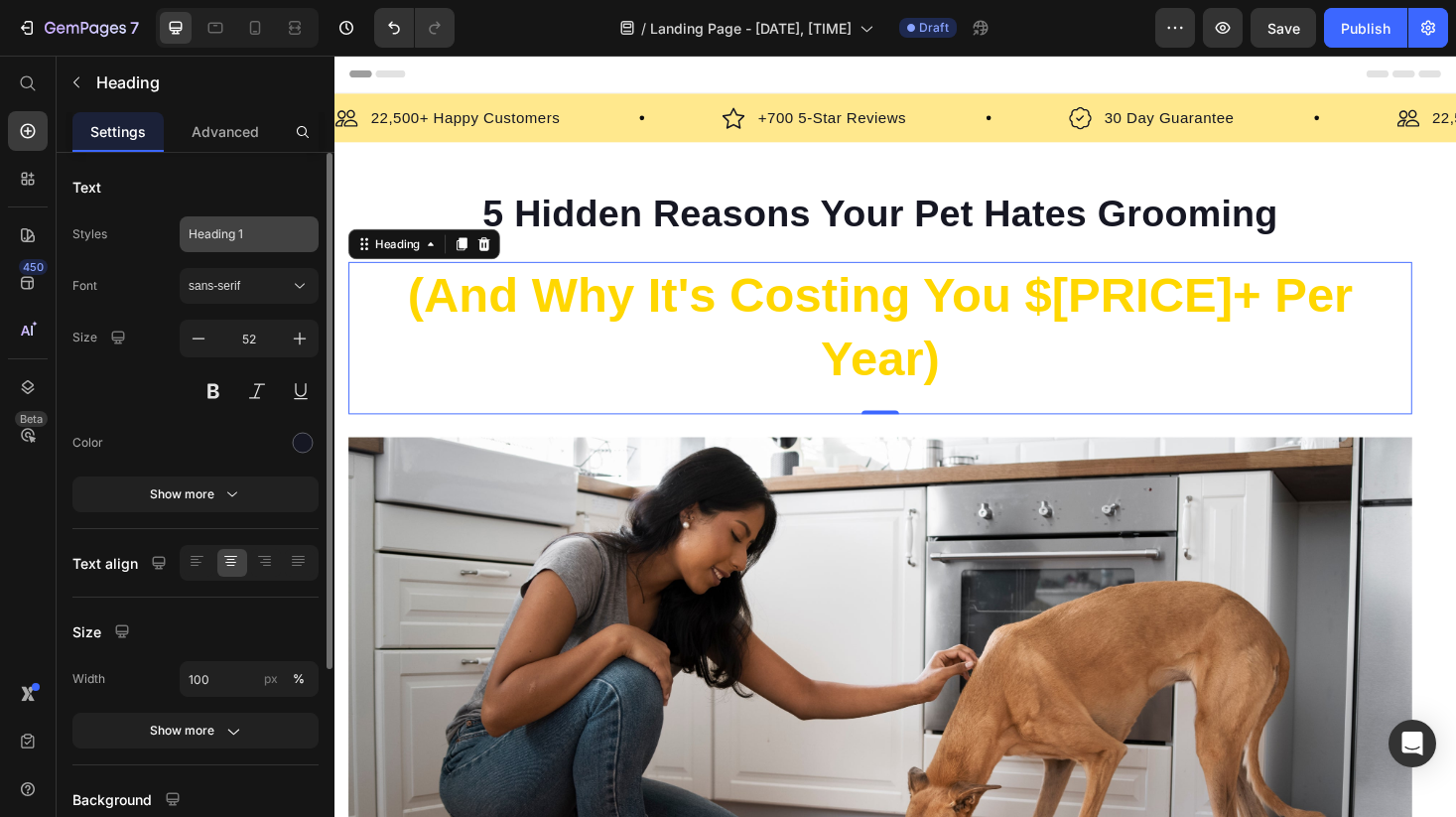 click on "Heading 1" at bounding box center (237, 234) 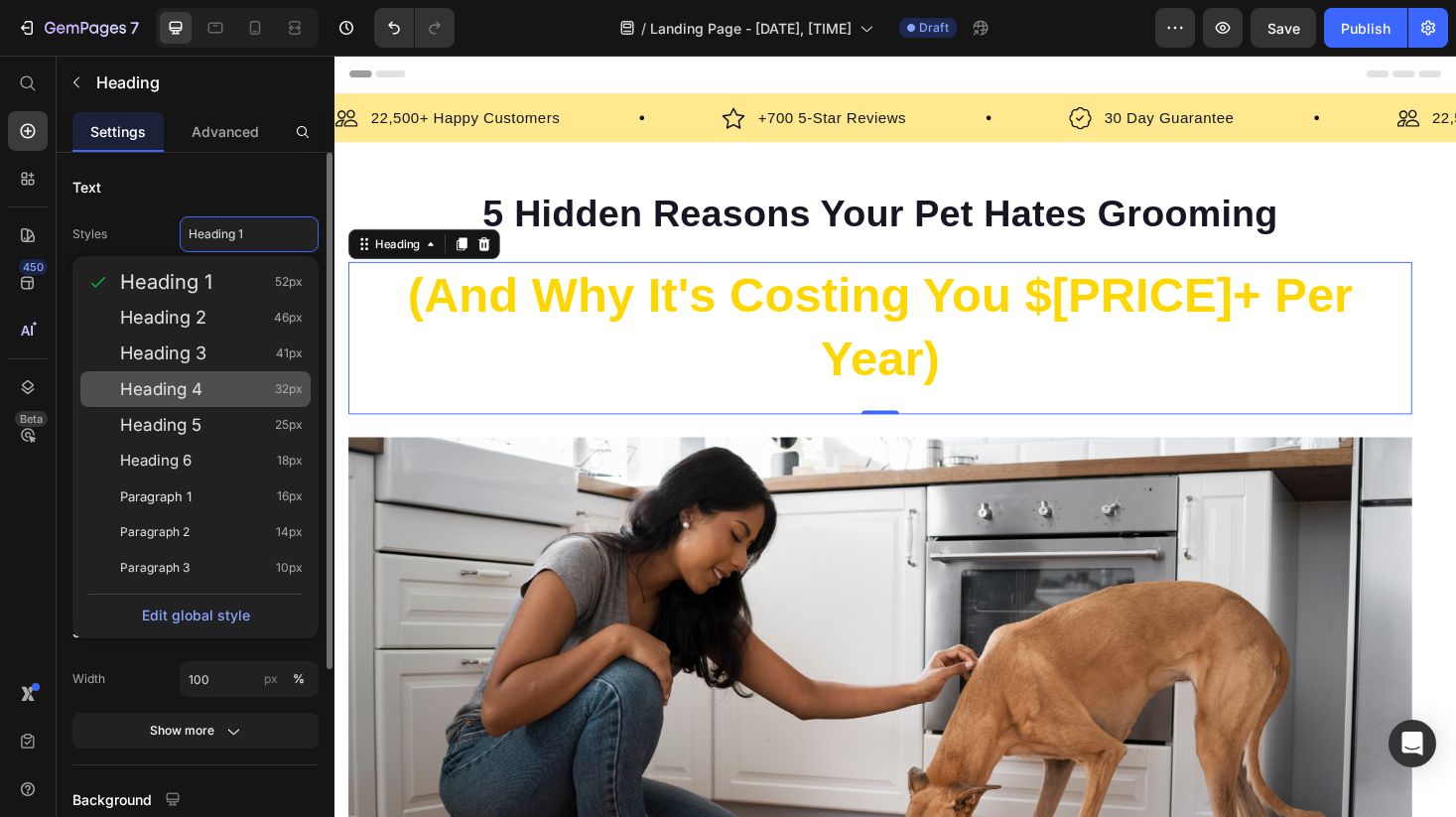 click on "Heading 4 32px" 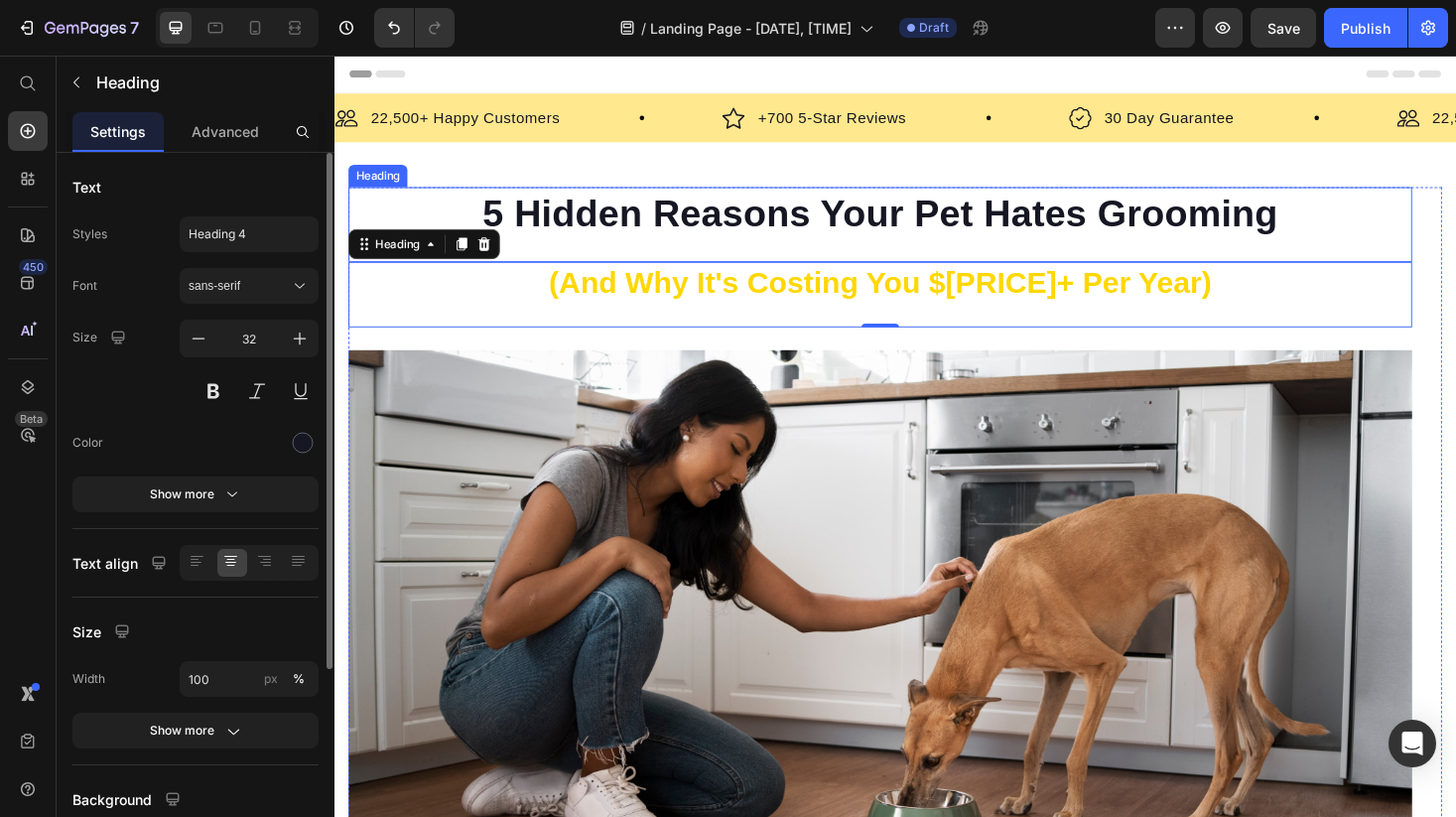 click on "⁠⁠⁠⁠⁠⁠⁠ 5 Hidden Reasons Your Pet Hates Grooming Heading" at bounding box center [914, 235] 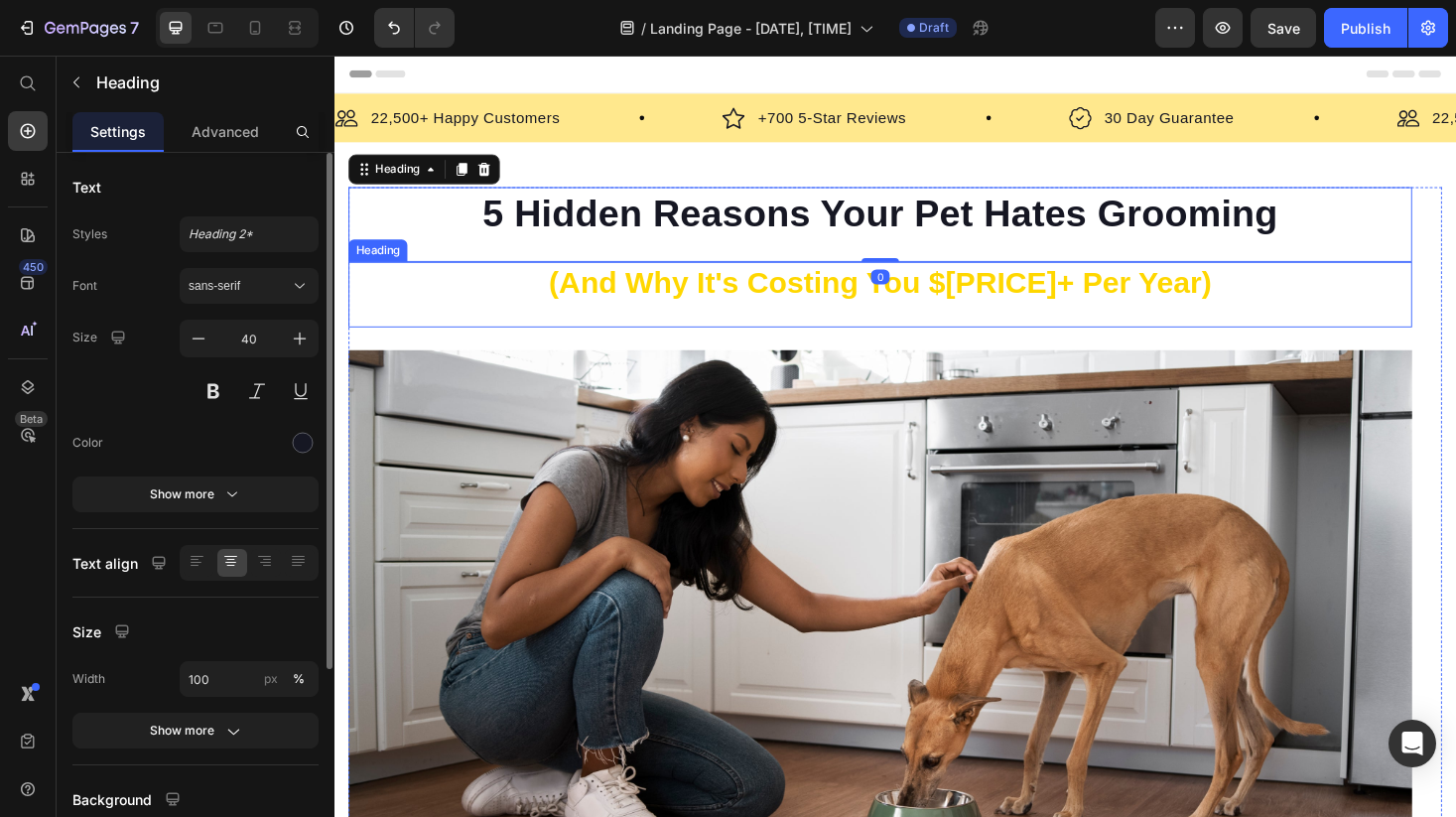 click on "(And Why It's Costing You $[PRICE]+ Per Year)" at bounding box center (913, 297) 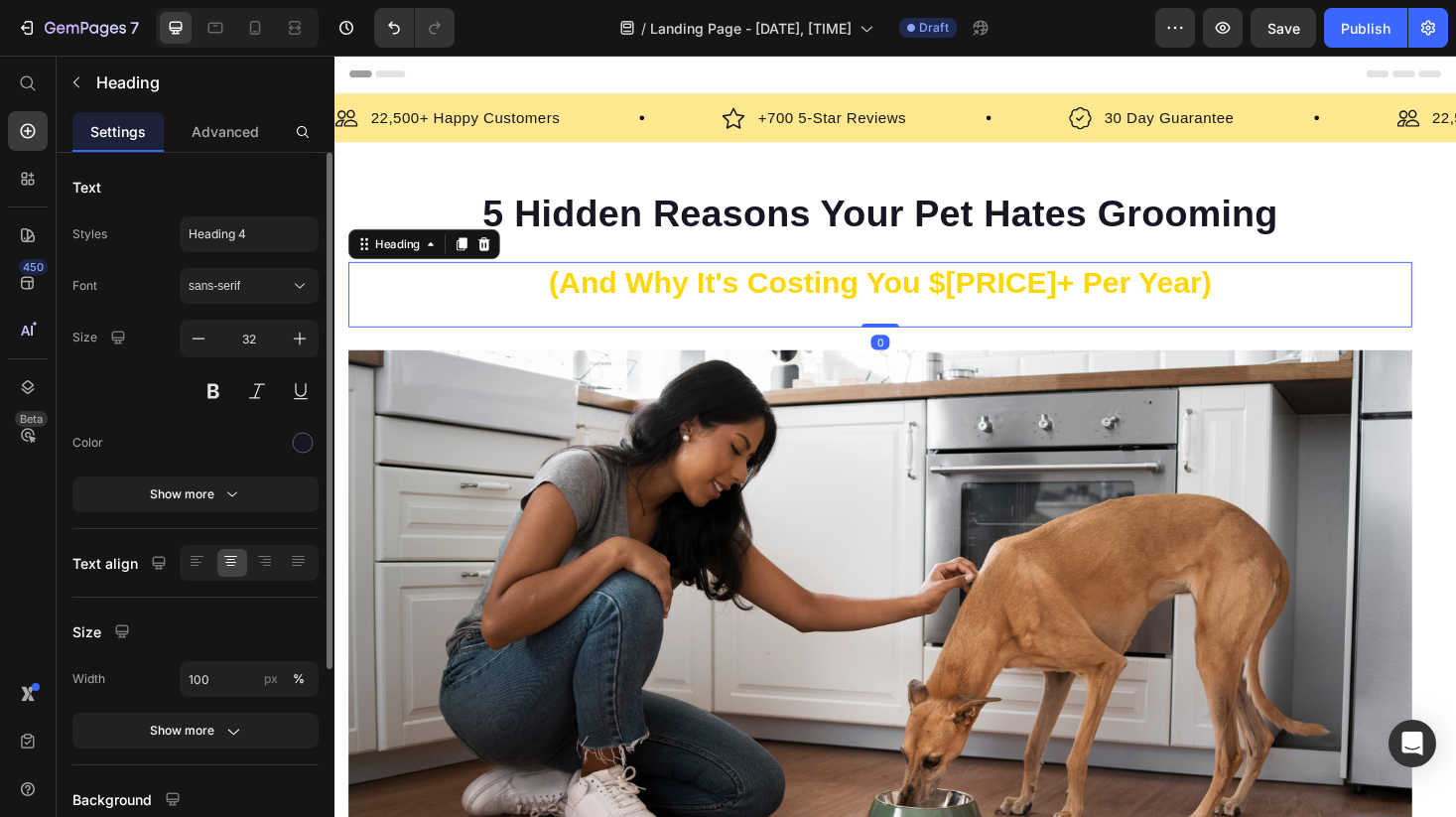 click at bounding box center (914, 641) 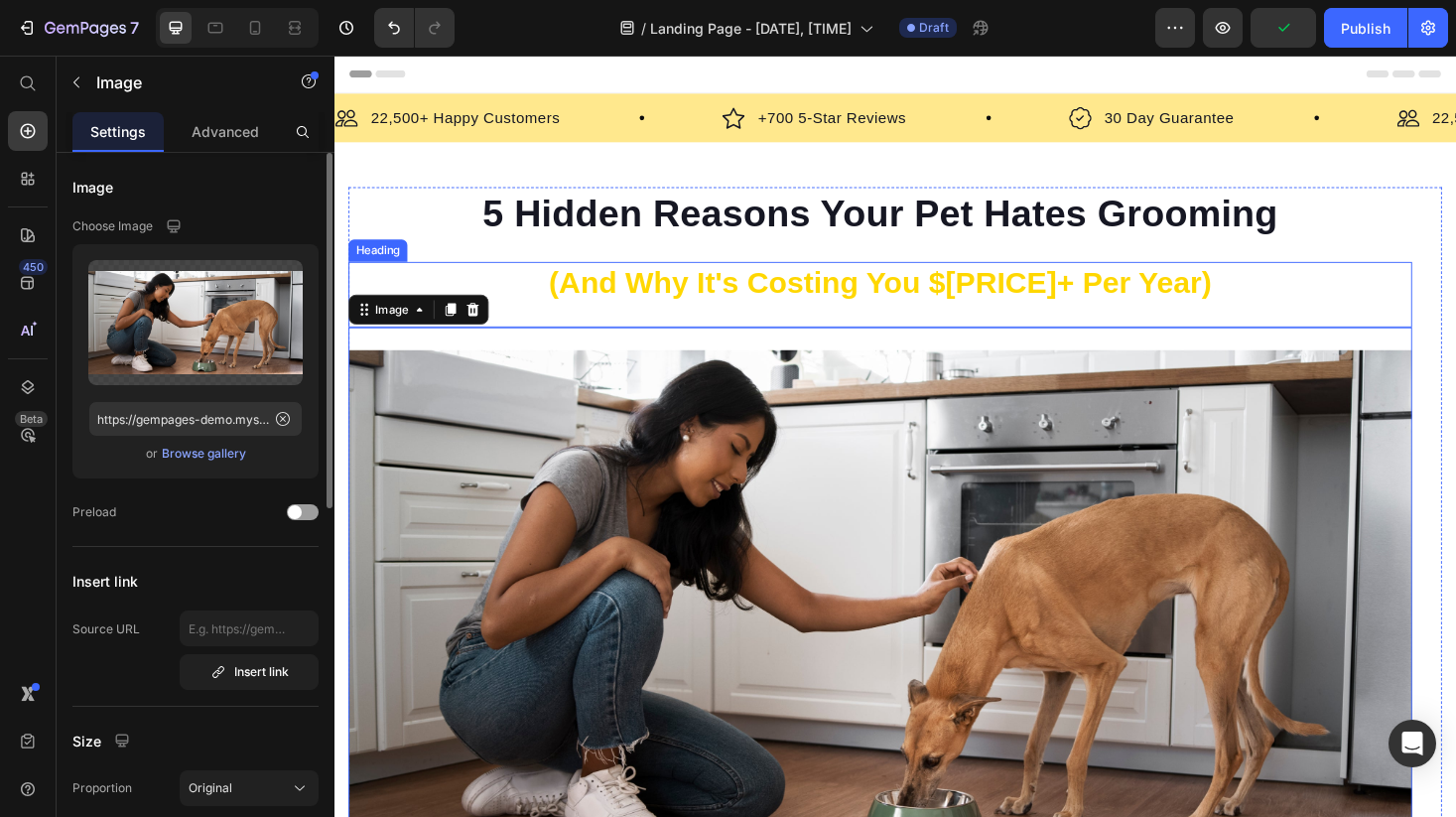 click on "(And Why It's Costing You $[PRICE]+ Per Year)" at bounding box center [913, 297] 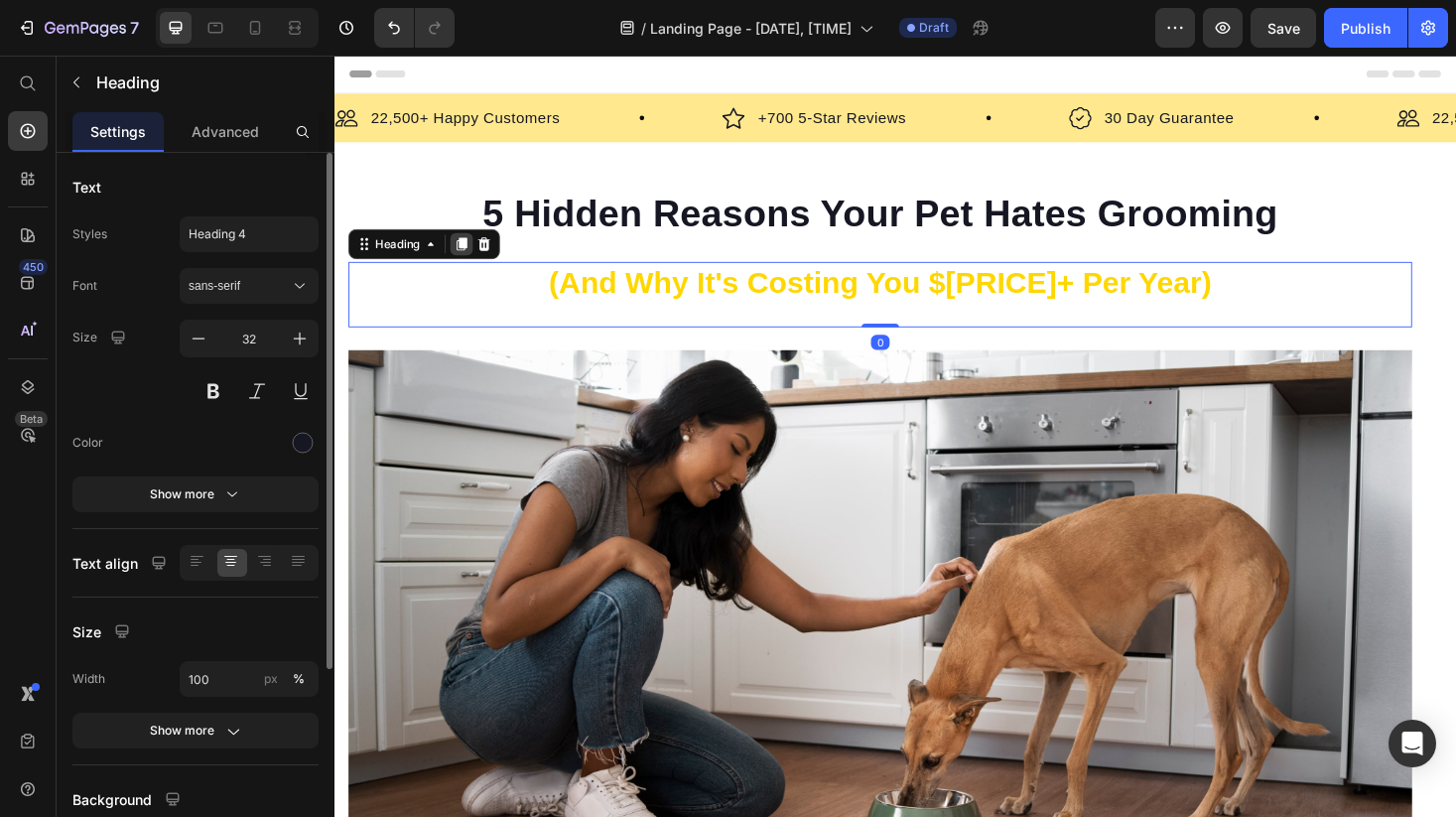 click 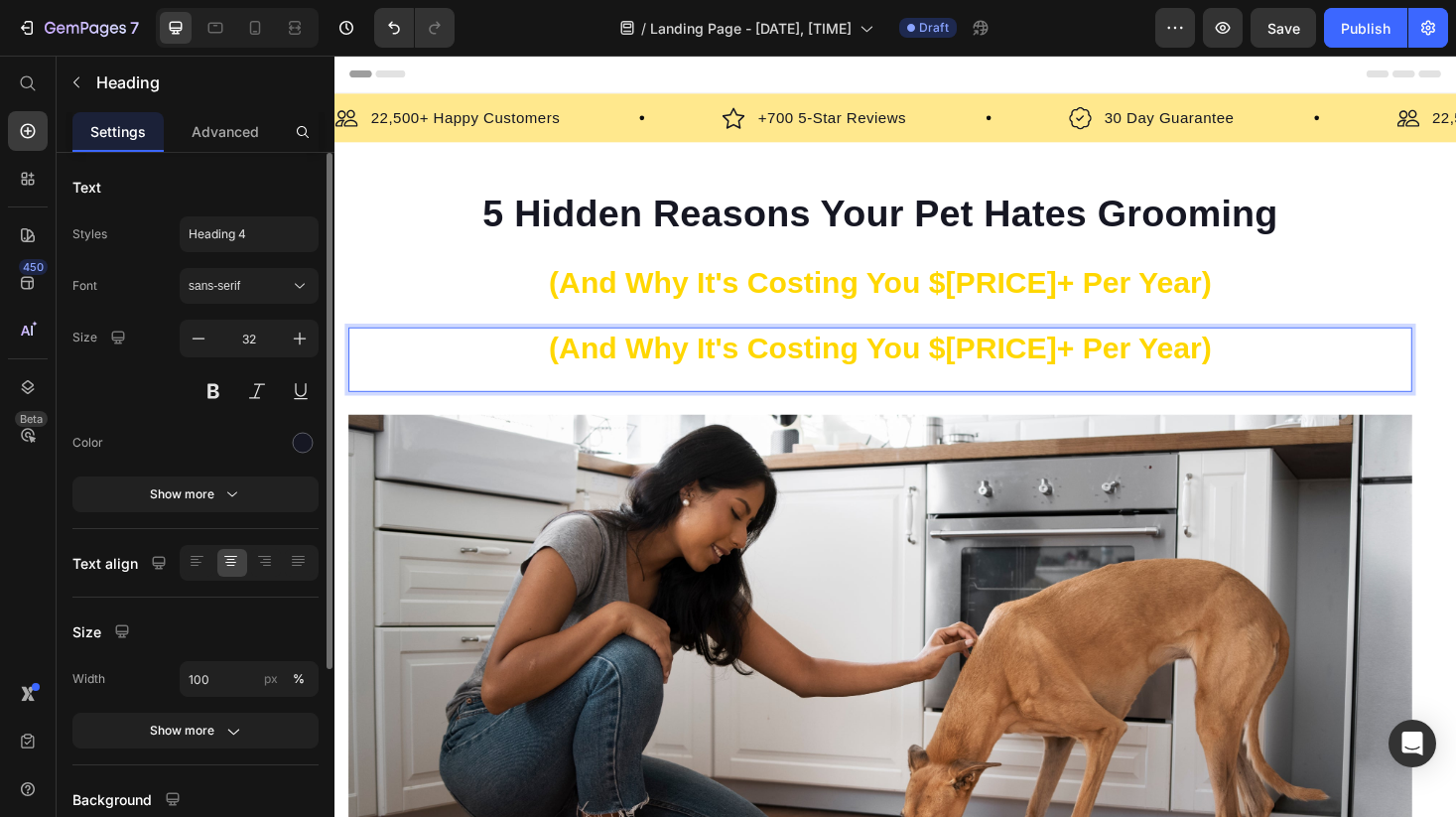 click on "(And Why It's Costing You $[PRICE]+ Per Year)" at bounding box center [913, 366] 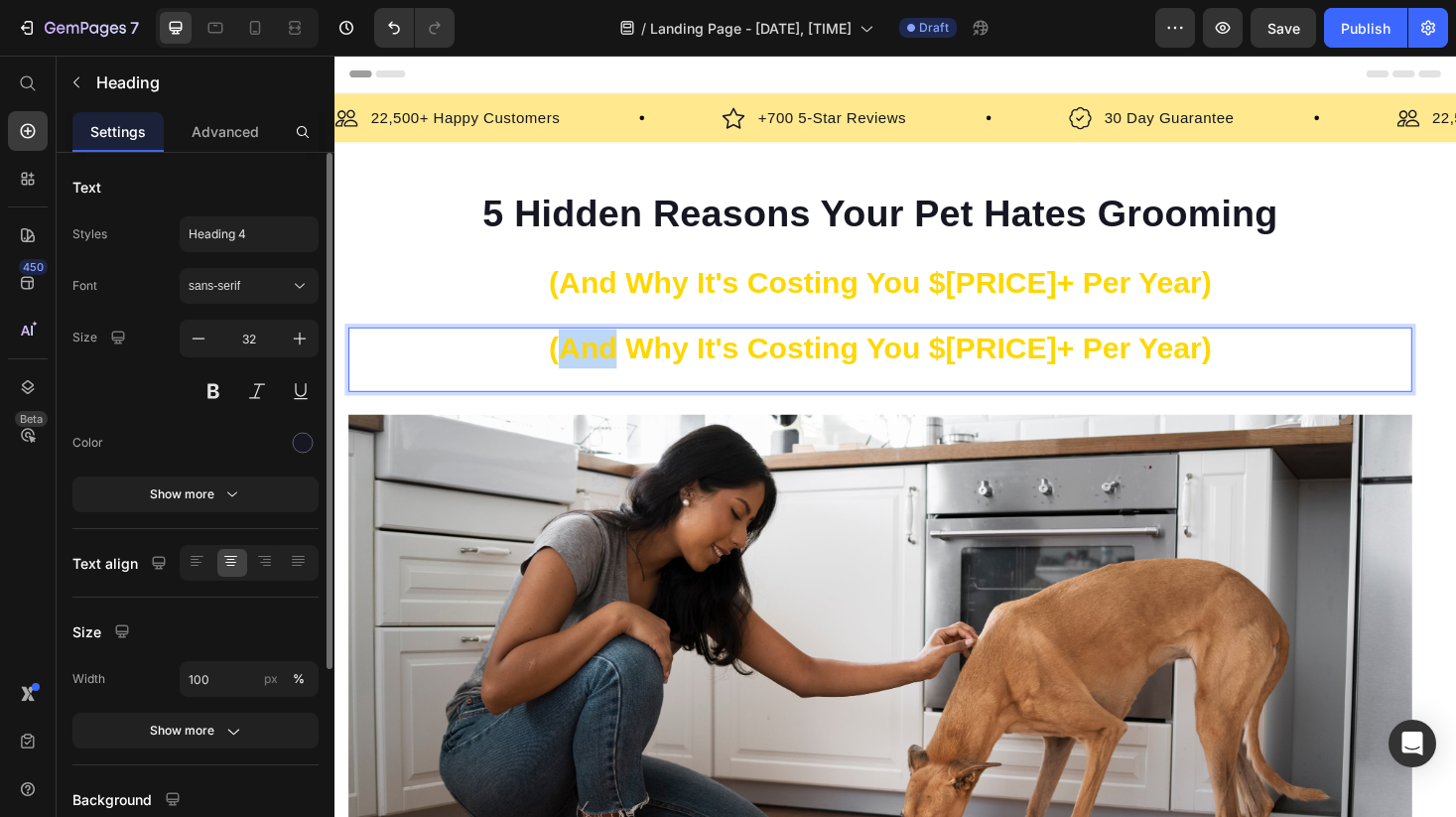 click on "(And Why It's Costing You $[PRICE]+ Per Year)" at bounding box center [913, 366] 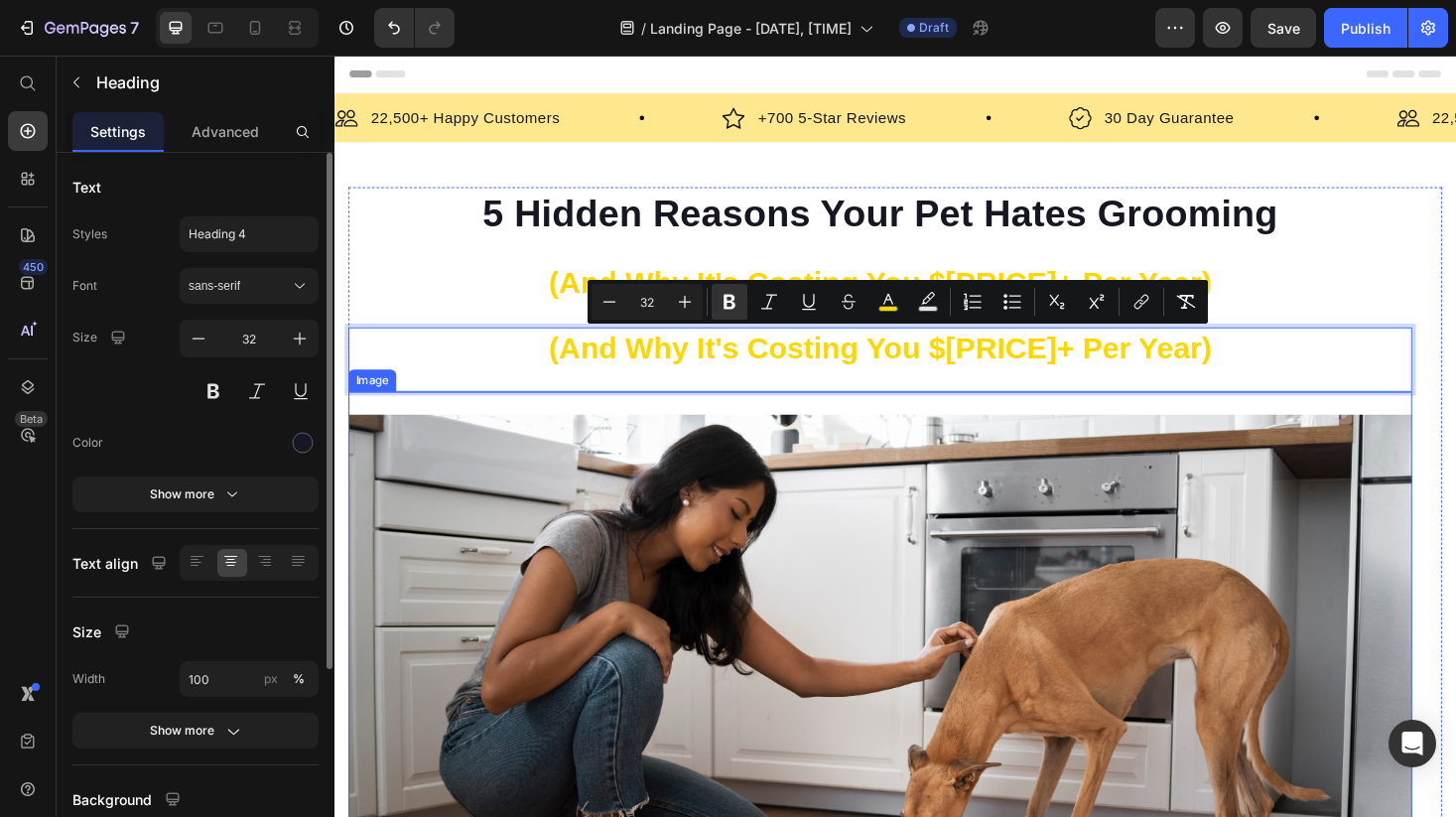 click on "⁠⁠⁠⁠⁠⁠⁠ 5 Hidden Reasons Your Pet Hates Grooming Heading ⁠⁠⁠⁠⁠⁠⁠ (And Why It's Costing You $[PRICE]+ Per Year) Heading (And Why It's Costing You $[PRICE]+ Per Year) Heading 0 Image Welcome to our high quality dog food store! We are proud to bring you a range of the best dog food products, specifically designed to meet your dog's nutritional and health needs. With excellent quality and natural ingredients, our feed not only provides essential nutrition but also provides various benefits. Discover what we can do for your dog's excellent health! Text block Jump to section quickly: Text block
Icon Healthy and Balanced Nutrition Text block Advanced list
Icon Joint Care and Mobility Support Text block Advanced list
Icon Digestive Health and Immune Support Text block Advanced list
Icon Healthy Skin and Shiny Coat Text block Advanced list
Icon Overall Well-being and Vitality Text block Advanced list Text block Image Healthy and Balanced Nutrition Heading" at bounding box center [930, 2834] 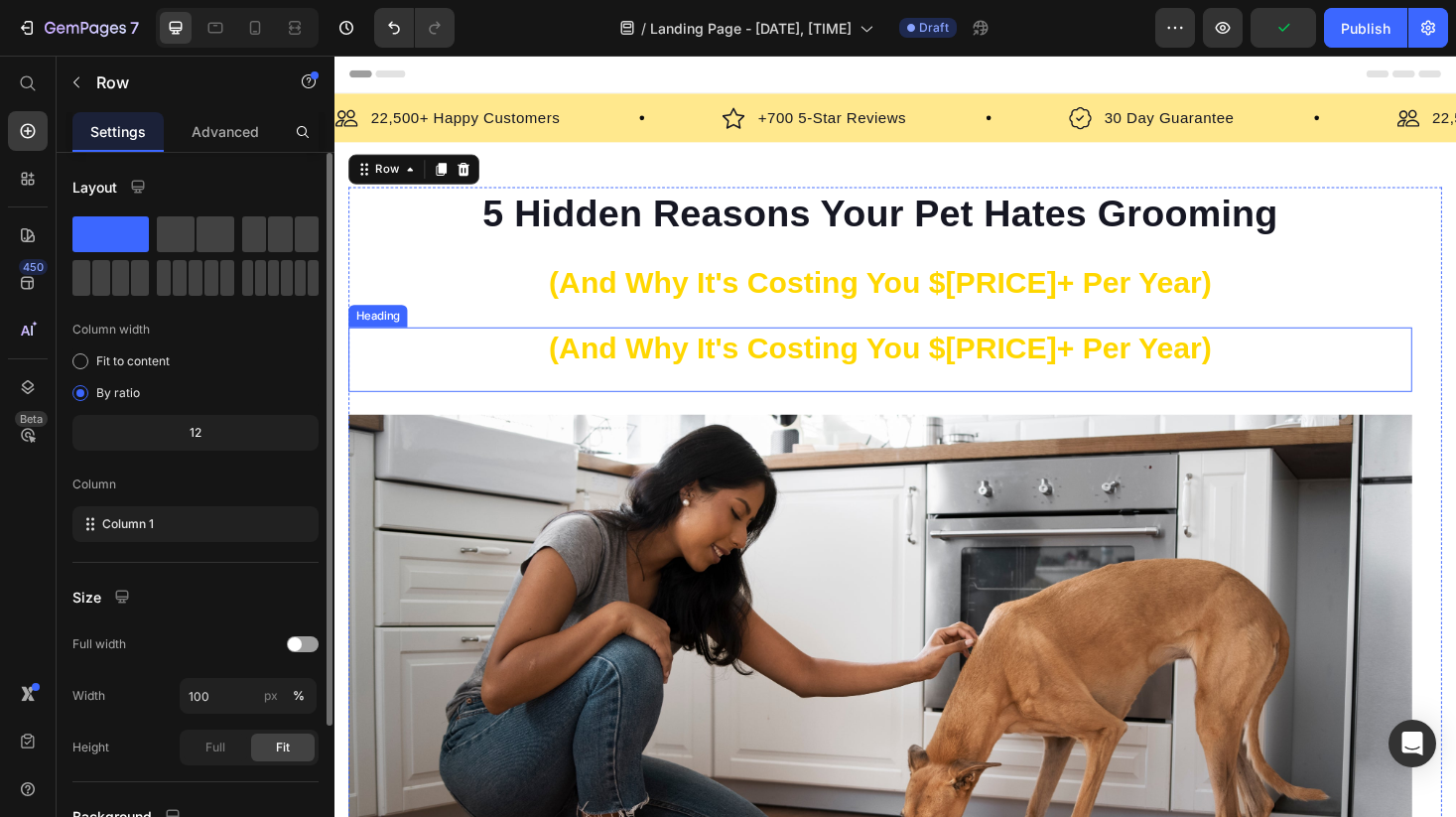 click on "⁠⁠⁠⁠⁠⁠⁠ (And Why It's Costing You $[PRICE]+ Per Year)" at bounding box center (914, 367) 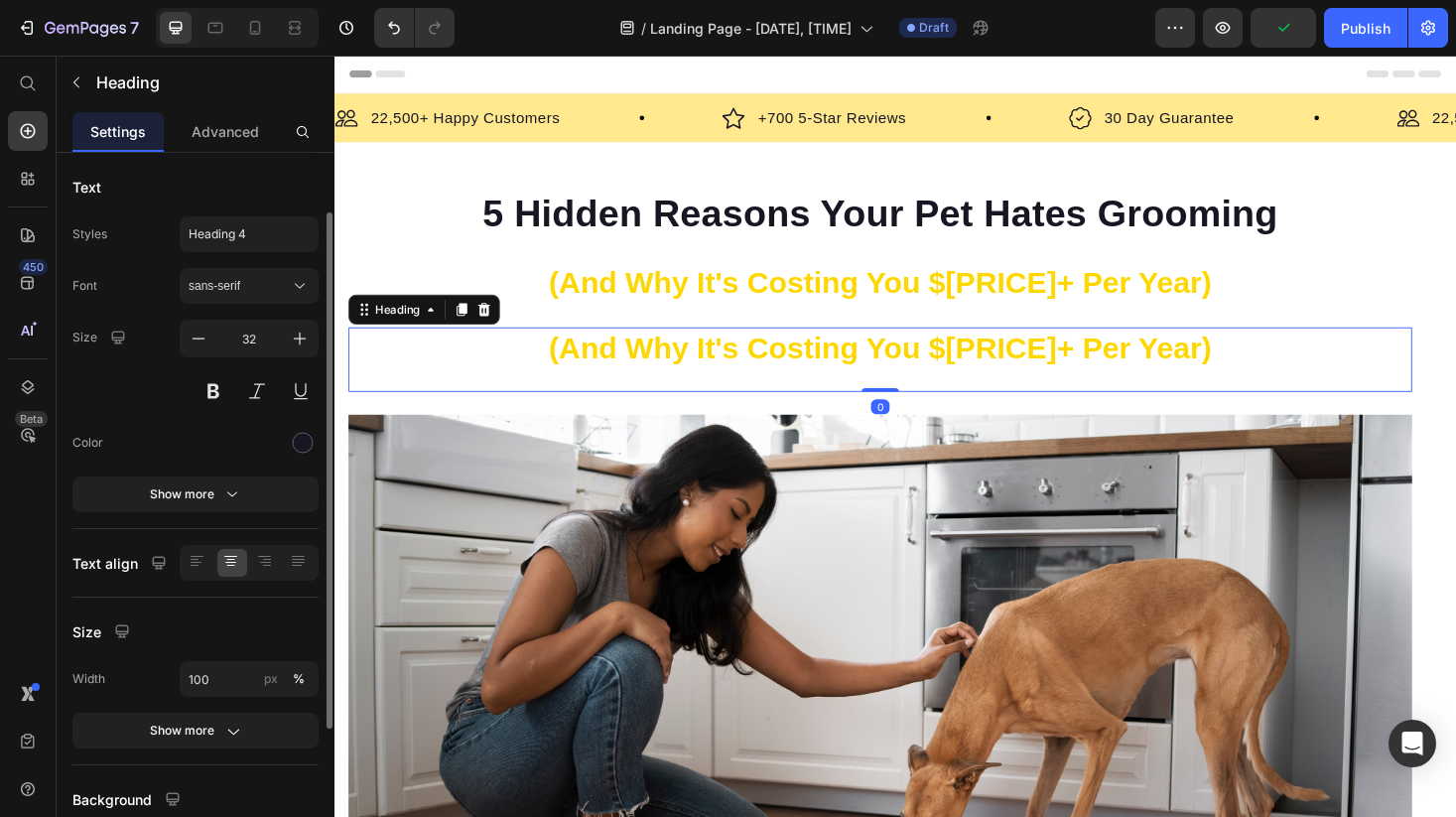 scroll, scrollTop: 284, scrollLeft: 0, axis: vertical 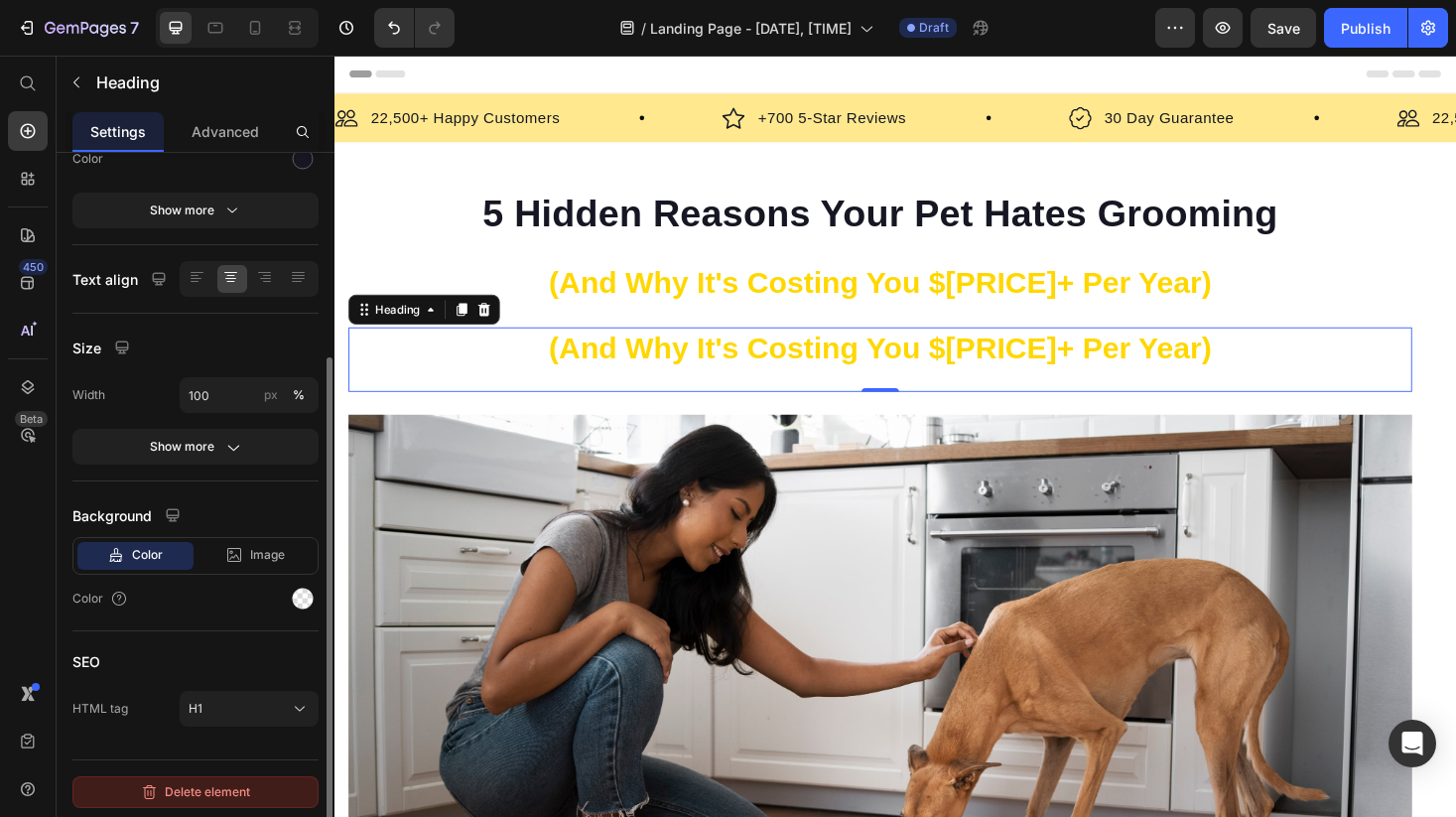 click on "Delete element" at bounding box center (196, 792) 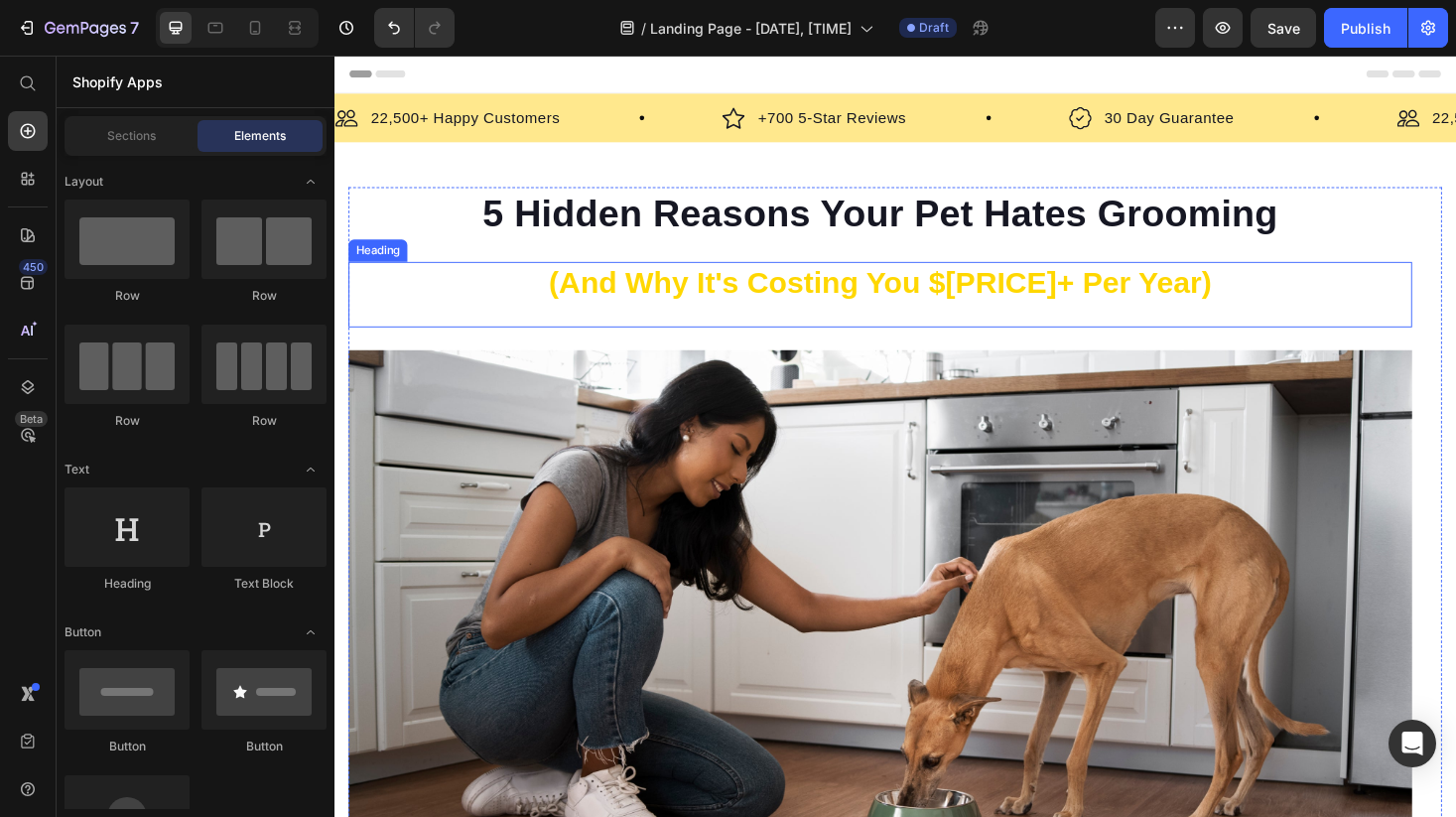 click on "5 Hidden Reasons Your Pet Hates Grooming" at bounding box center (914, 223) 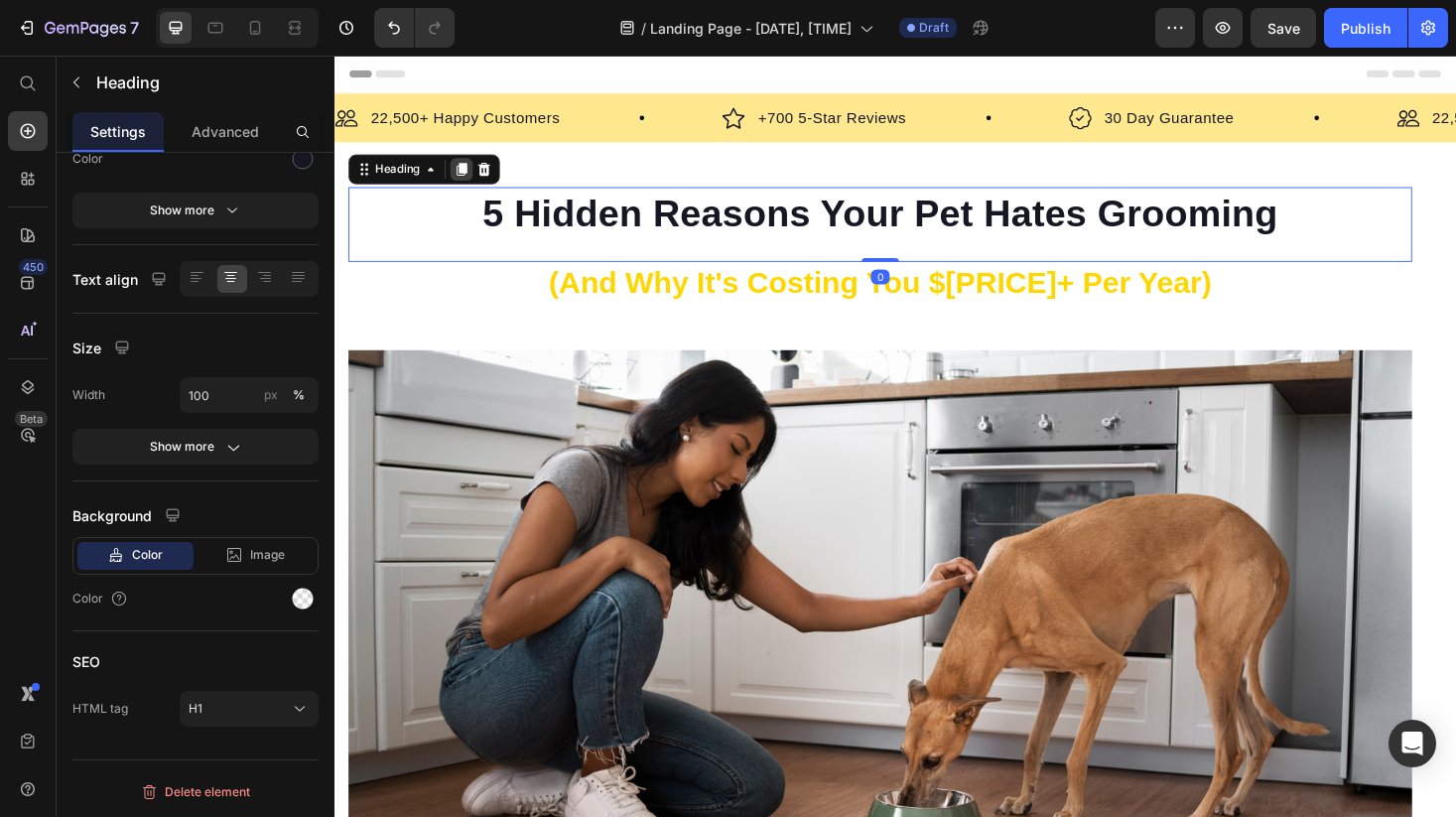click 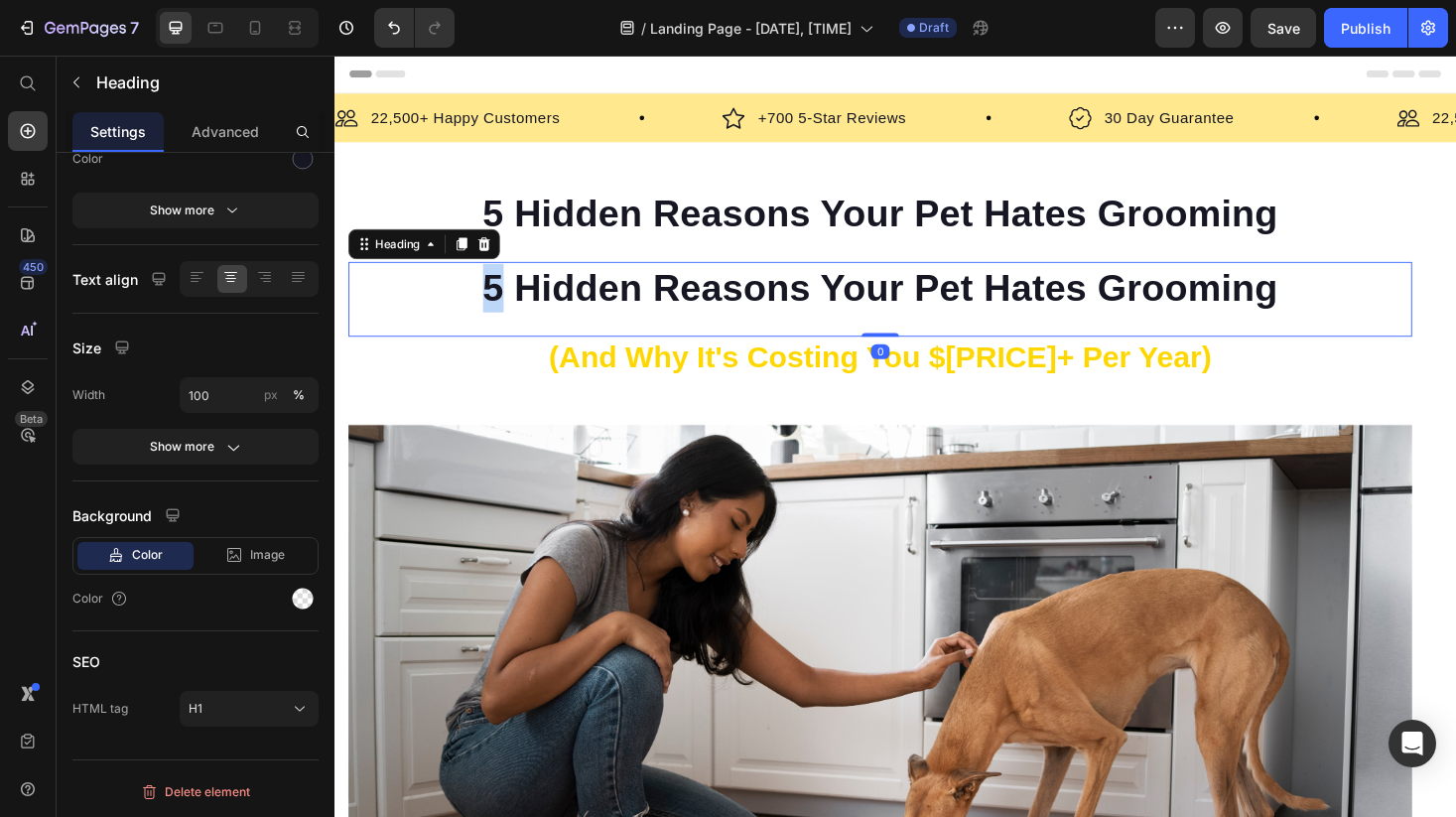 click on "5 Hidden Reasons Your Pet Hates Grooming" at bounding box center [914, 303] 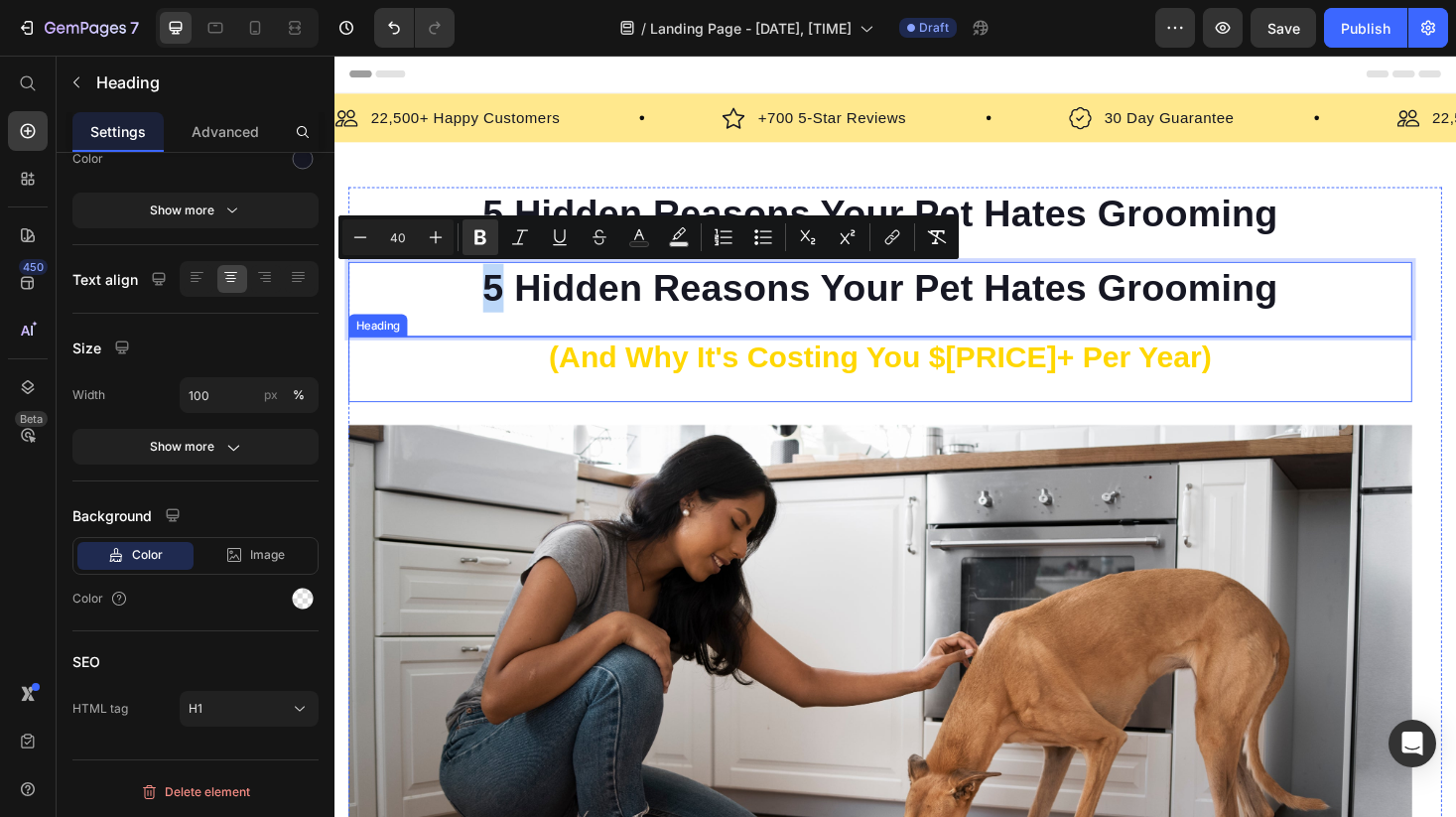 click on "⁠⁠⁠⁠⁠⁠⁠ (And Why It's Costing You $[PRICE]+ Per Year)" at bounding box center [914, 377] 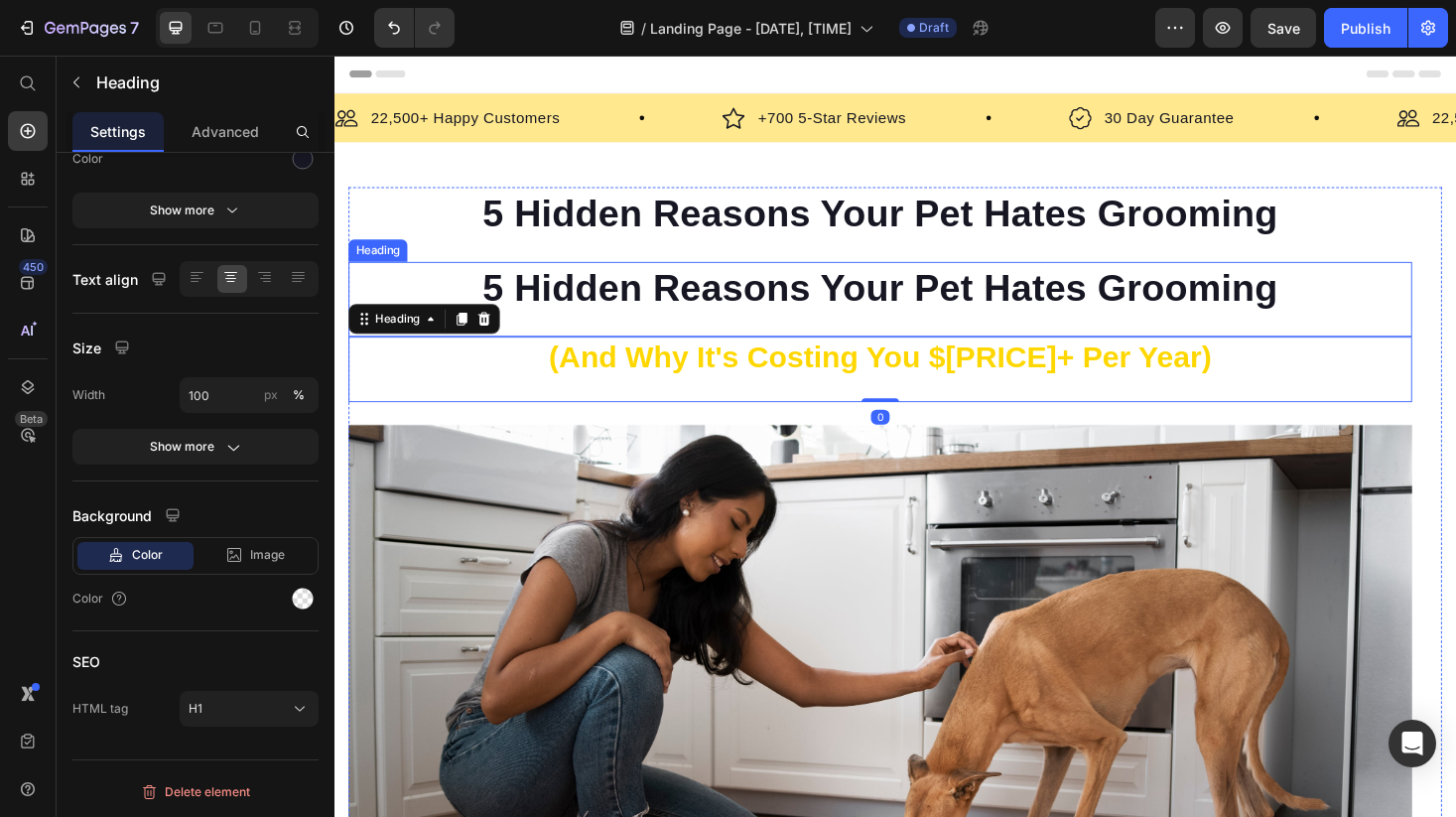 click on "⁠⁠⁠⁠⁠⁠⁠ 5 Hidden Reasons Your Pet Hates Grooming" at bounding box center (914, 303) 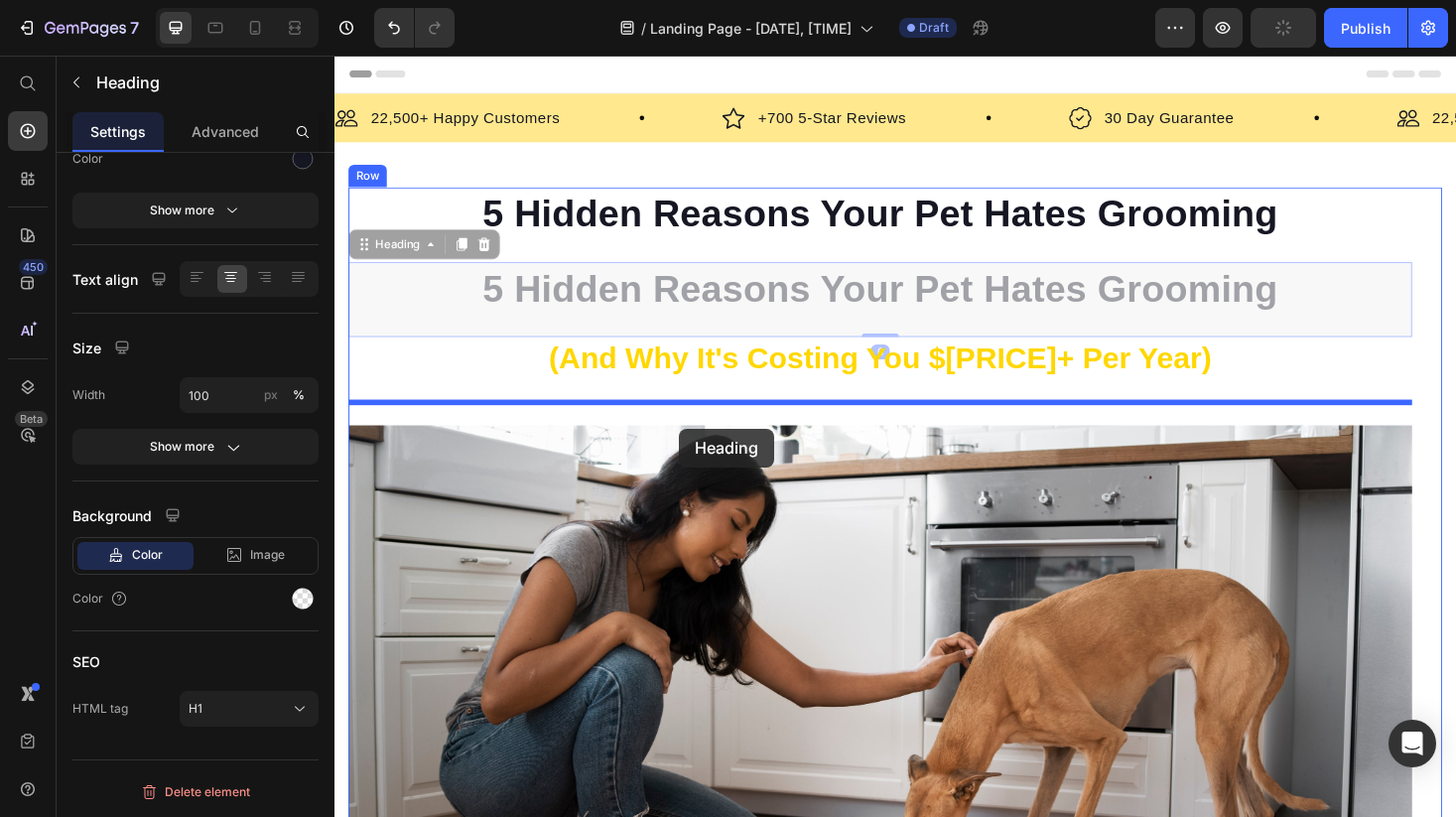 drag, startPoint x: 369, startPoint y: 262, endPoint x: 700, endPoint y: 452, distance: 381.656 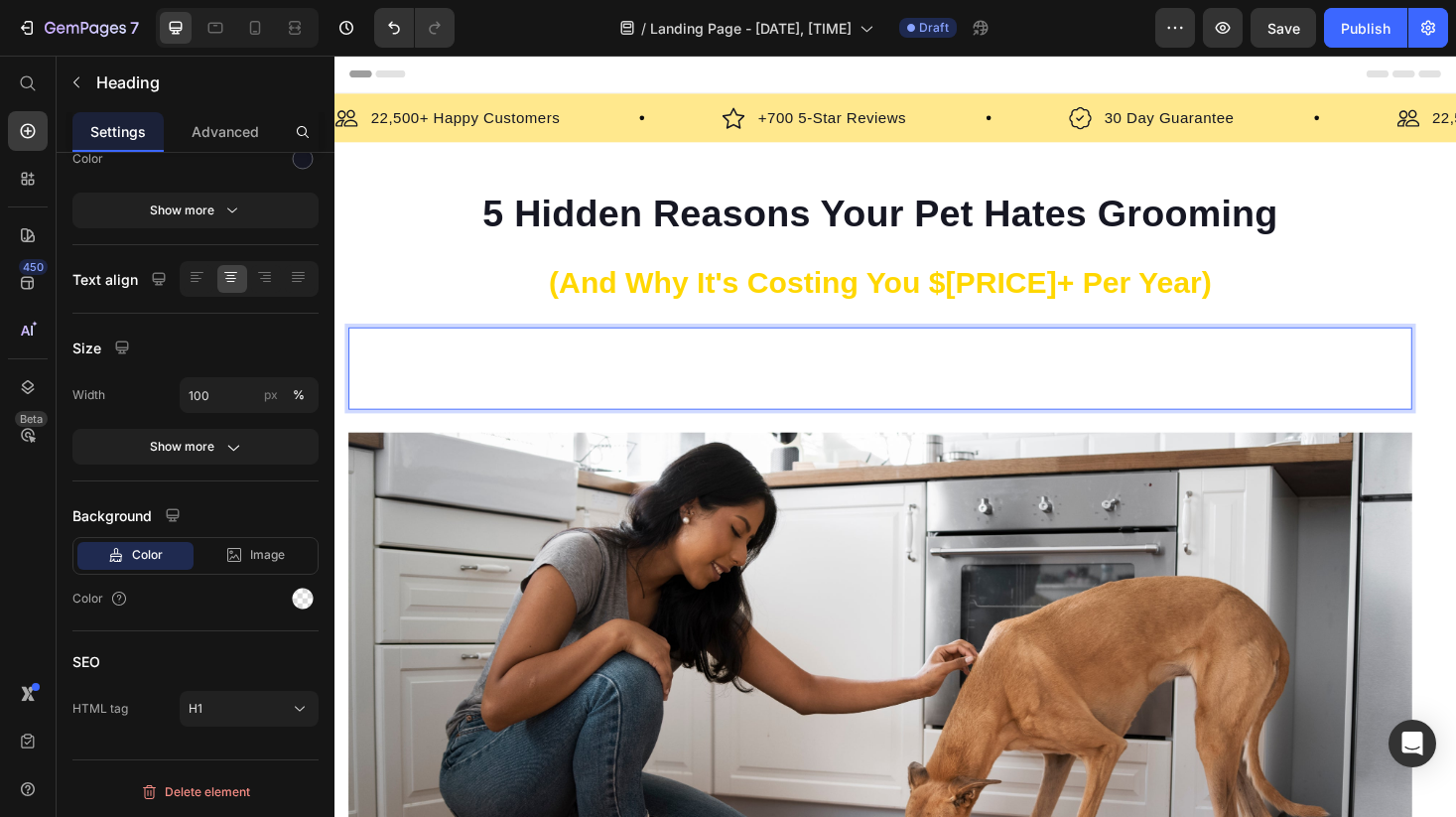 click on "What every pet owner needs to know about the grooming industry's dirty little secrets" at bounding box center [914, 379] 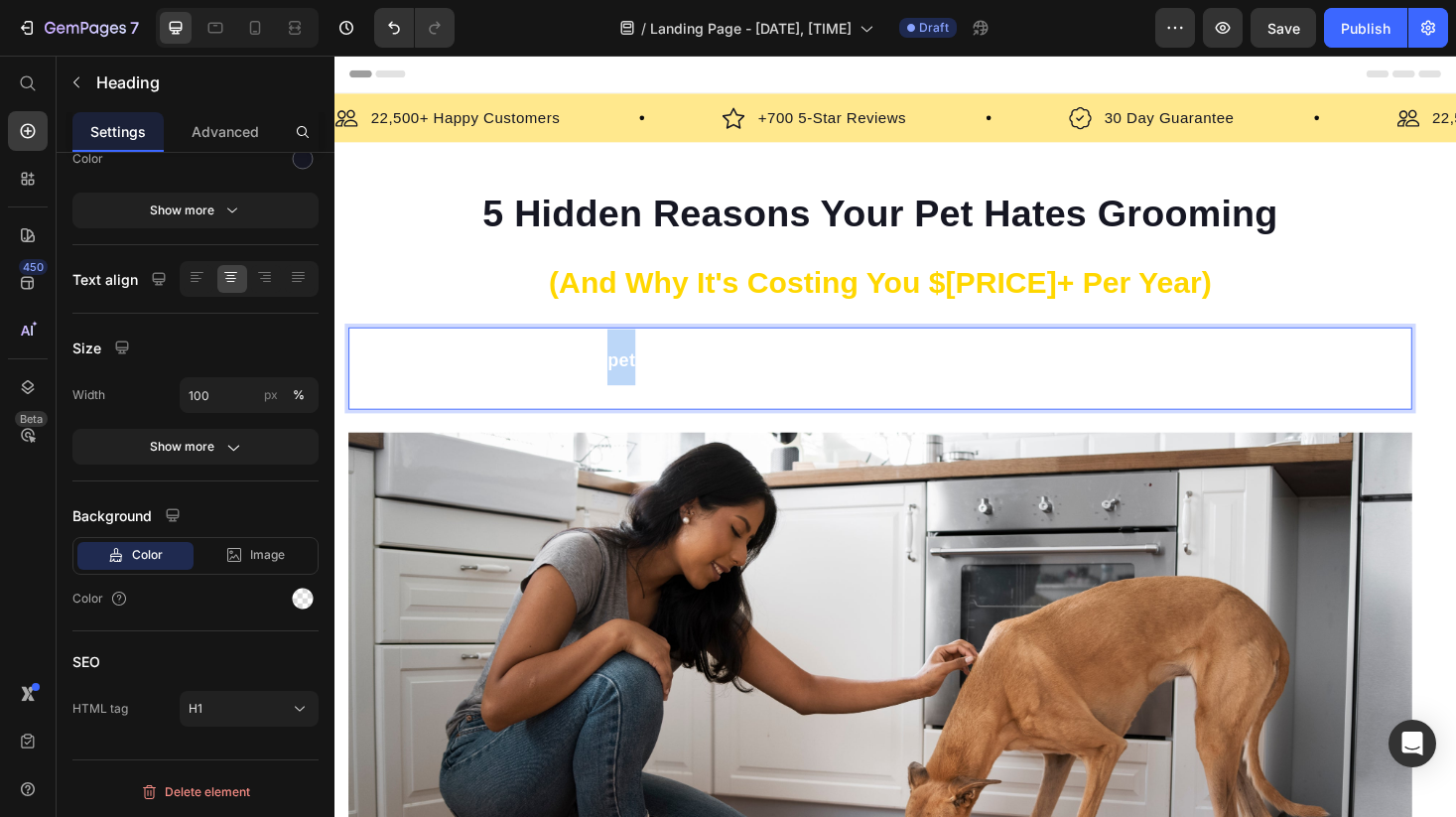click on "What every pet owner needs to know about the grooming industry's dirty little secrets" at bounding box center [914, 379] 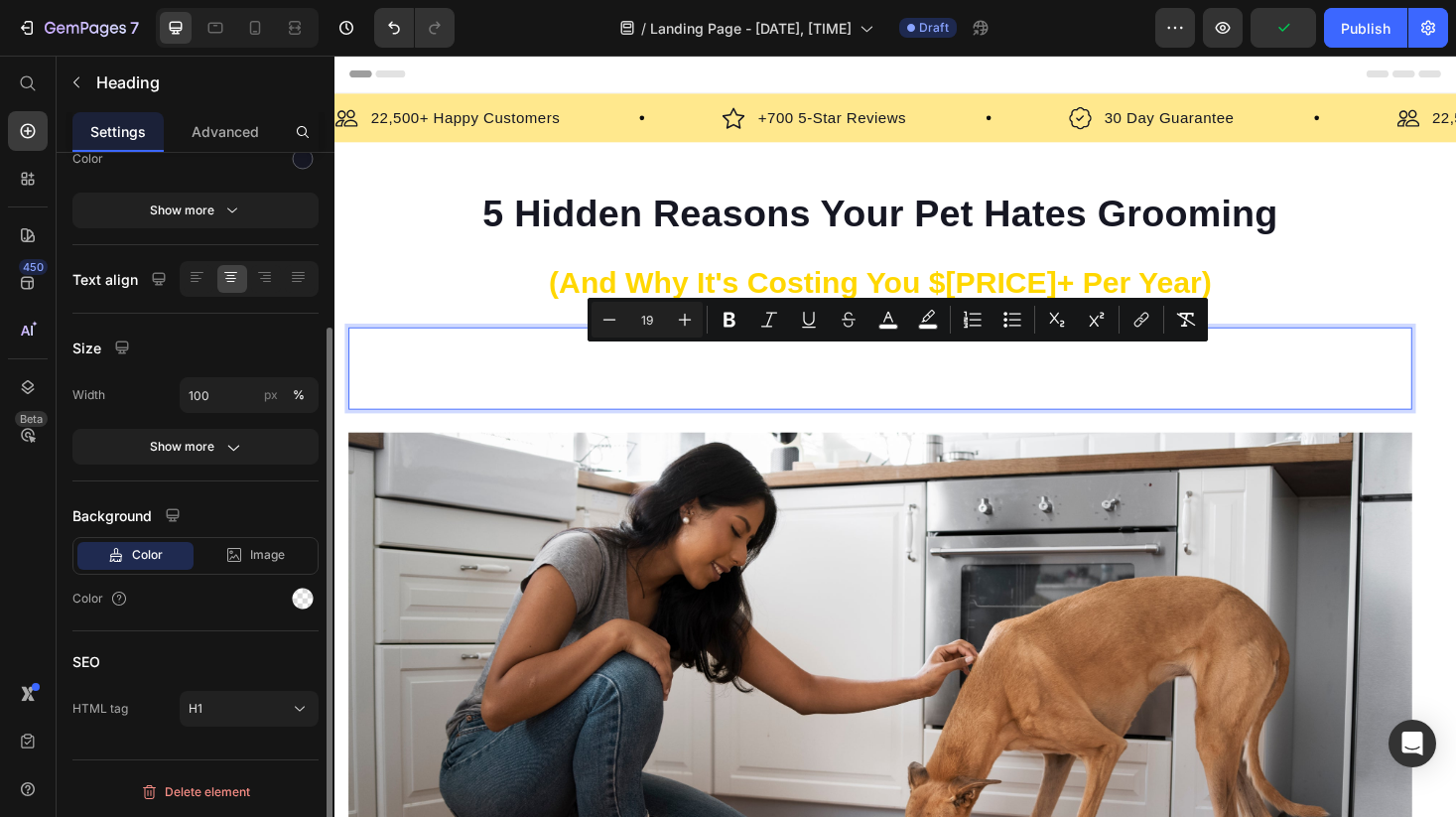 scroll, scrollTop: 270, scrollLeft: 0, axis: vertical 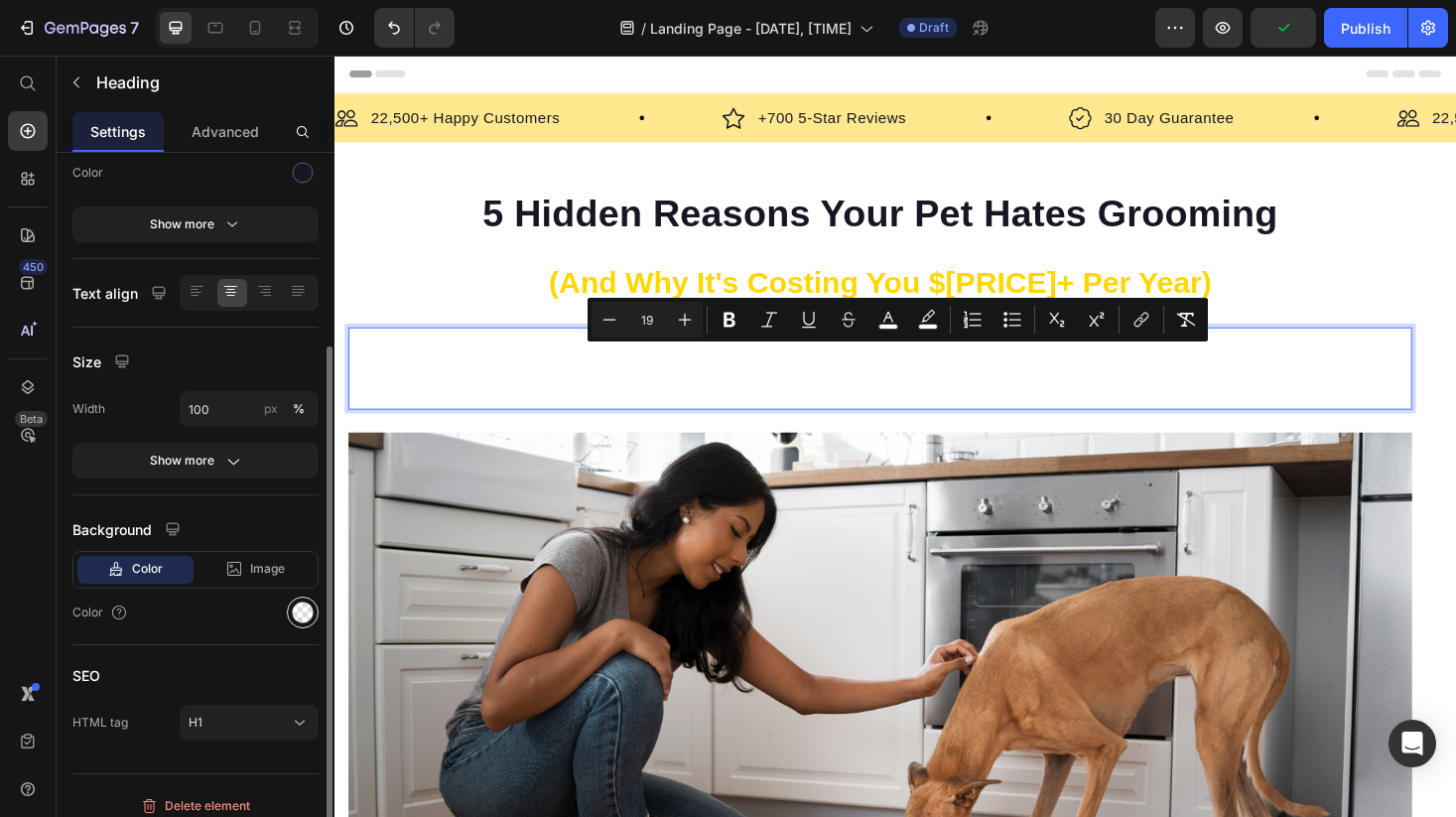click at bounding box center (303, 613) 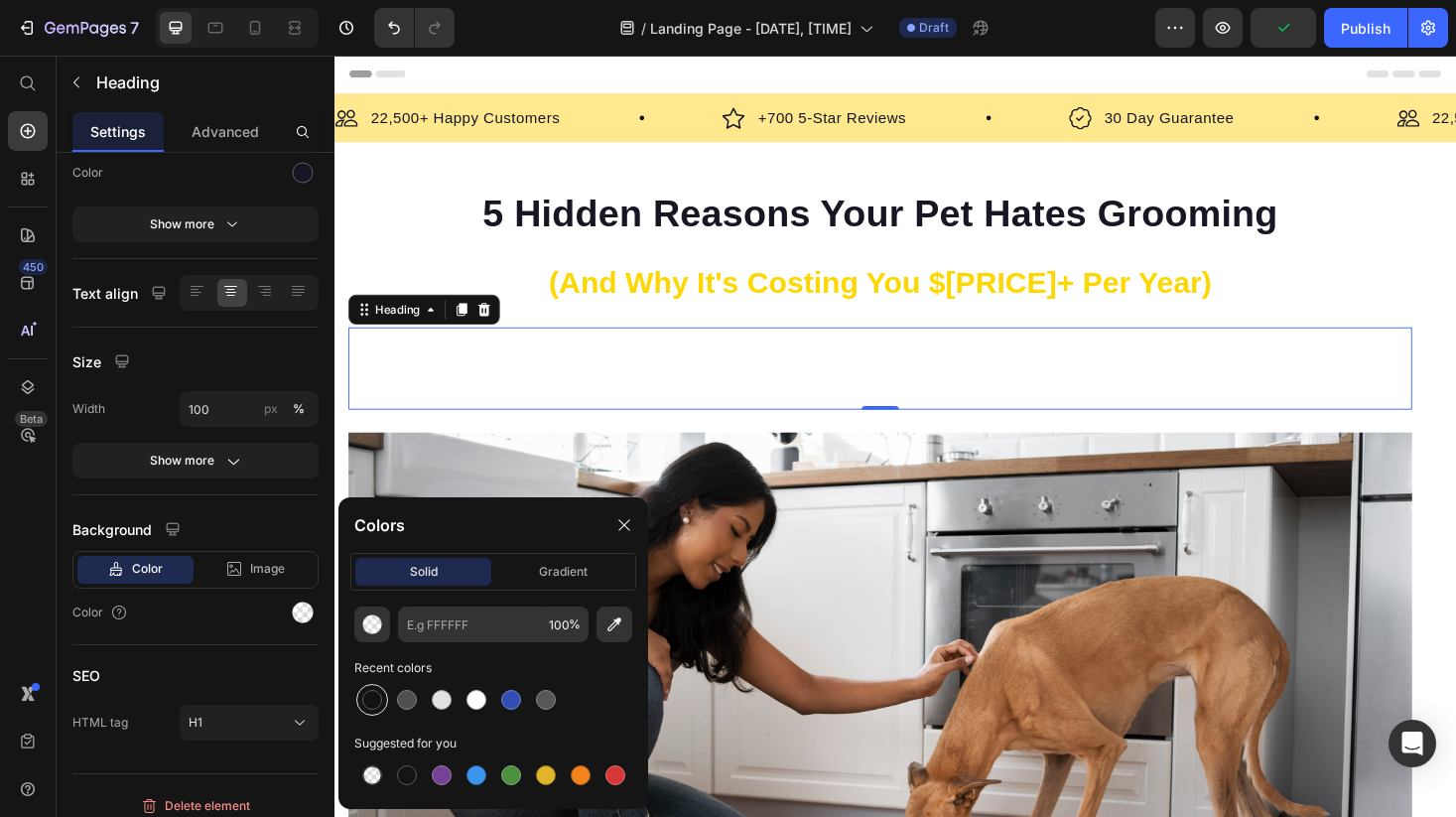 click at bounding box center (372, 700) 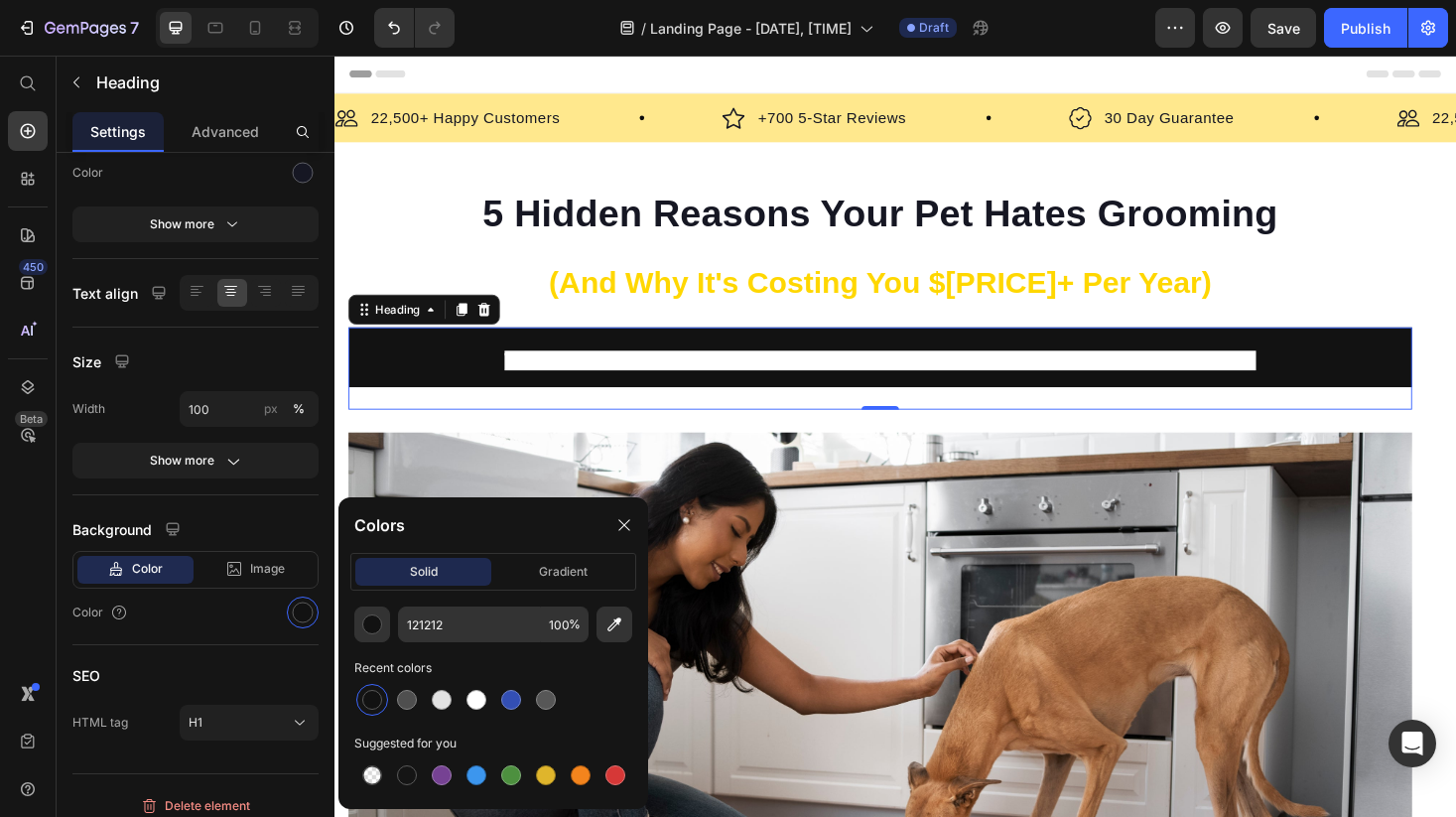 type on "000000" 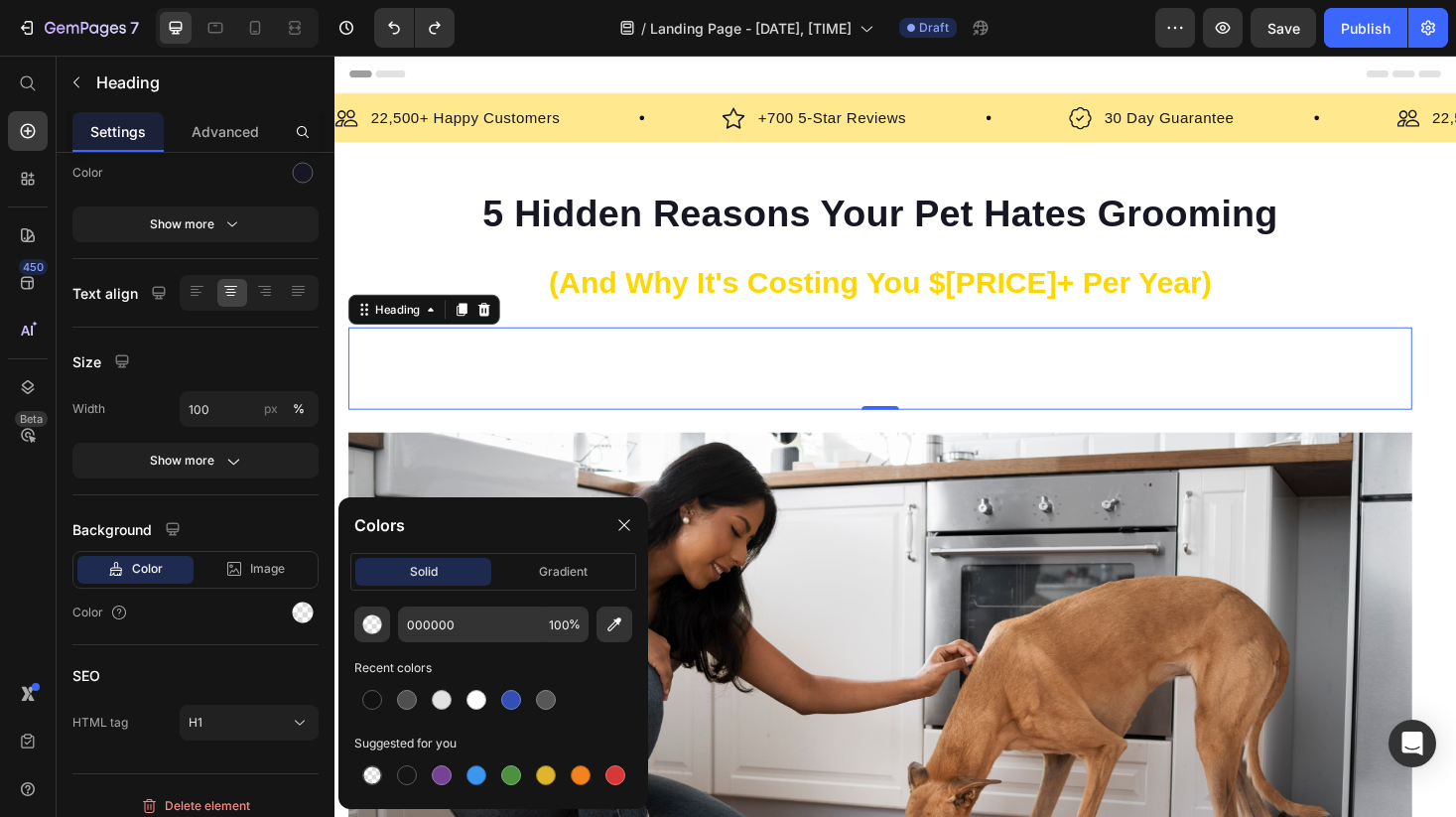 click on "What every pet owner needs to know about the grooming industry's dirty little secrets" at bounding box center (914, 376) 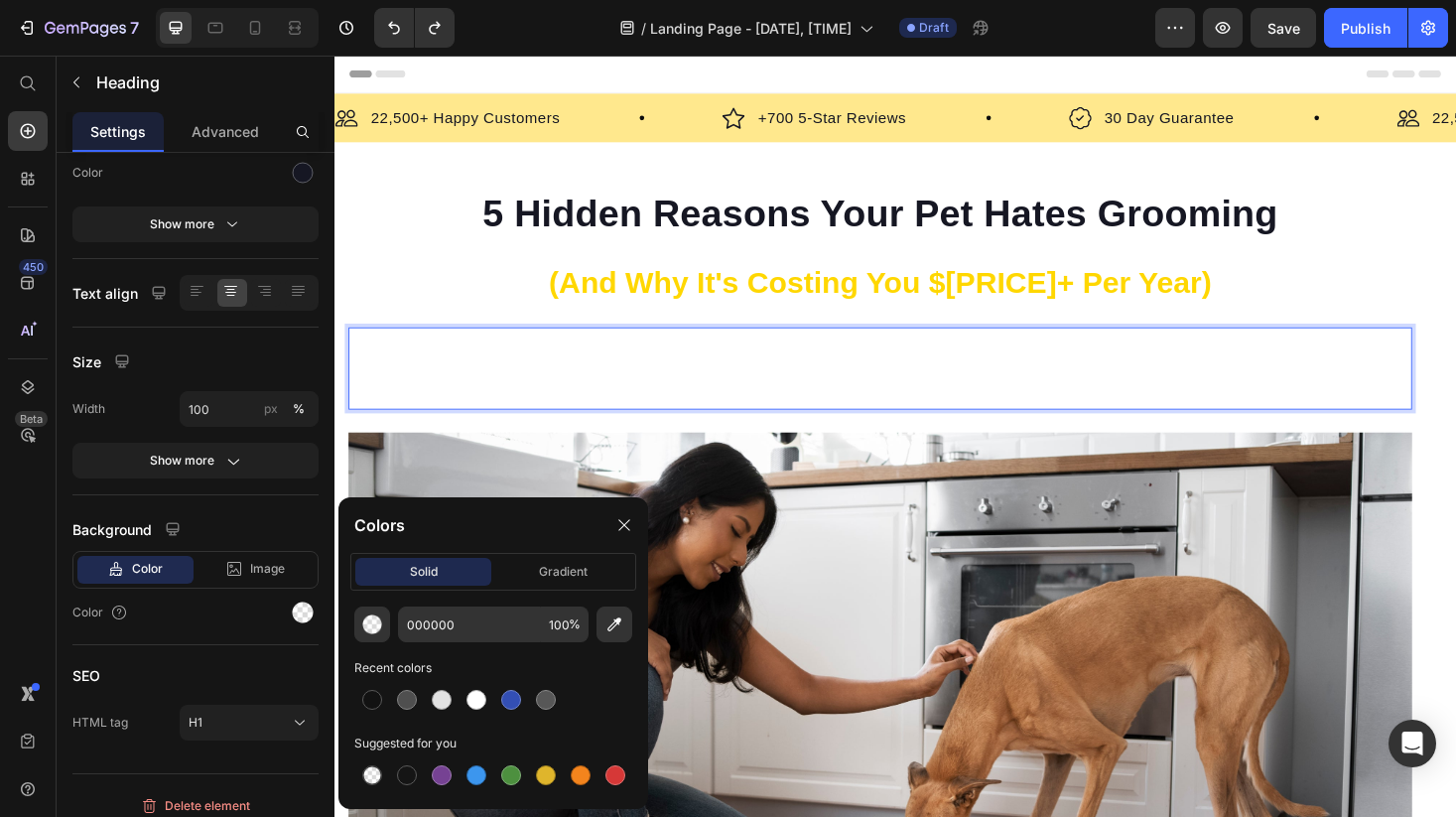 click on "What every pet owner needs to know about the grooming industry's dirty little secrets" at bounding box center [914, 376] 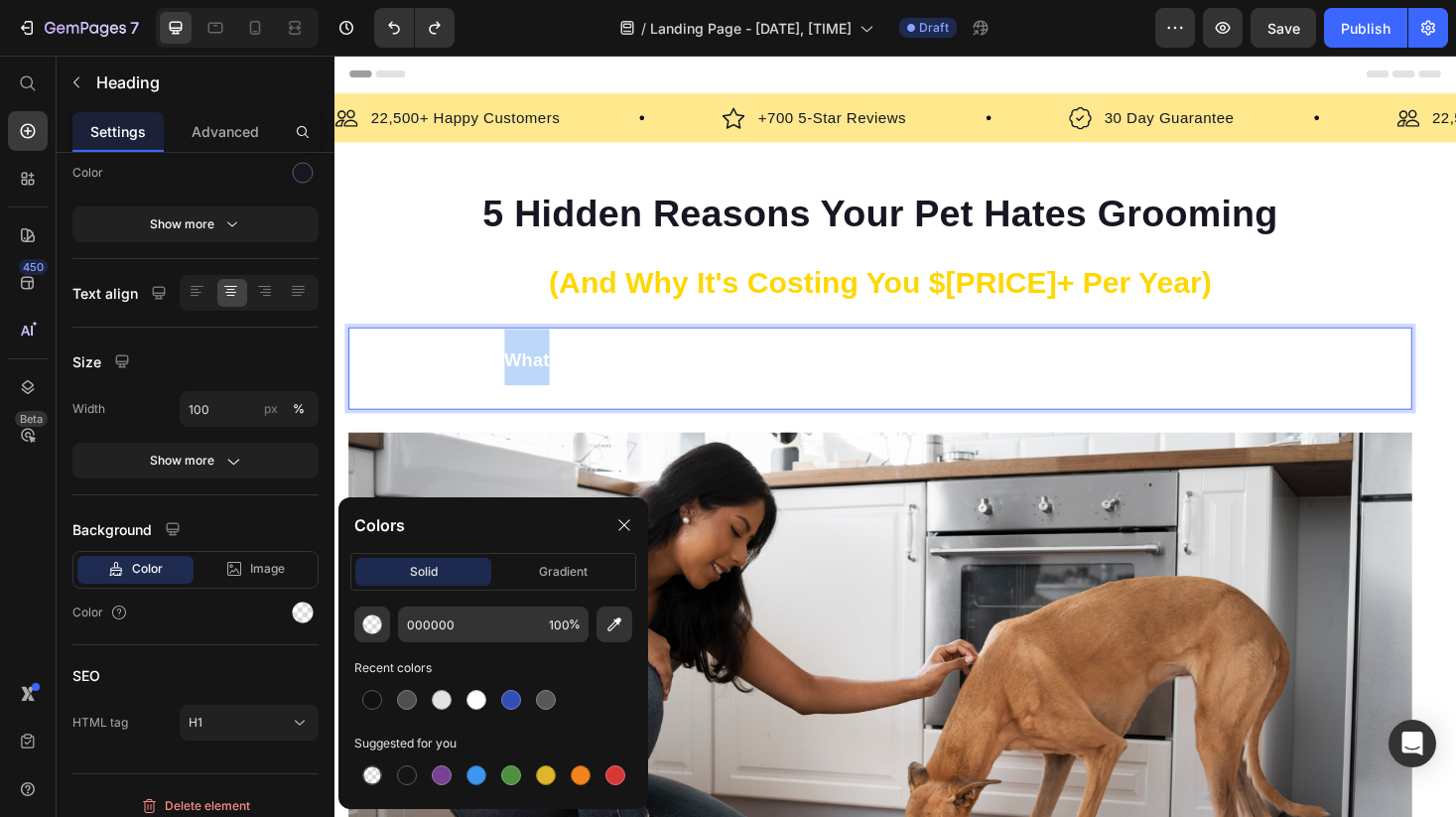 click on "What every pet owner needs to know about the grooming industry's dirty little secrets" at bounding box center (914, 376) 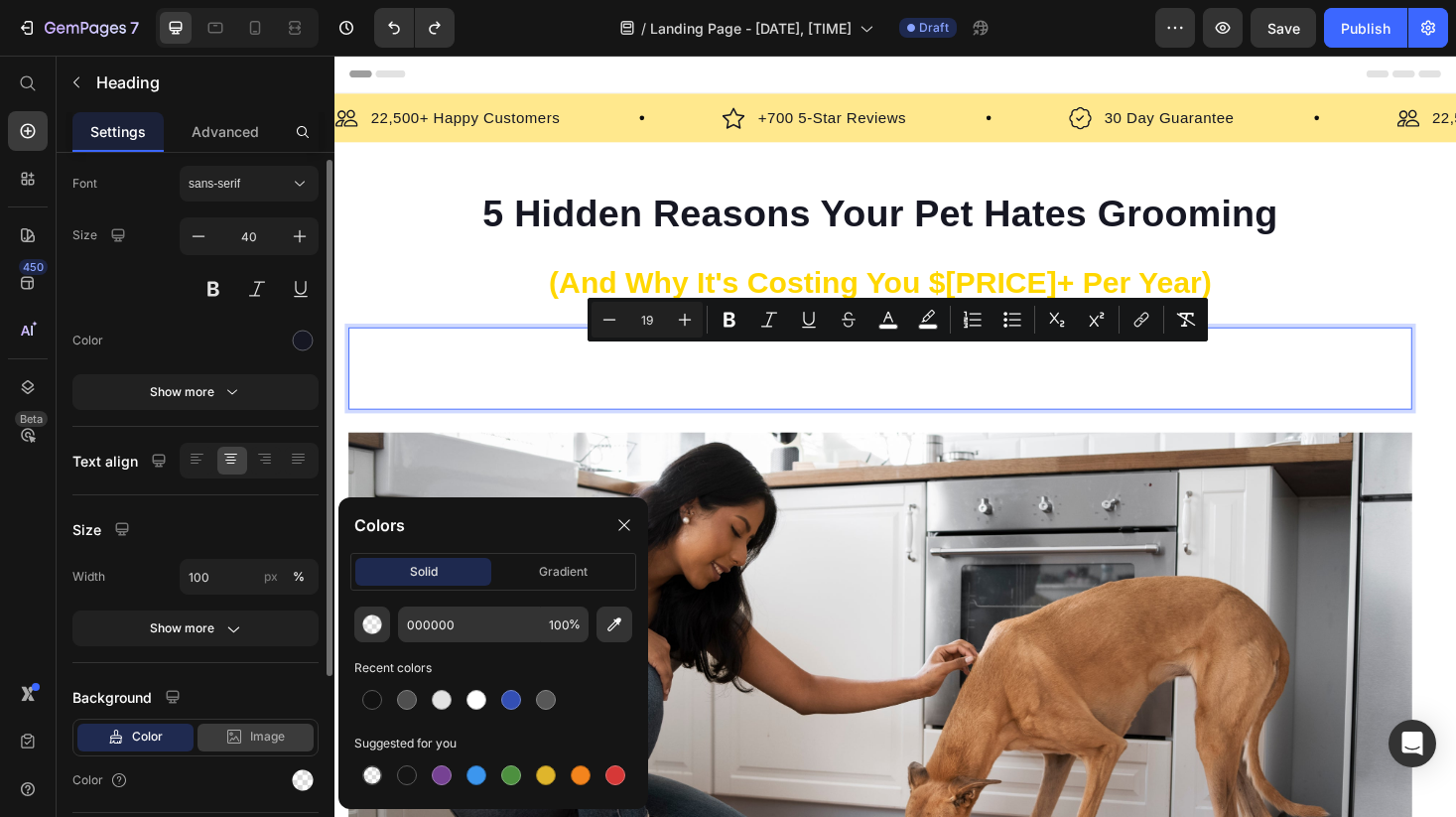 scroll, scrollTop: 0, scrollLeft: 0, axis: both 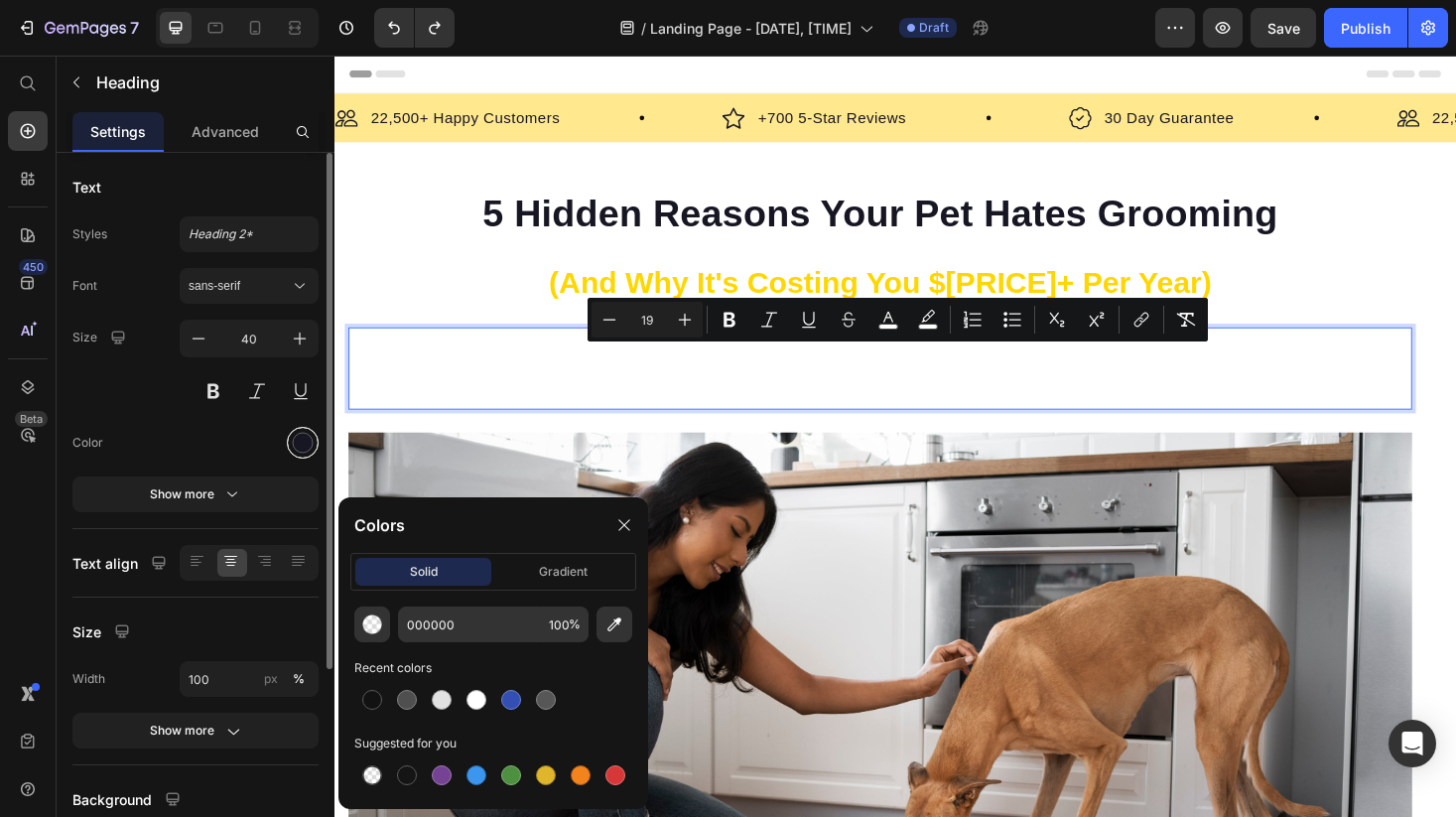 click at bounding box center [303, 443] 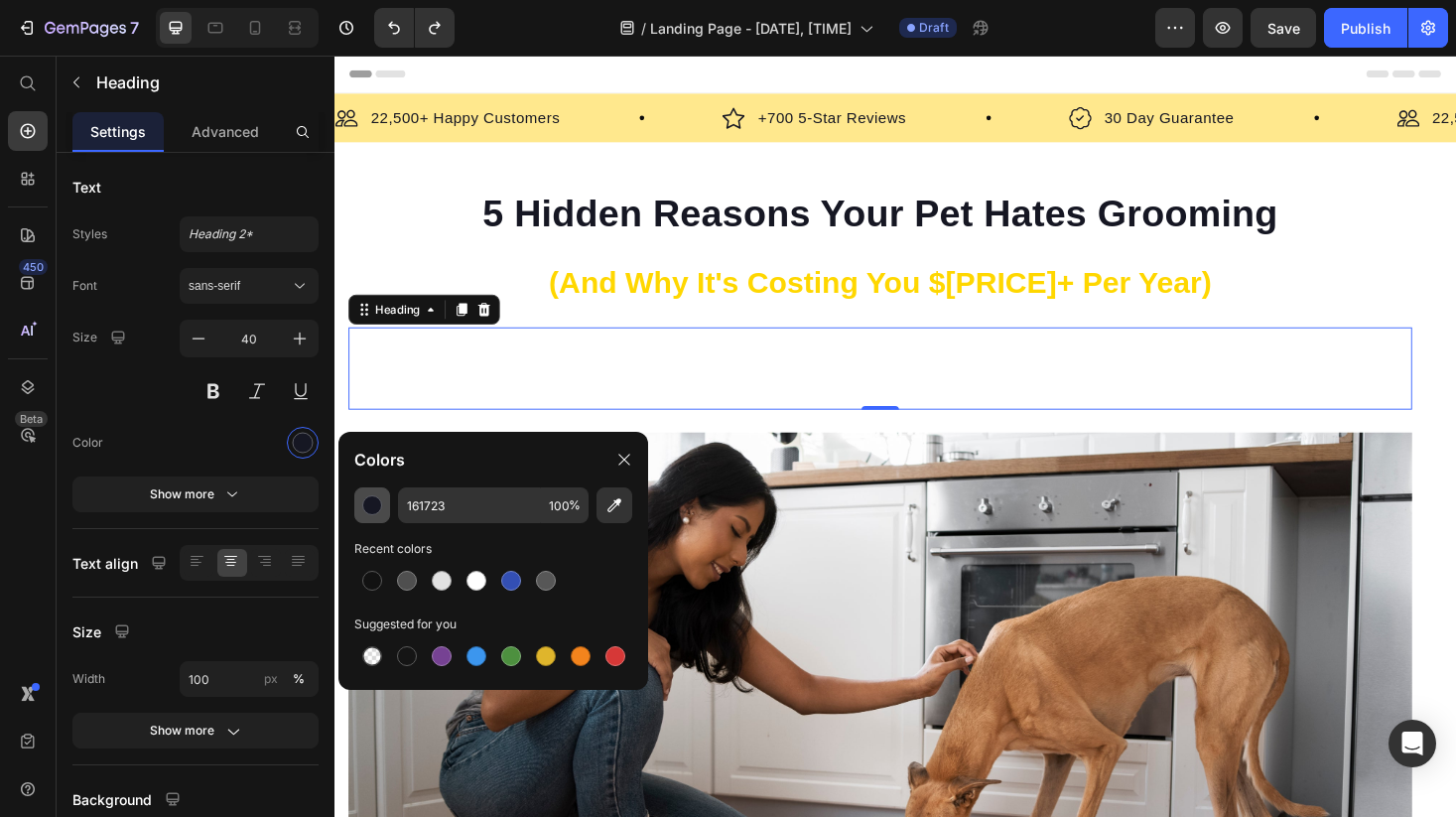 click at bounding box center (372, 505) 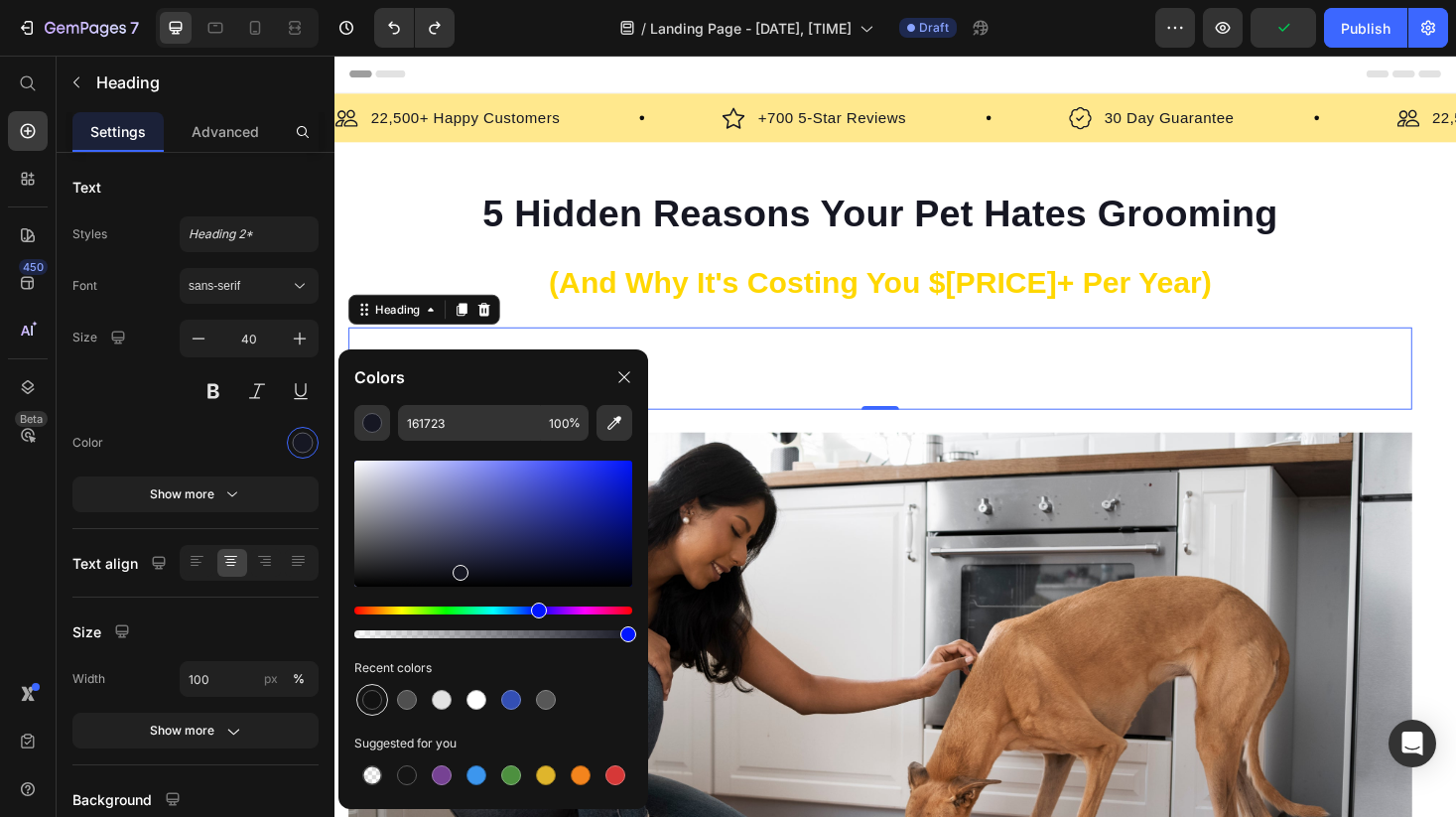click at bounding box center [372, 700] 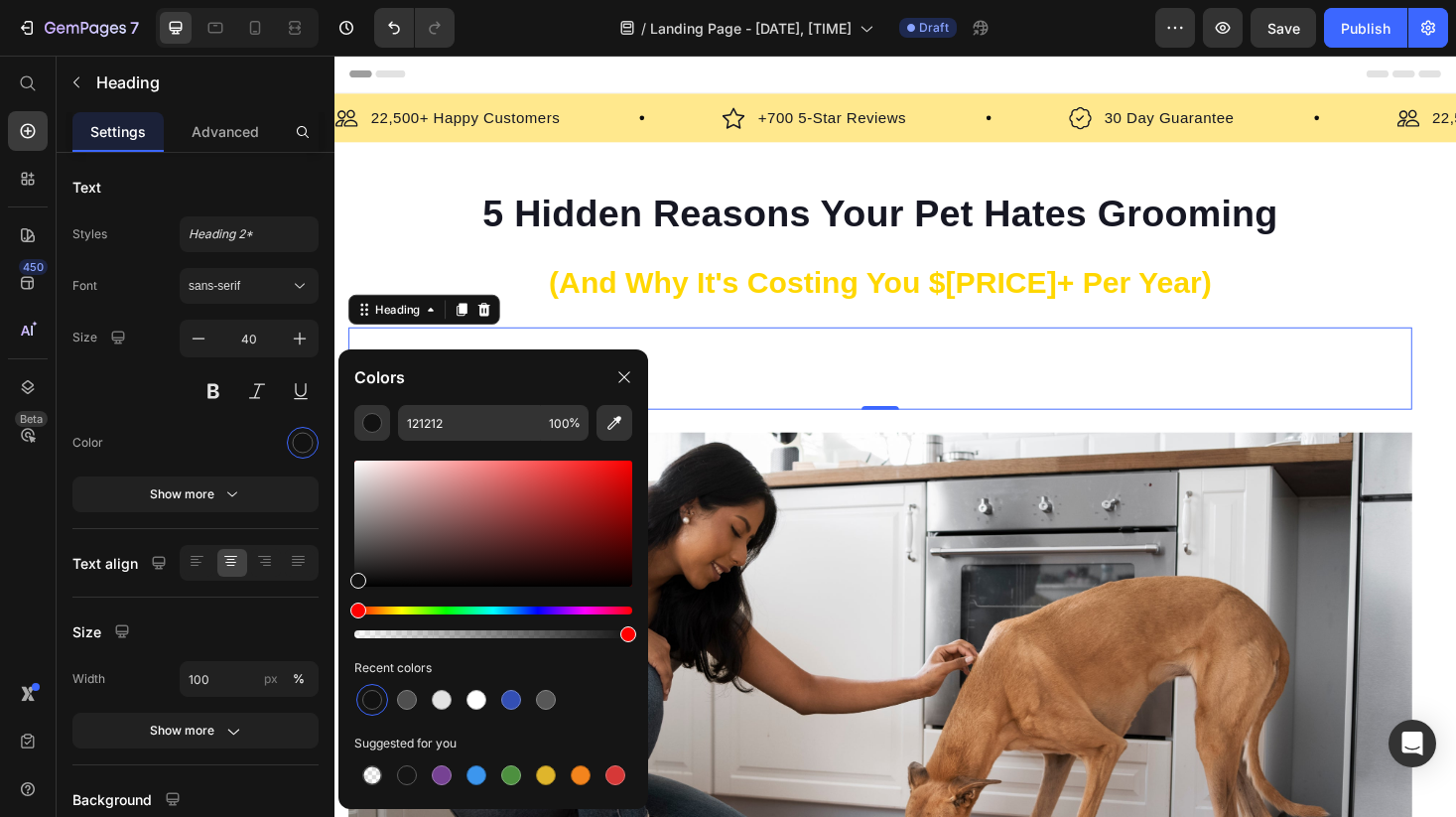 click on "What every pet owner needs to know about the grooming industry's dirty little secrets" at bounding box center [914, 376] 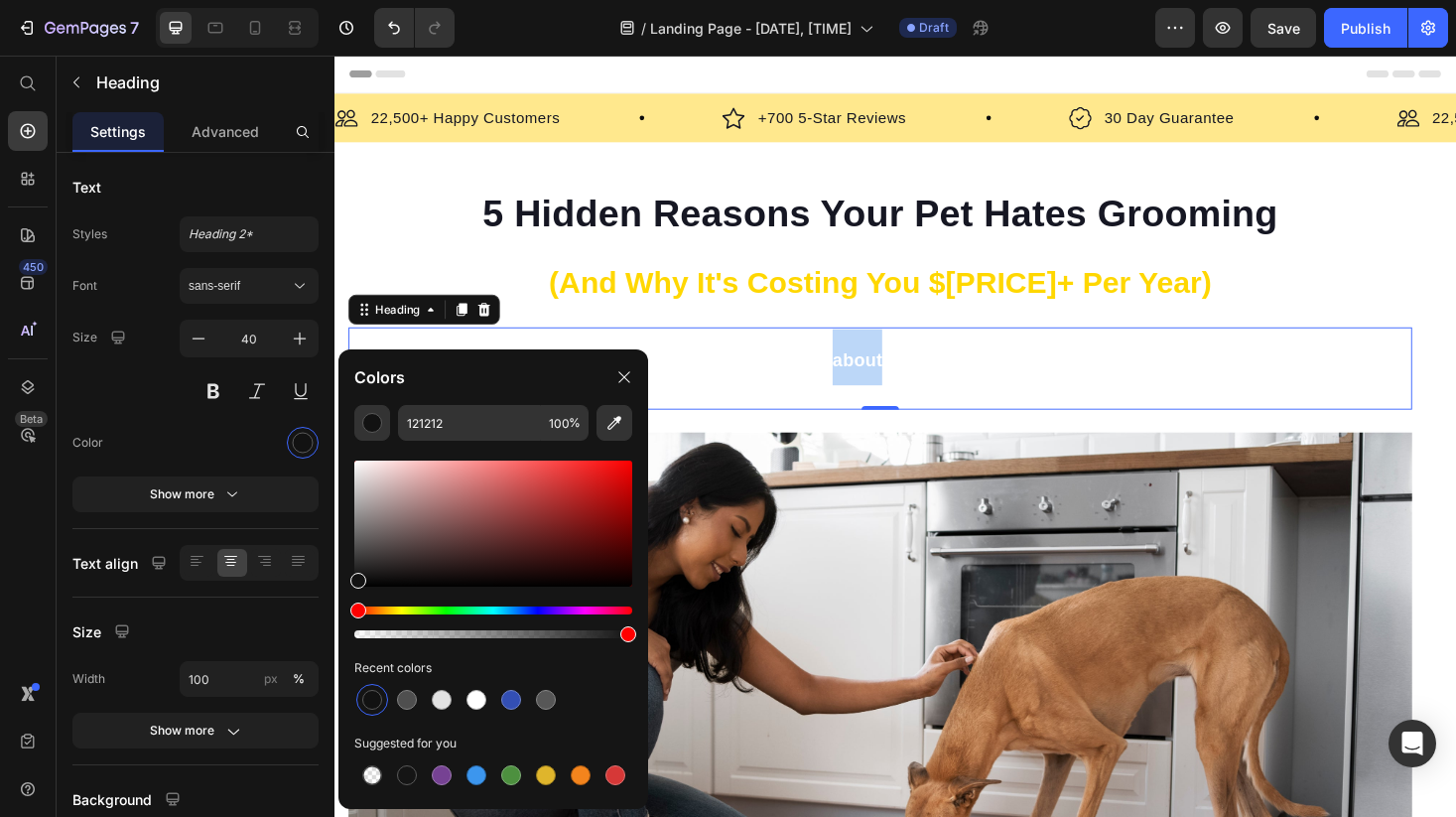 click on "What every pet owner needs to know about the grooming industry's dirty little secrets" at bounding box center (914, 376) 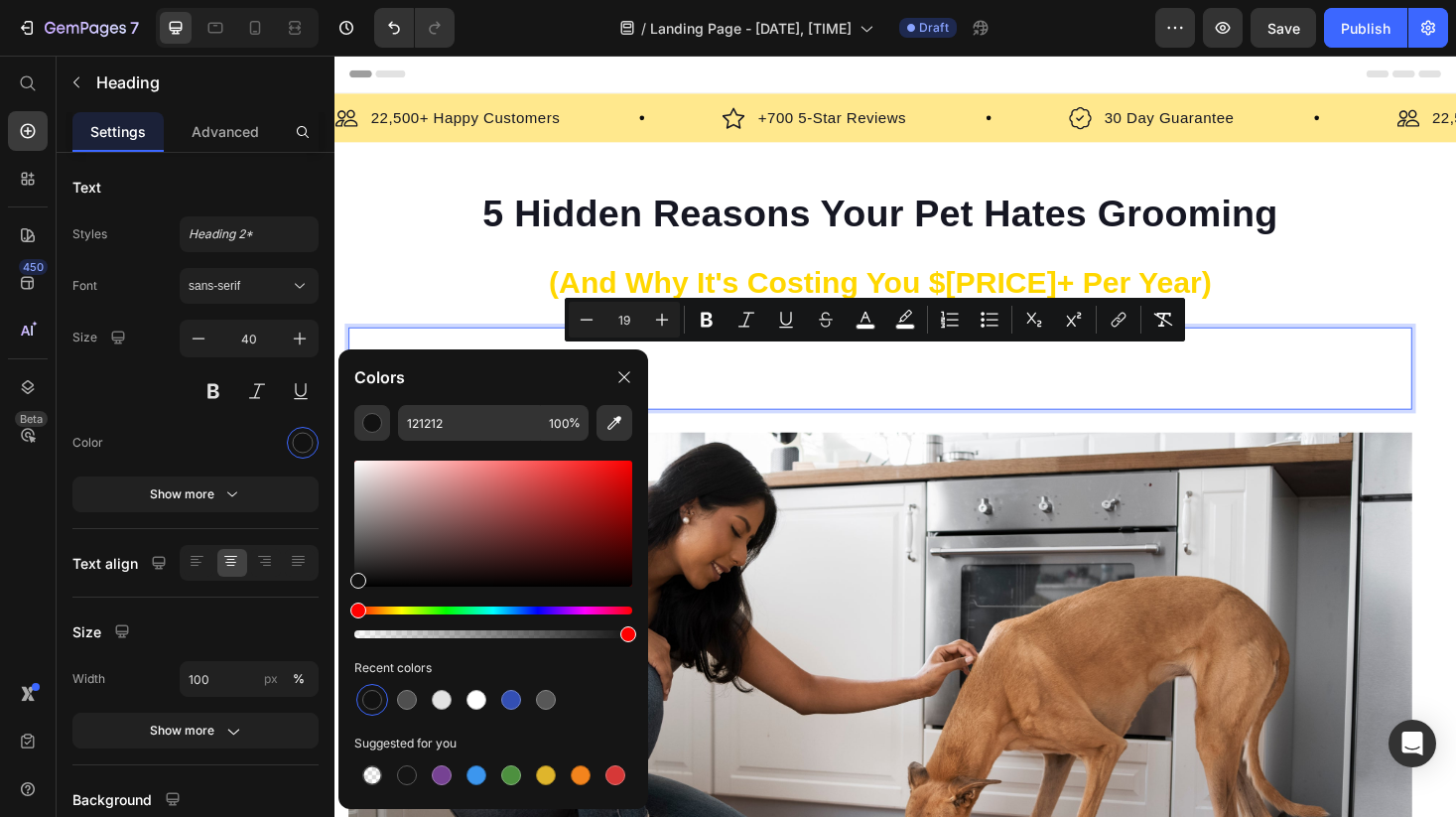 click on "What every pet owner needs to know about the grooming industry's dirty little secrets" at bounding box center [914, 376] 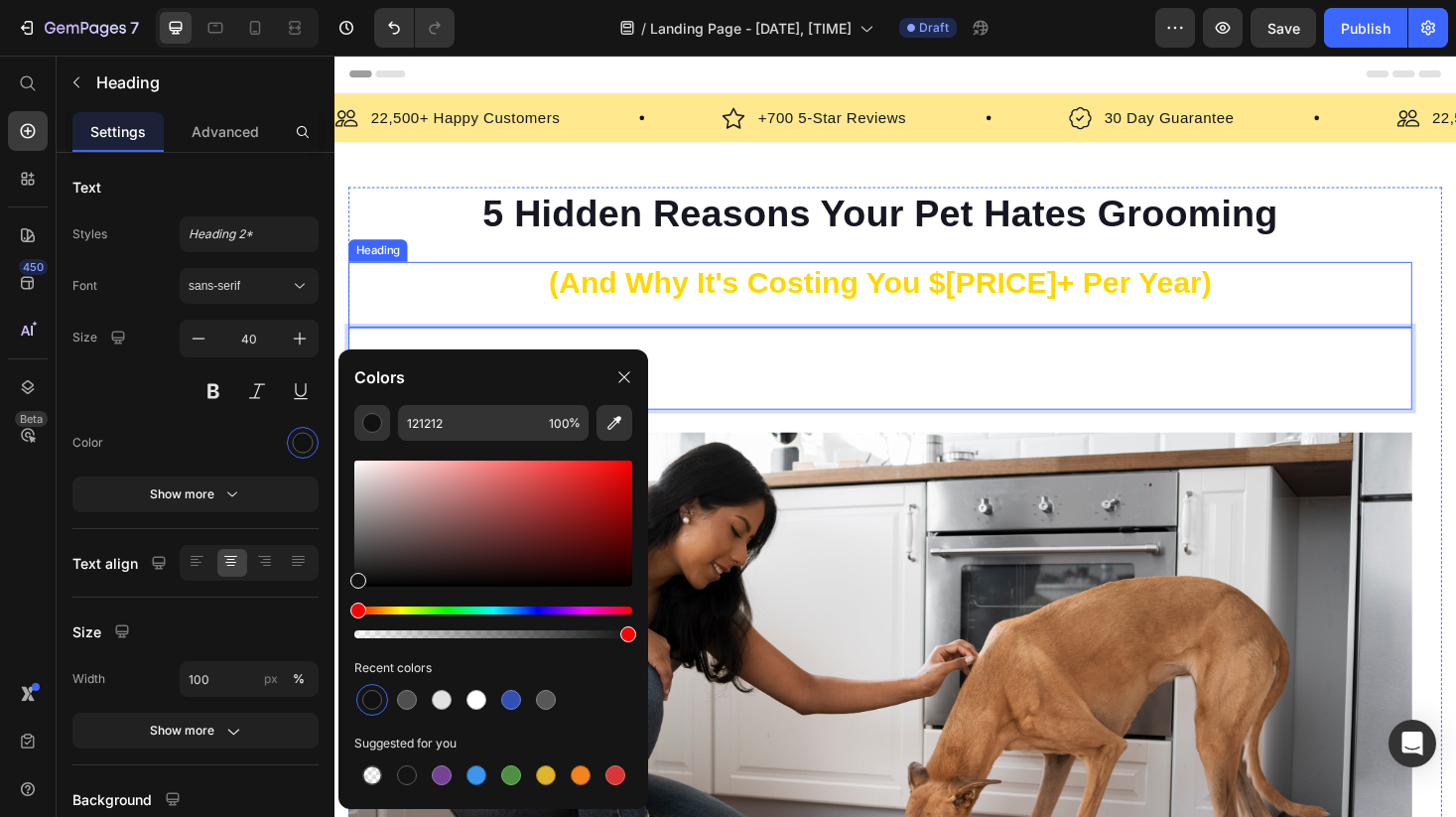 click on "⁠⁠⁠⁠⁠⁠⁠ (And Why It's Costing You $[PRICE]+ Per Year)" at bounding box center (914, 298) 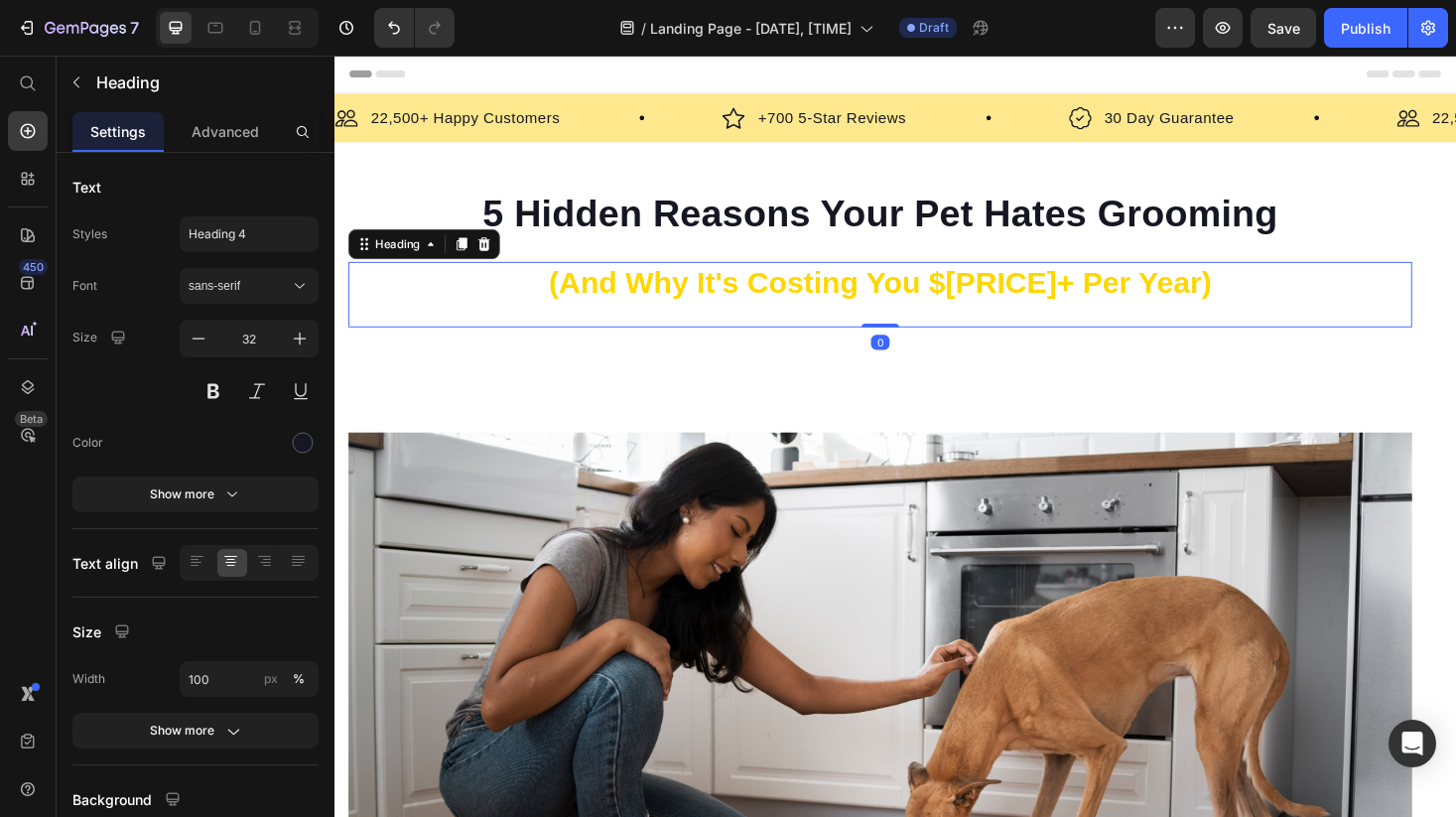 click on "What every pet owner needs to know about the grooming industry's dirty little secrets" at bounding box center (914, 379) 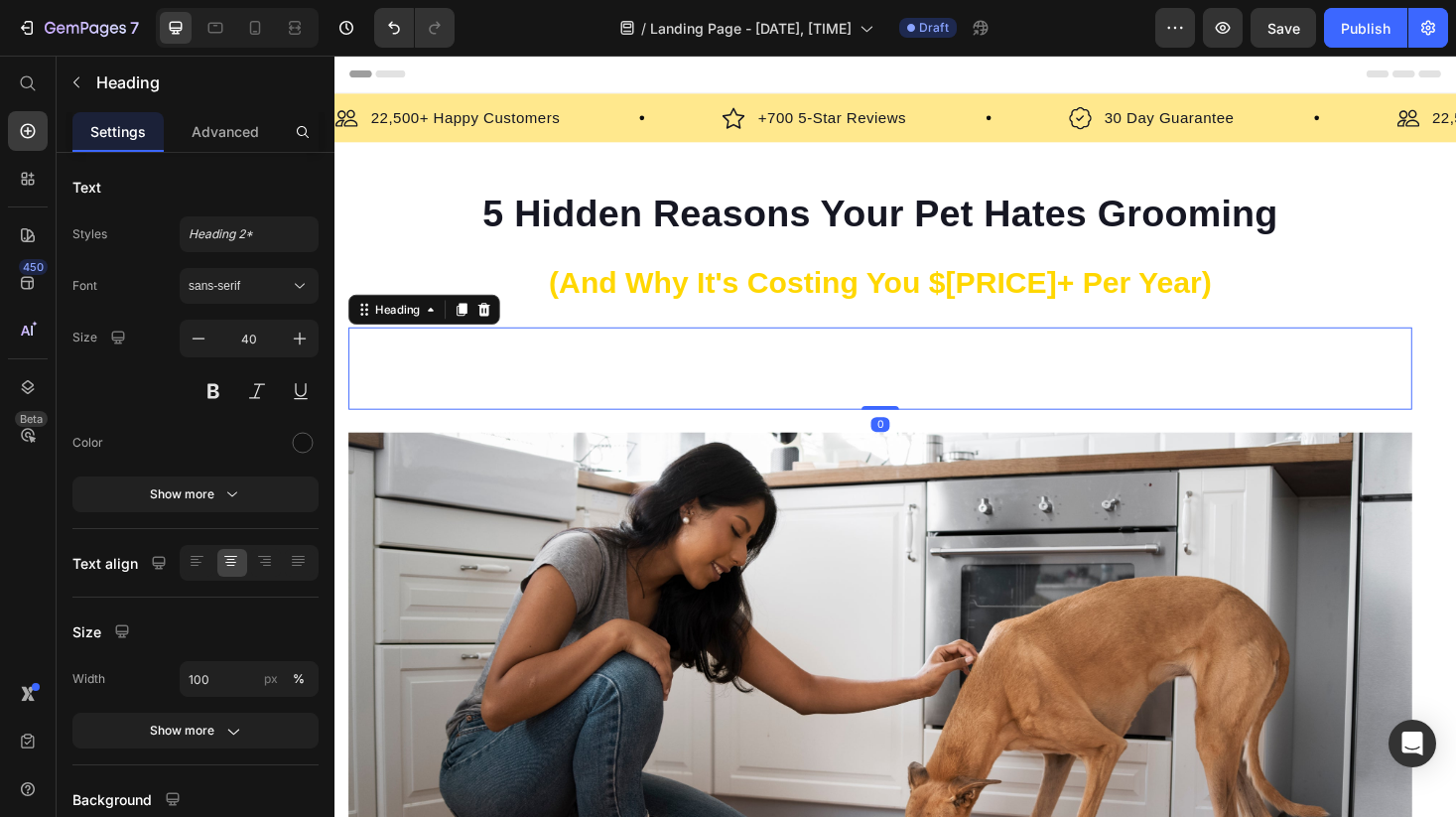 click on "What every pet owner needs to know about the grooming industry's dirty little secrets" at bounding box center (914, 379) 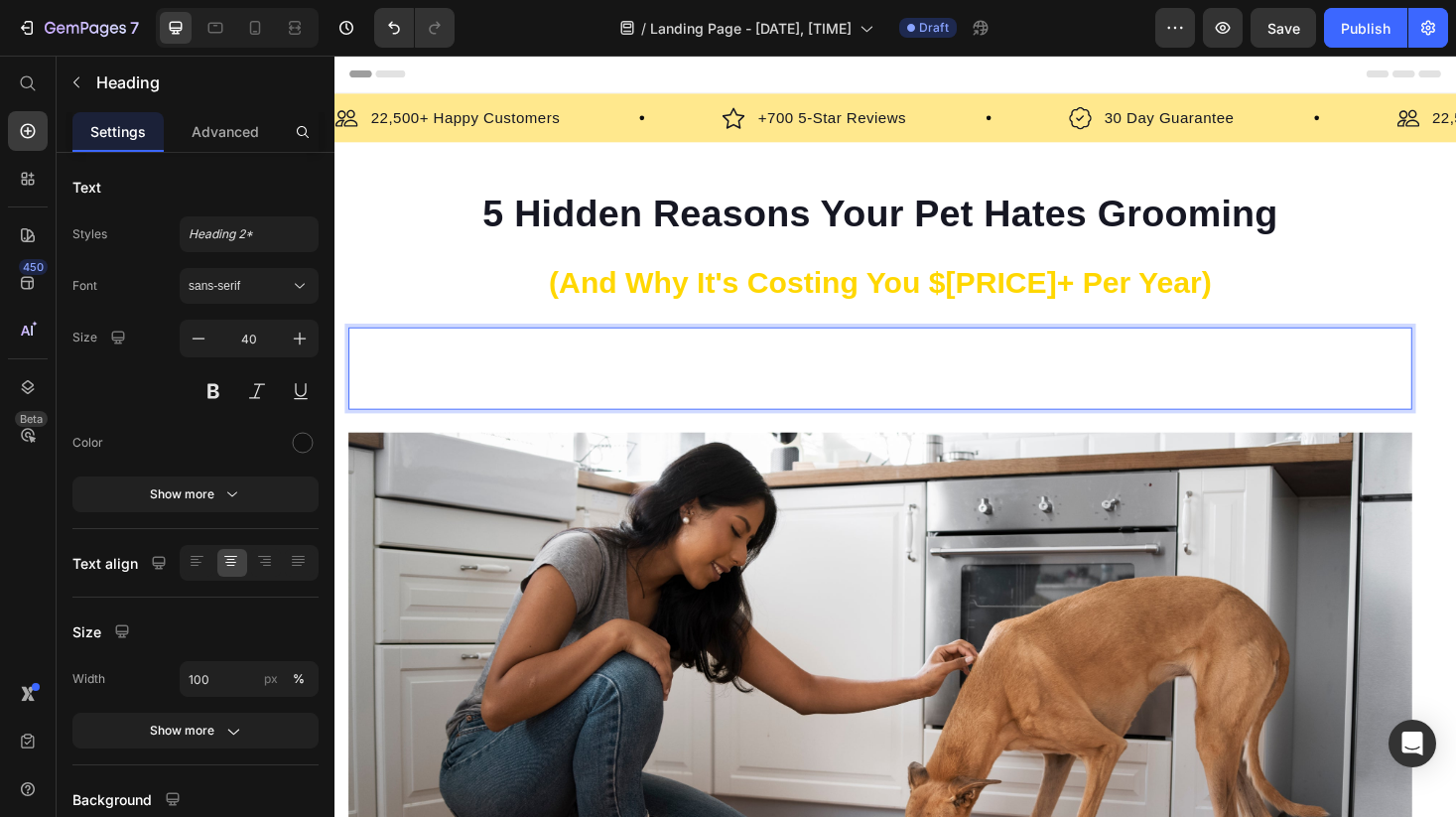 click on "What every pet owner needs to know about the grooming industry's dirty little secrets" at bounding box center [914, 379] 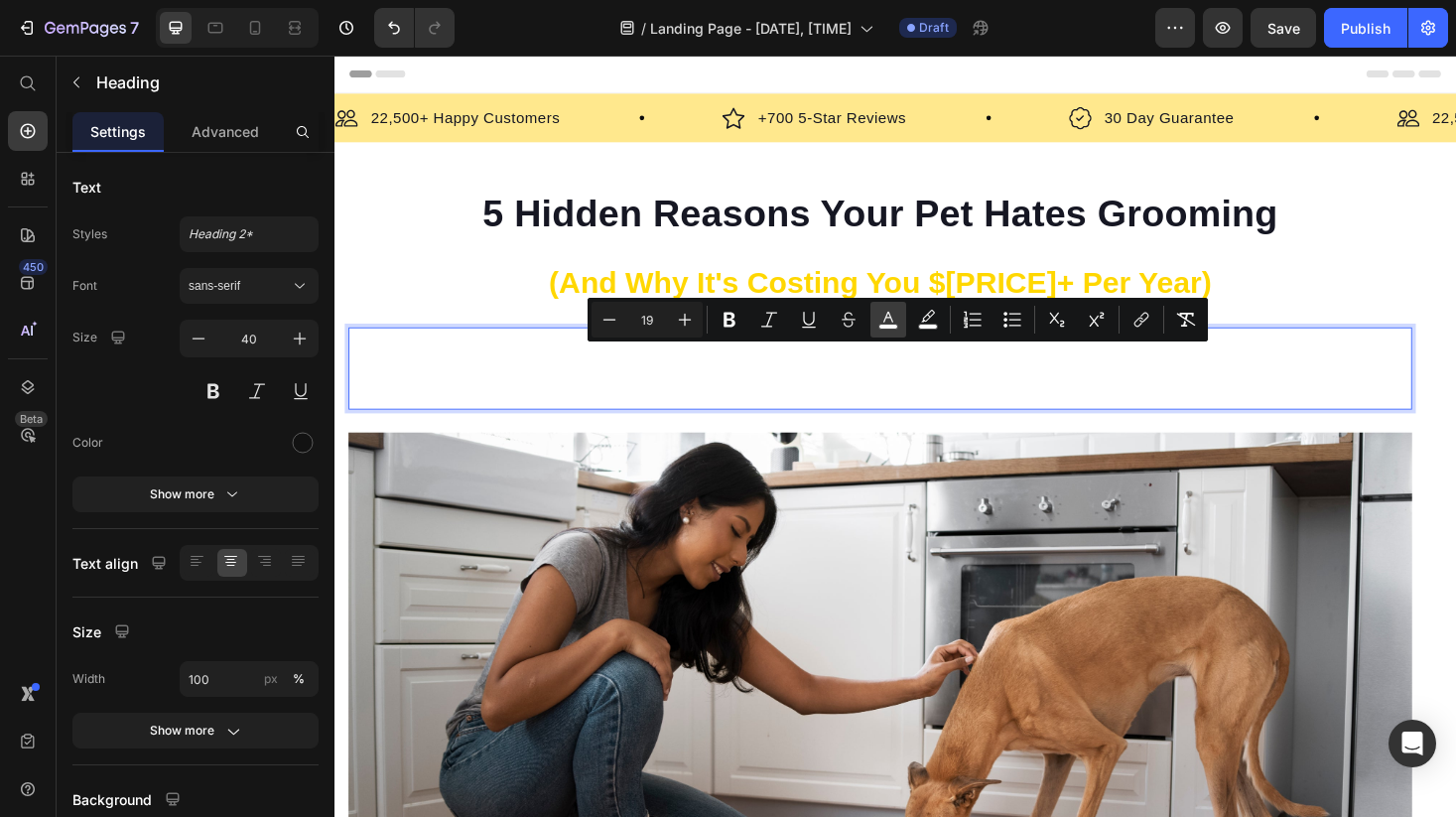 click 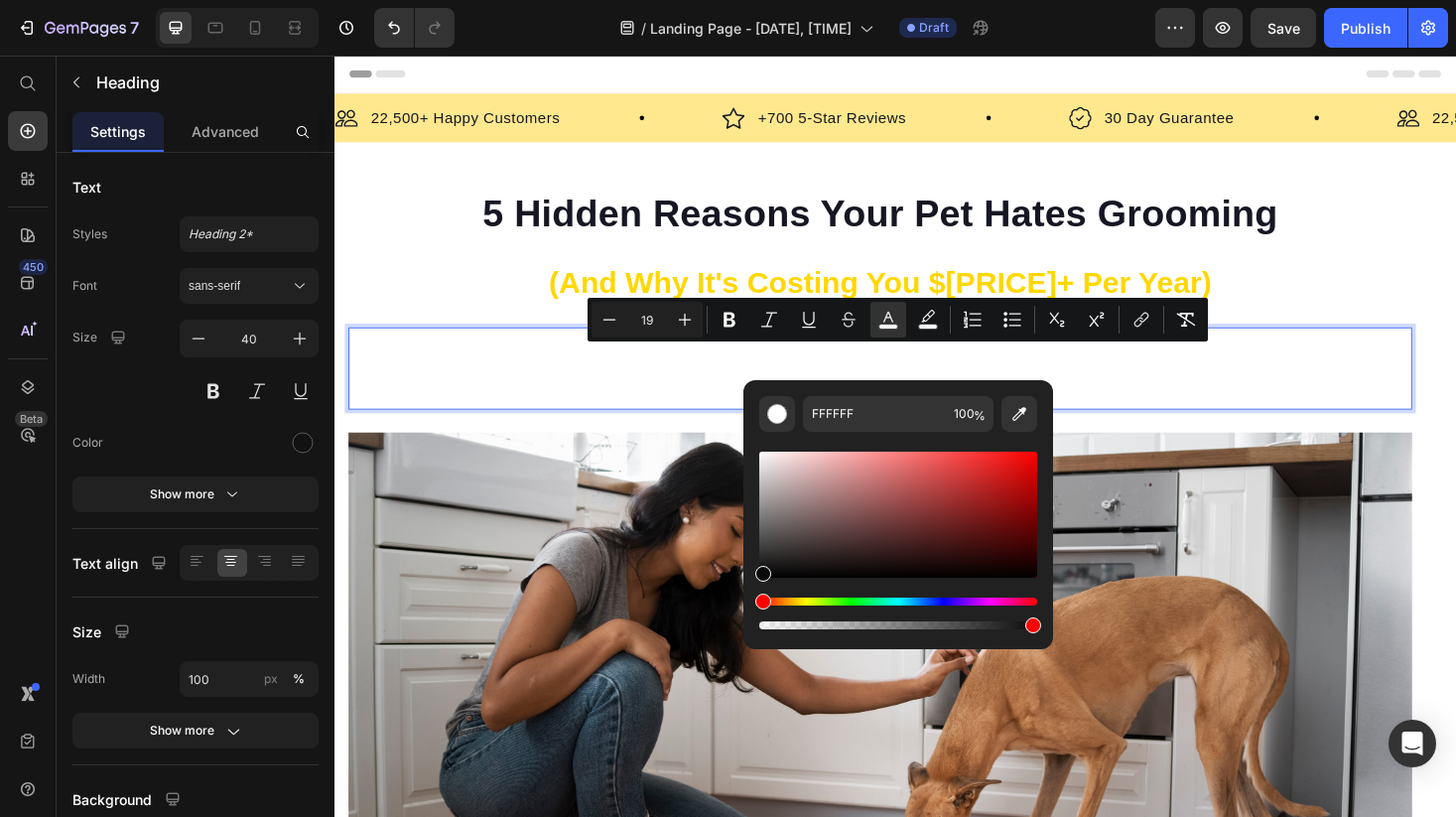 drag, startPoint x: 772, startPoint y: 566, endPoint x: 751, endPoint y: 573, distance: 22.135944 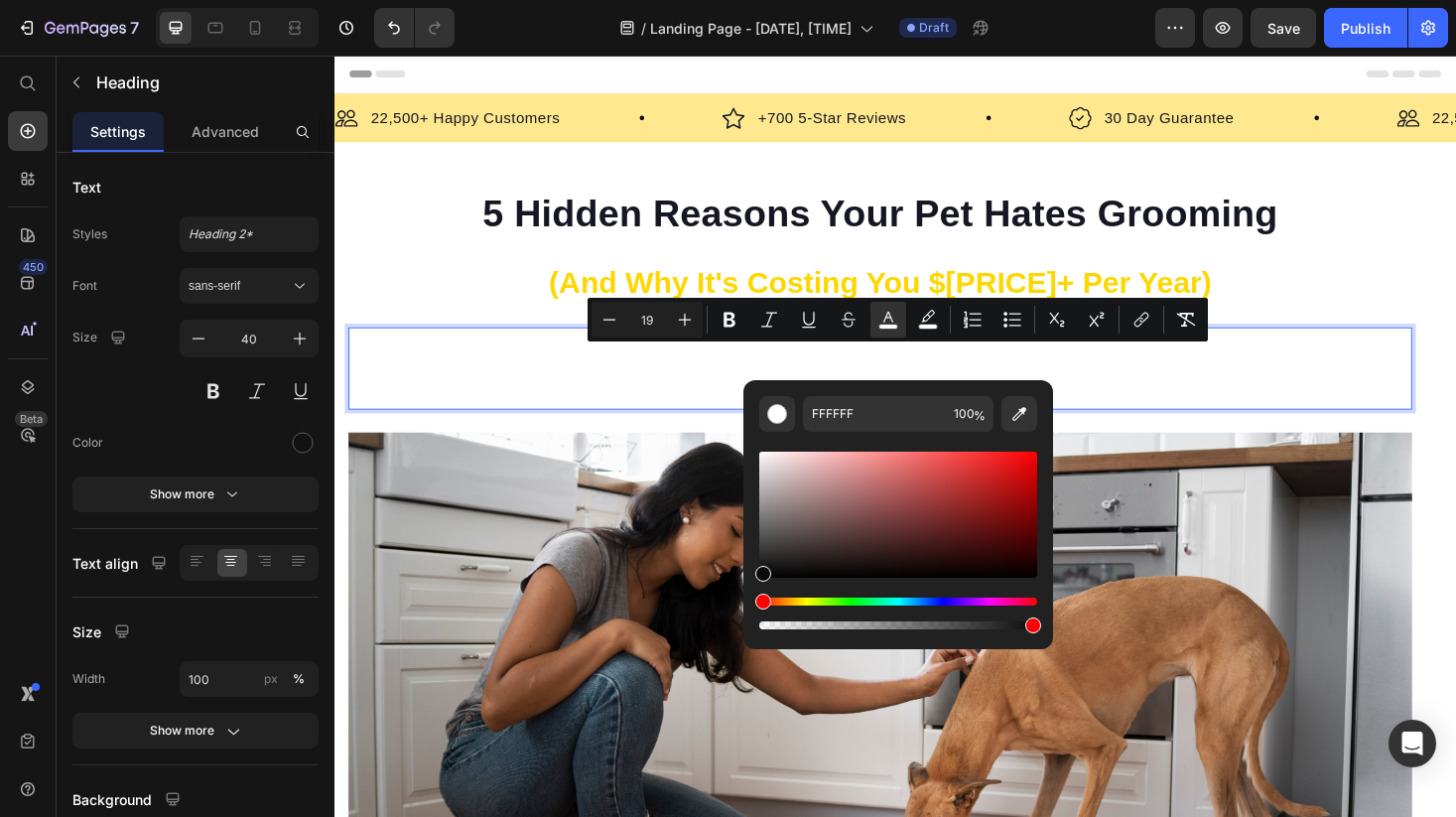 type on "070707" 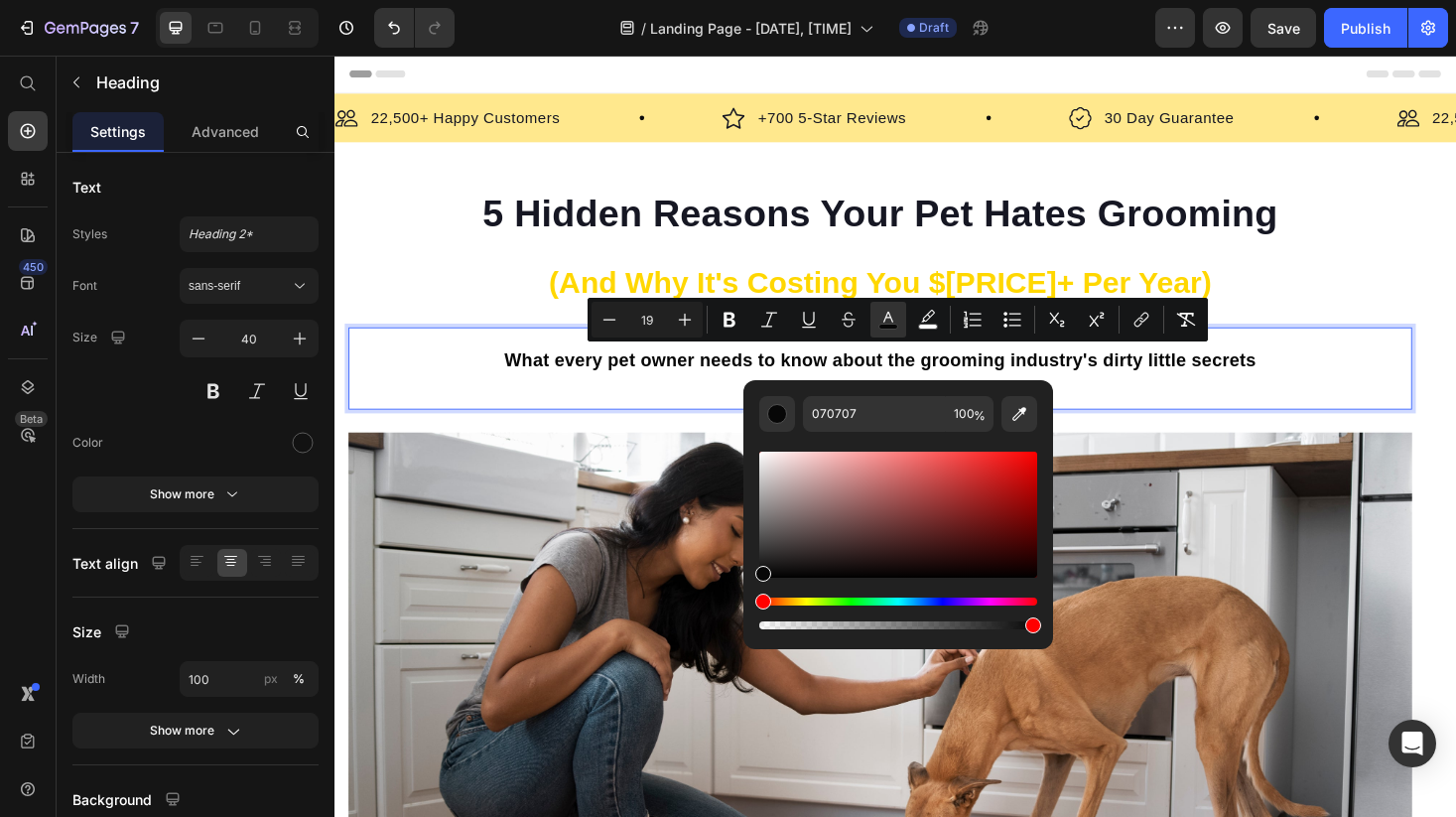 click on "What every pet owner needs to know about the grooming industry's dirty little secrets" at bounding box center [914, 376] 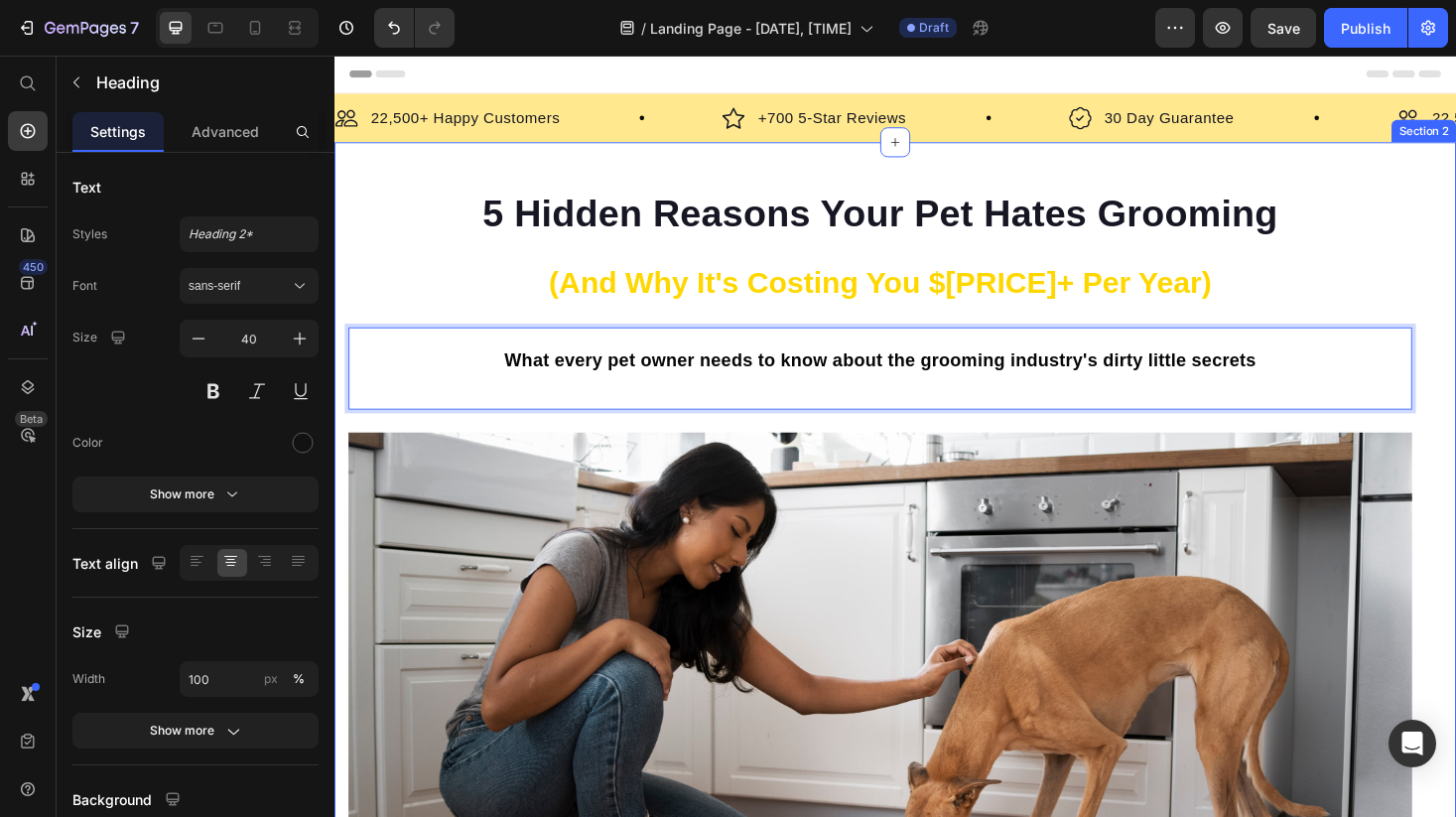 click on "⁠⁠⁠⁠⁠⁠⁠ 5 Hidden Reasons Your Pet Hates Grooming Heading ⁠⁠⁠⁠⁠⁠⁠ (And Why It's Costing You $[PRICE]+ Per Year) Heading What every pet owner needs to know about the grooming industry's dirty little secrets Heading Image Welcome to our high quality dog food store! We are proud to bring you a range of the best dog food products, specifically designed to meet your dog's nutritional and health needs. With excellent quality and natural ingredients, our feed not only provides essential nutrition but also provides various benefits. Discover what we can do for your dog's excellent health! Text block Jump to section quickly: Text block
Icon Healthy and Balanced Nutrition Text block Advanced list
Icon Joint Care and Mobility Support Text block Advanced list
Icon Digestive Health and Immune Support Text block Advanced list
Icon Healthy Skin and Shiny Coat Text block Advanced list
Icon Overall Well-being and Vitality Text block Advanced list Text block Image Healthy and Balanced Nutrition Heading   Maintaining a healthy weight is equally important for your dog's well-being.       Text block Button Image Image" at bounding box center (930, 2859) 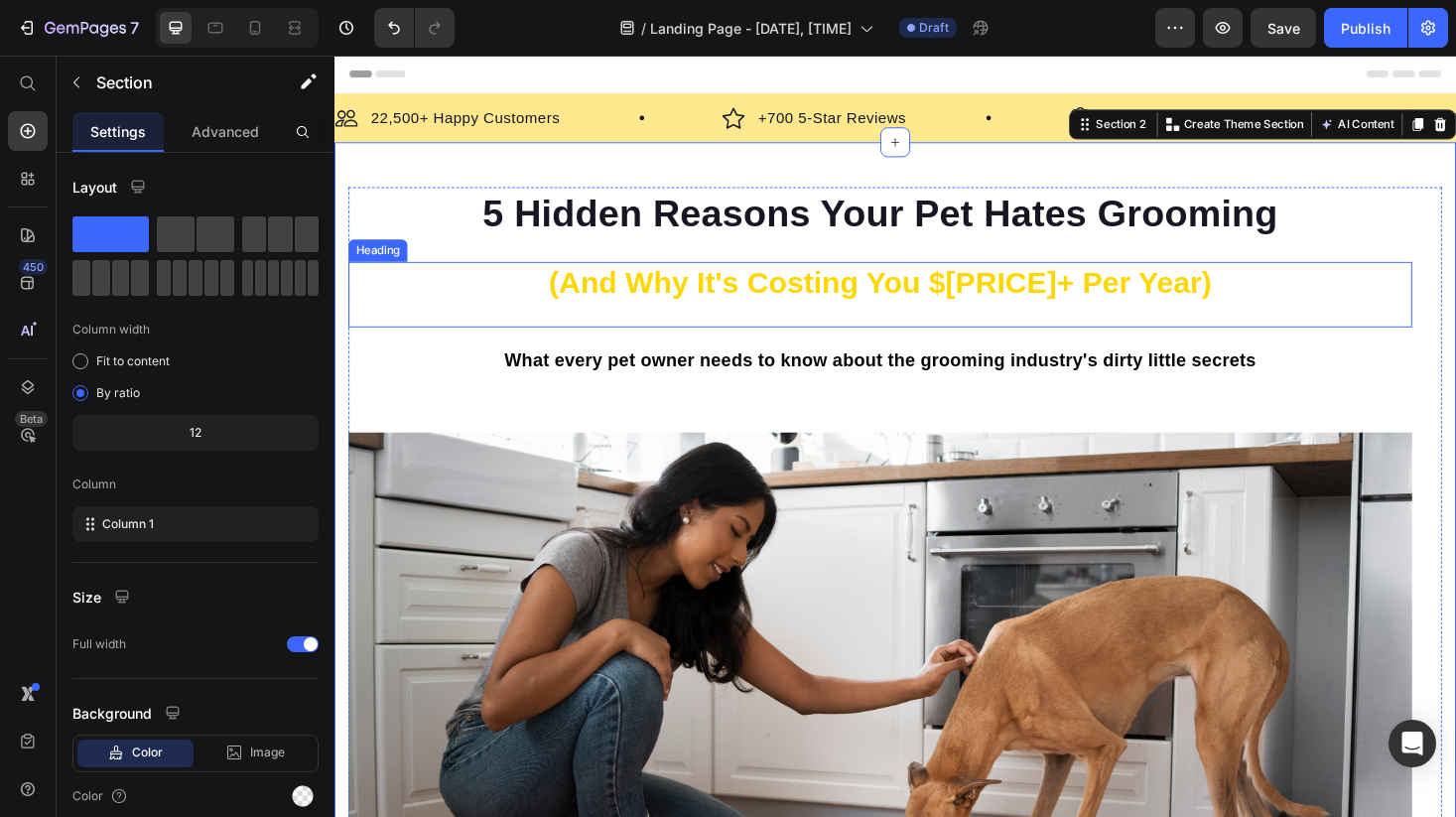 click on "(And Why It's Costing You $[PRICE]+ Per Year)" at bounding box center [913, 297] 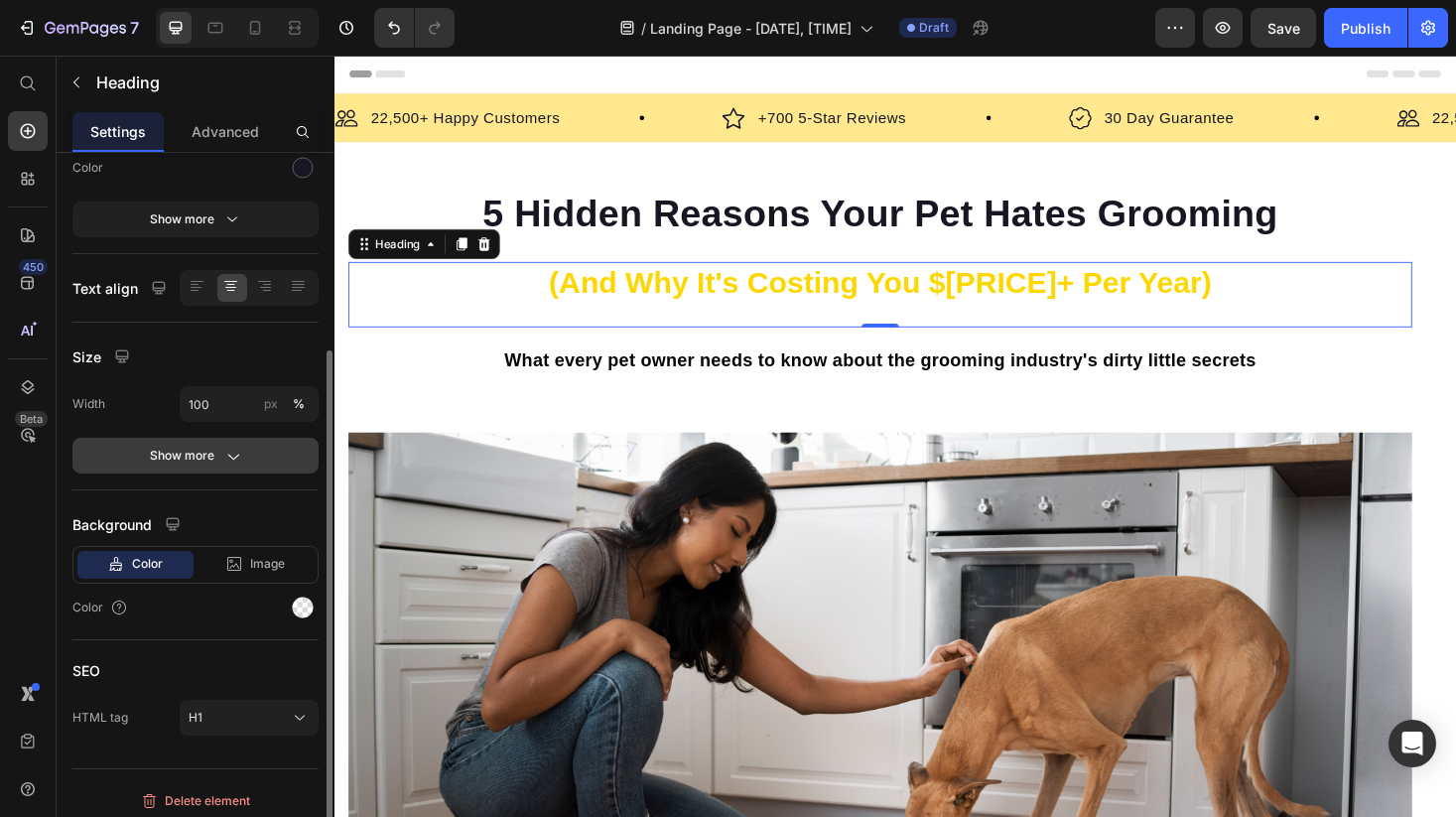 scroll, scrollTop: 284, scrollLeft: 0, axis: vertical 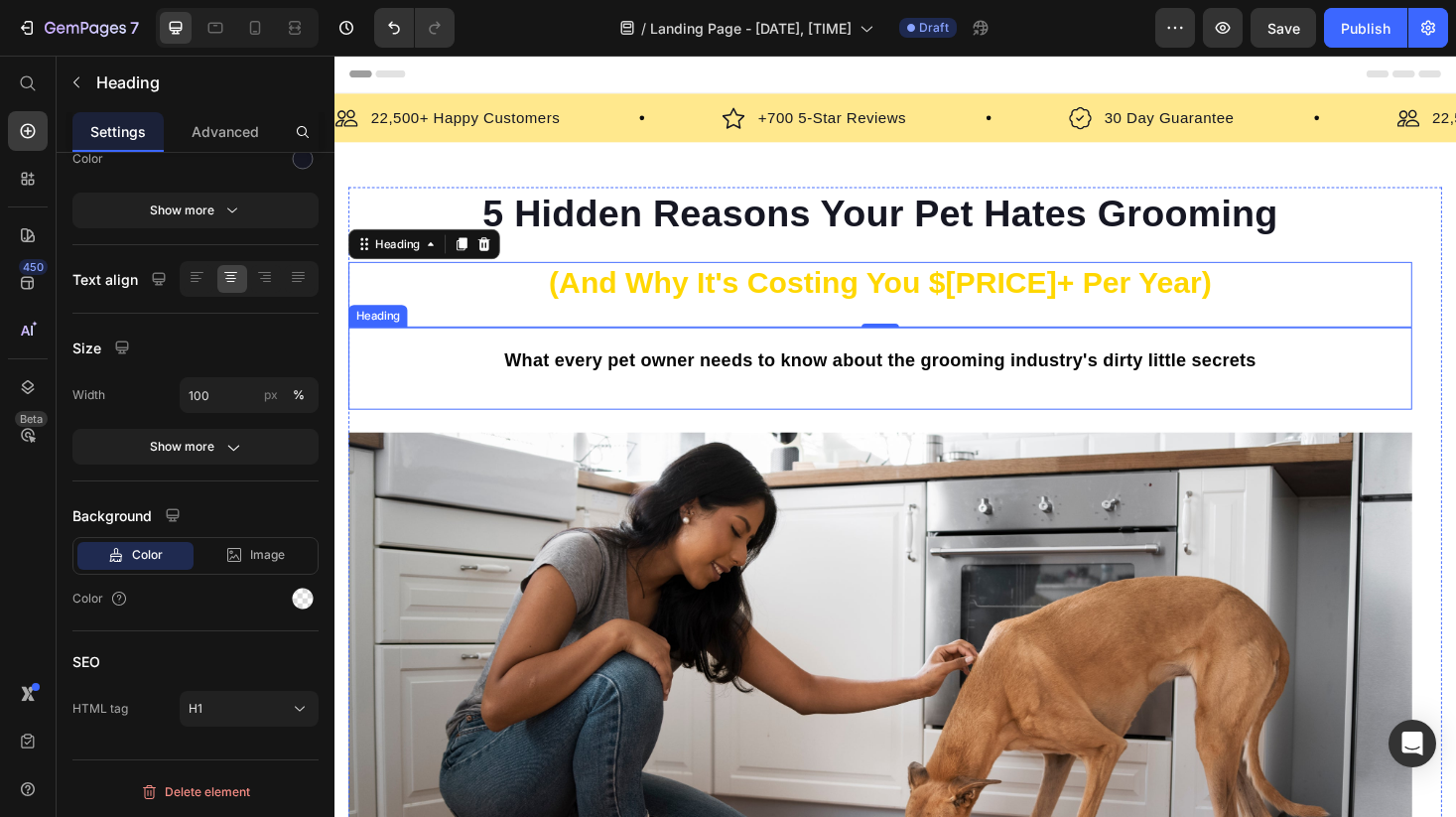 click at bounding box center (914, 729) 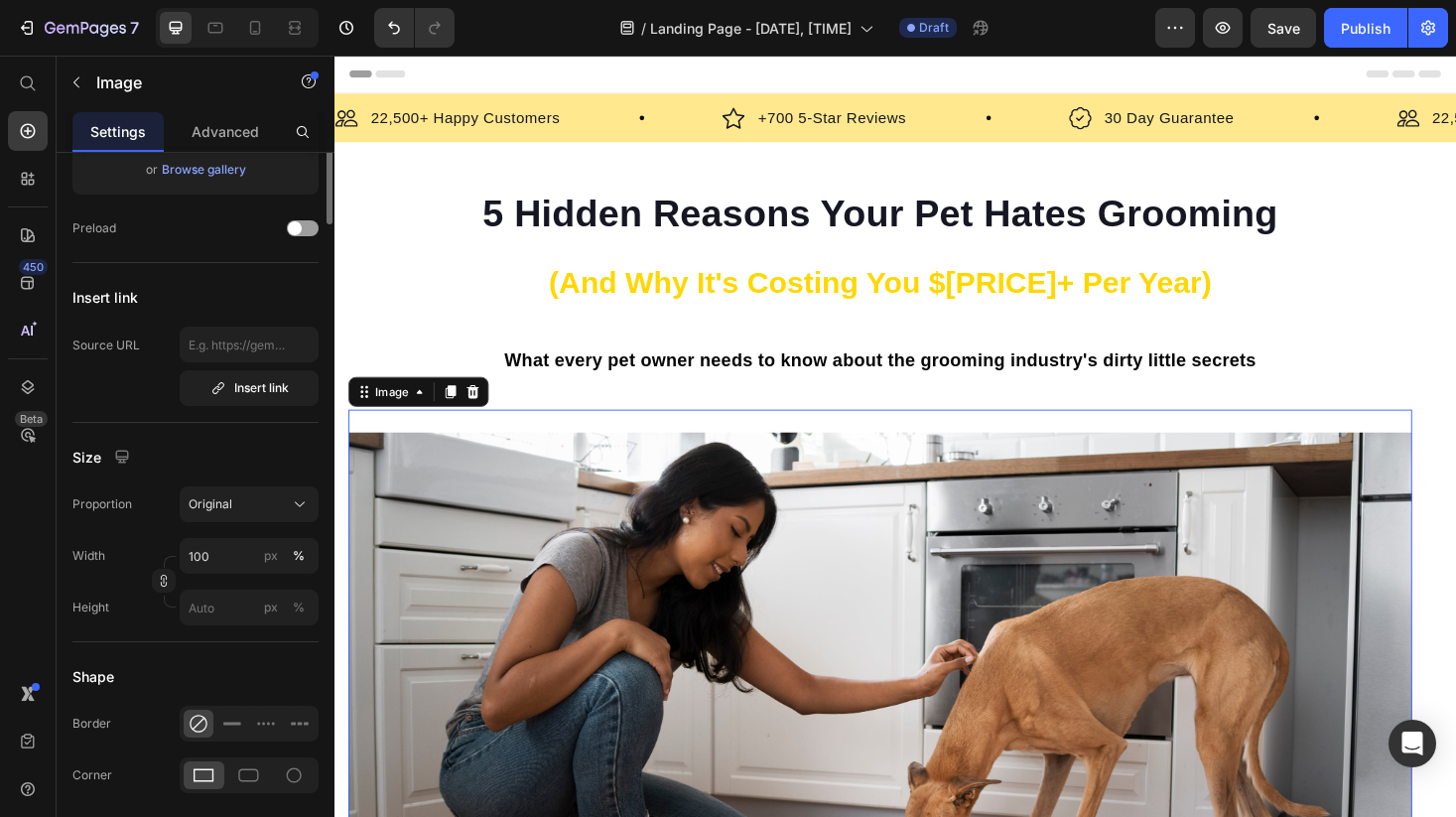 scroll, scrollTop: 0, scrollLeft: 0, axis: both 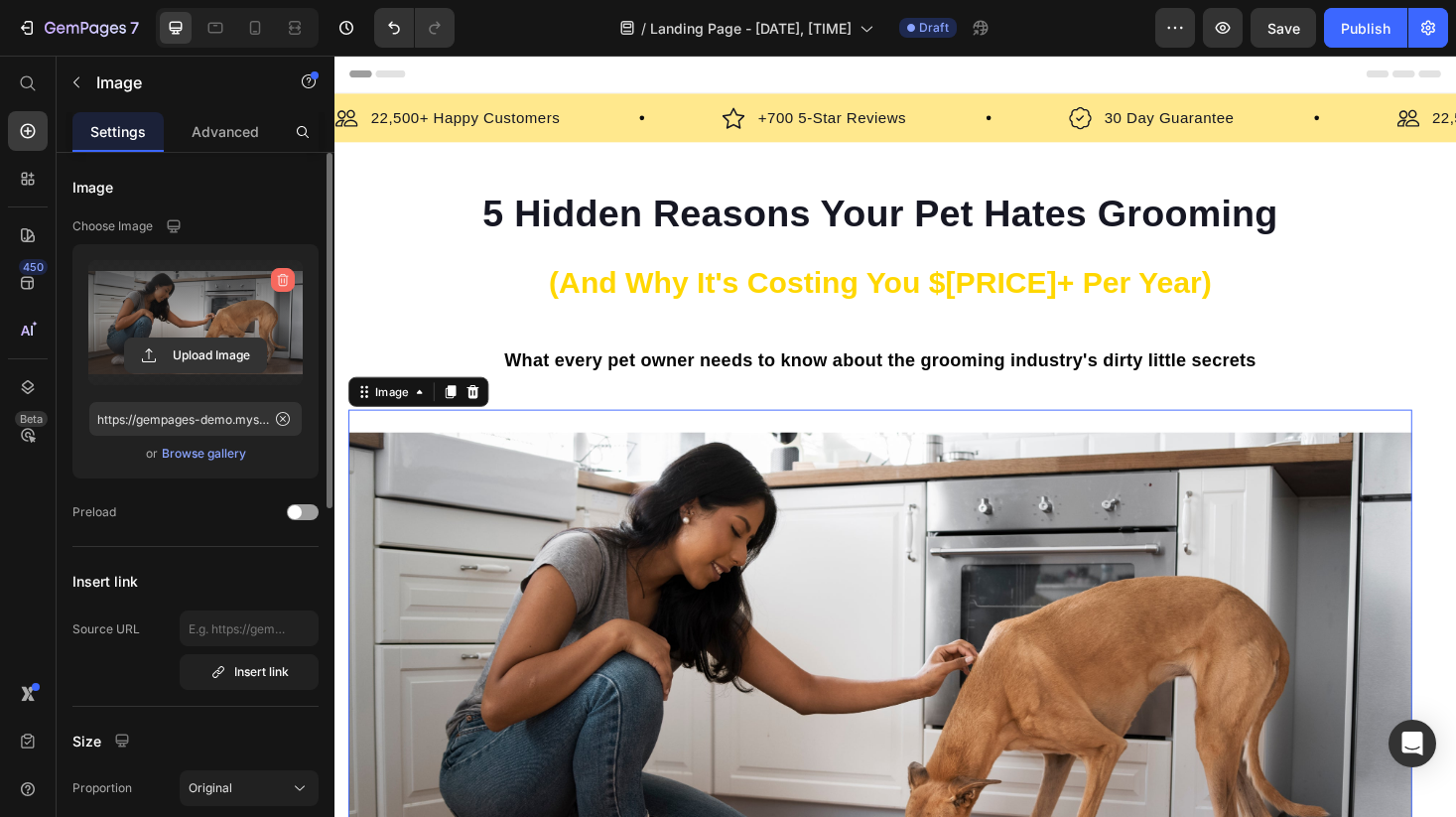 click 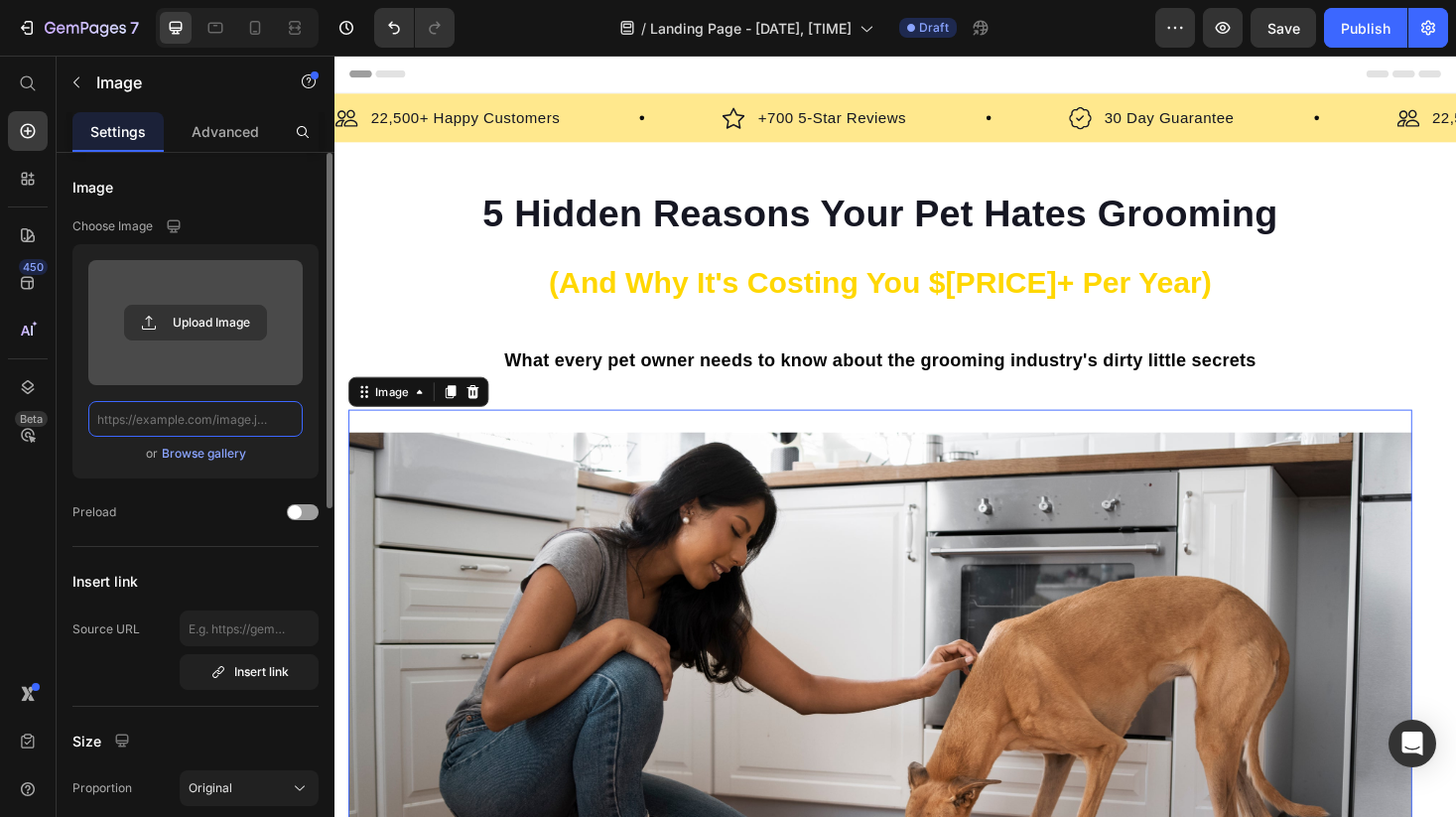 scroll, scrollTop: 0, scrollLeft: 0, axis: both 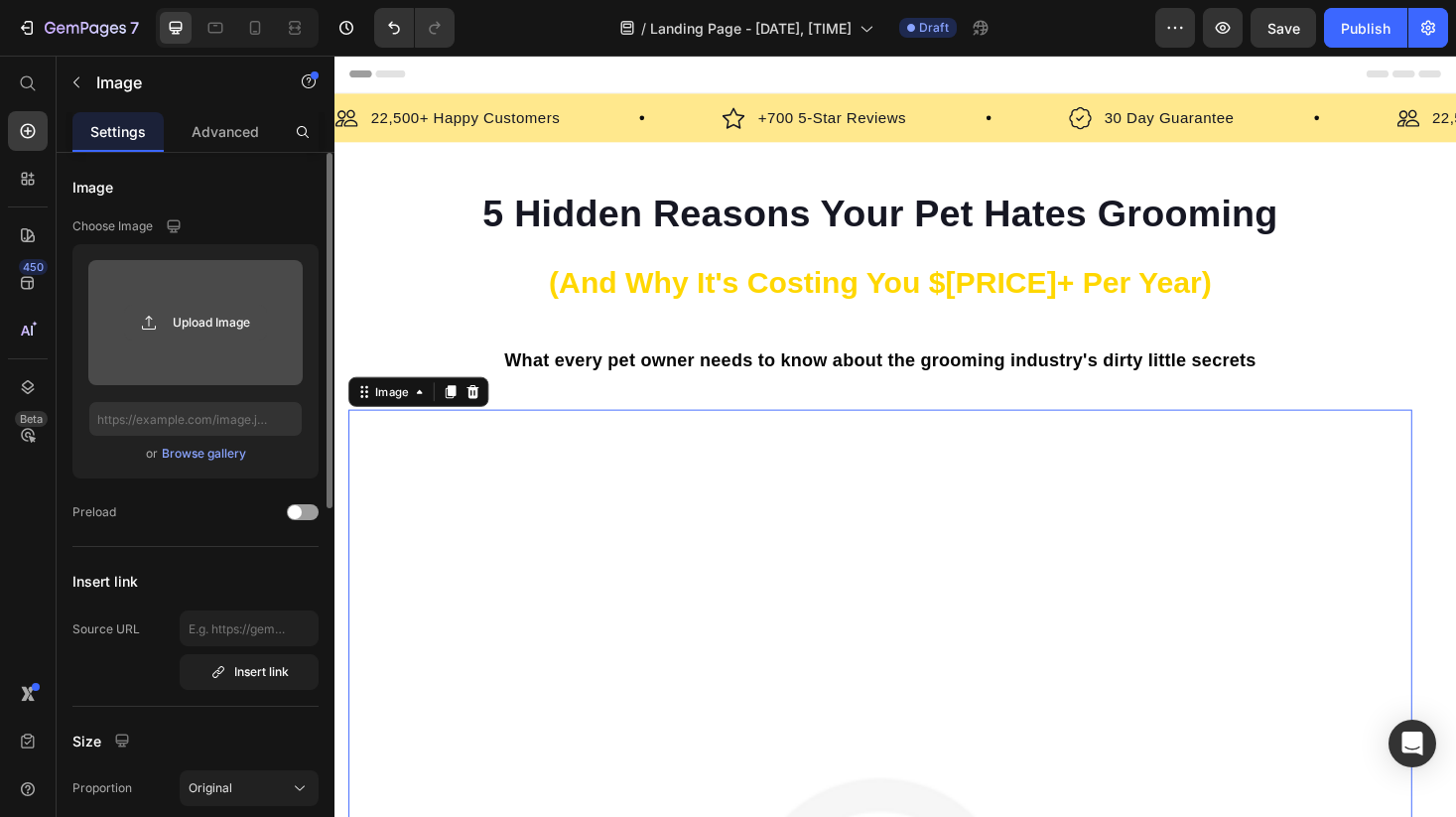 click 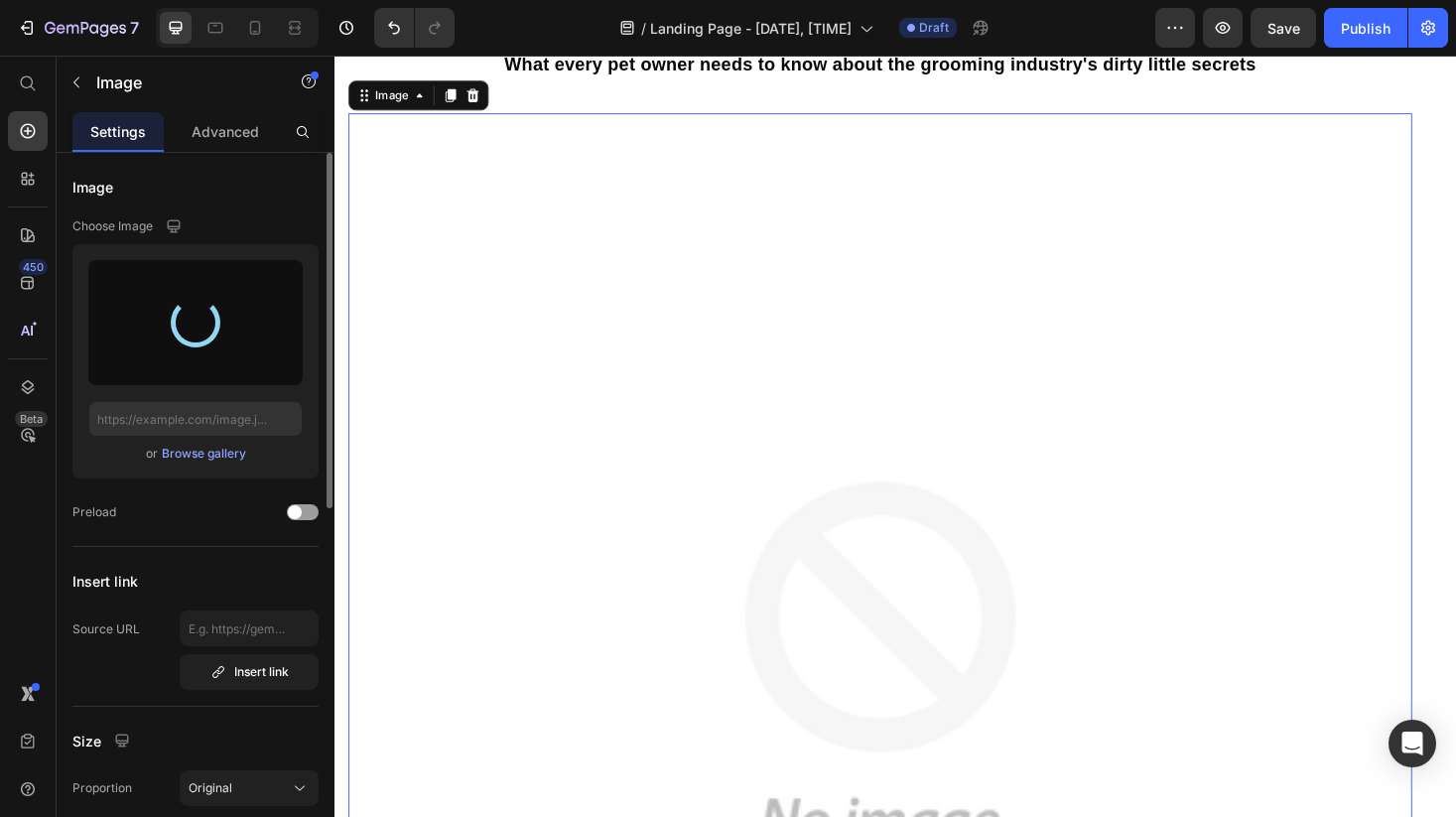 scroll, scrollTop: 316, scrollLeft: 0, axis: vertical 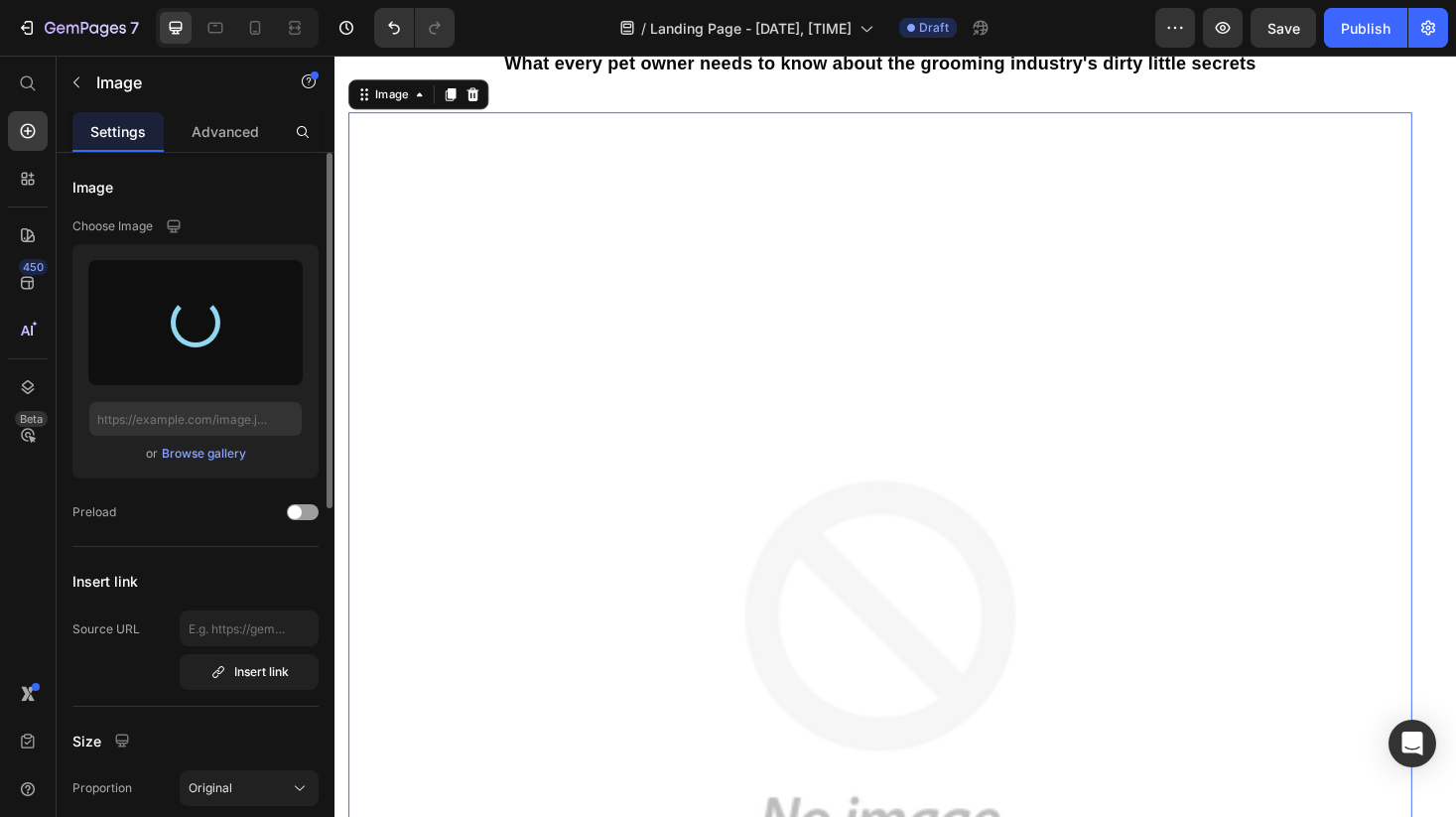 type on "https://cdn.shopify.com/s/files/1/0760/2693/7594/files/gempages_575152951035692261-9a2fb710-de18-43ec-8b53-34042b0f05fc.gif" 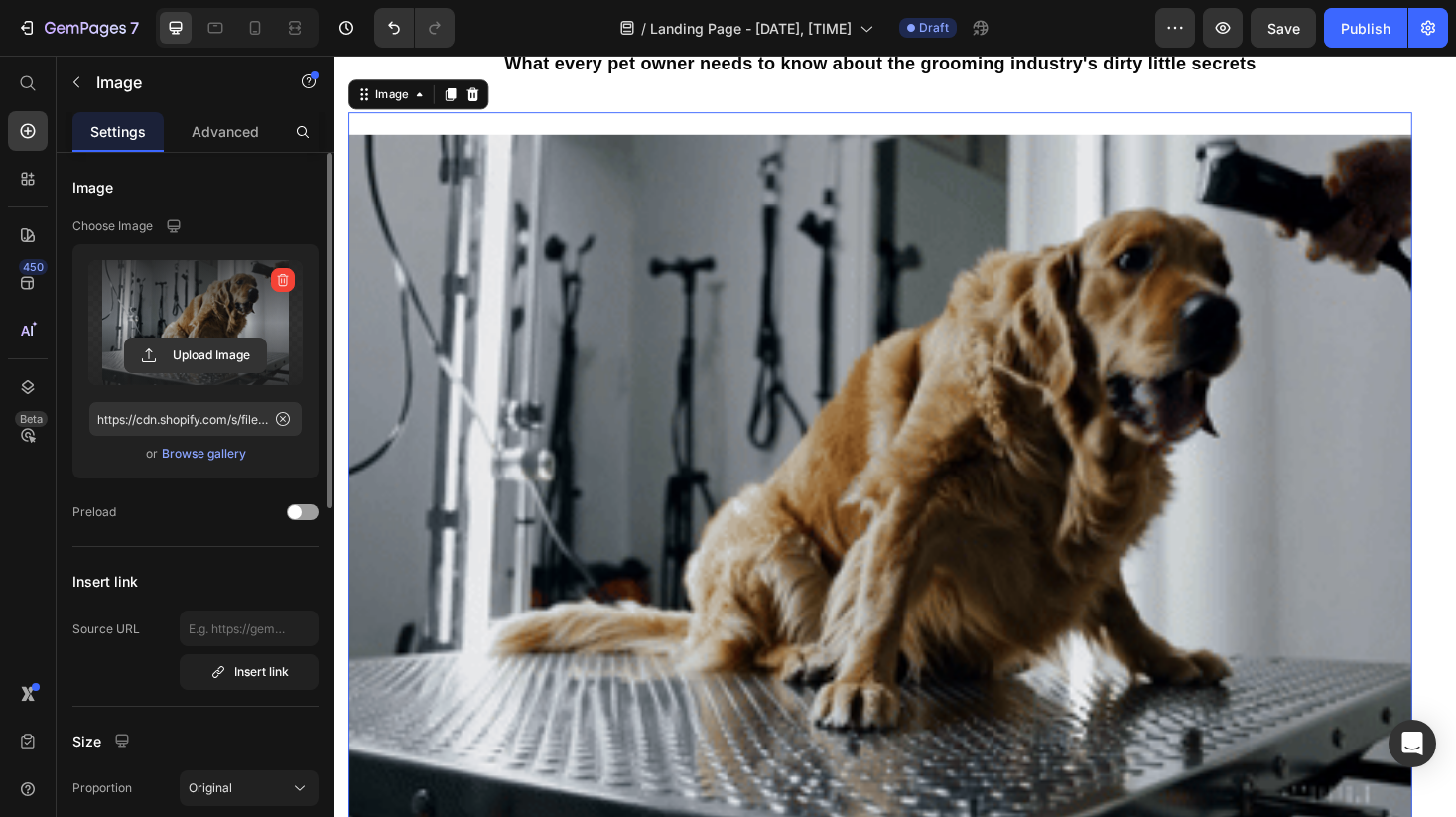 click at bounding box center (914, 517) 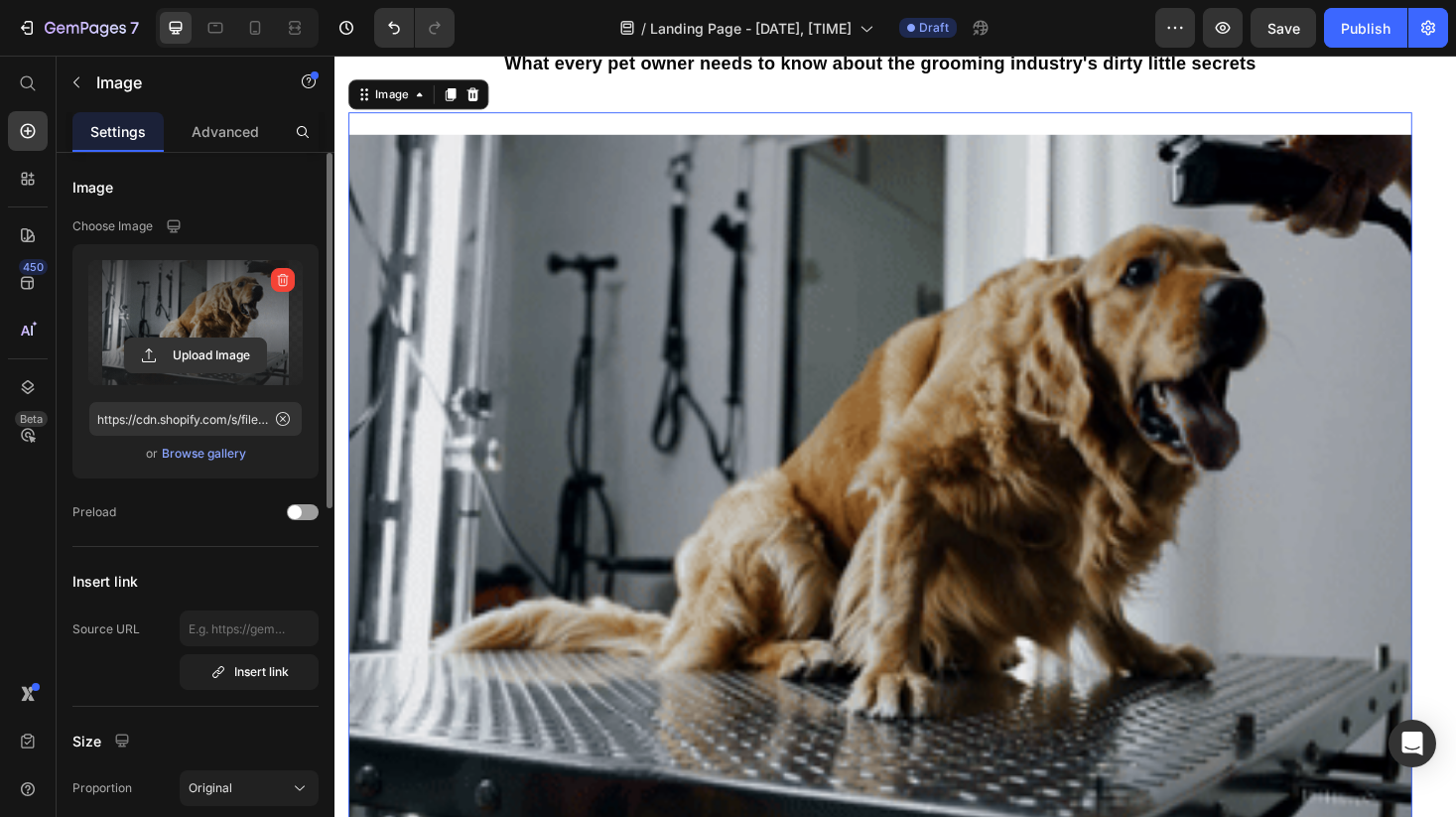 scroll, scrollTop: 344, scrollLeft: 0, axis: vertical 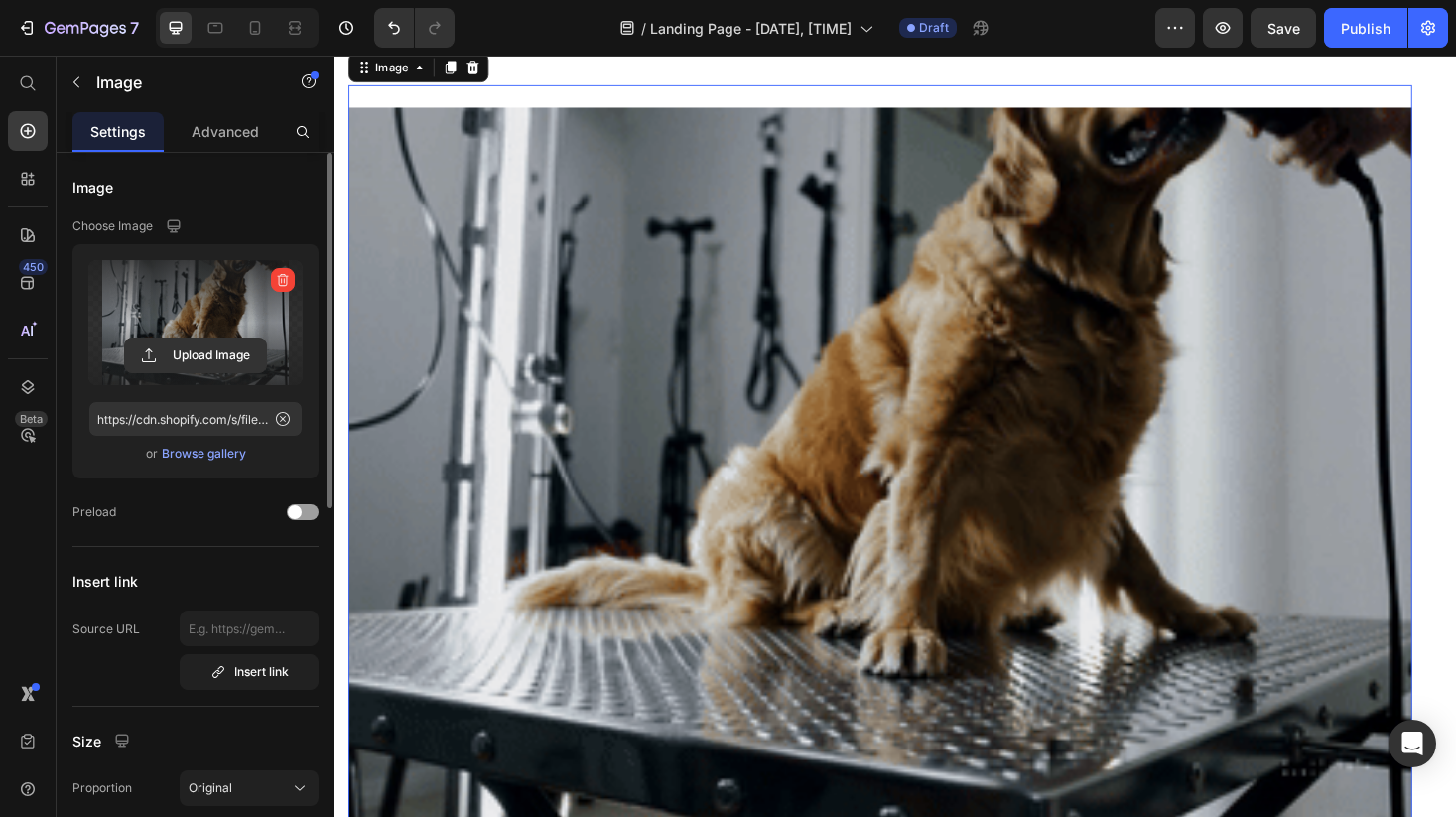 drag, startPoint x: 547, startPoint y: 558, endPoint x: 606, endPoint y: 519, distance: 70.724819 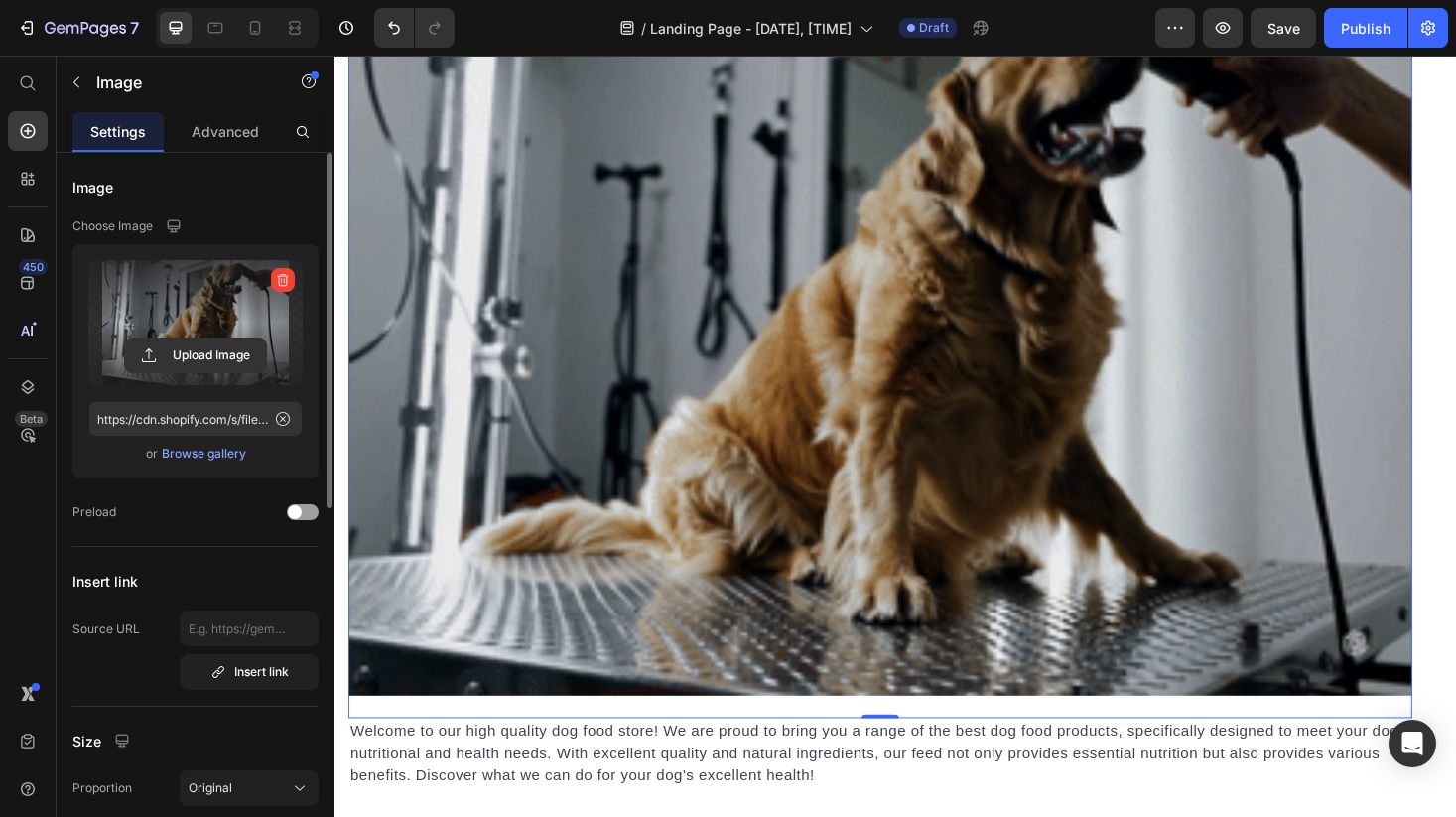 scroll, scrollTop: 440, scrollLeft: 0, axis: vertical 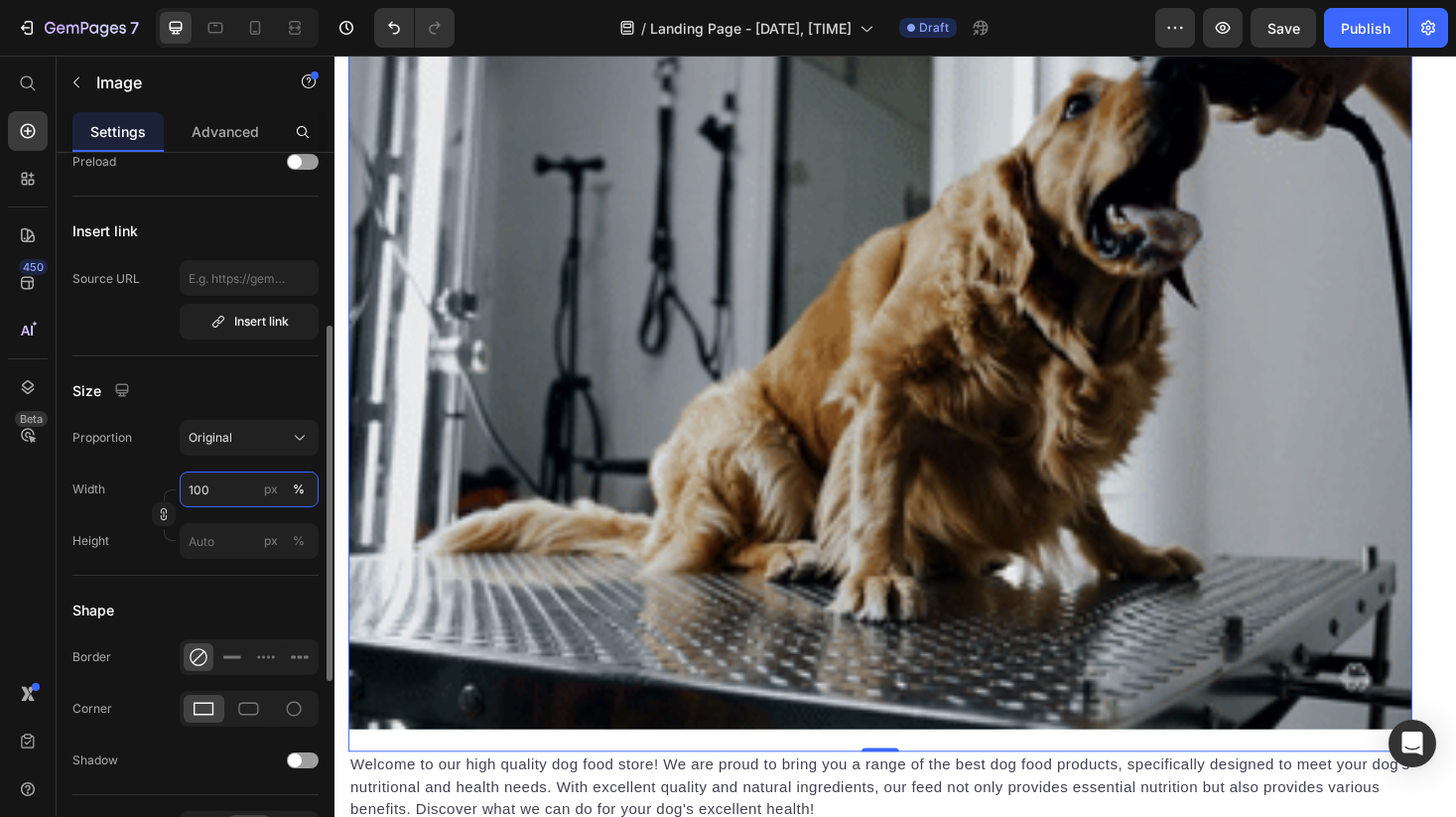 click on "100" at bounding box center [249, 489] 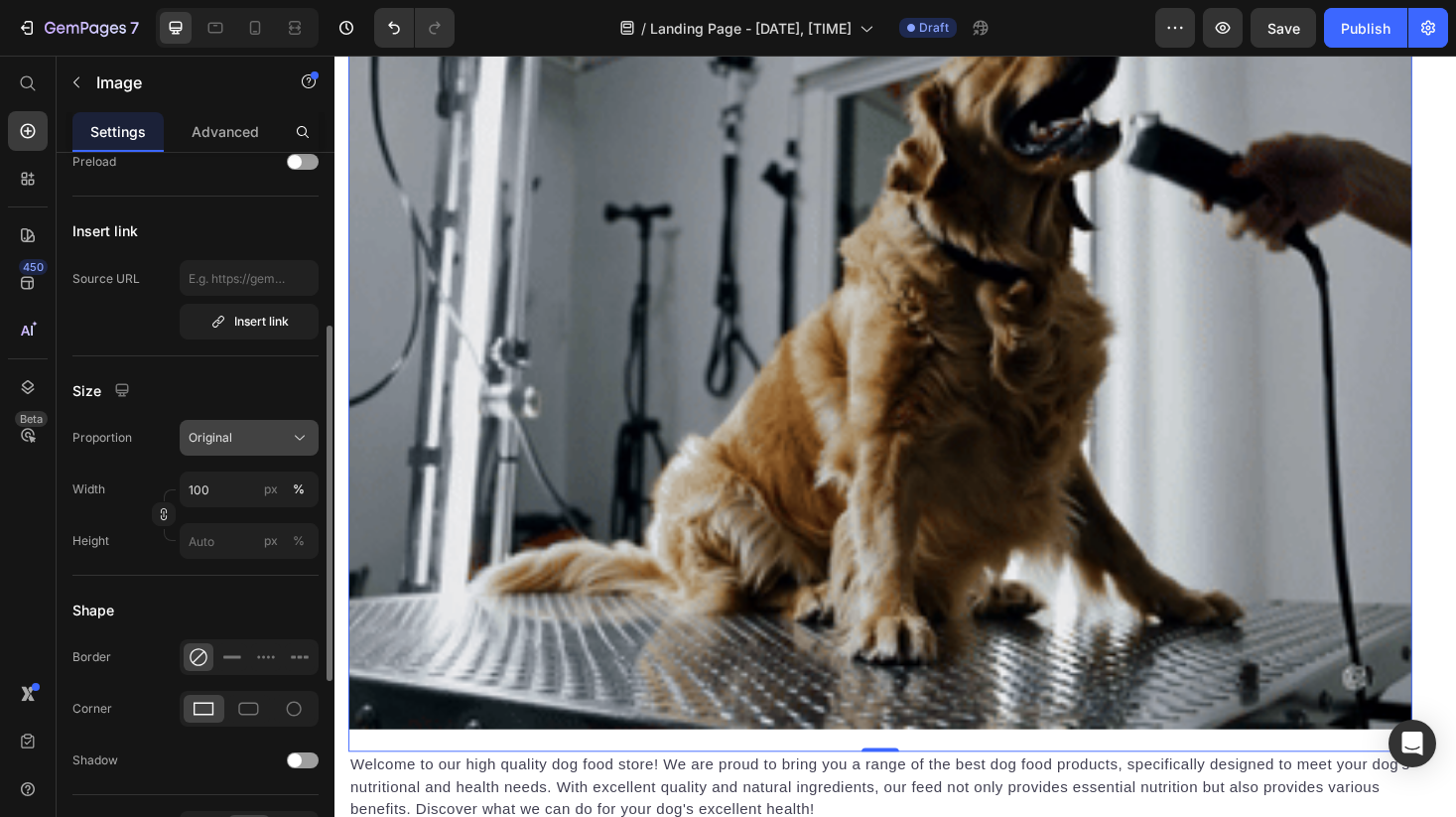 click on "Original" at bounding box center (249, 438) 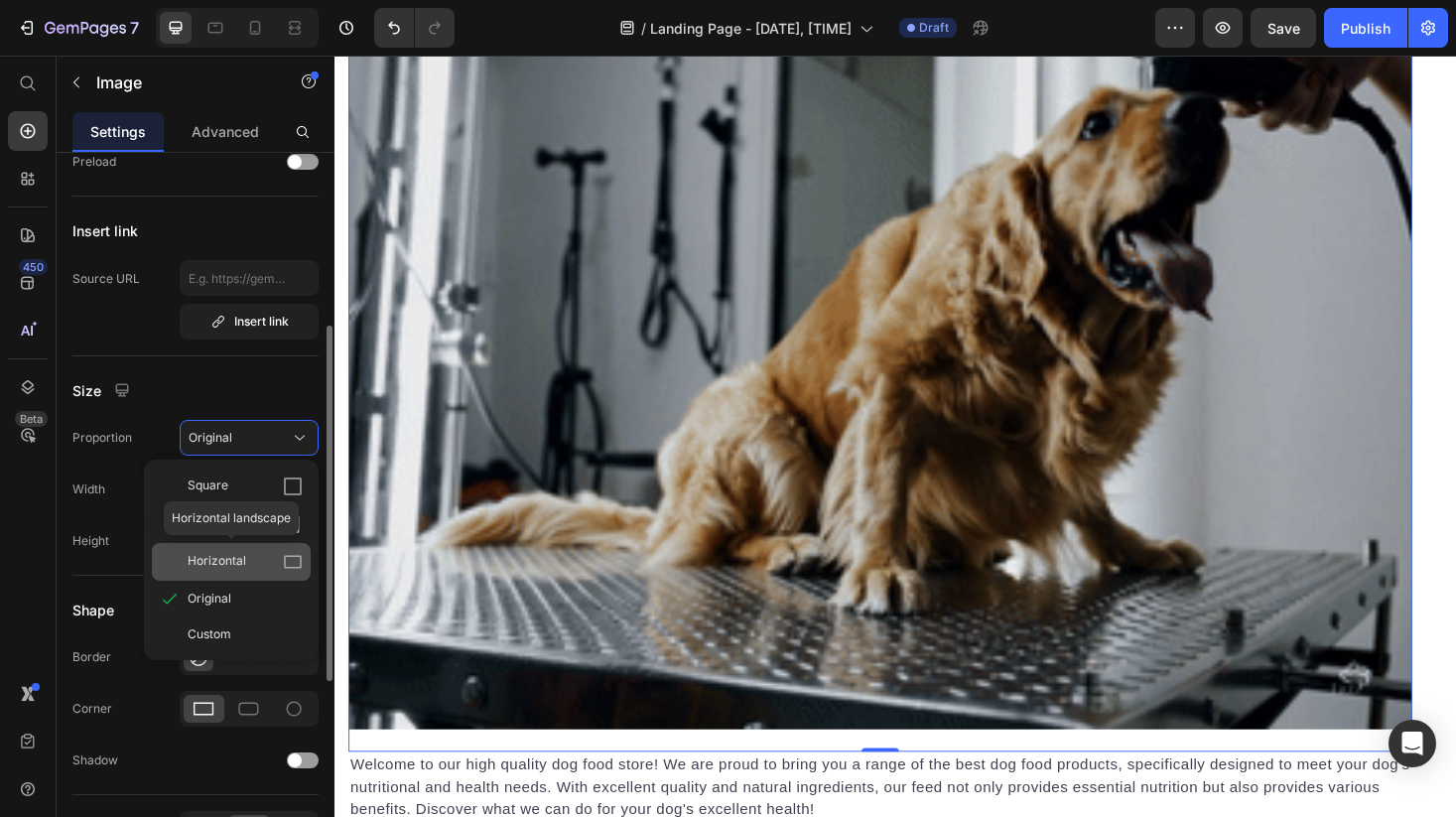 click on "Horizontal" at bounding box center (216, 562) 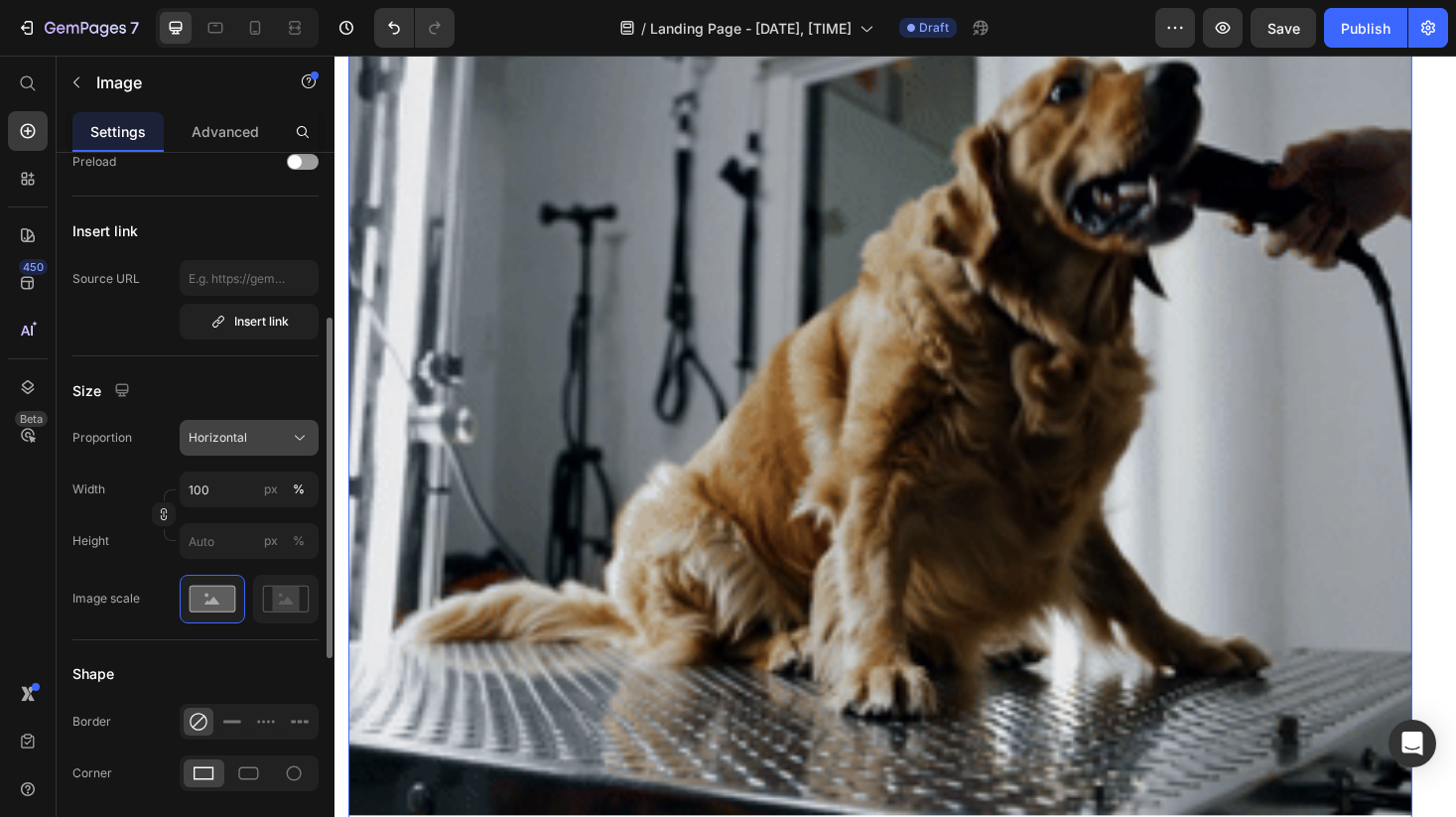 click on "Horizontal" at bounding box center (249, 438) 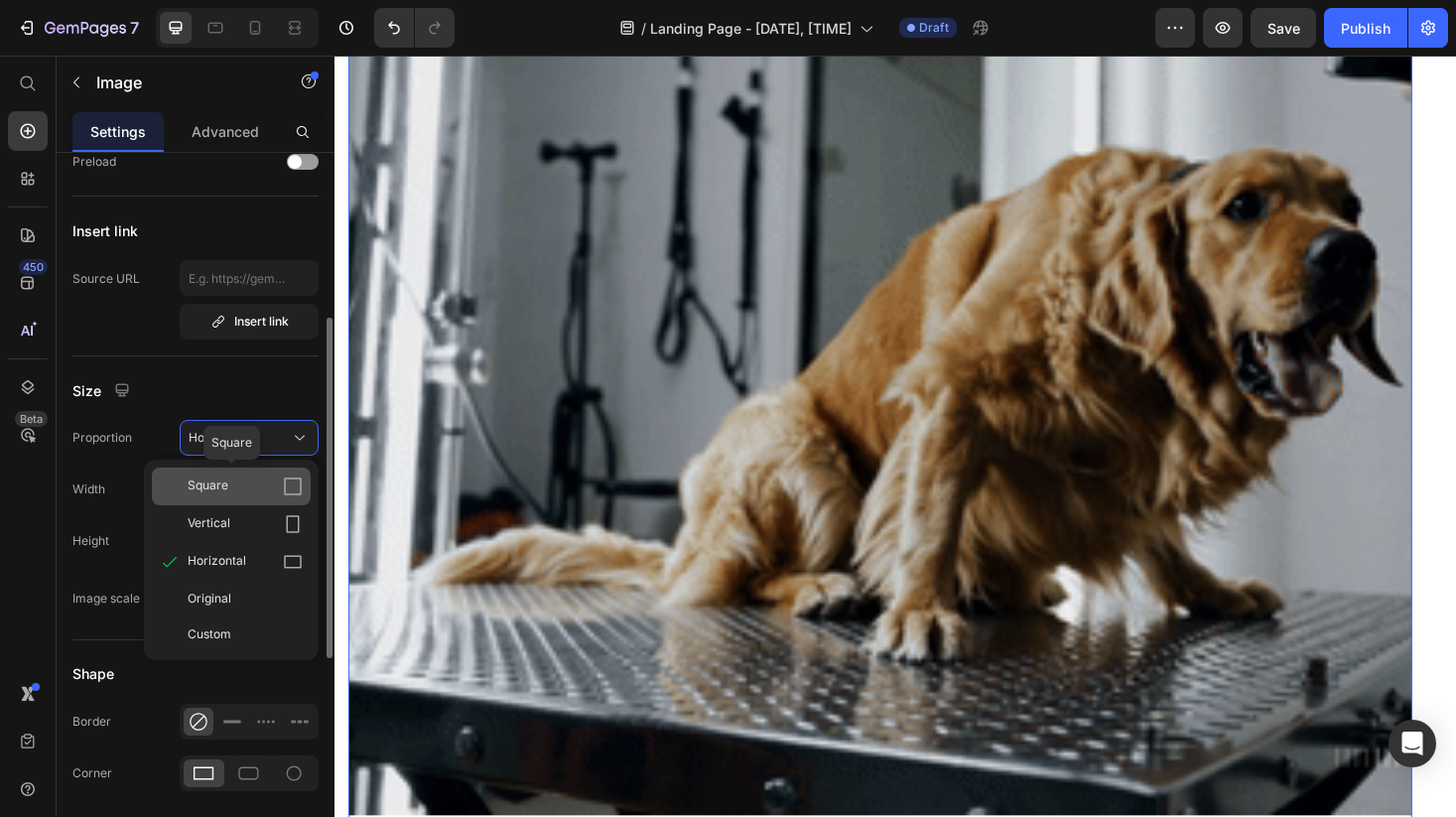 click on "Square" at bounding box center (207, 486) 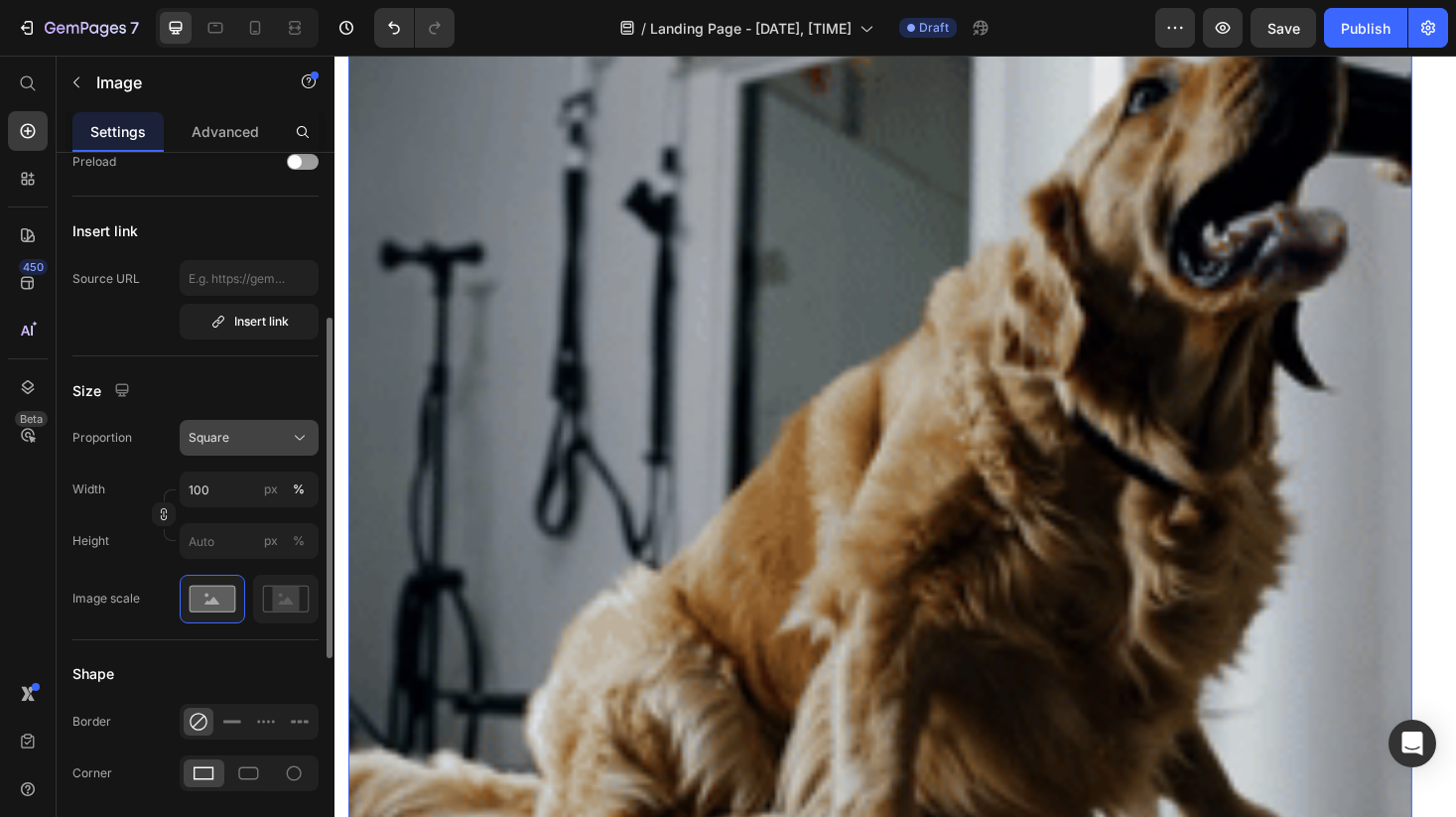 click on "Square" at bounding box center (249, 438) 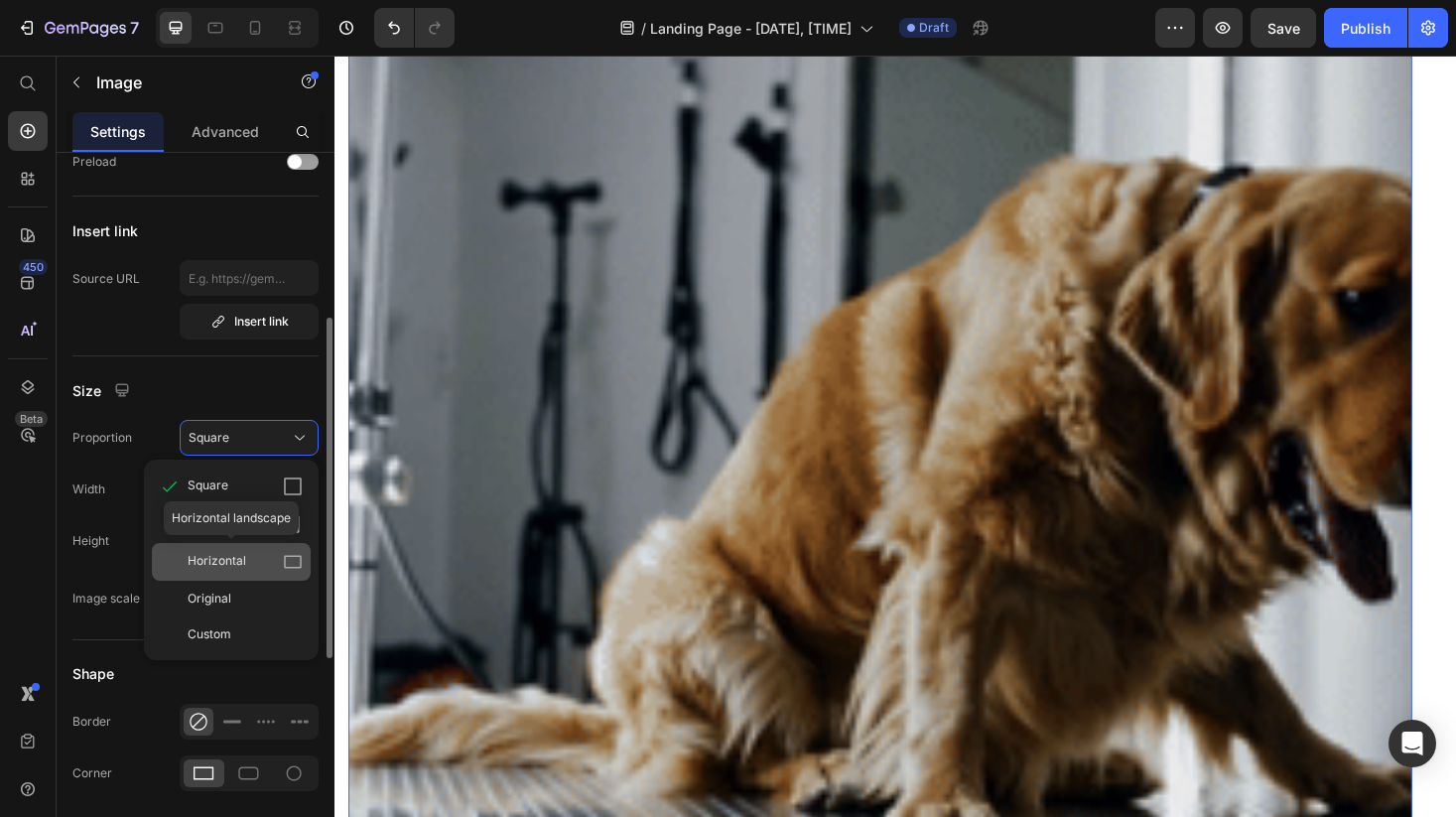 click on "Horizontal" at bounding box center (216, 562) 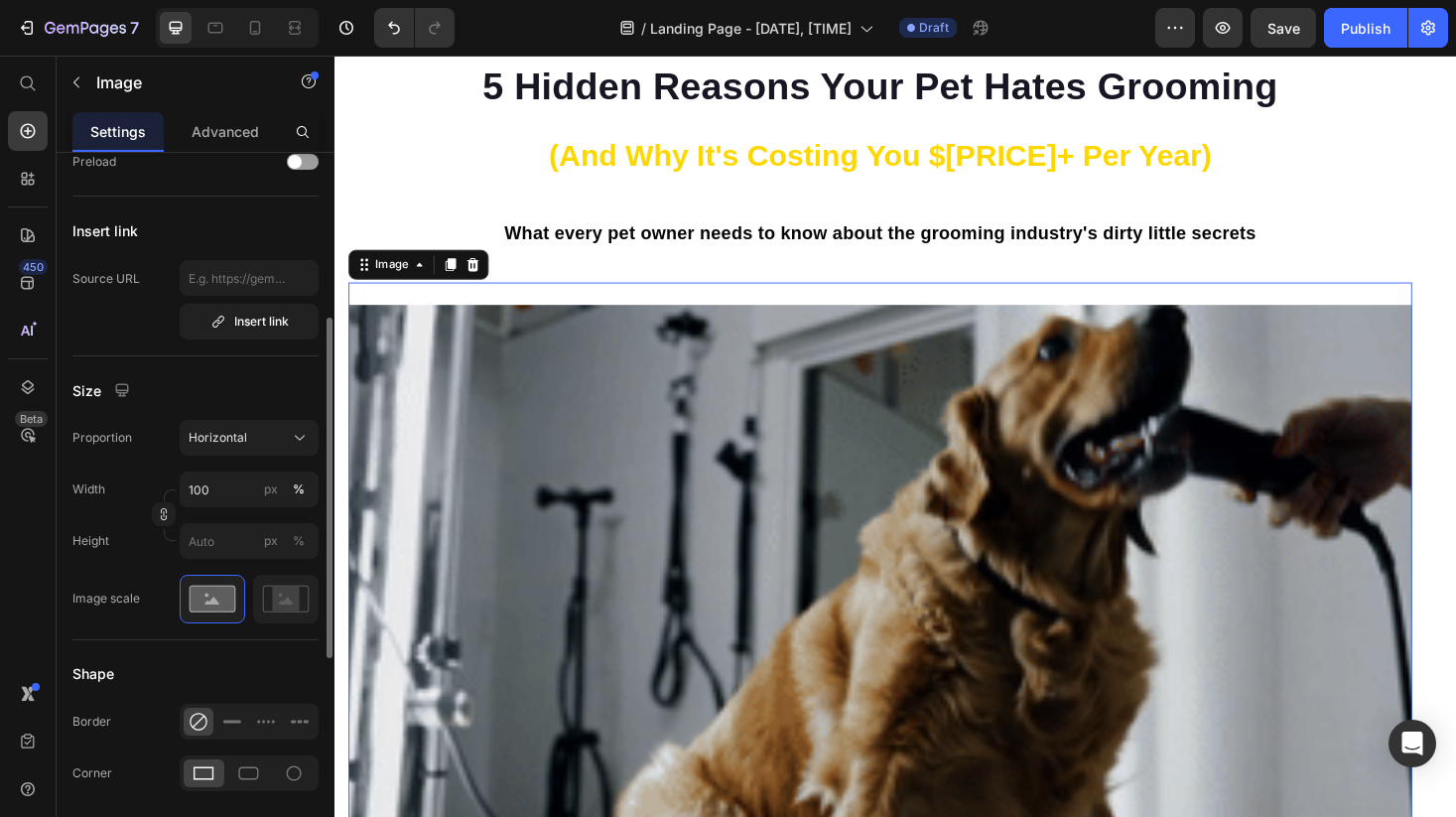 scroll, scrollTop: 0, scrollLeft: 0, axis: both 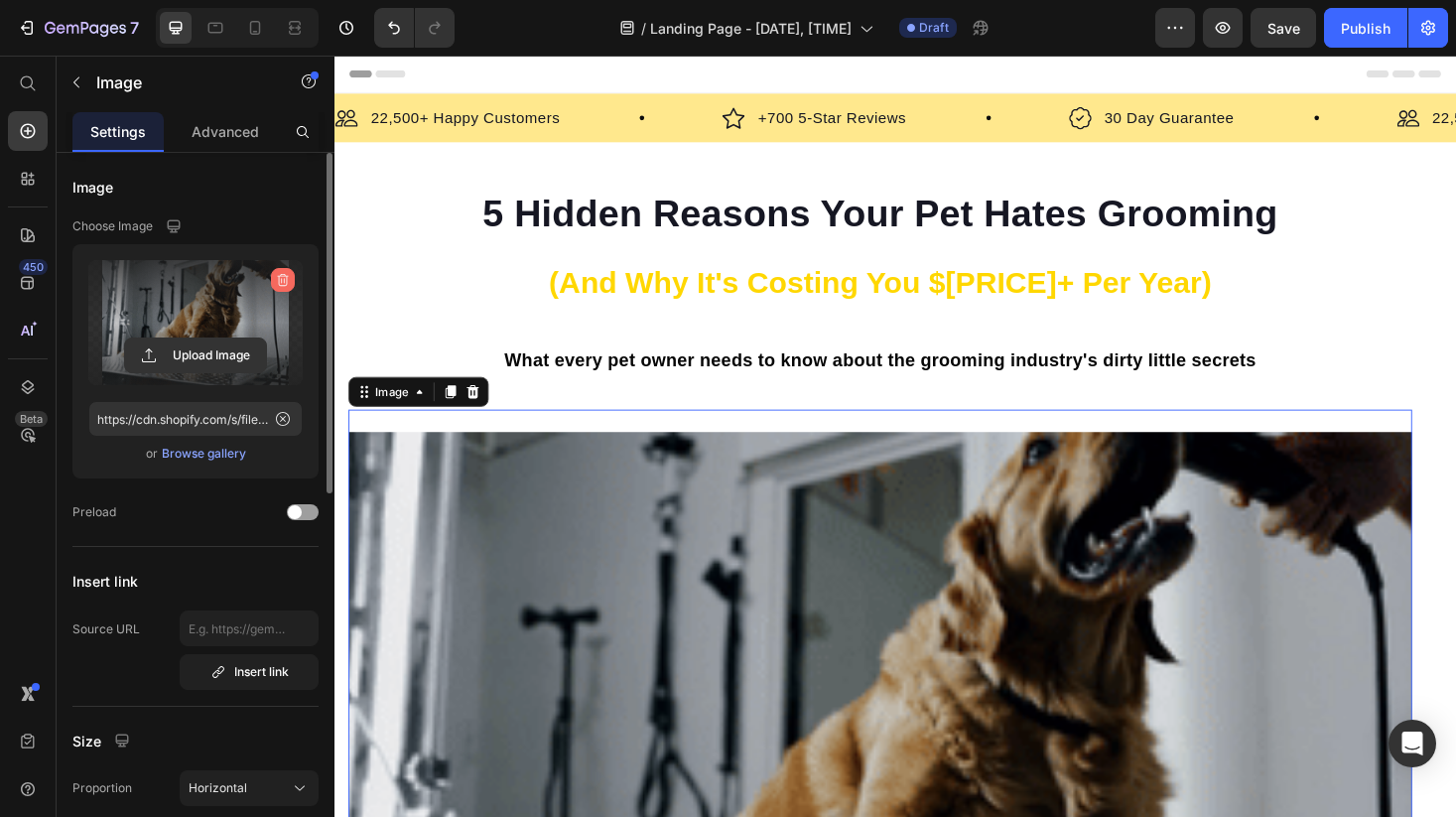 click 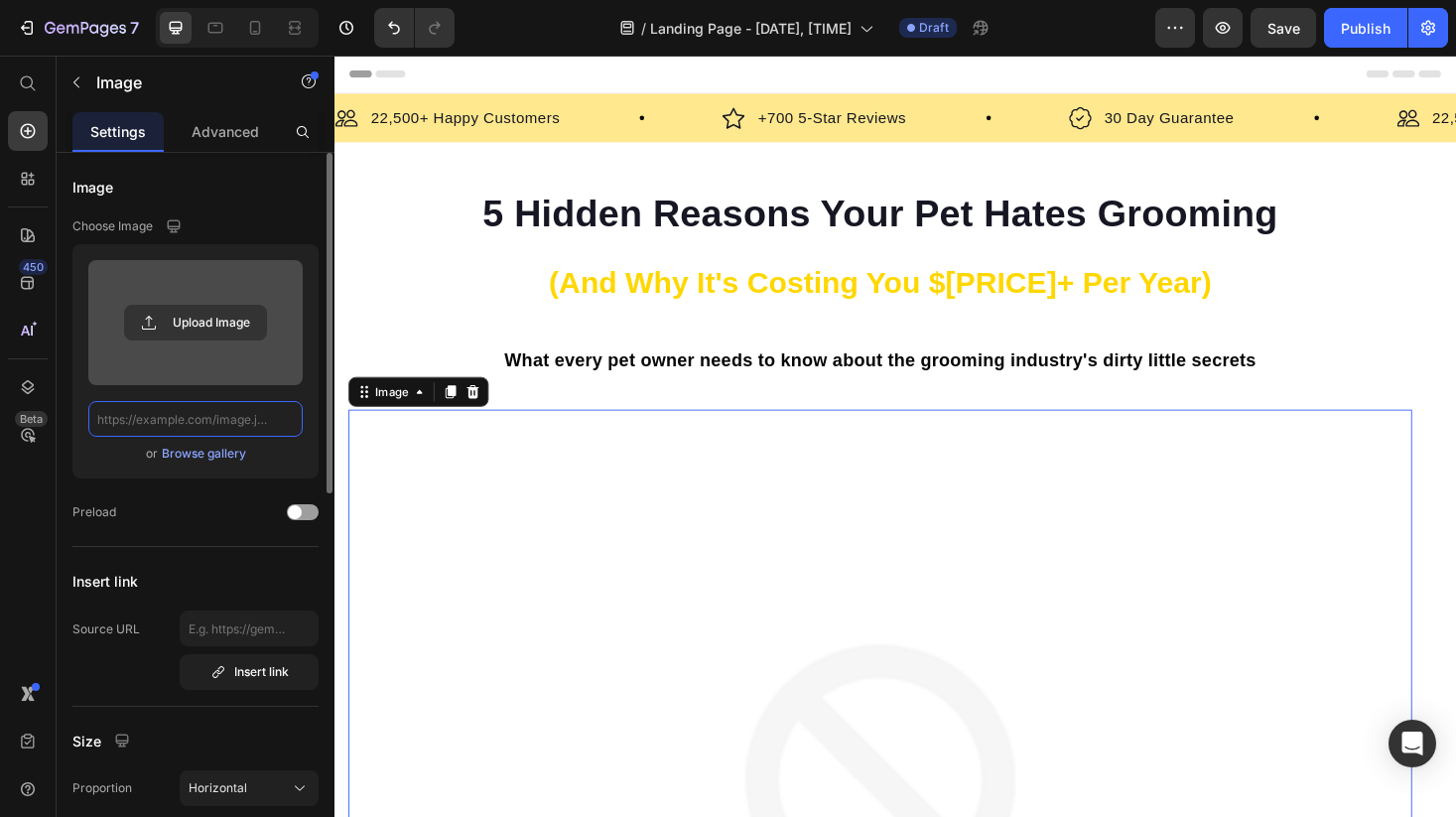 scroll, scrollTop: 0, scrollLeft: 0, axis: both 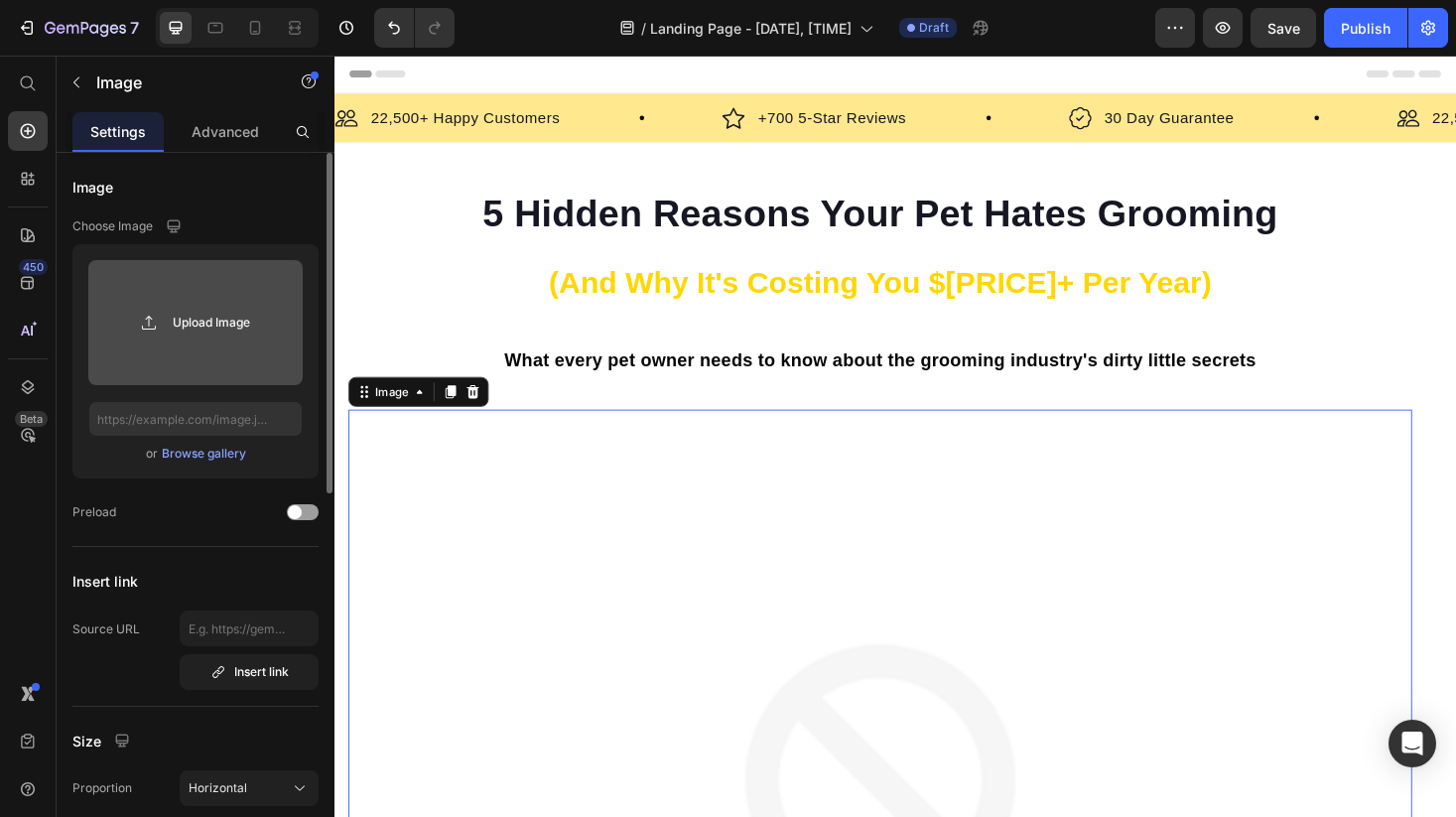 click 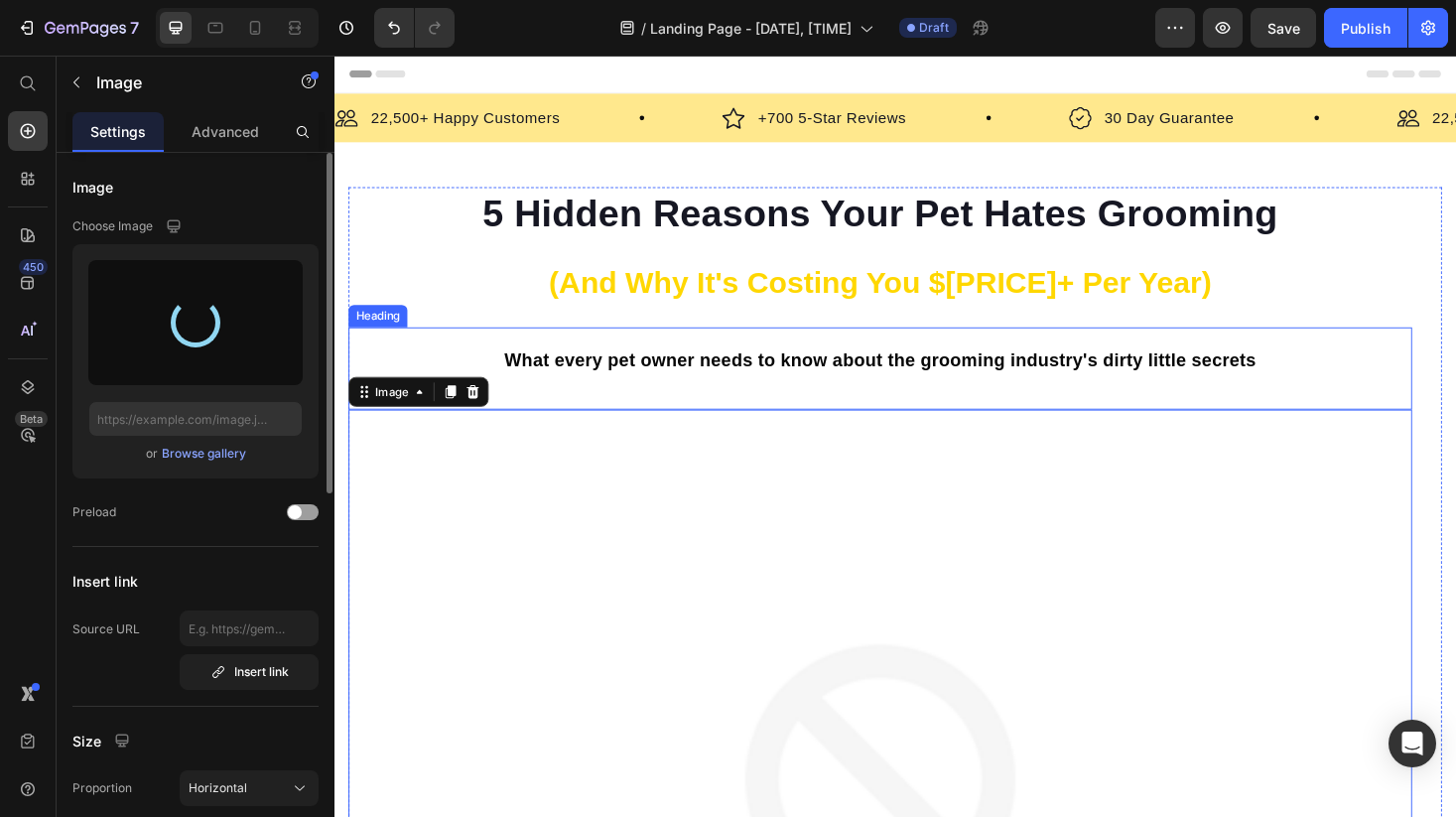 type on "https://cdn.shopify.com/s/files/1/0760/2693/7594/files/gempages_575152951035692261-9a09c07c-0da0-4cb0-9654-45de10903cb5.webp" 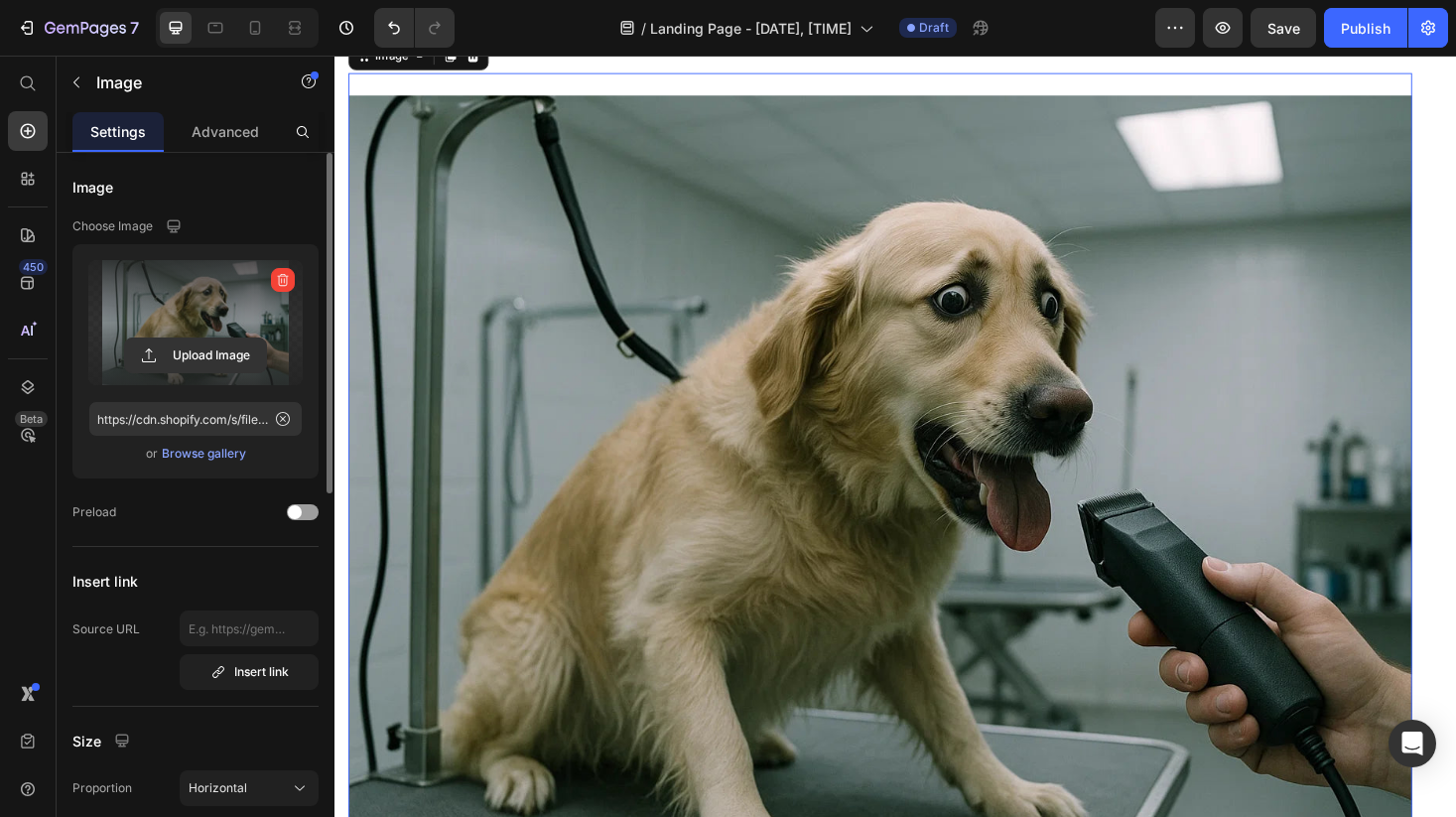 scroll, scrollTop: 359, scrollLeft: 0, axis: vertical 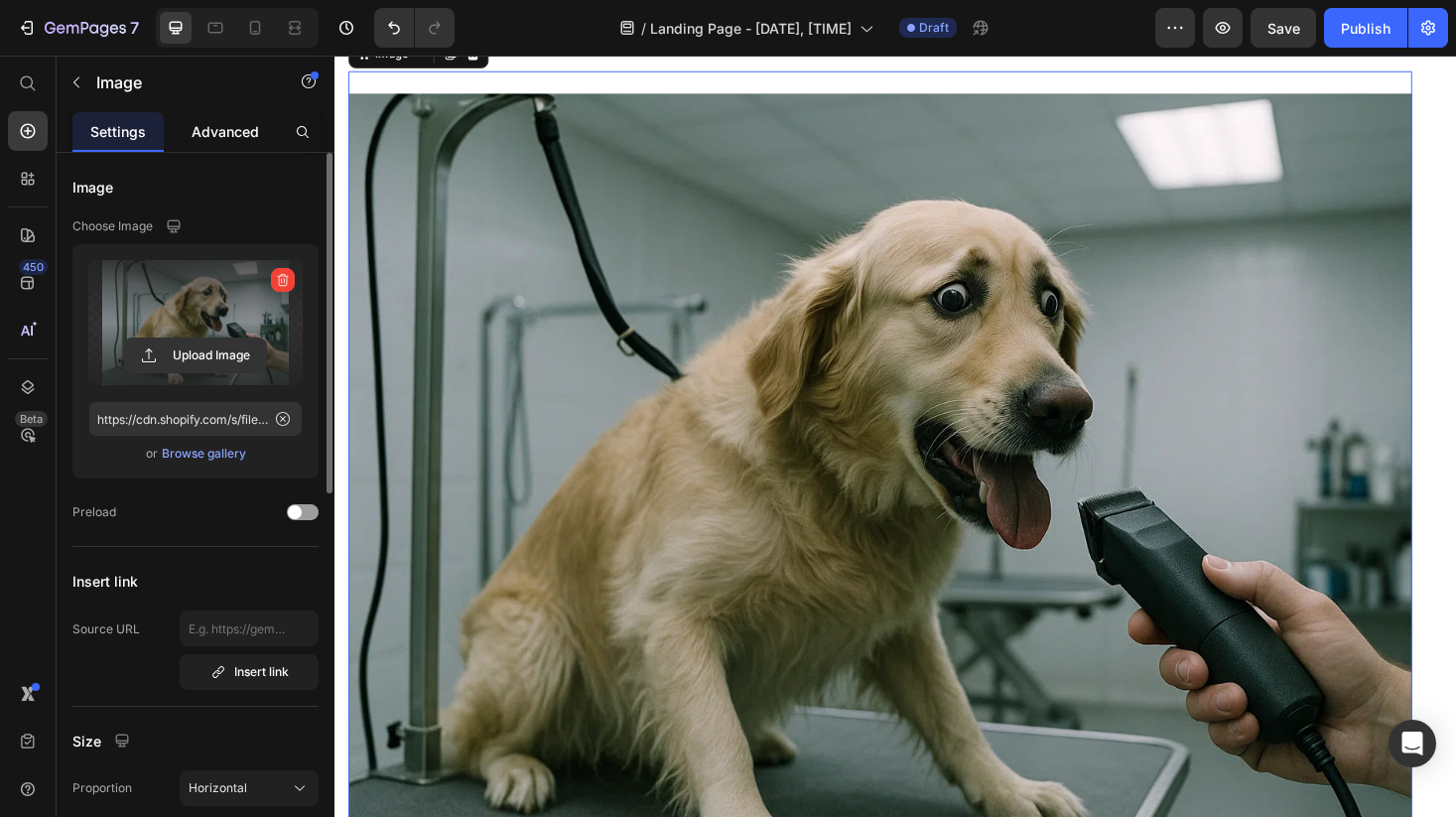 click on "Advanced" at bounding box center [225, 131] 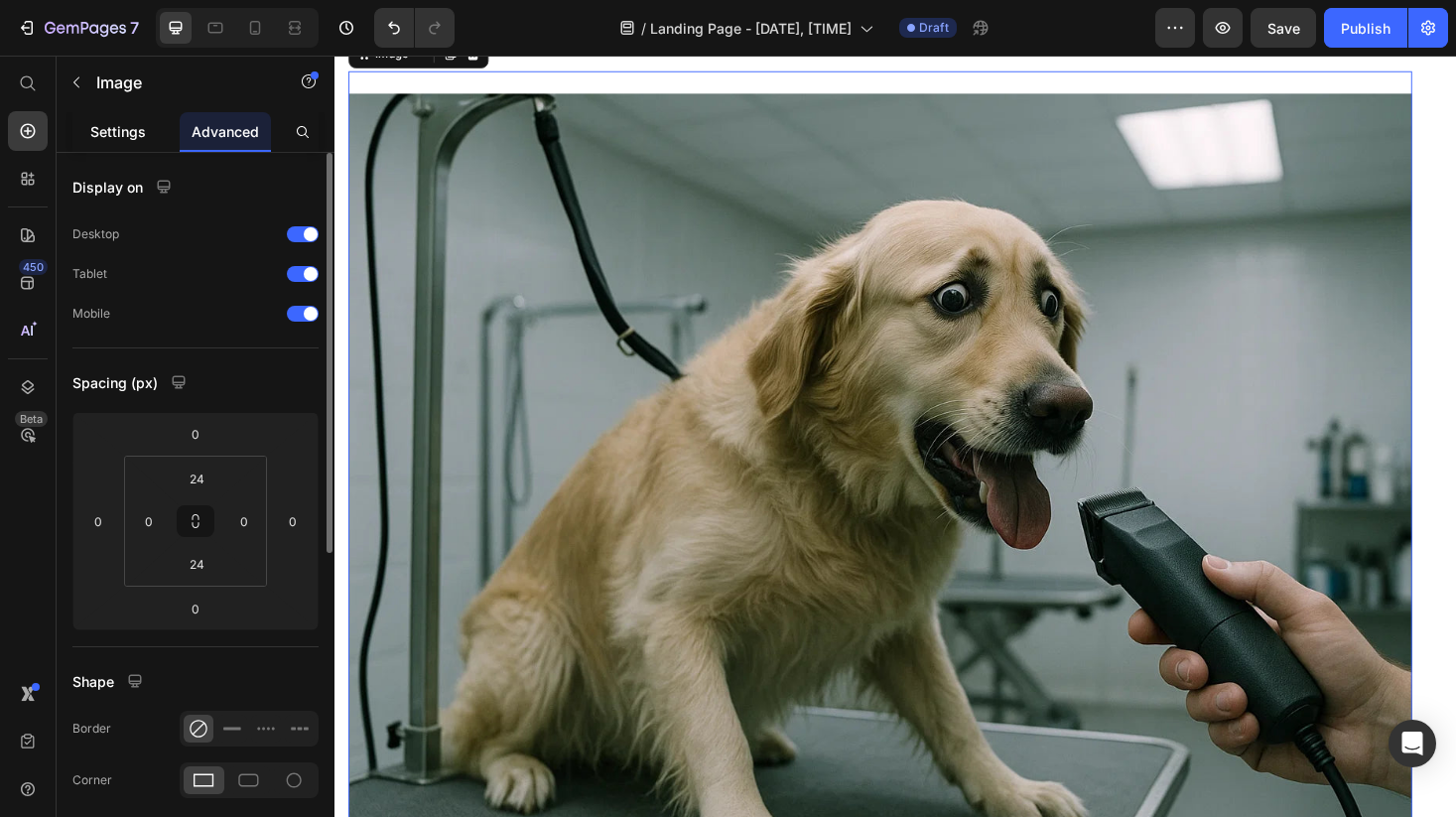 click on "Settings" at bounding box center (118, 131) 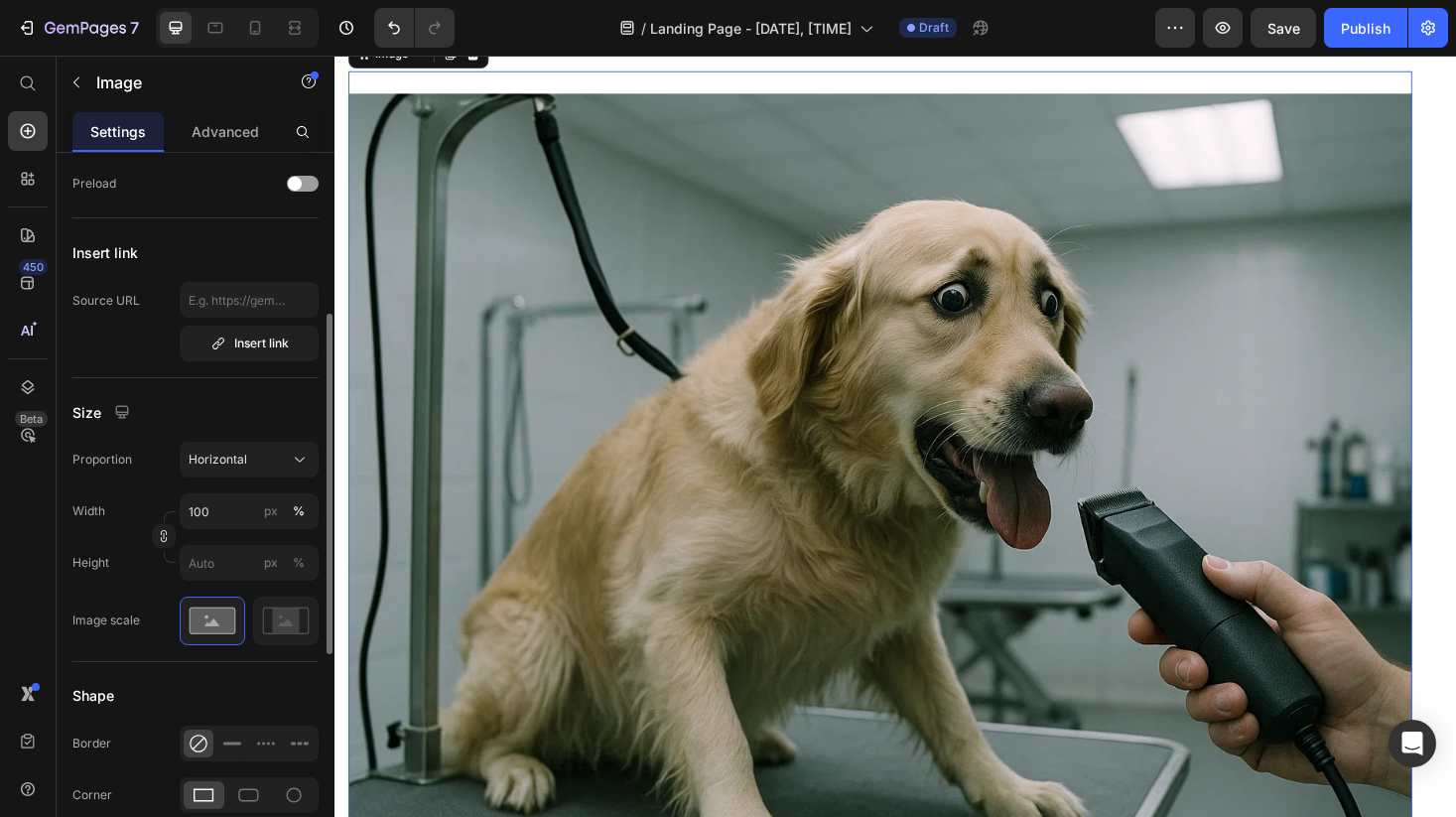 scroll, scrollTop: 334, scrollLeft: 0, axis: vertical 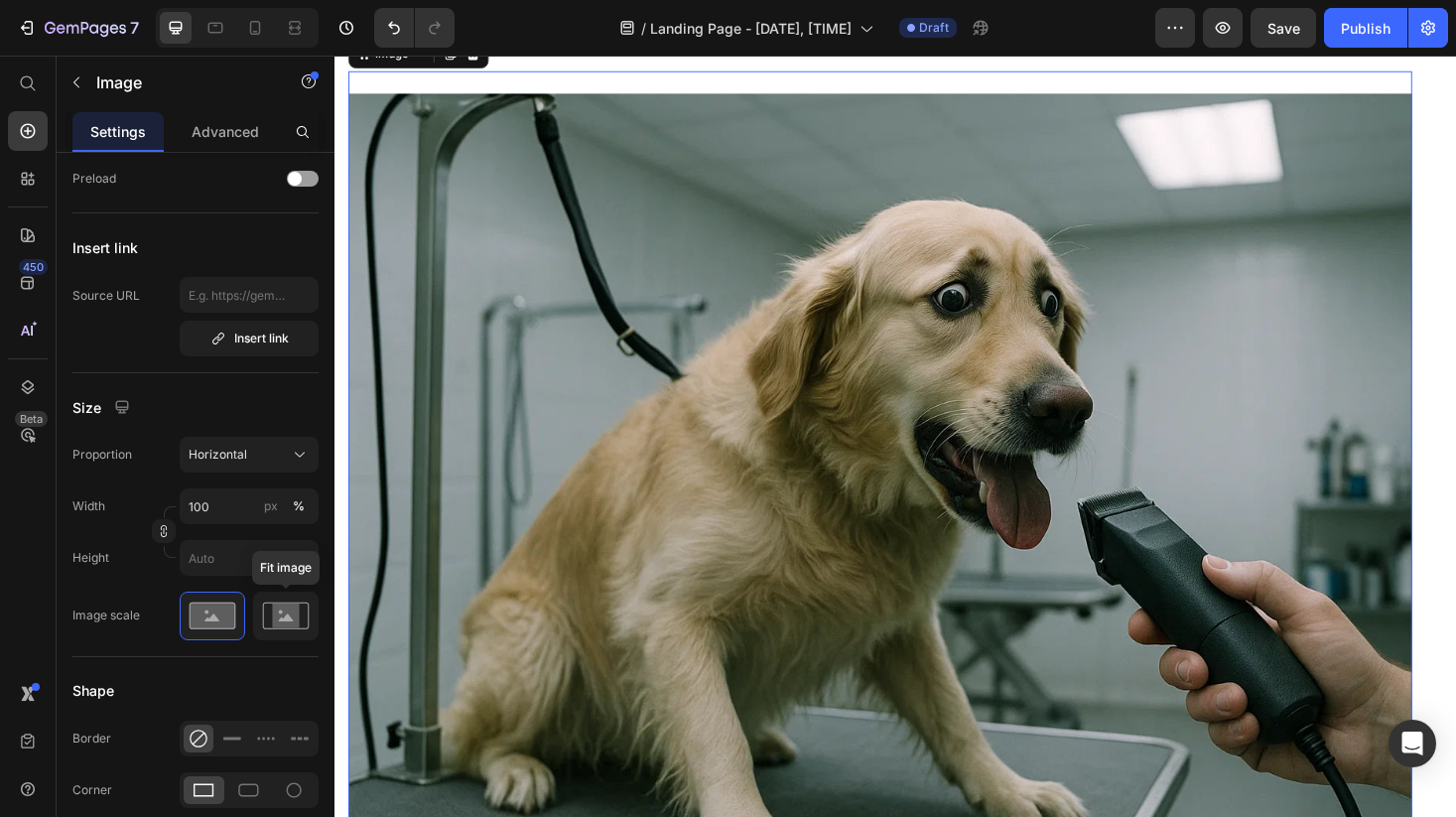 click 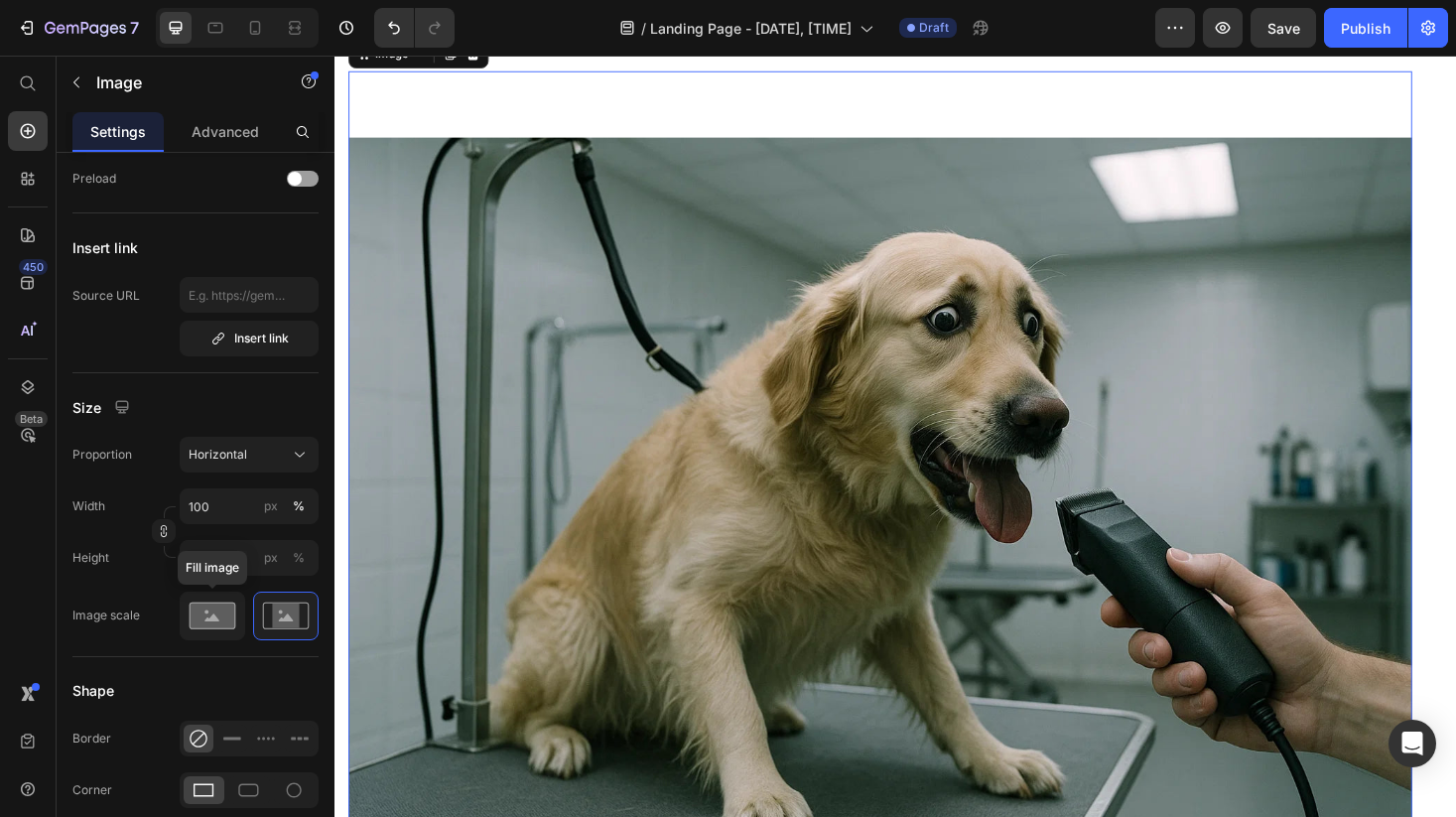 click 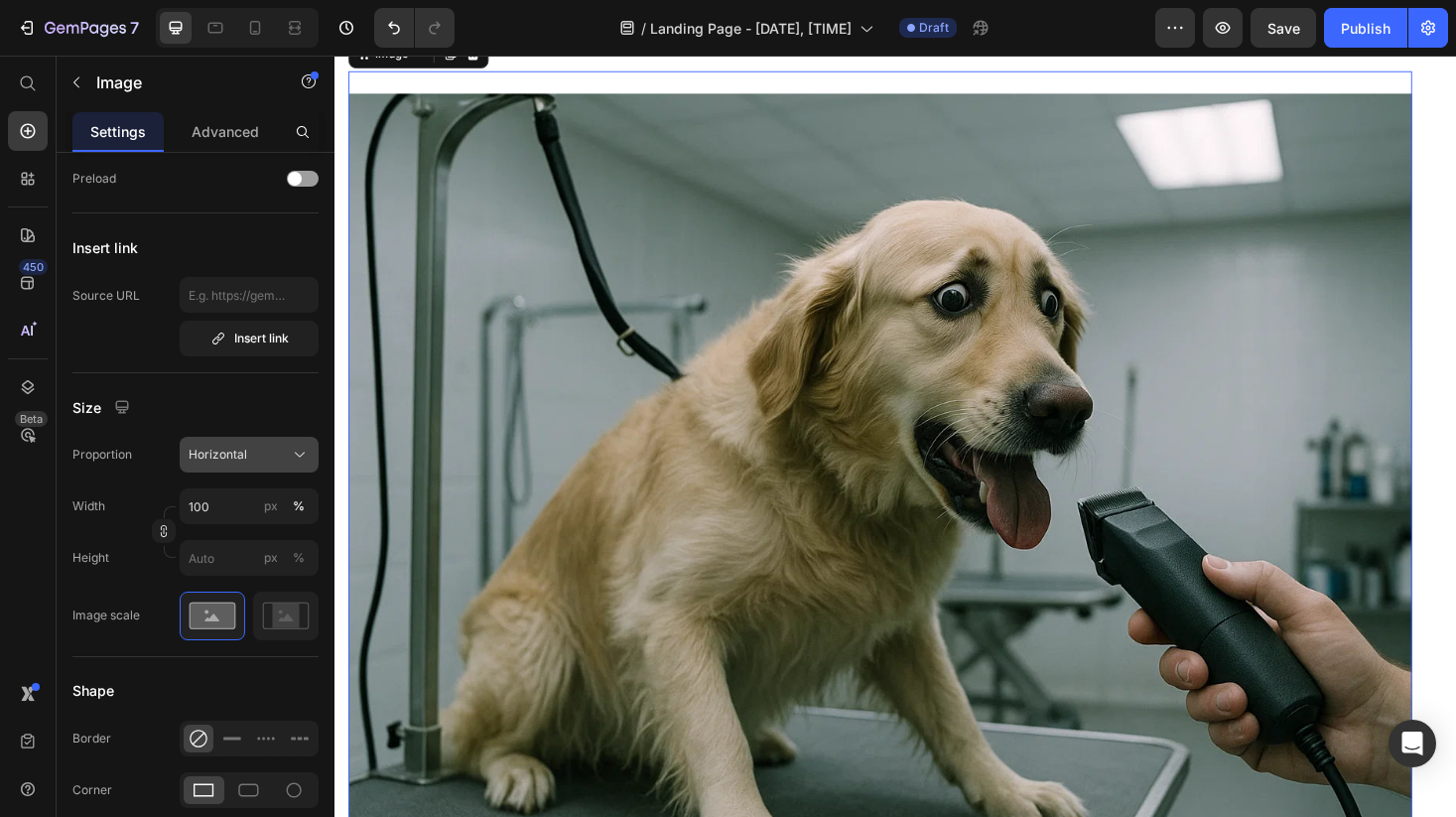 click on "Horizontal" 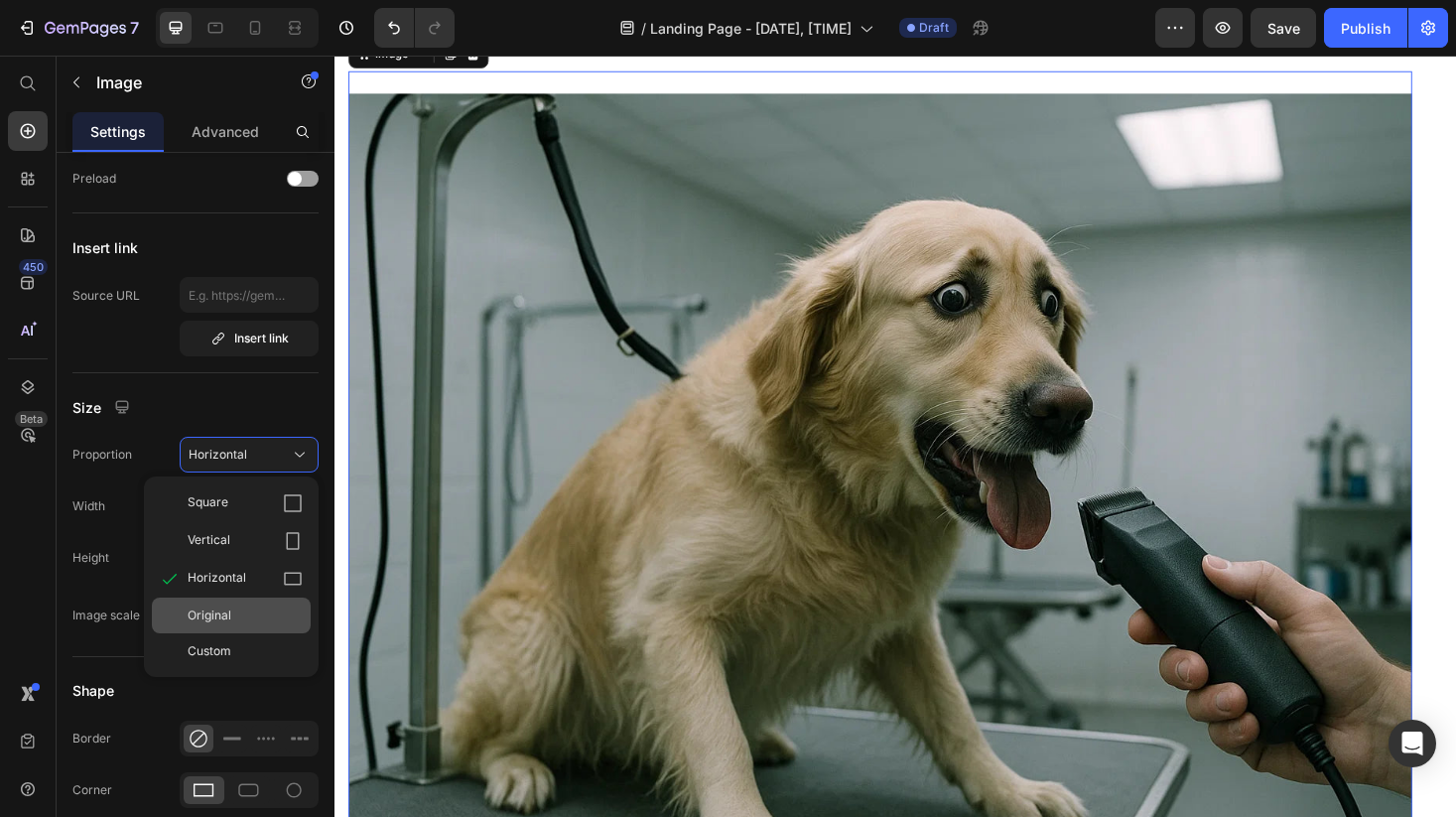 click on "Original" 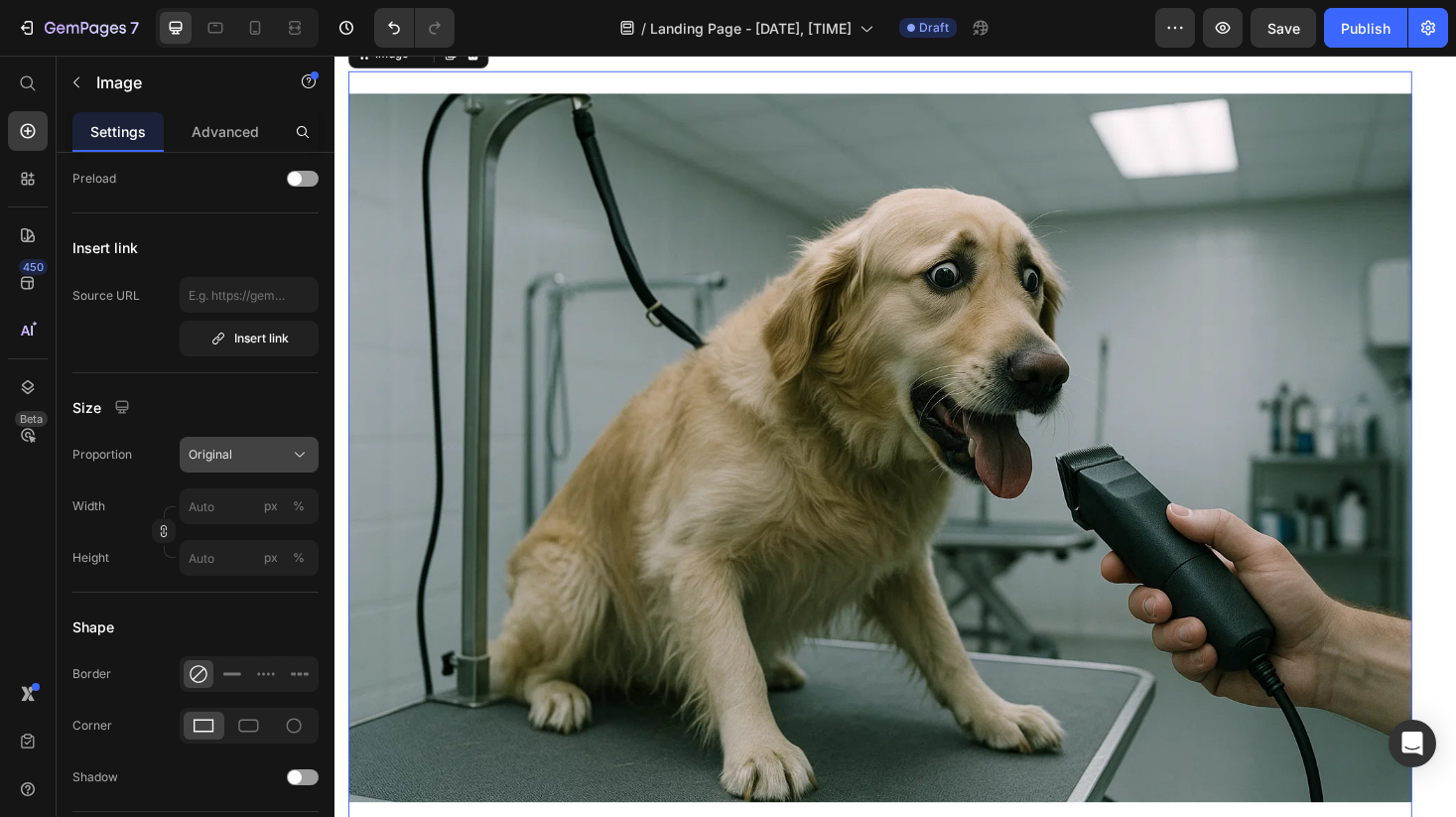 click on "Original" 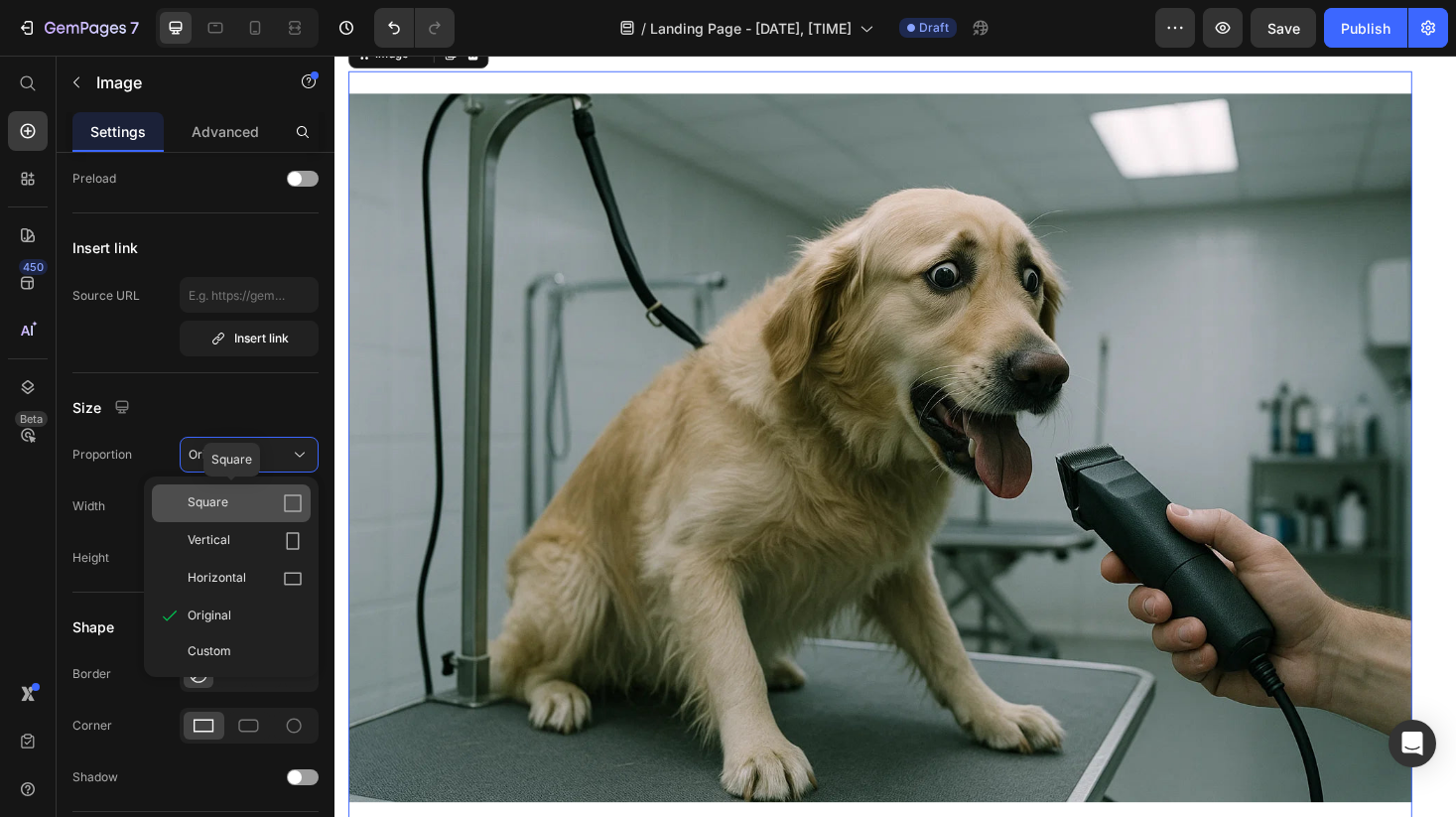 click on "Square" at bounding box center (245, 503) 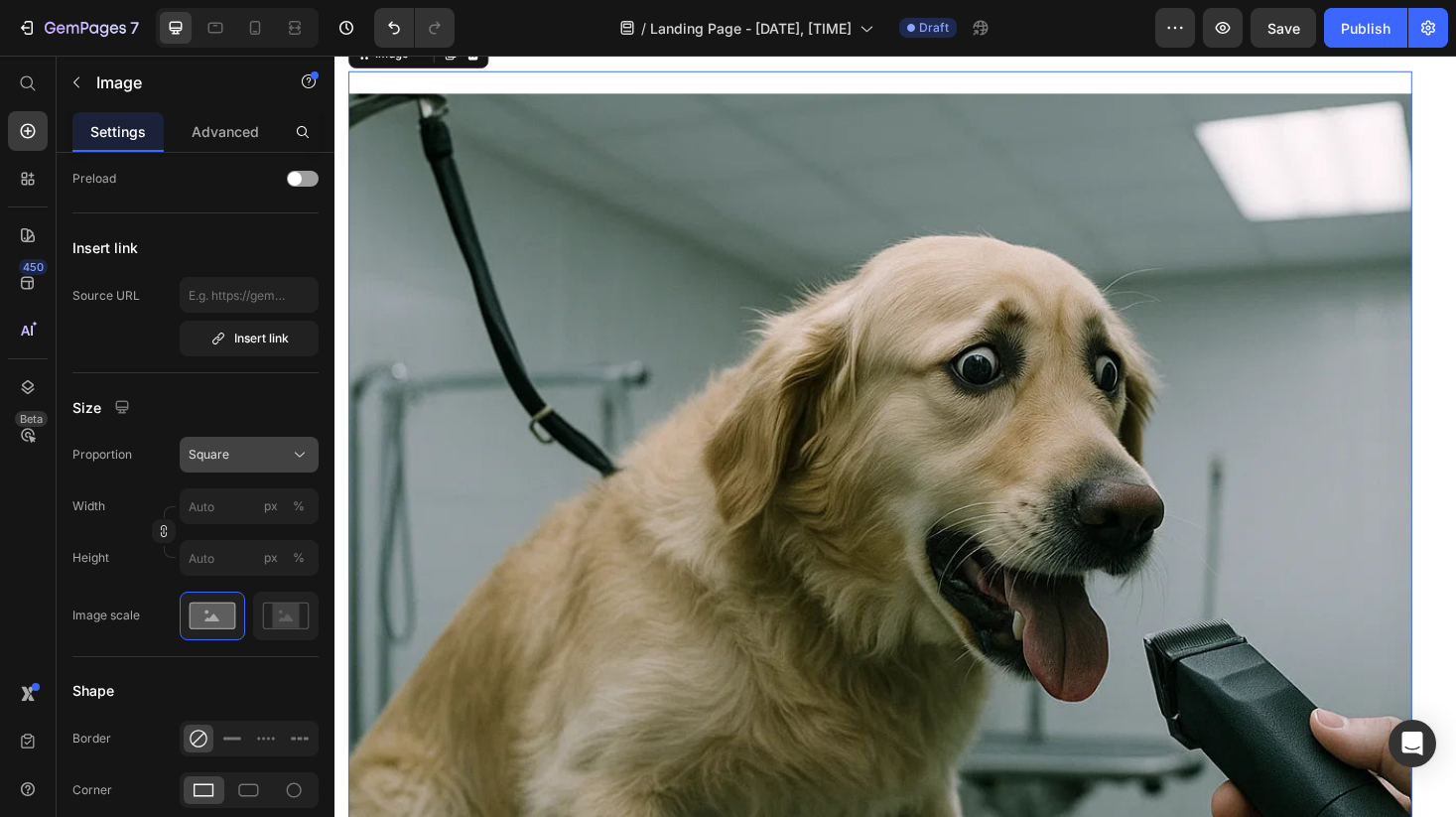 click on "Square" 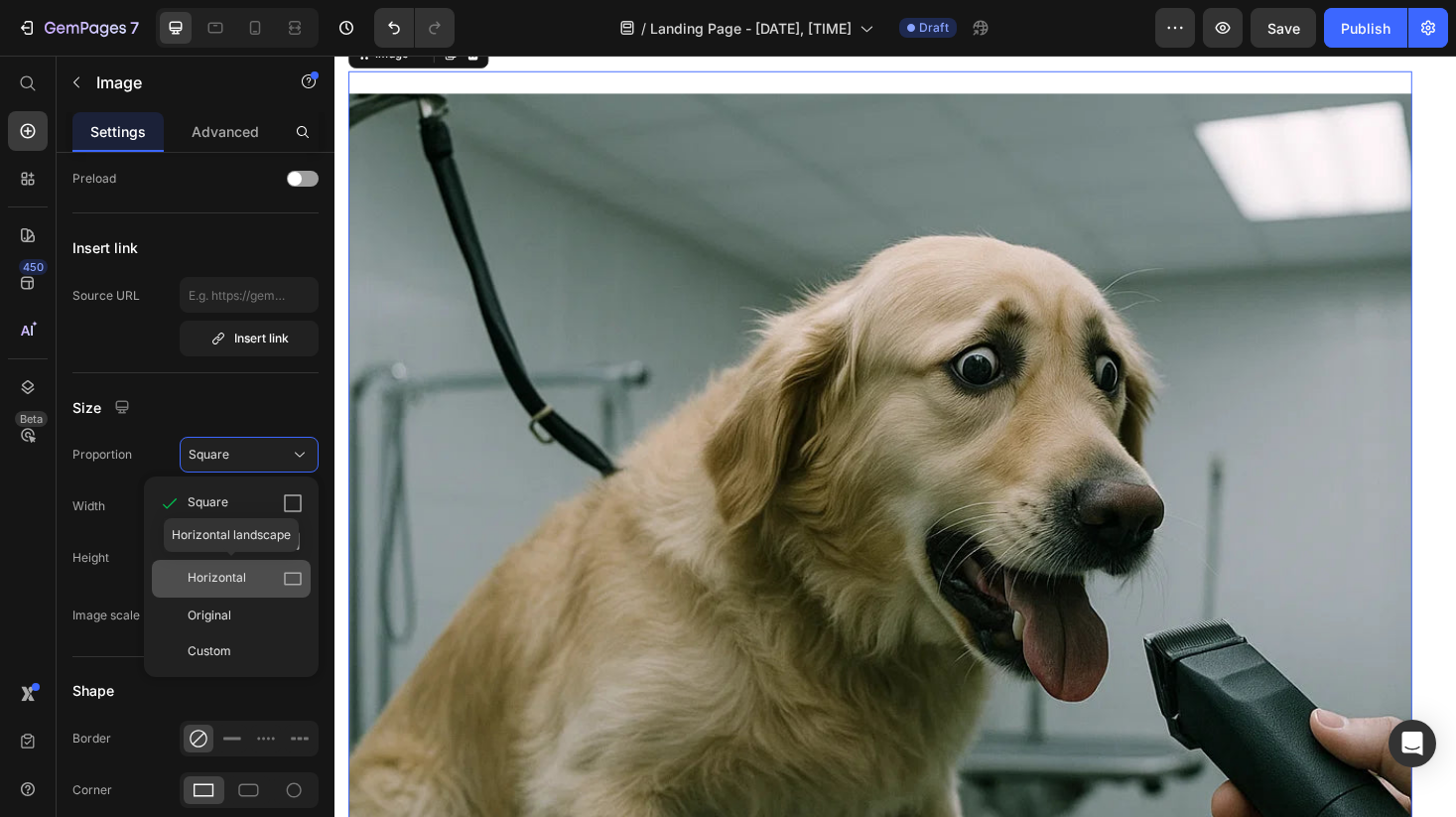 click on "Horizontal" at bounding box center (216, 579) 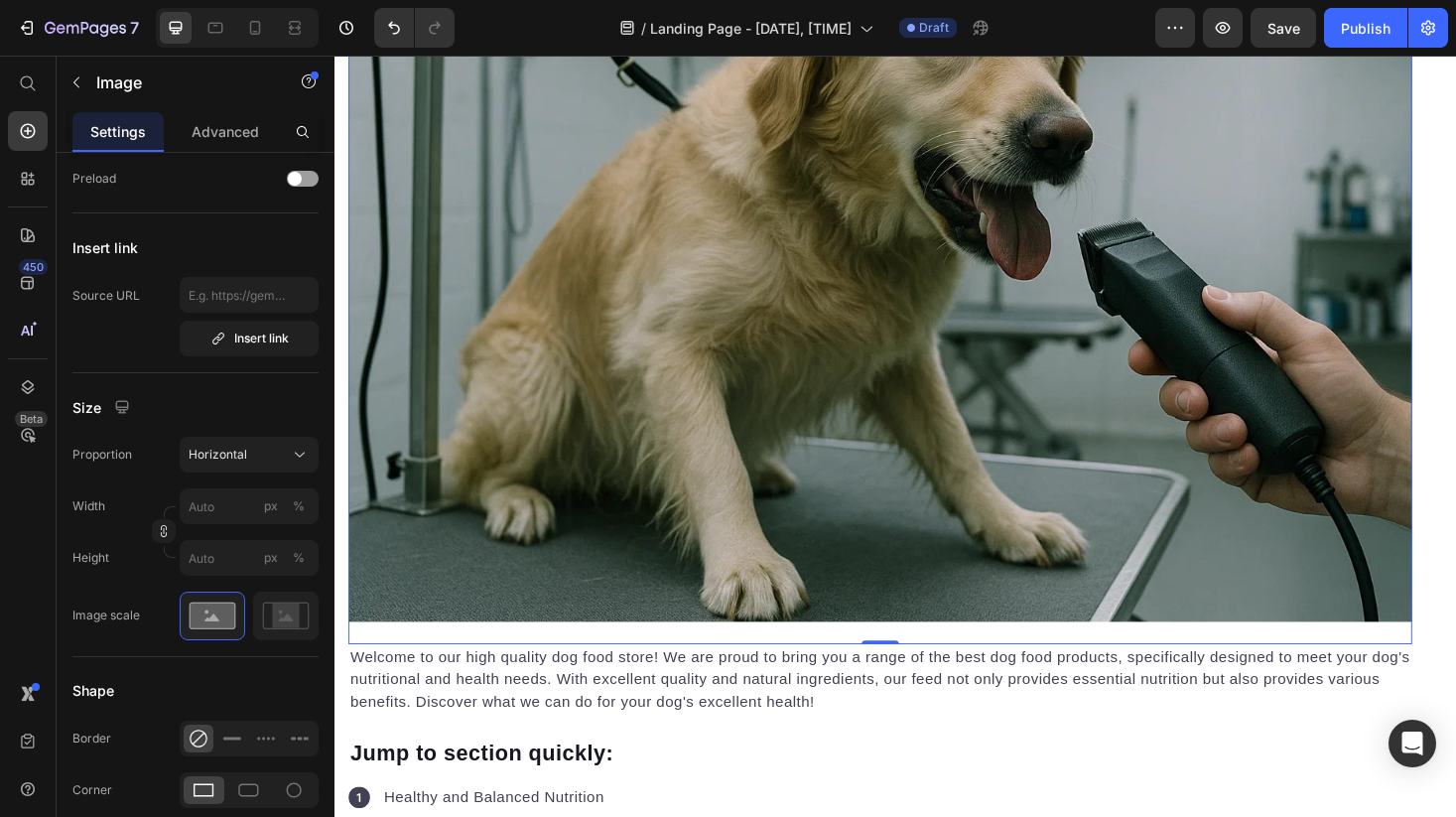 scroll, scrollTop: 644, scrollLeft: 0, axis: vertical 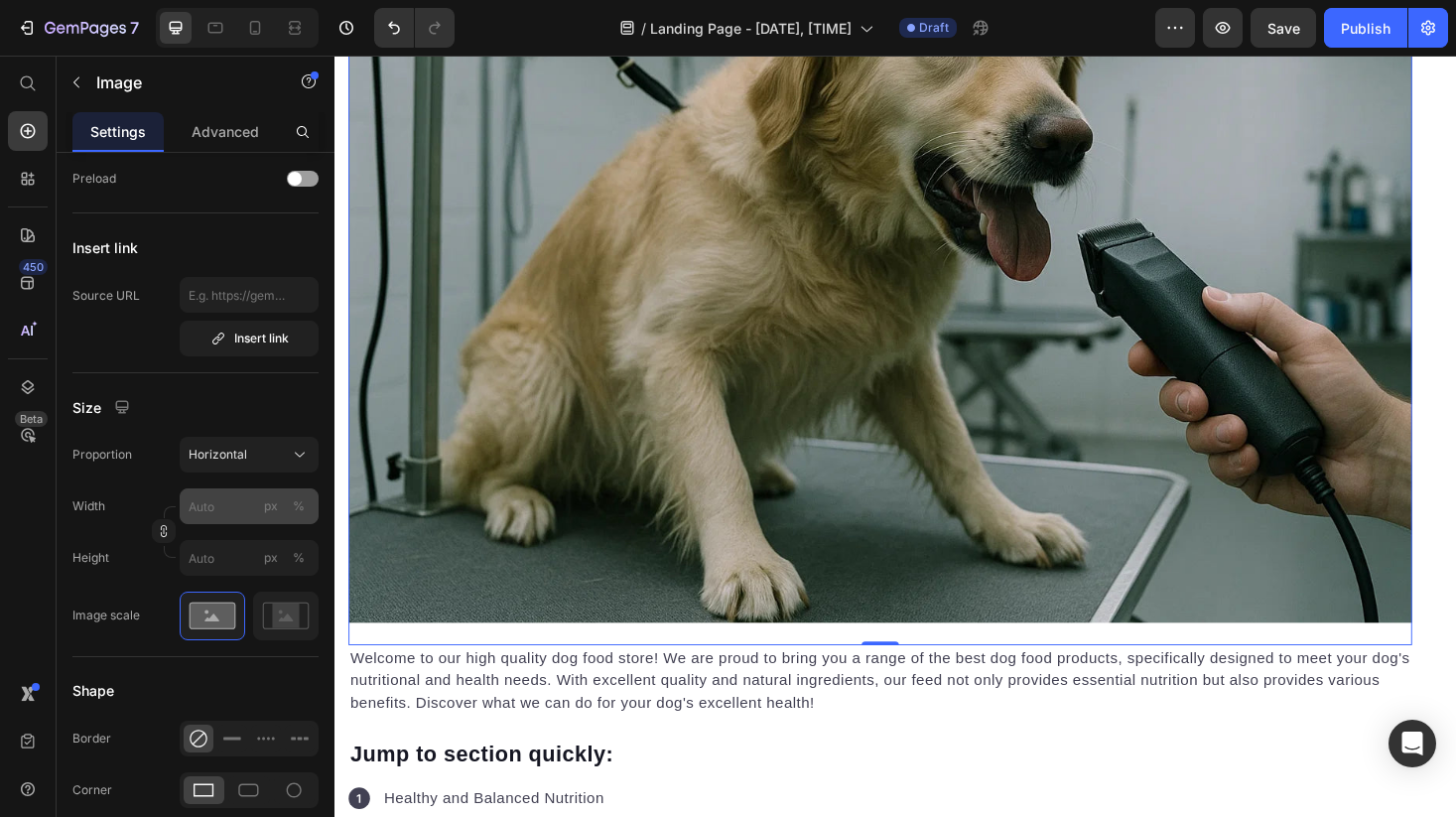 click on "px" at bounding box center [271, 506] 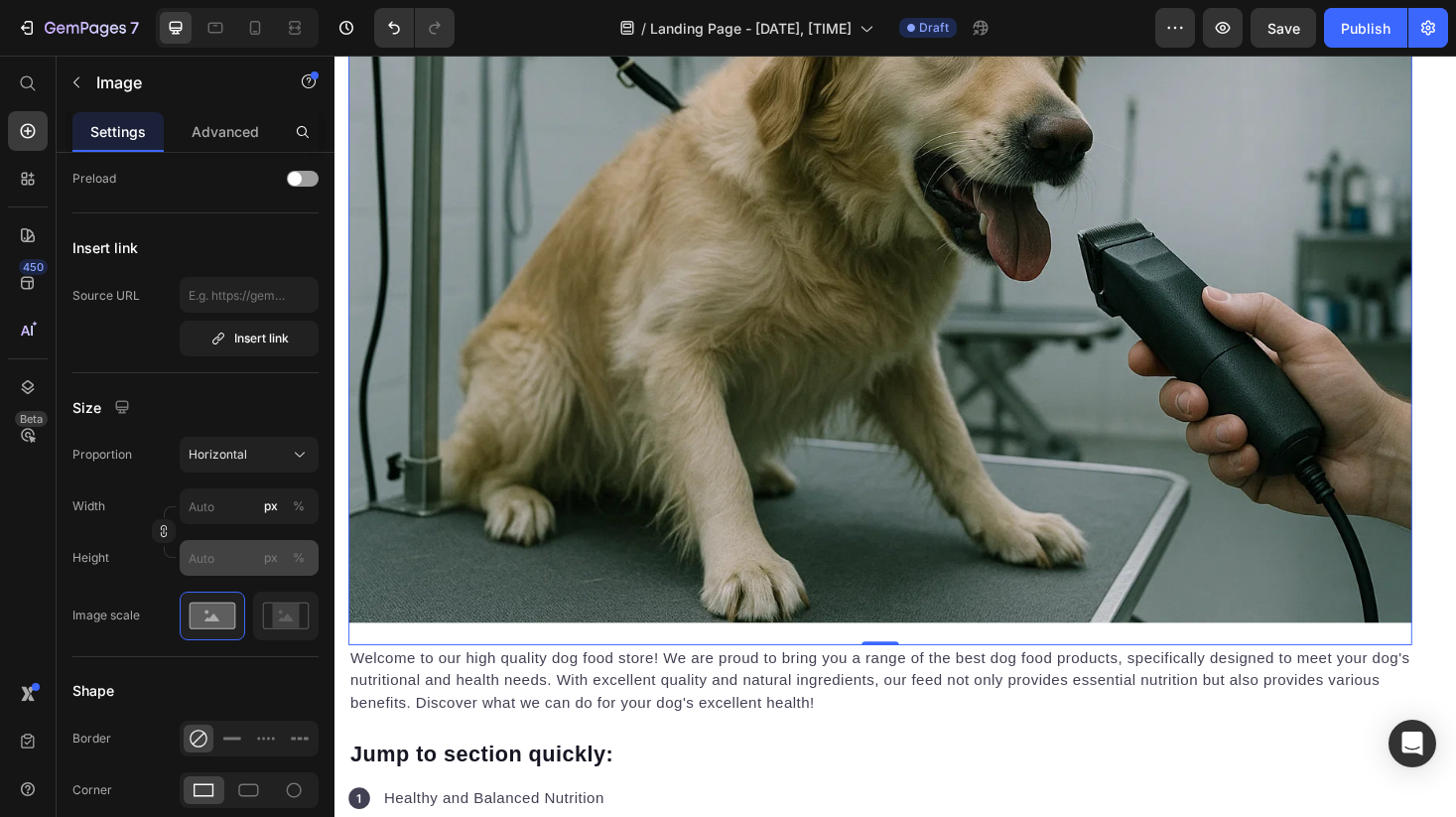 click on "px" 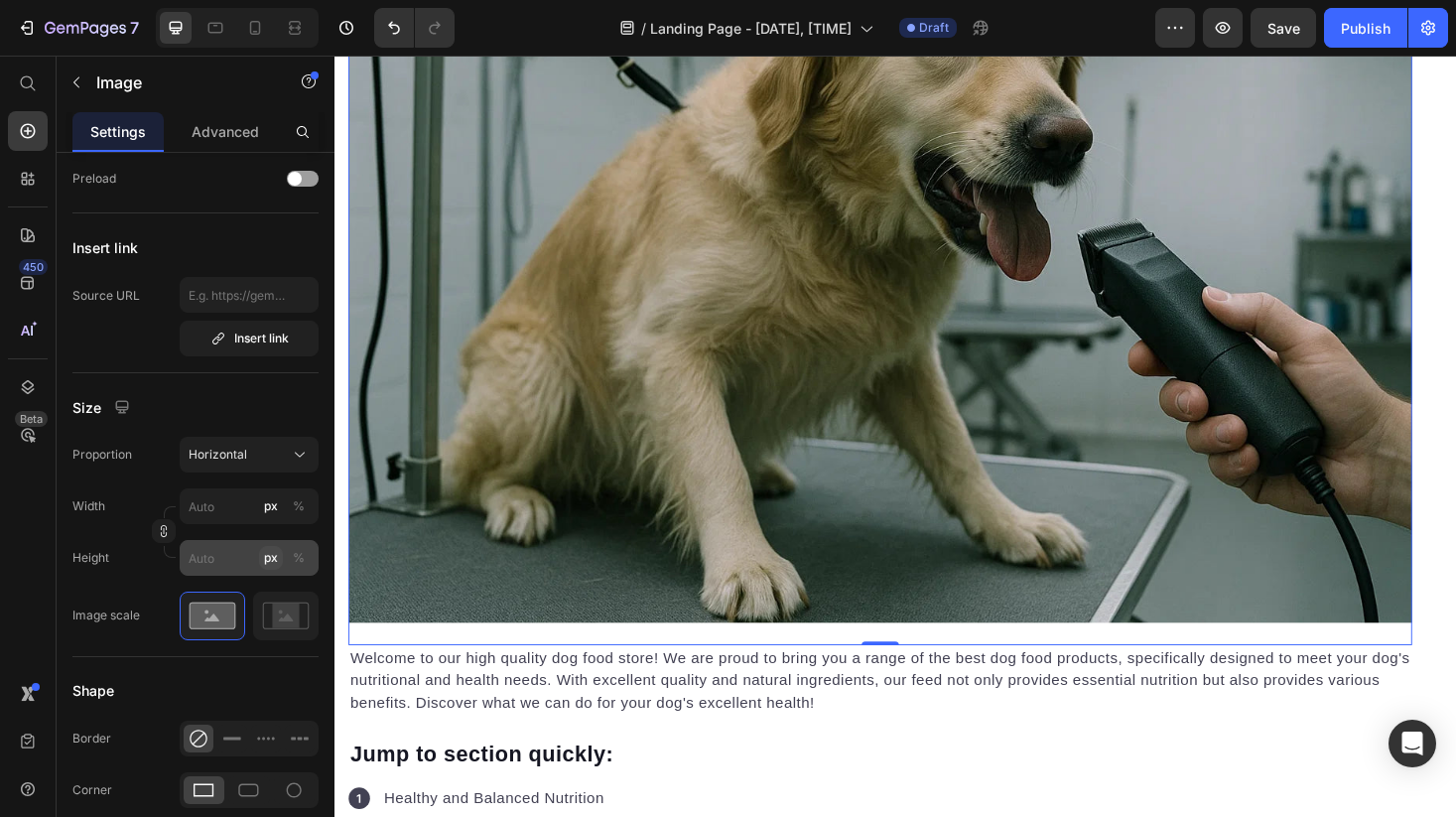 click on "px" at bounding box center [271, 558] 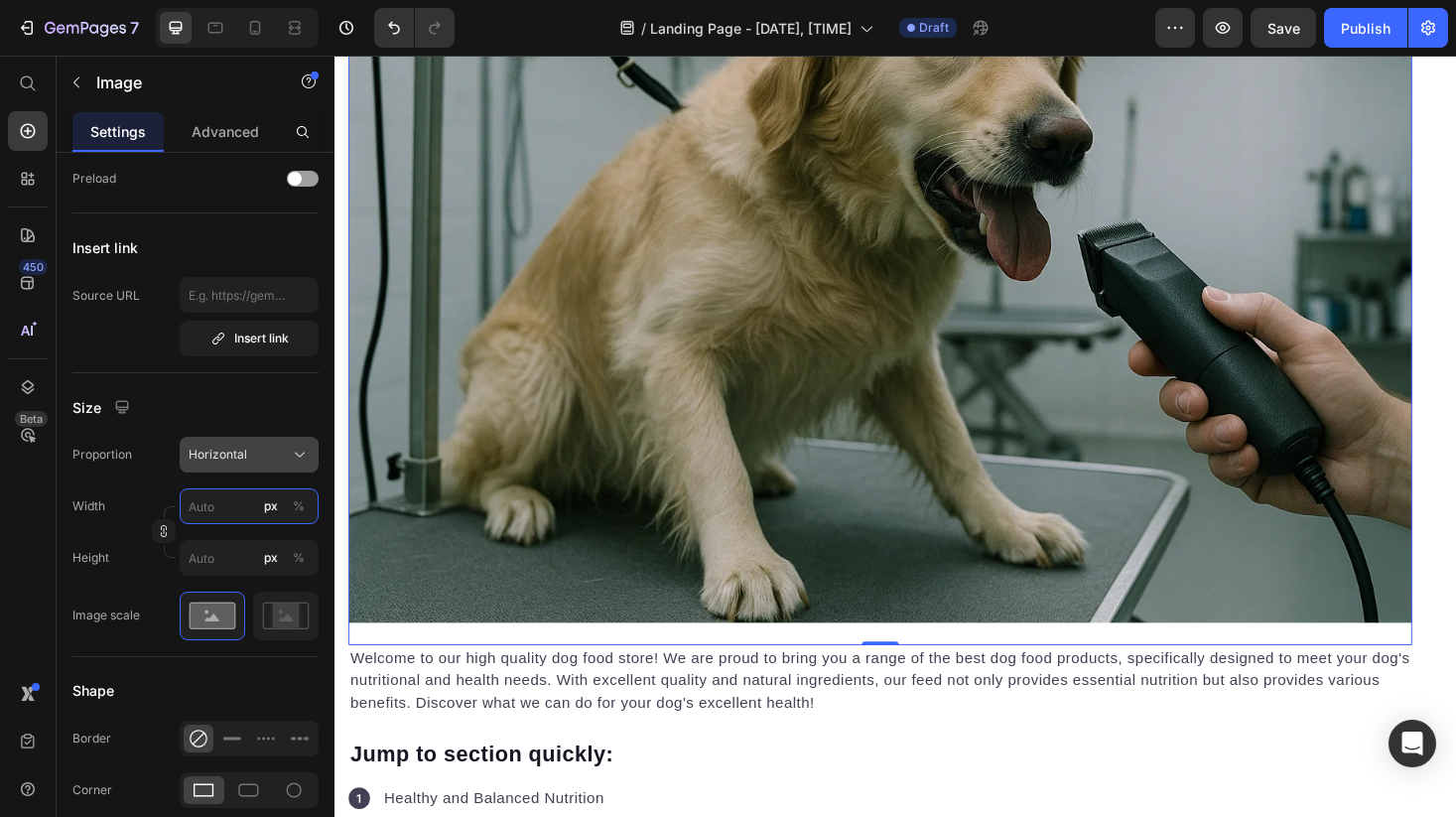 drag, startPoint x: 242, startPoint y: 508, endPoint x: 242, endPoint y: 462, distance: 46 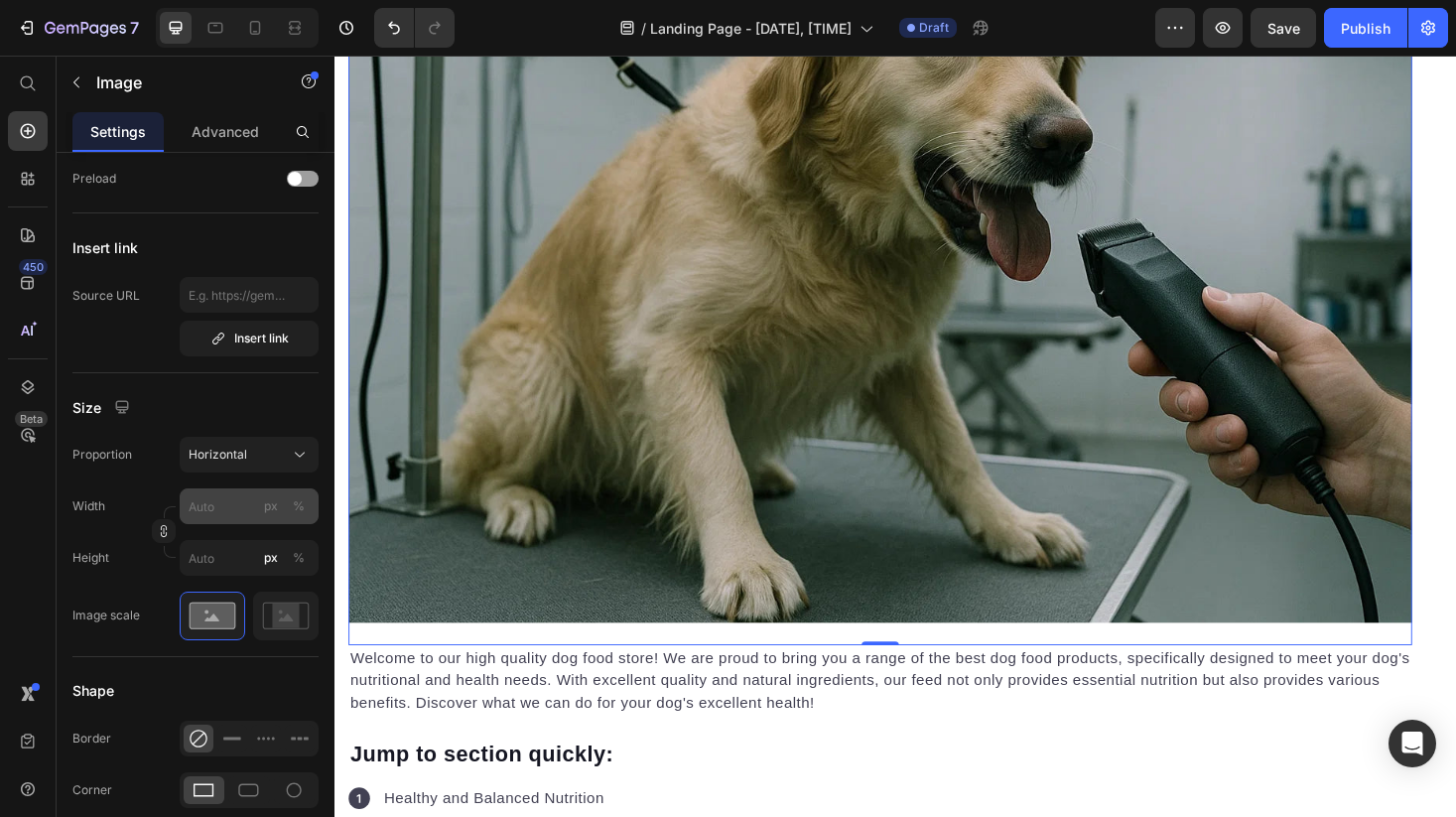 click on "%" at bounding box center (299, 506) 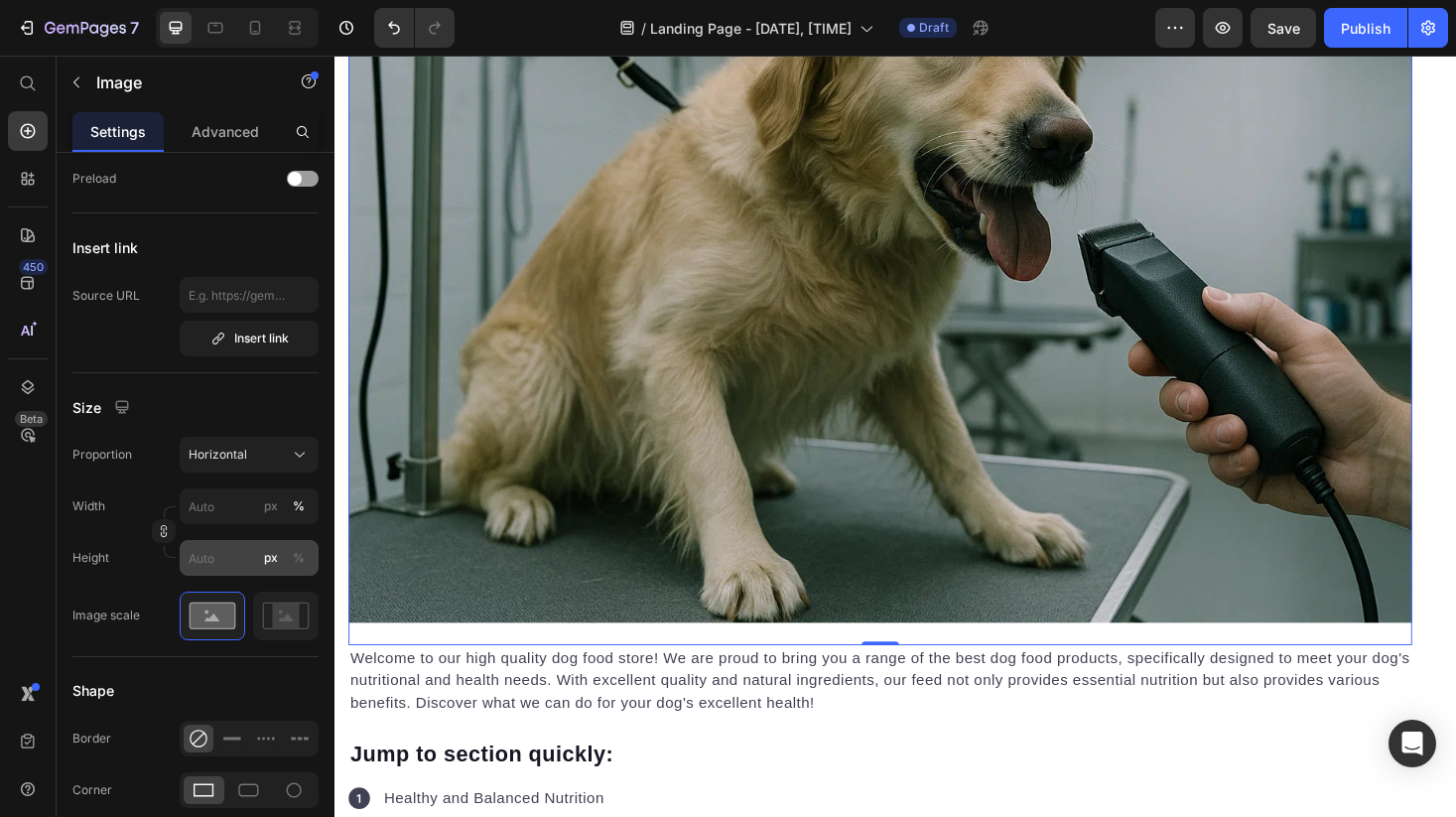 click on "%" at bounding box center [299, 558] 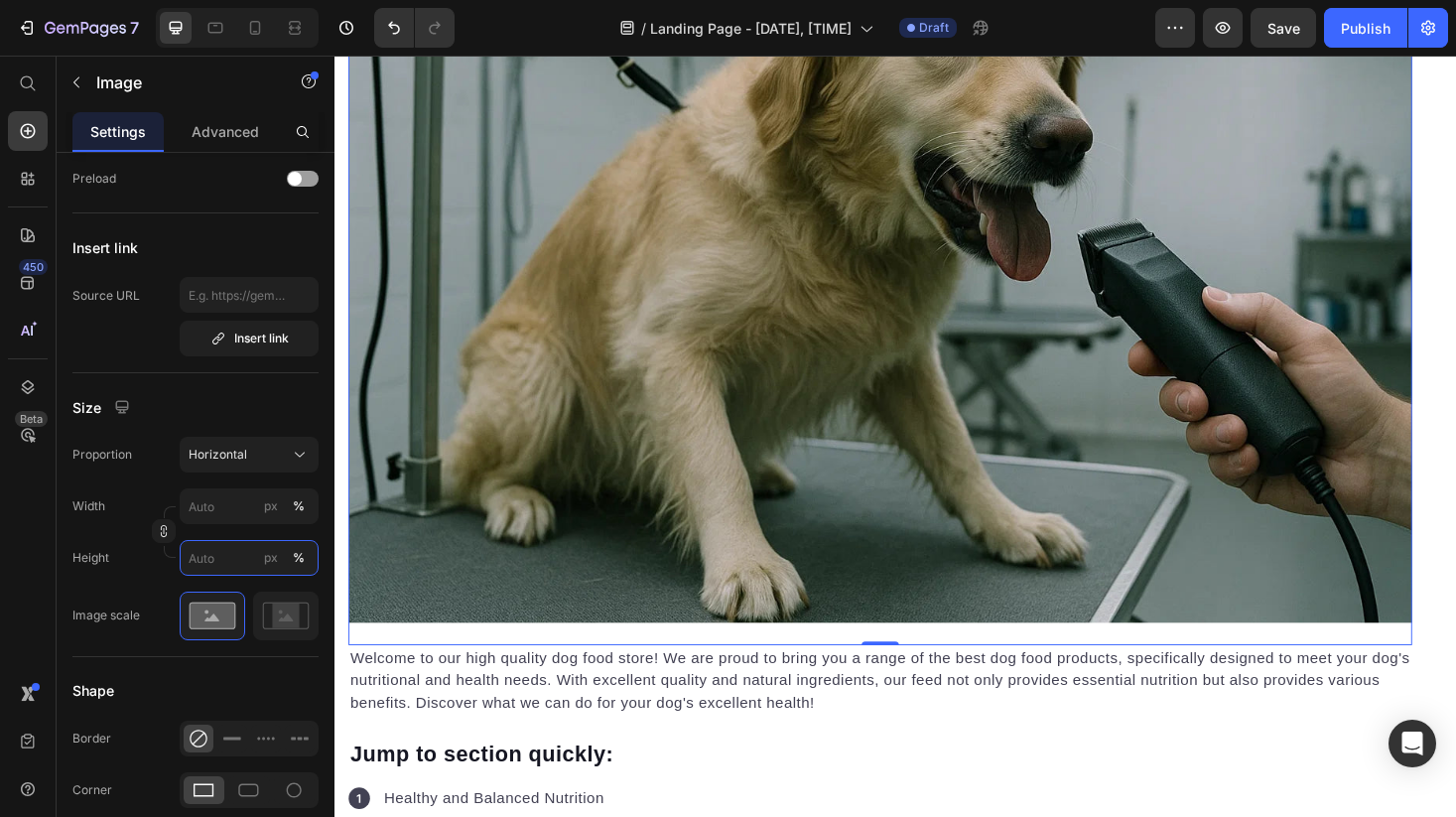 click on "px %" at bounding box center [249, 558] 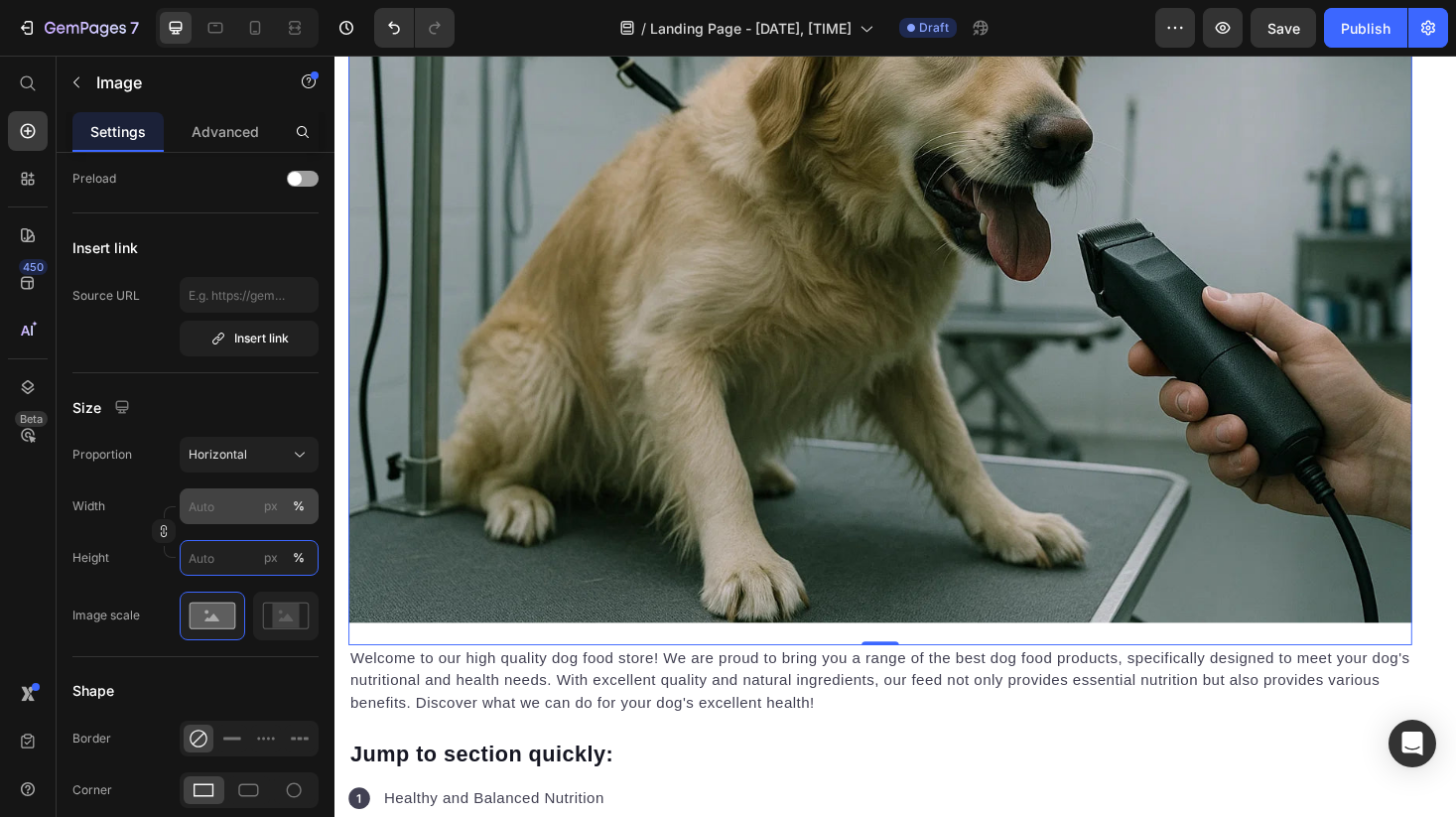 drag, startPoint x: 213, startPoint y: 555, endPoint x: 213, endPoint y: 519, distance: 36 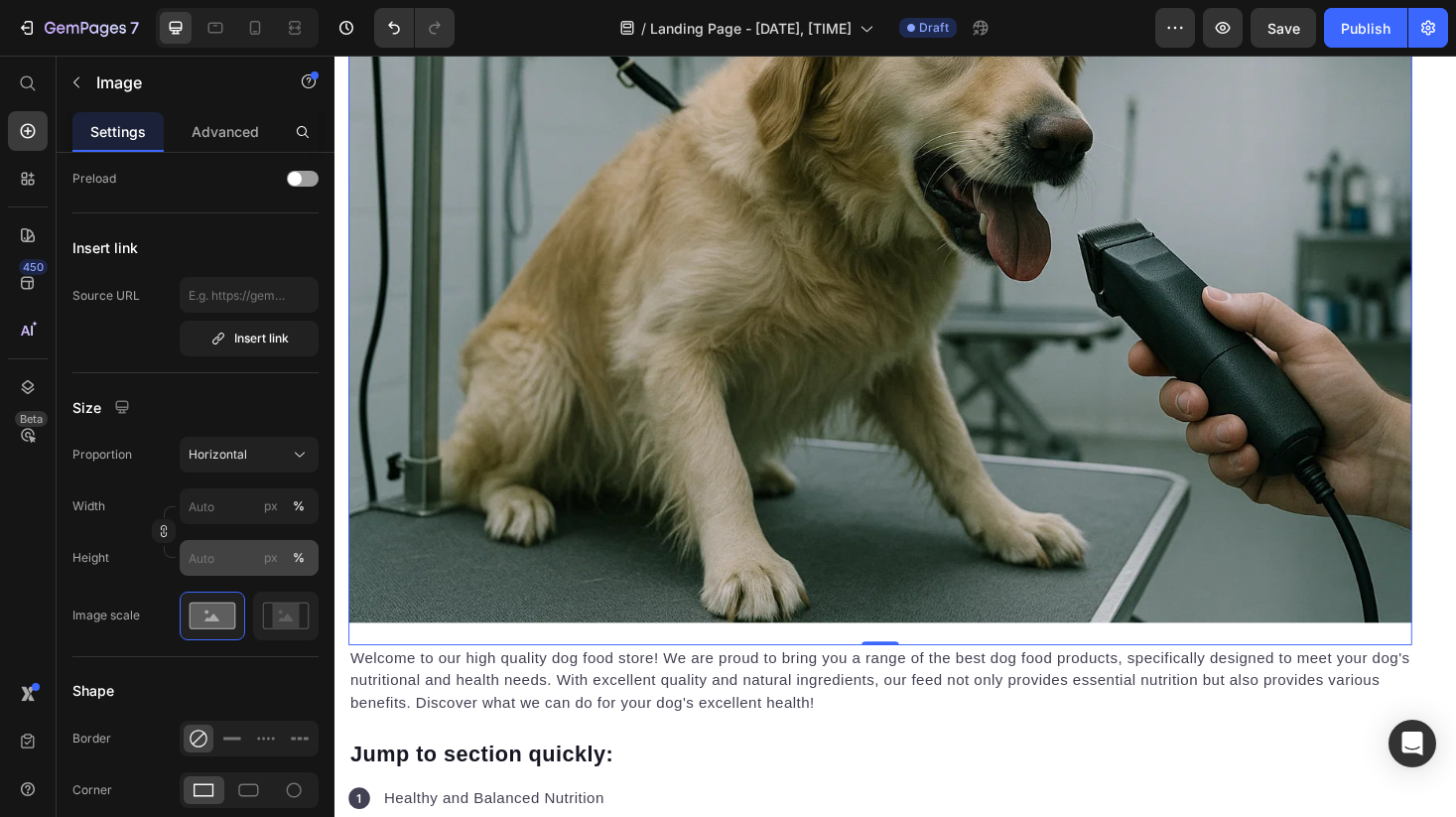 click on "px" at bounding box center (271, 558) 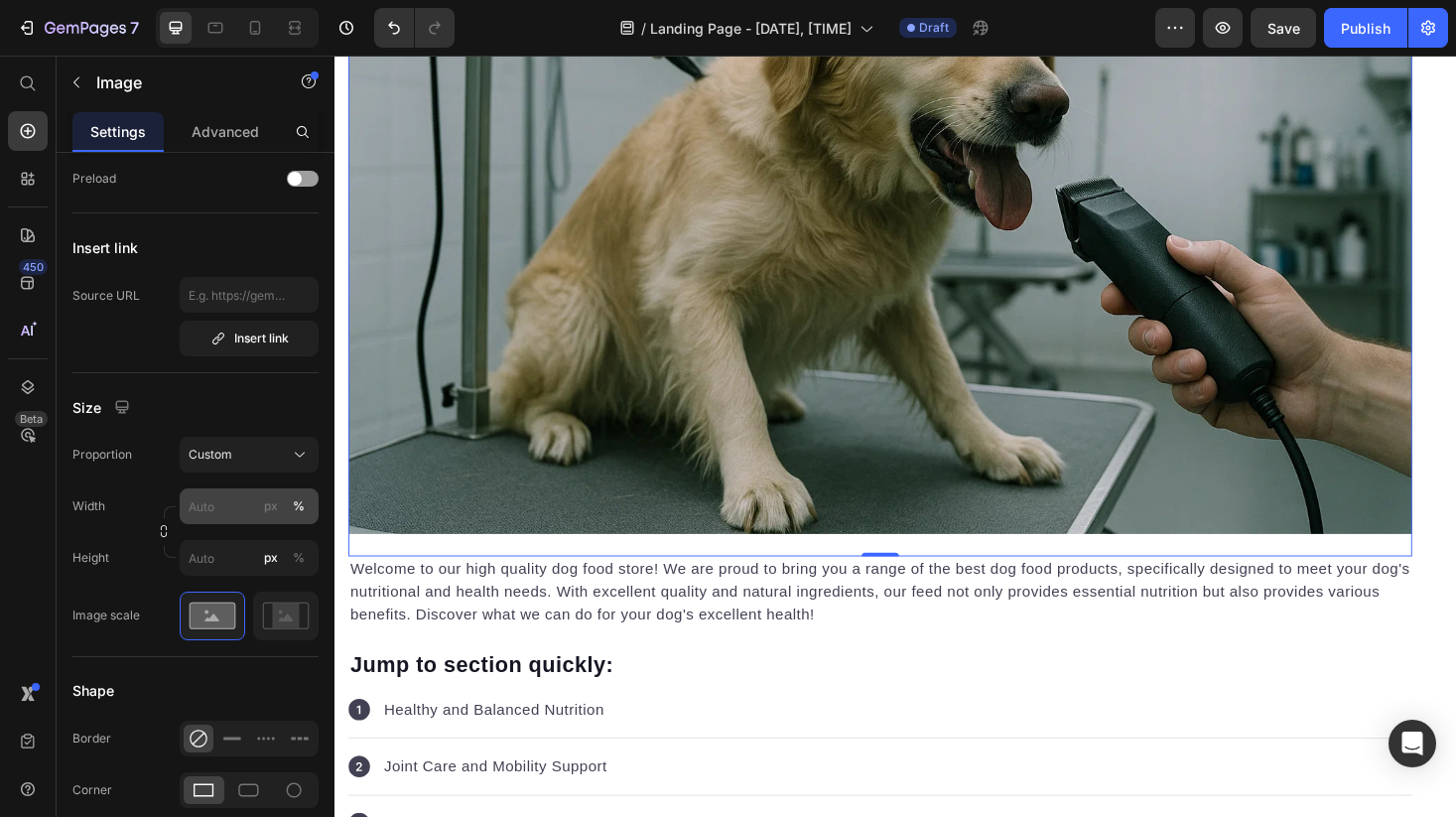 click on "px" at bounding box center [271, 506] 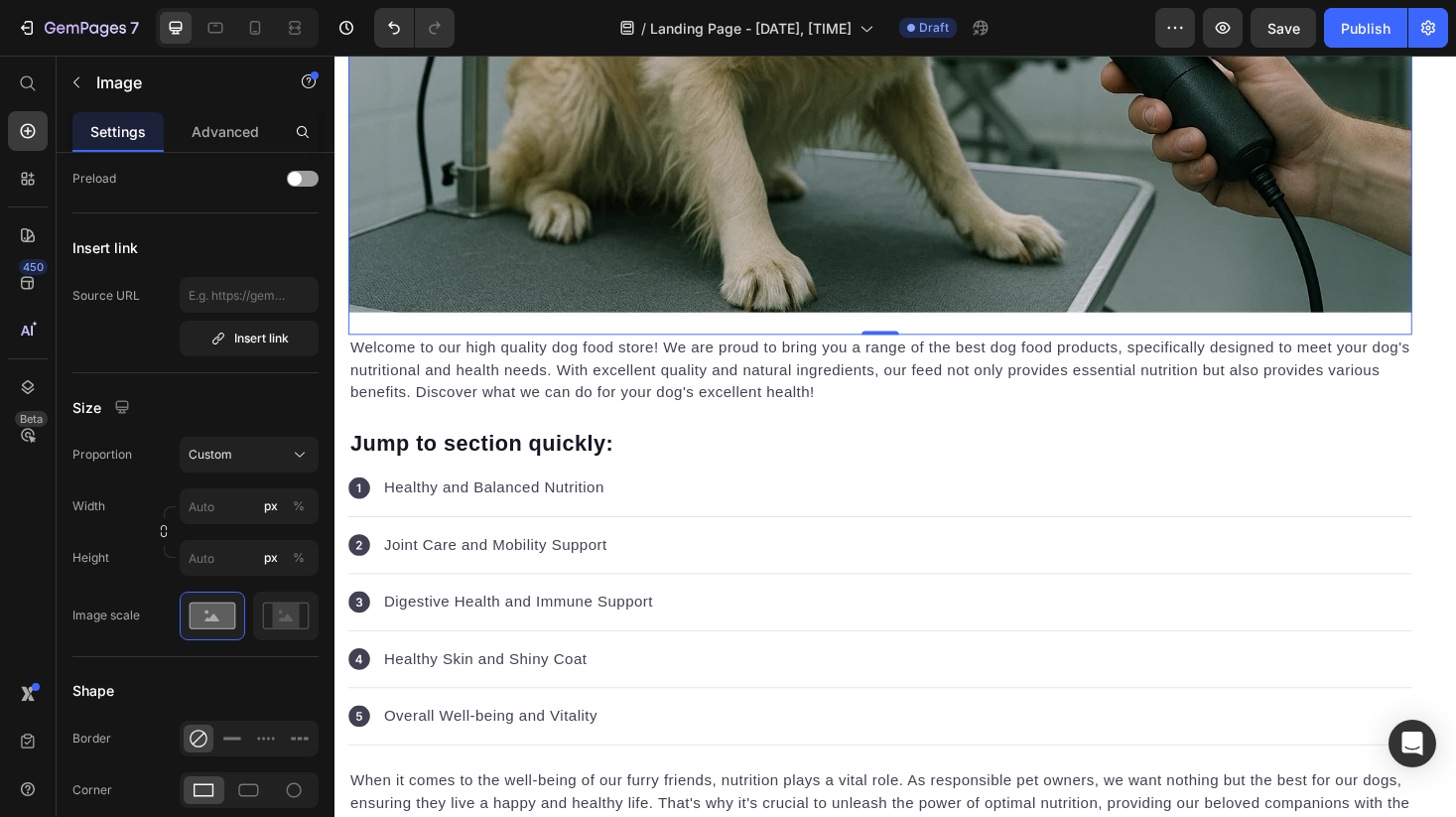 scroll, scrollTop: 888, scrollLeft: 0, axis: vertical 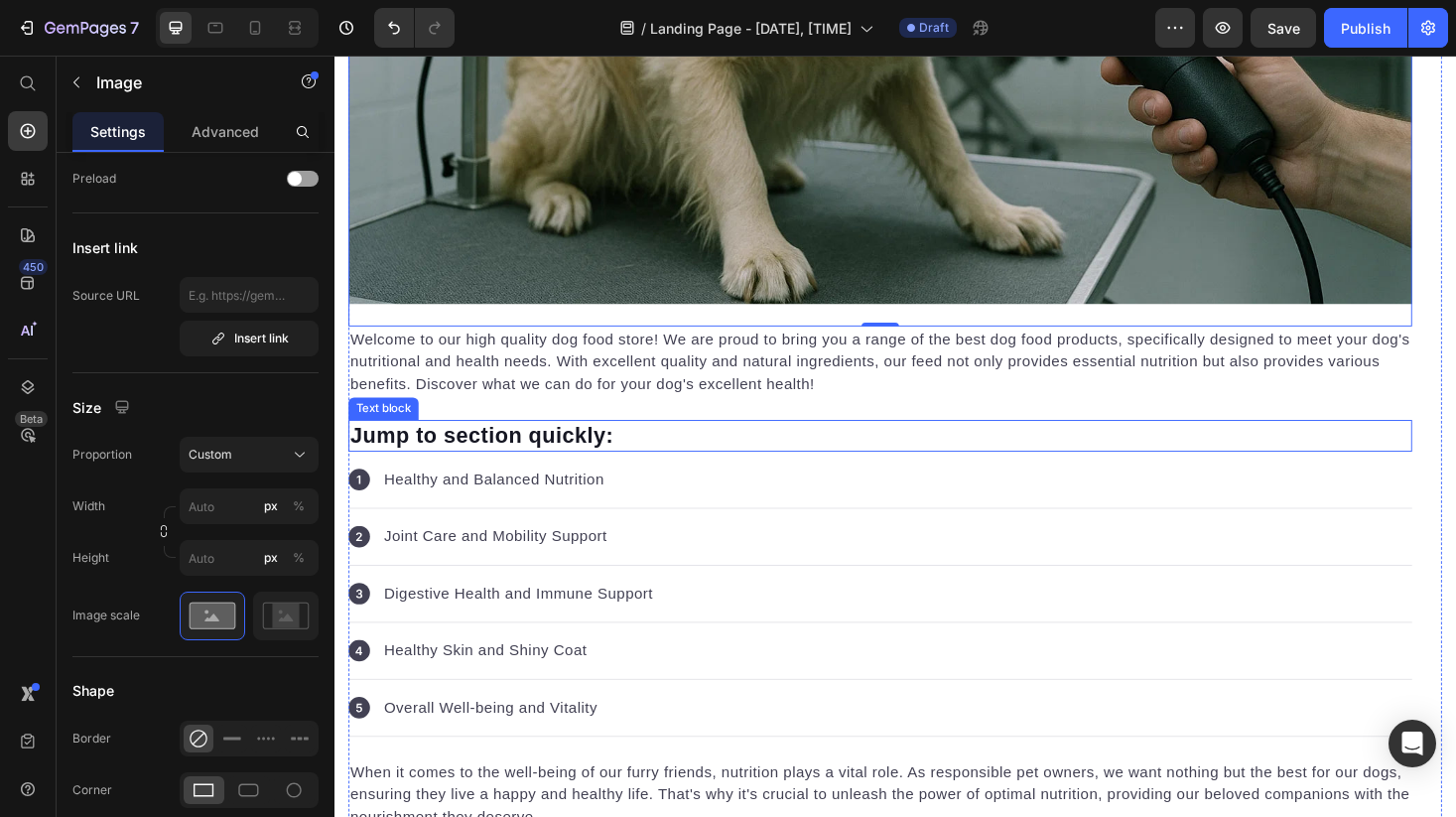 click on "Welcome to our high quality dog food store! We are proud to bring you a range of the best dog food products, specifically designed to meet your dog's nutritional and health needs. With excellent quality and natural ingredients, our feed not only provides essential nutrition but also provides various benefits. Discover what we can do for your dog's excellent health!" at bounding box center (914, 381) 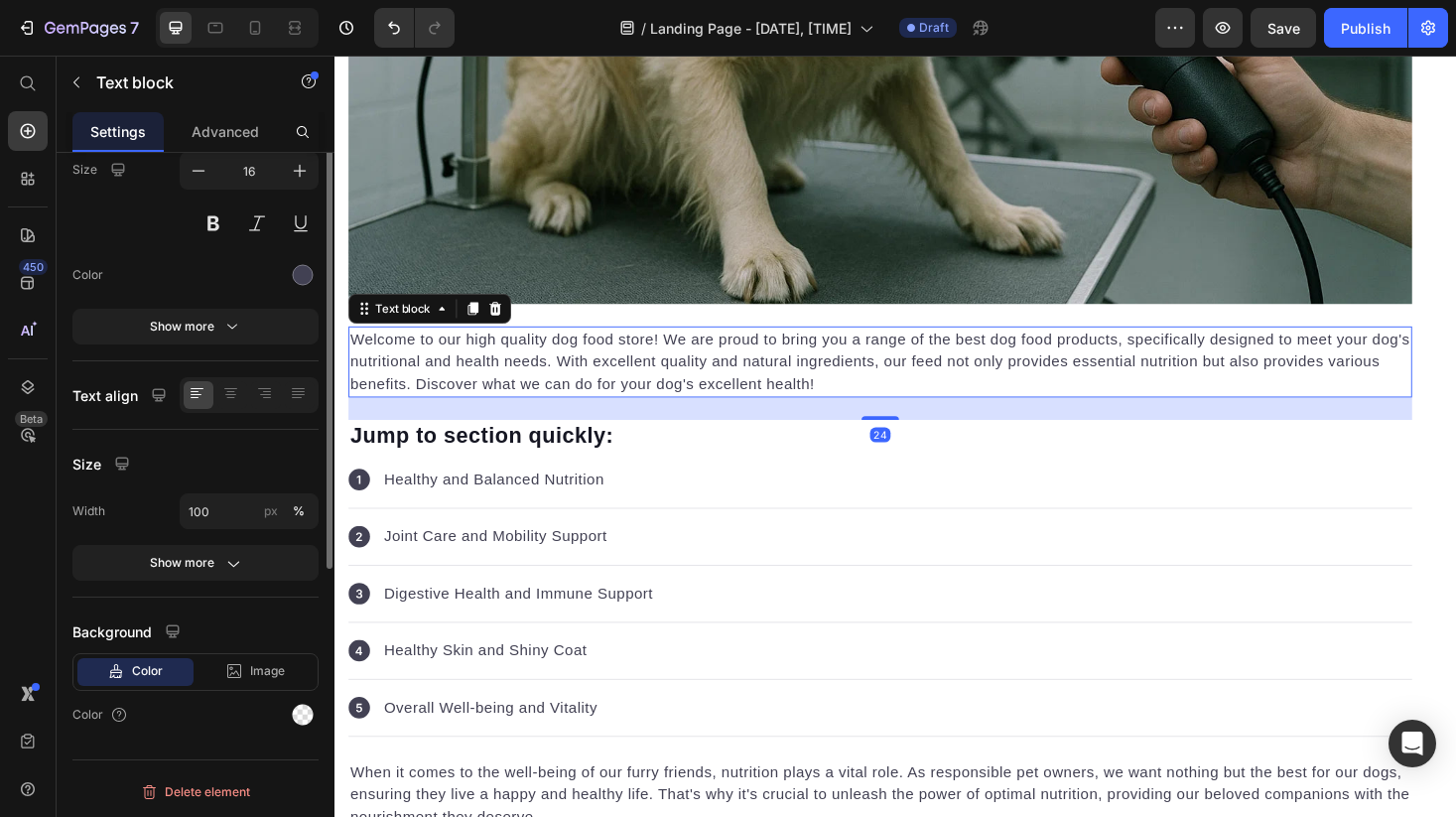 scroll, scrollTop: 0, scrollLeft: 0, axis: both 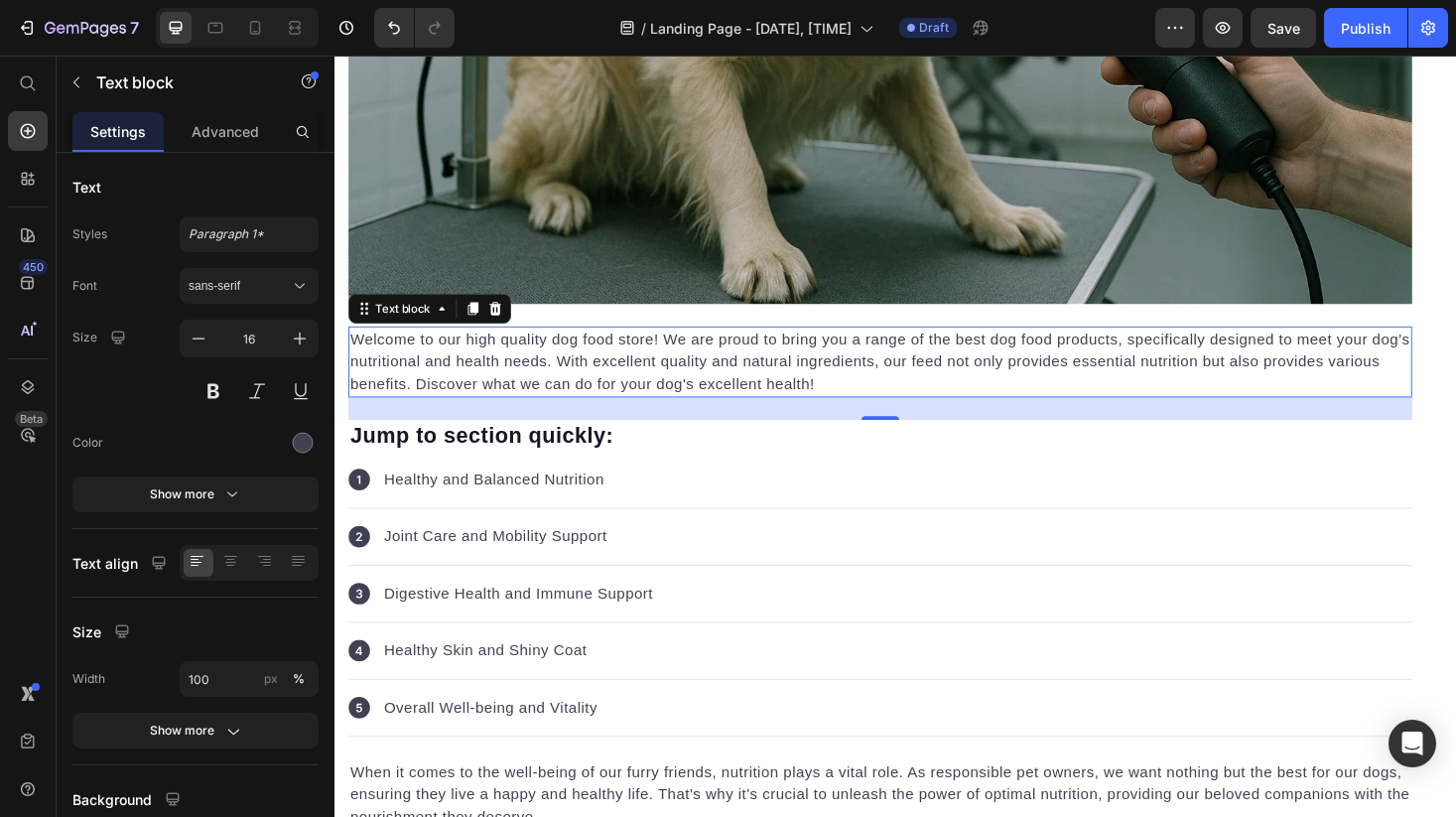 click on "Welcome to our high quality dog food store! We are proud to bring you a range of the best dog food products, specifically designed to meet your dog's nutritional and health needs. With excellent quality and natural ingredients, our feed not only provides essential nutrition but also provides various benefits. Discover what we can do for your dog's excellent health!" at bounding box center [914, 381] 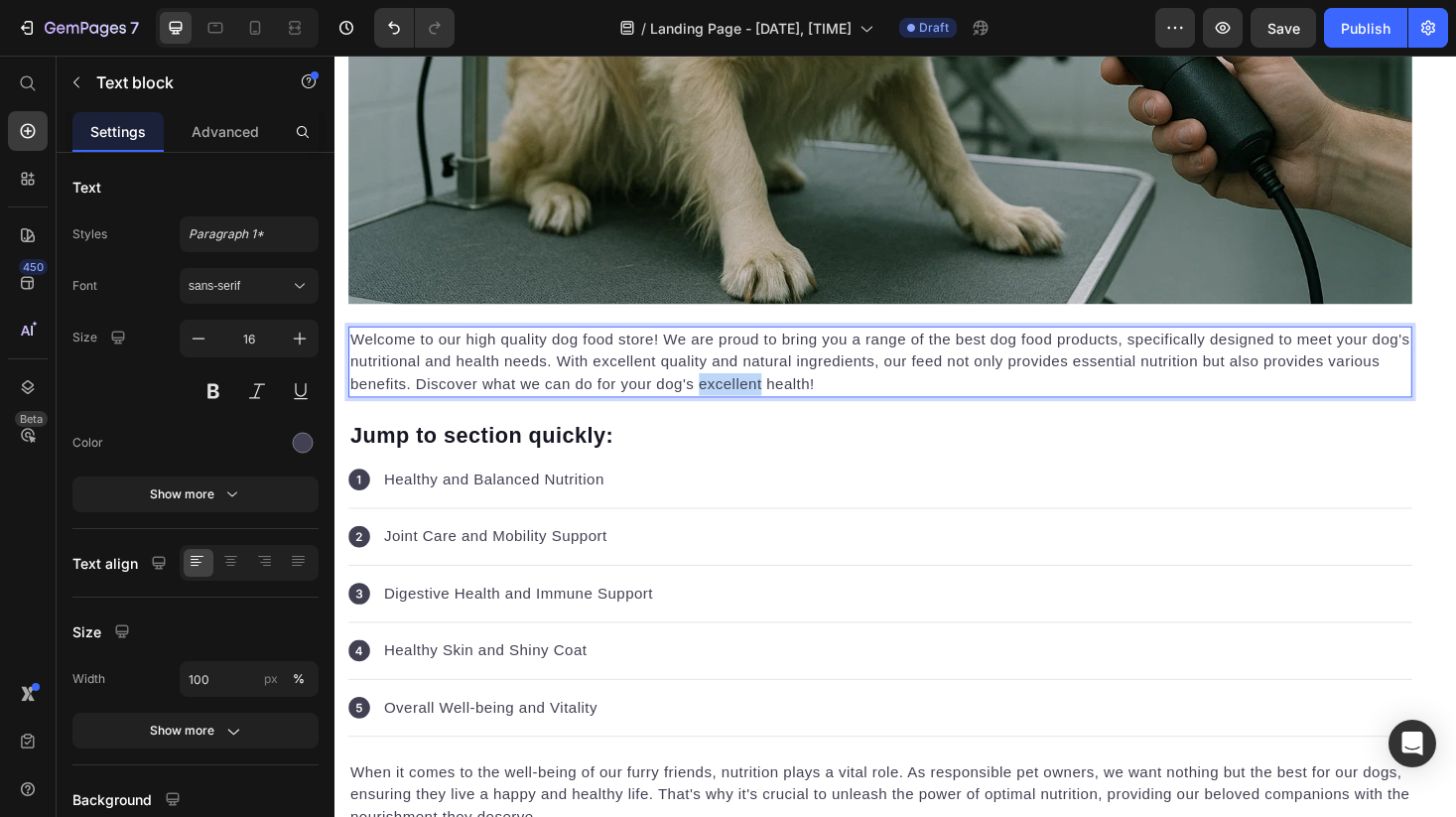 click on "Welcome to our high quality dog food store! We are proud to bring you a range of the best dog food products, specifically designed to meet your dog's nutritional and health needs. With excellent quality and natural ingredients, our feed not only provides essential nutrition but also provides various benefits. Discover what we can do for your dog's excellent health!" at bounding box center [914, 381] 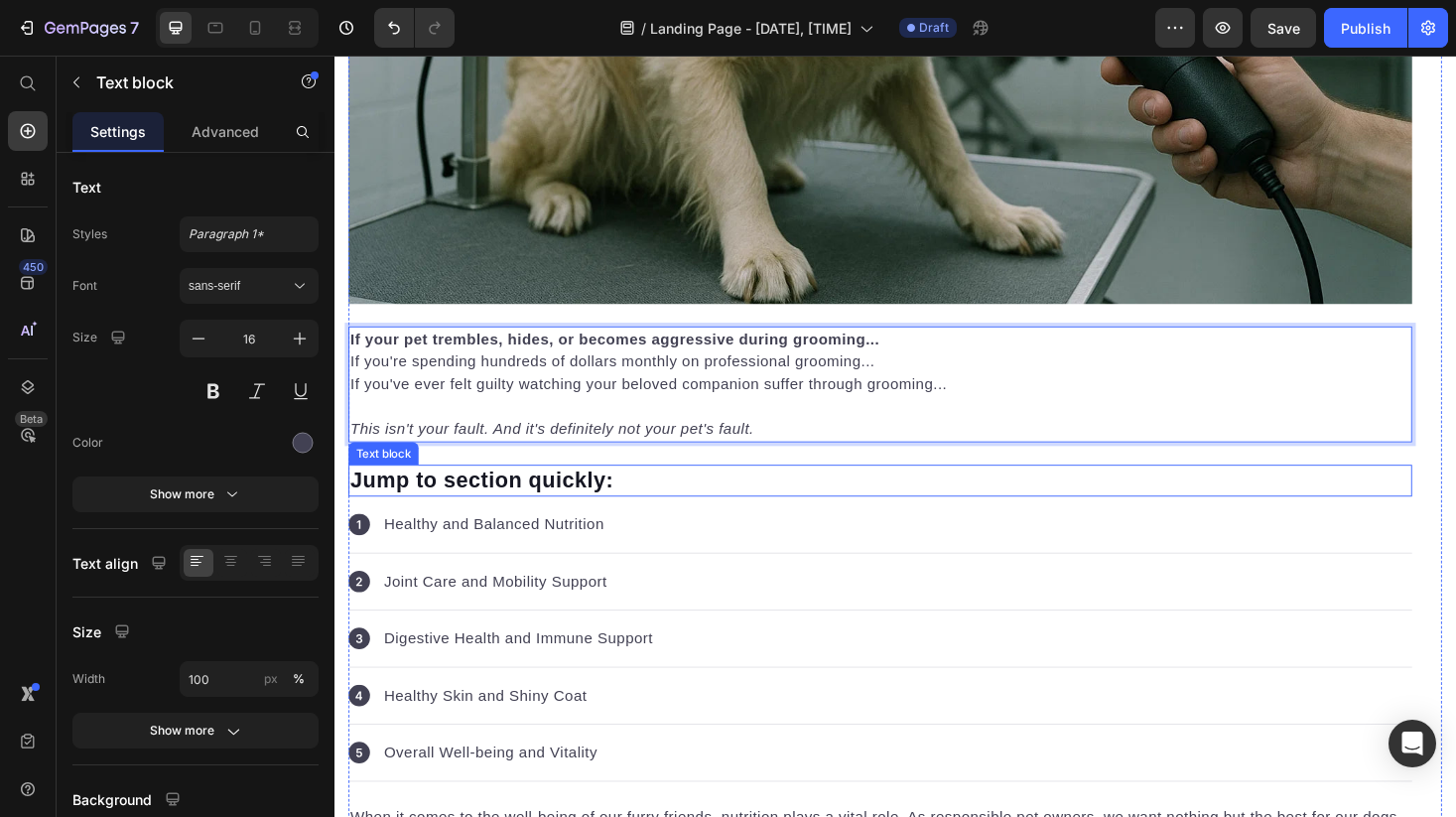 click on "Icon Healthy and Balanced Nutrition Text block" at bounding box center [914, 554] 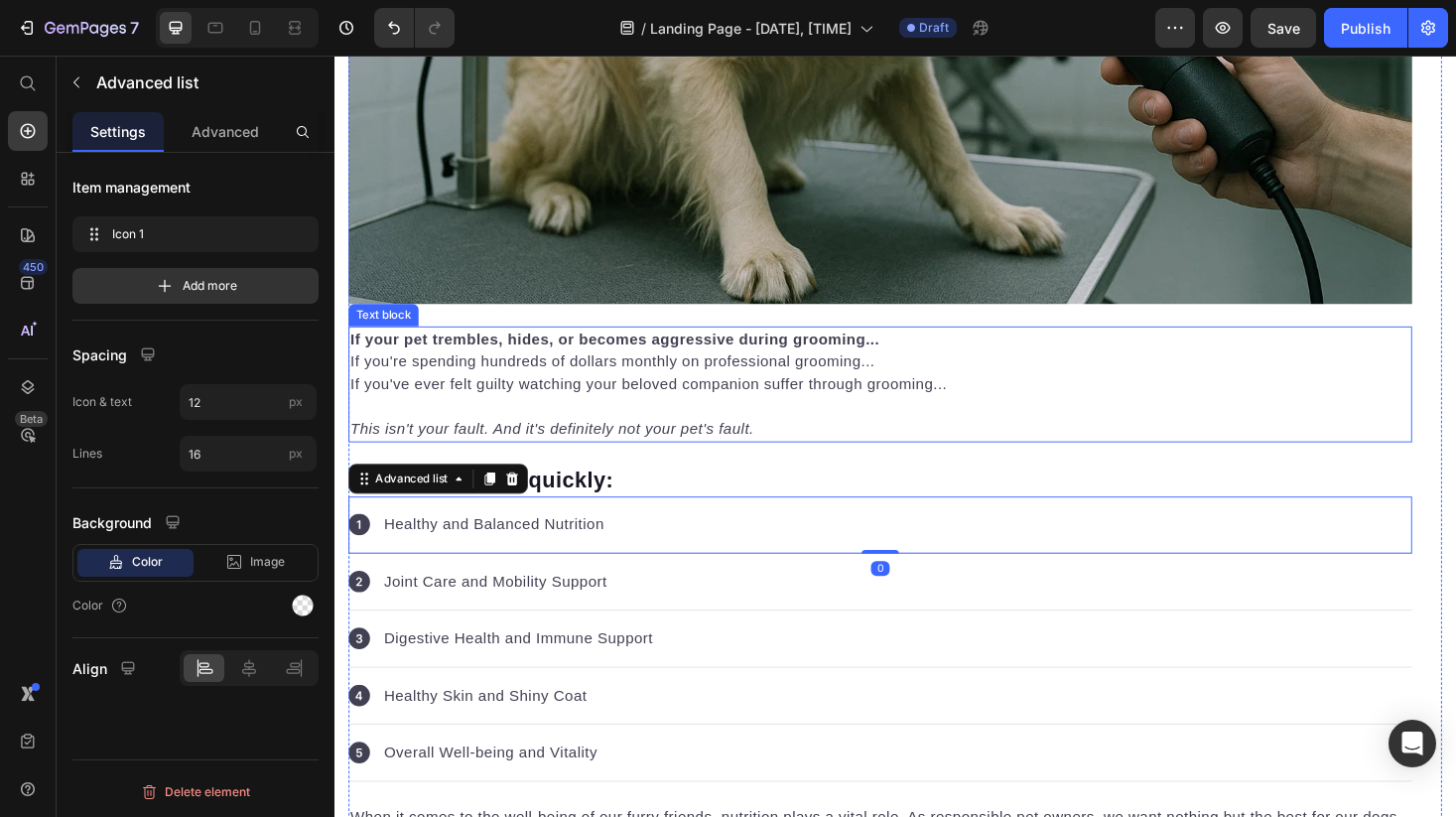 click on "If your pet trembles, hides, or becomes aggressive during grooming... If you're spending hundreds of dollars monthly on professional grooming... If you've ever felt guilty watching your beloved companion suffer through grooming... This isn't your fault. And it's definitely not your pet's fault." at bounding box center (914, 405) 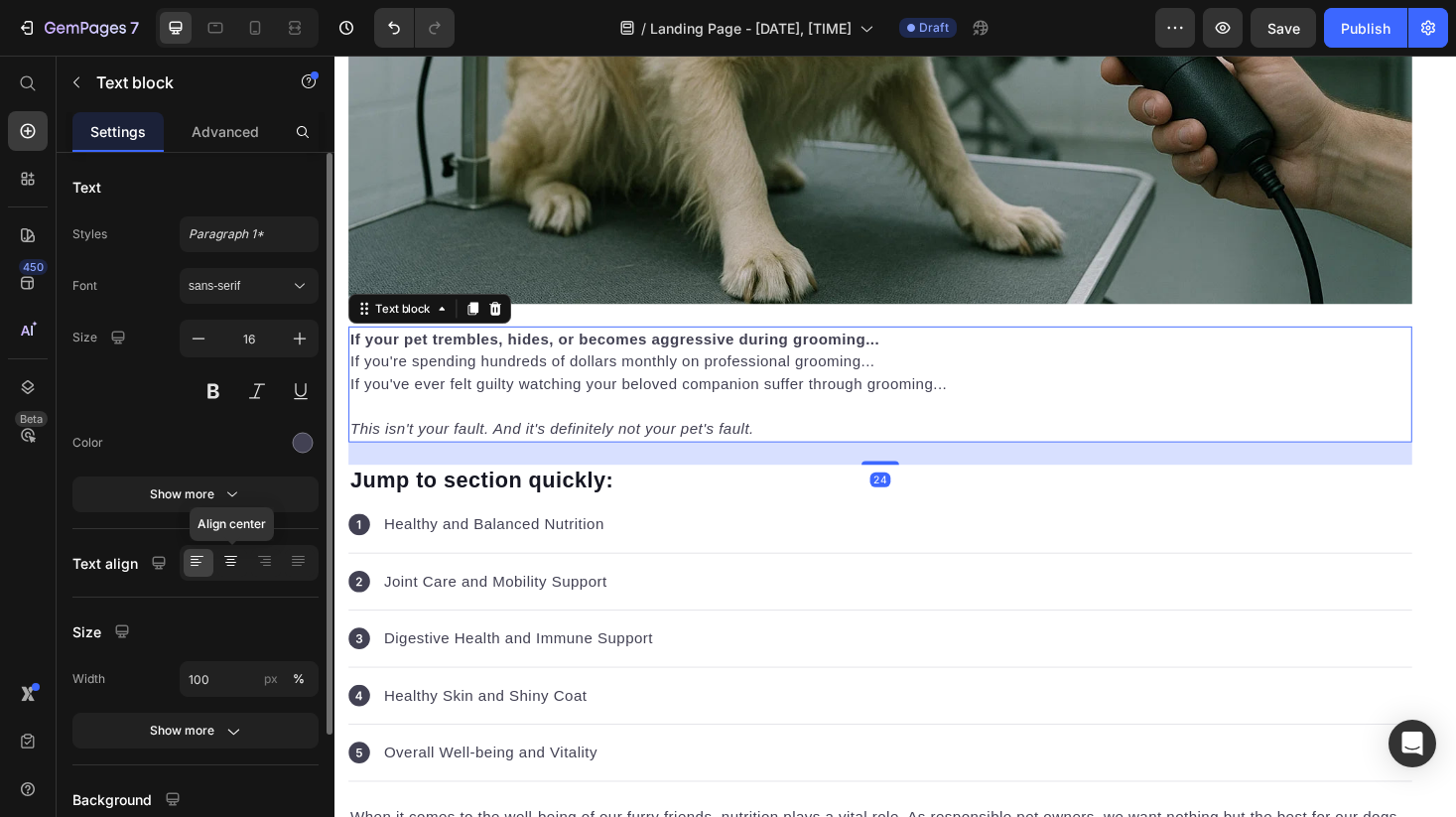 click 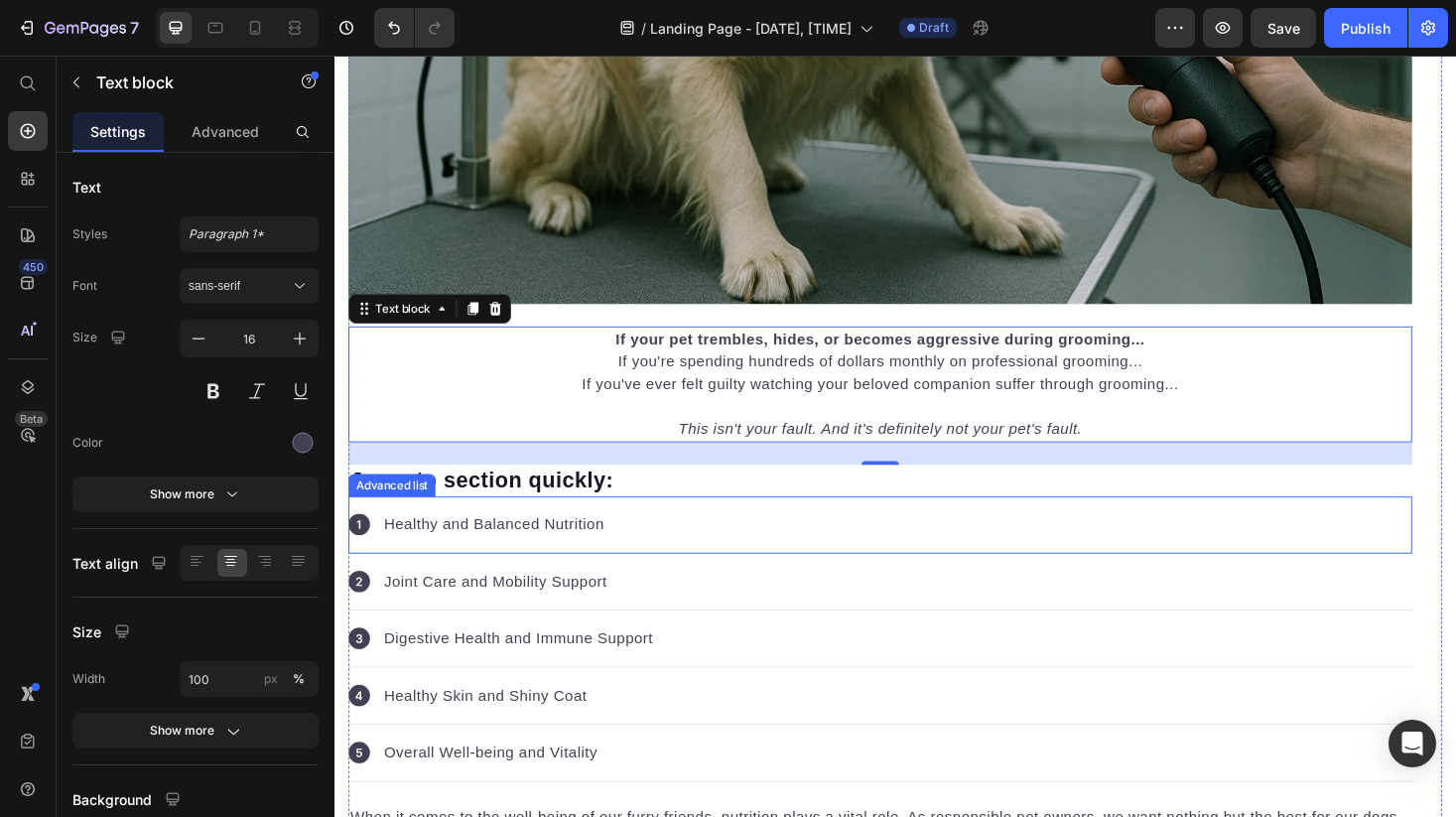 click on "Icon Healthy and Balanced Nutrition Text block" at bounding box center [914, 554] 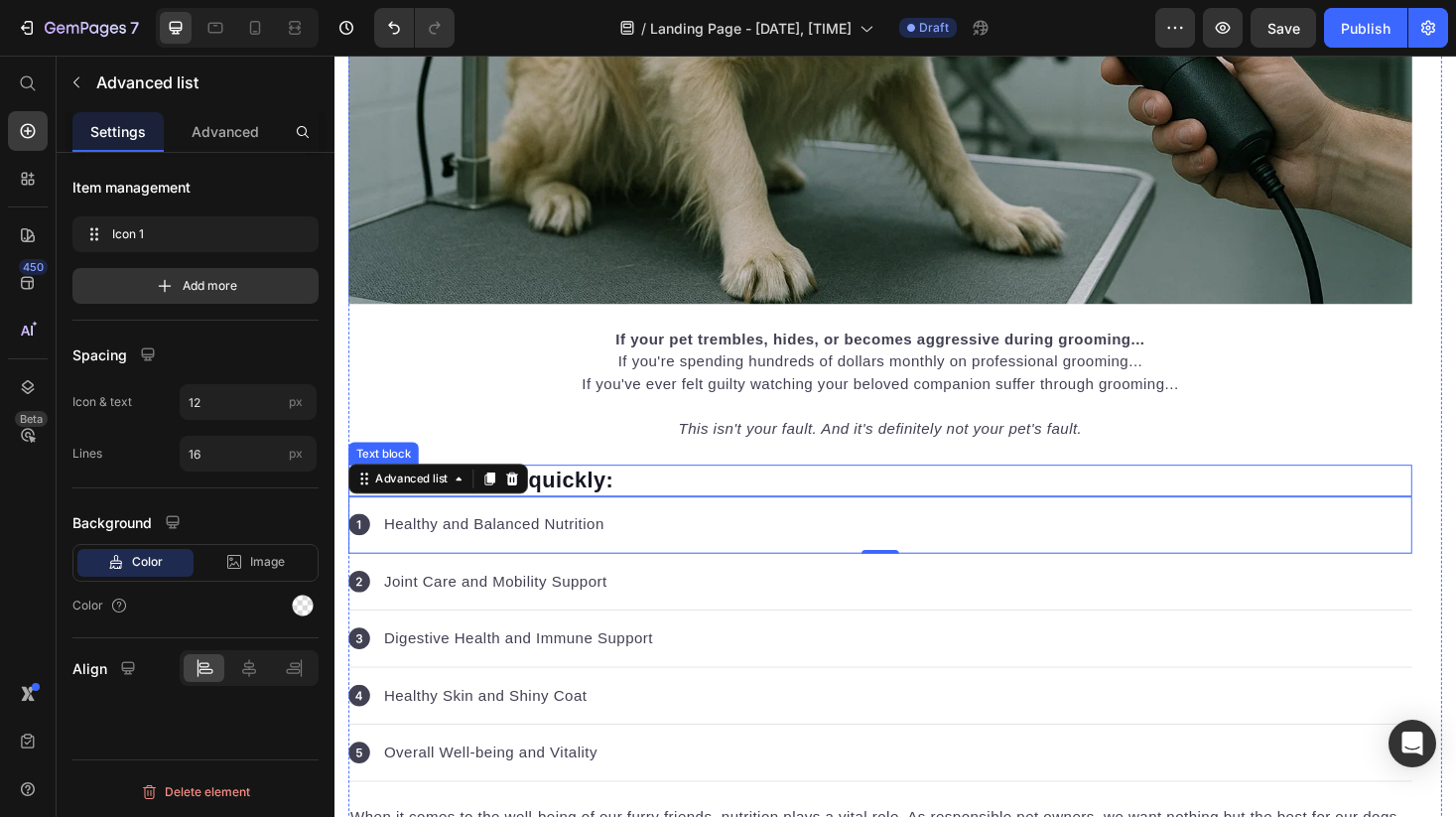 click on "Jump to section quickly:" at bounding box center (914, 507) 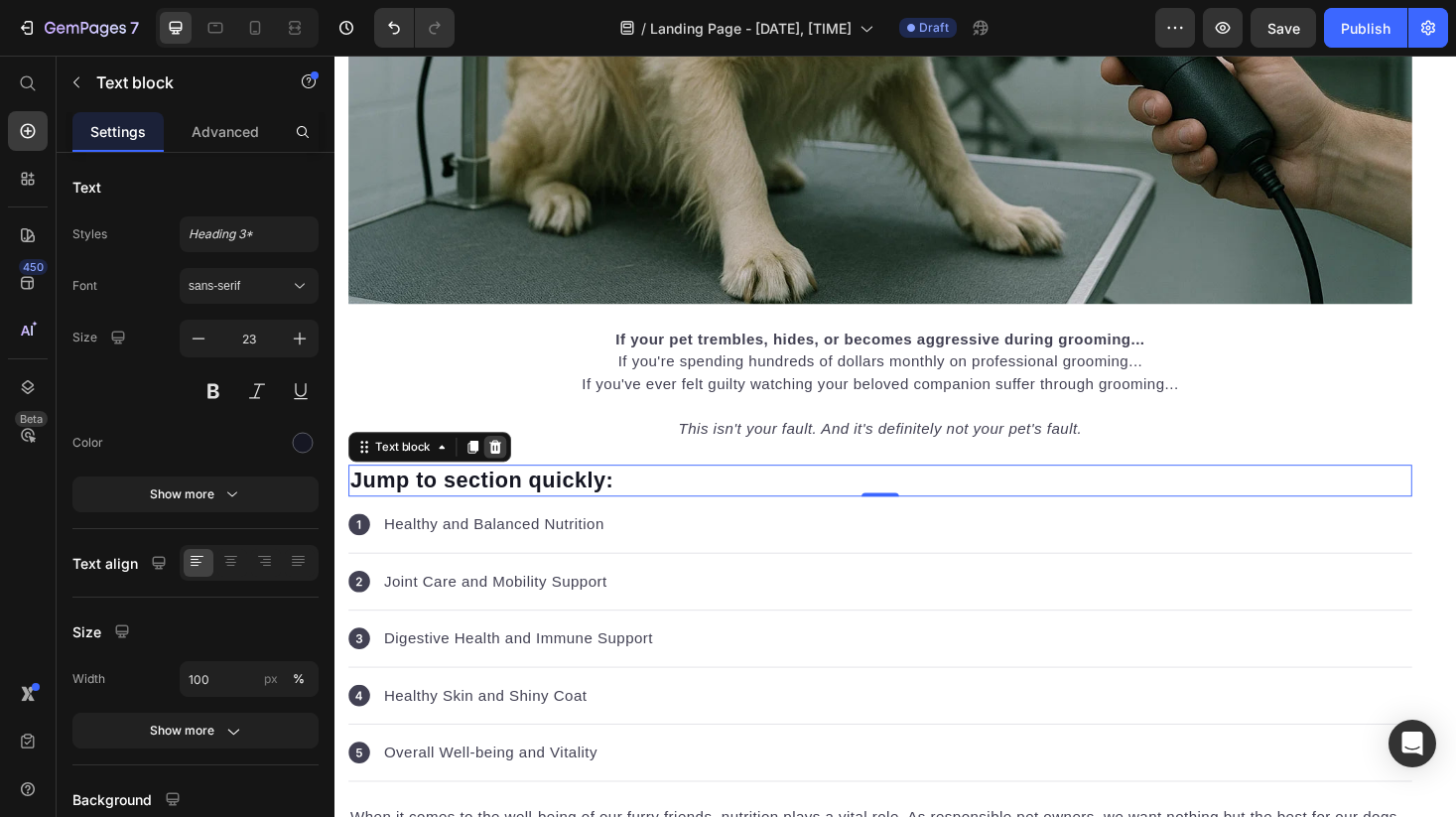 click 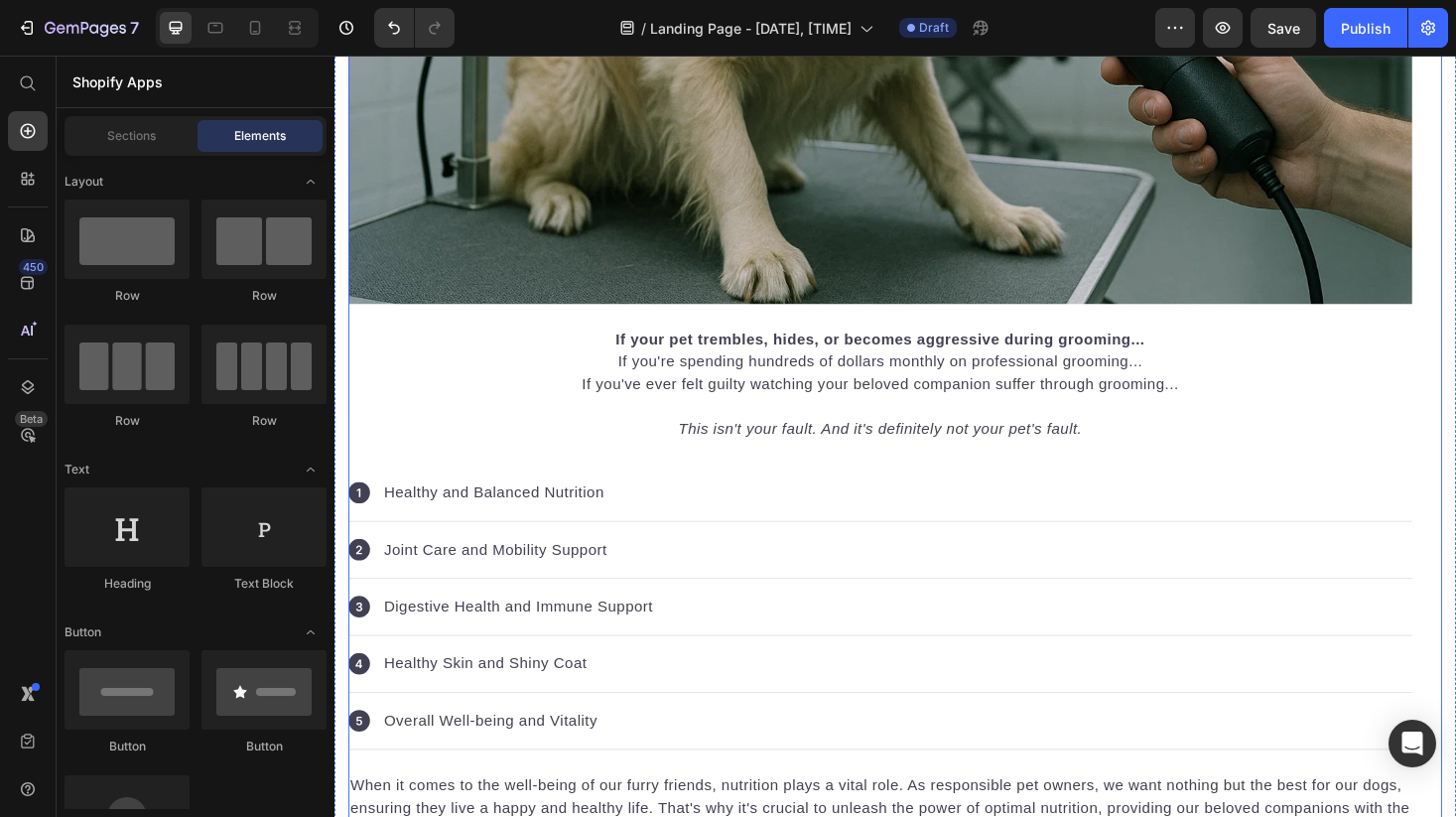 click on "Healthy and Balanced Nutrition" at bounding box center [504, 520] 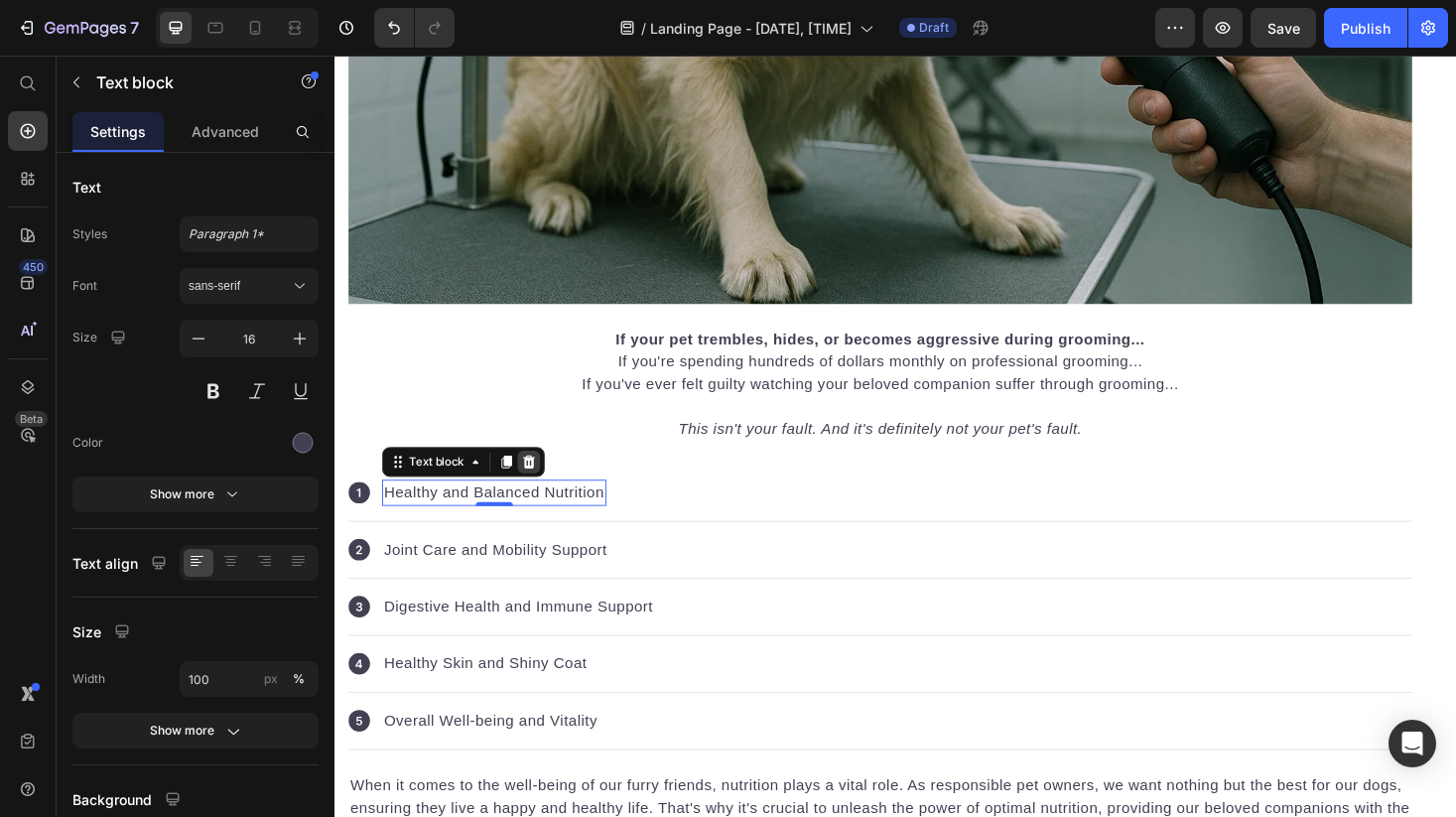 click 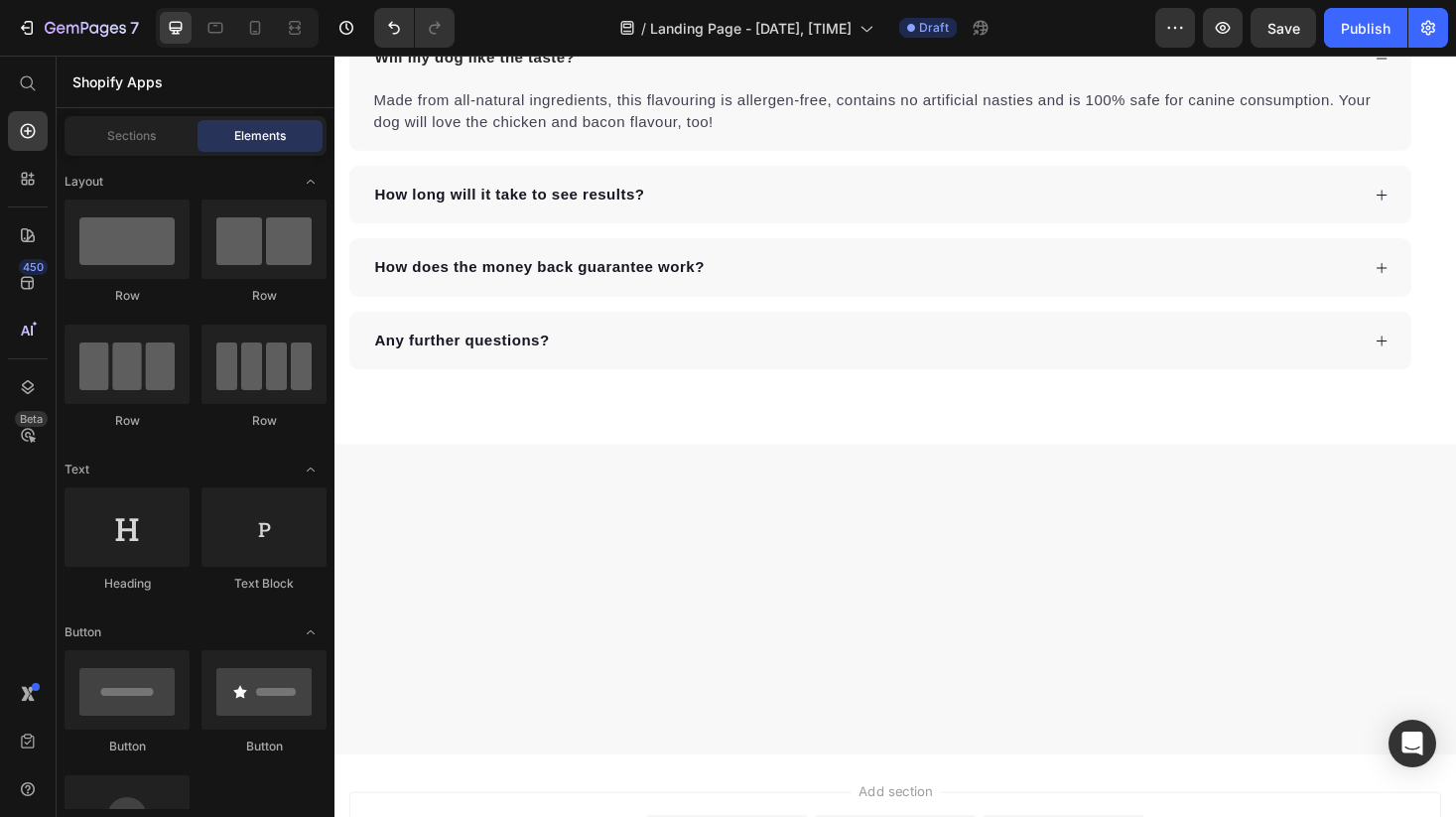 scroll, scrollTop: 5424, scrollLeft: 0, axis: vertical 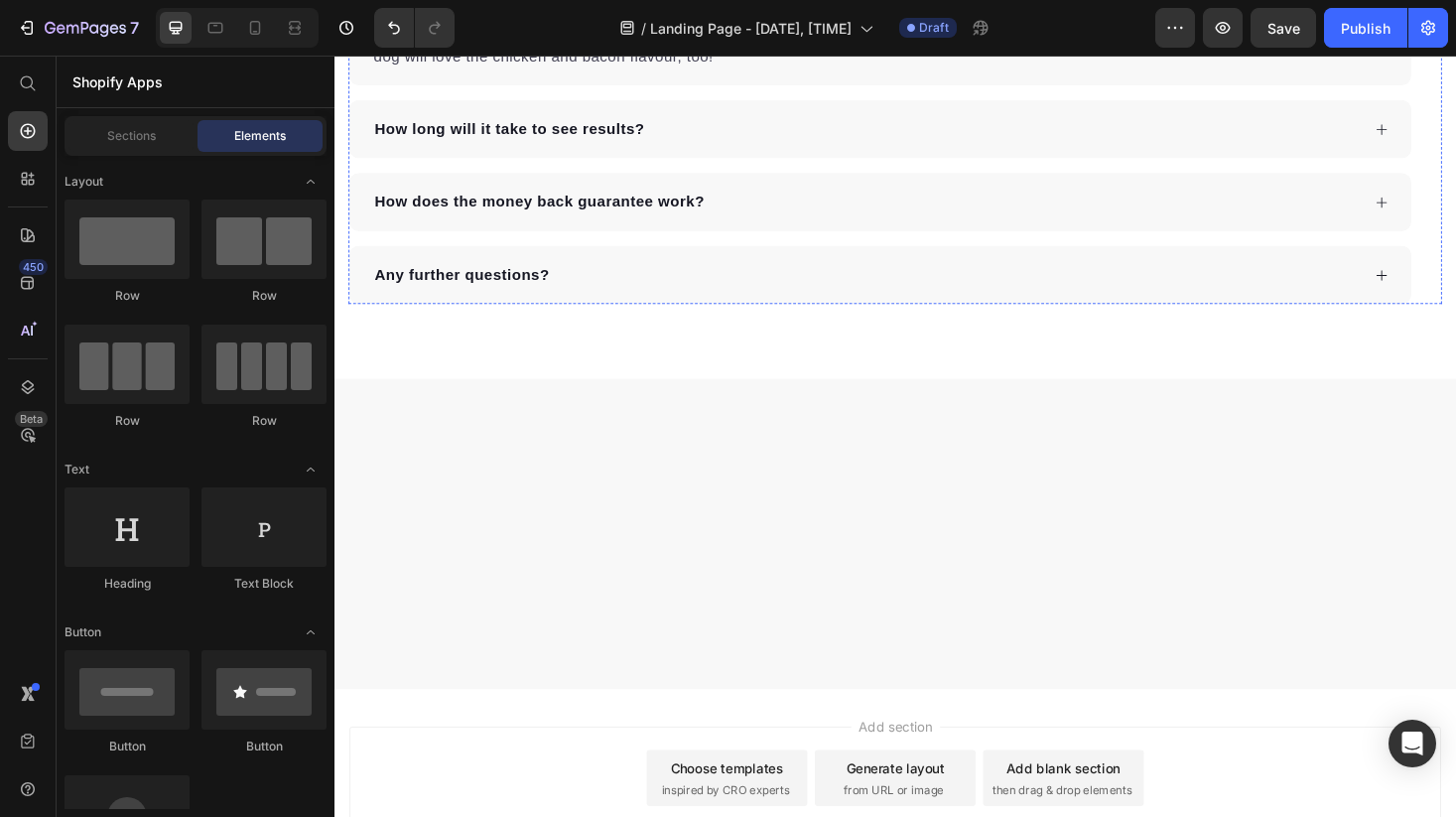 click at bounding box center (914, -694) 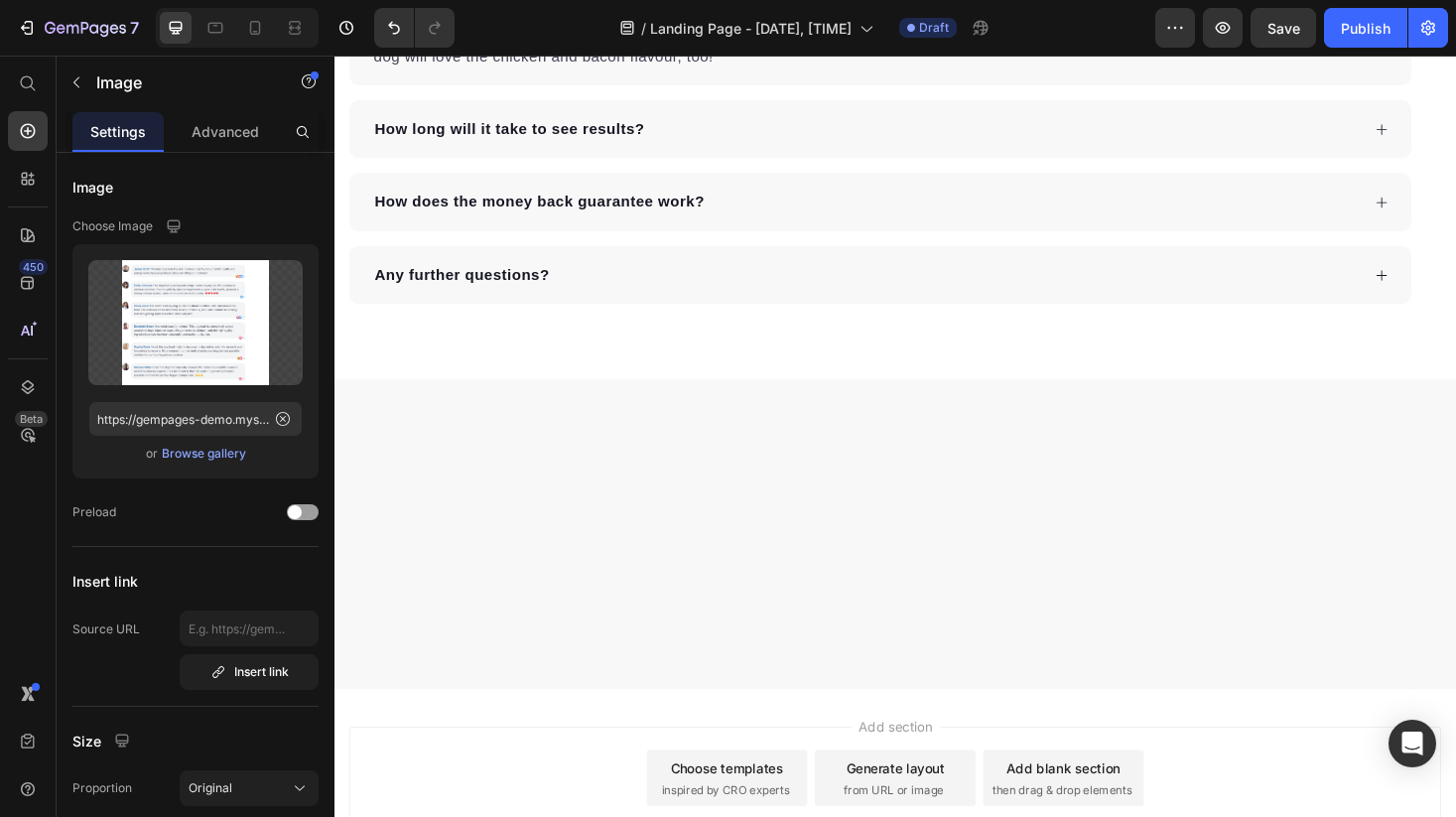 click at bounding box center (914, -694) 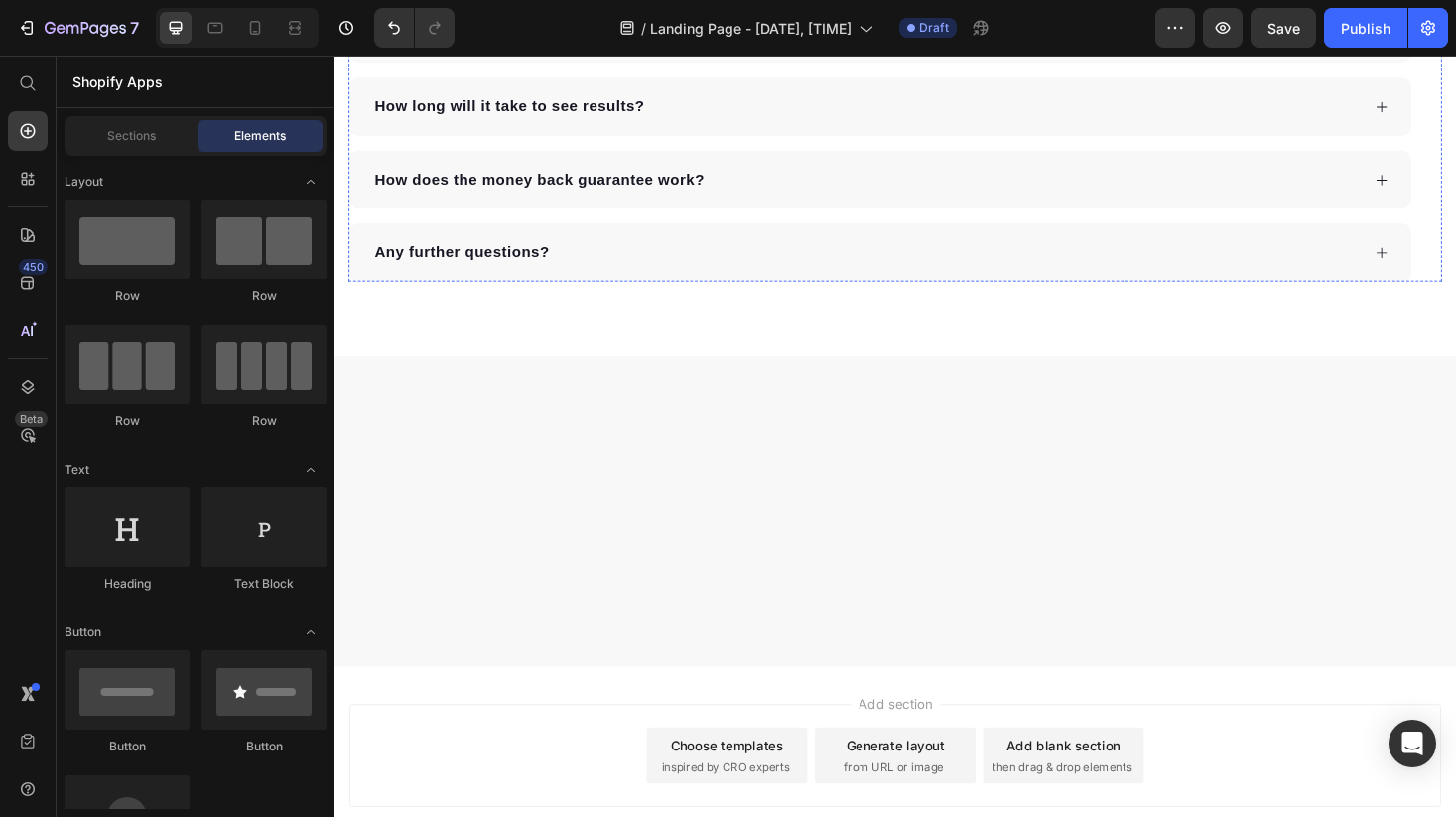 click at bounding box center (914, -694) 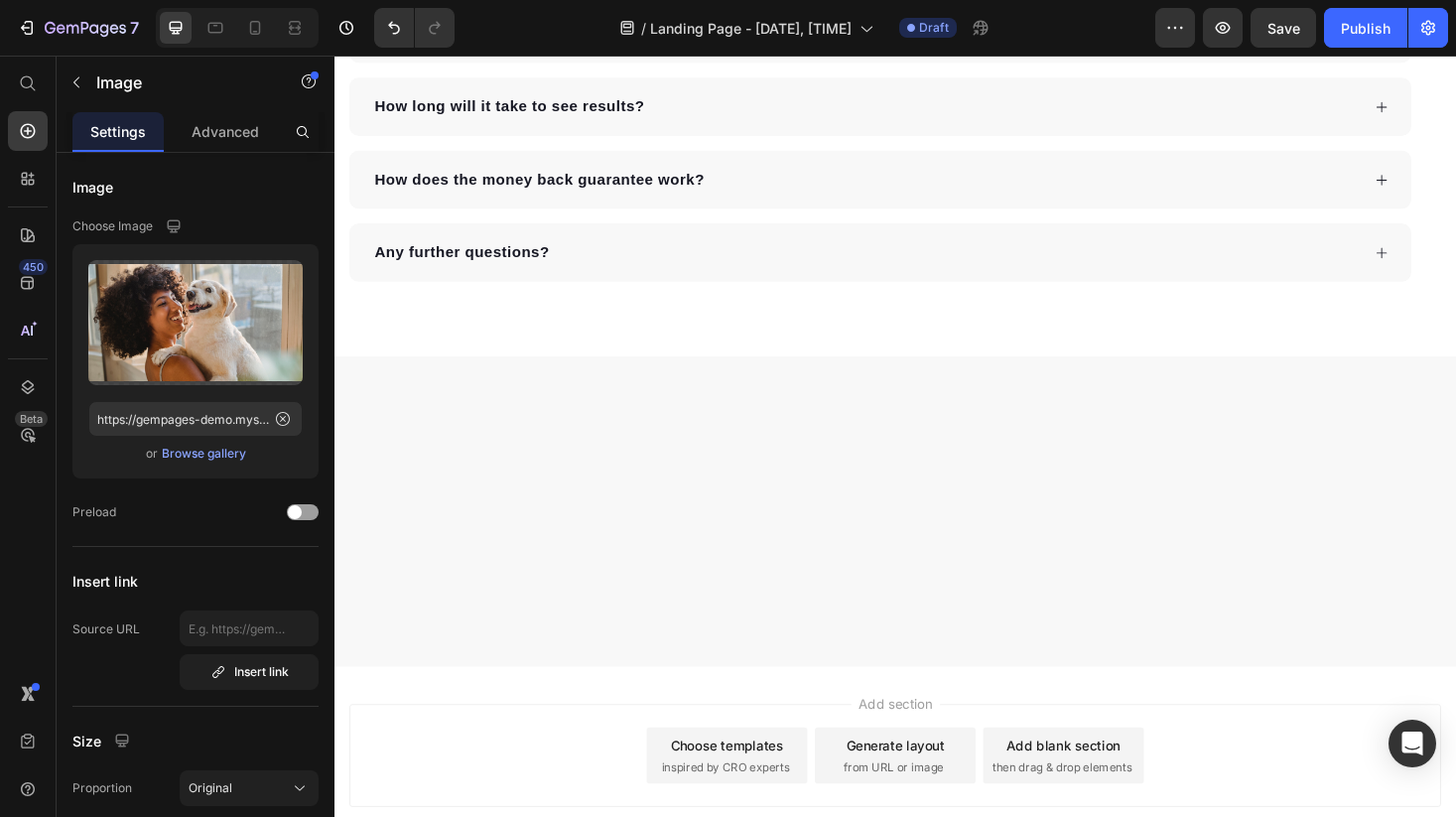 click at bounding box center (481, -725) 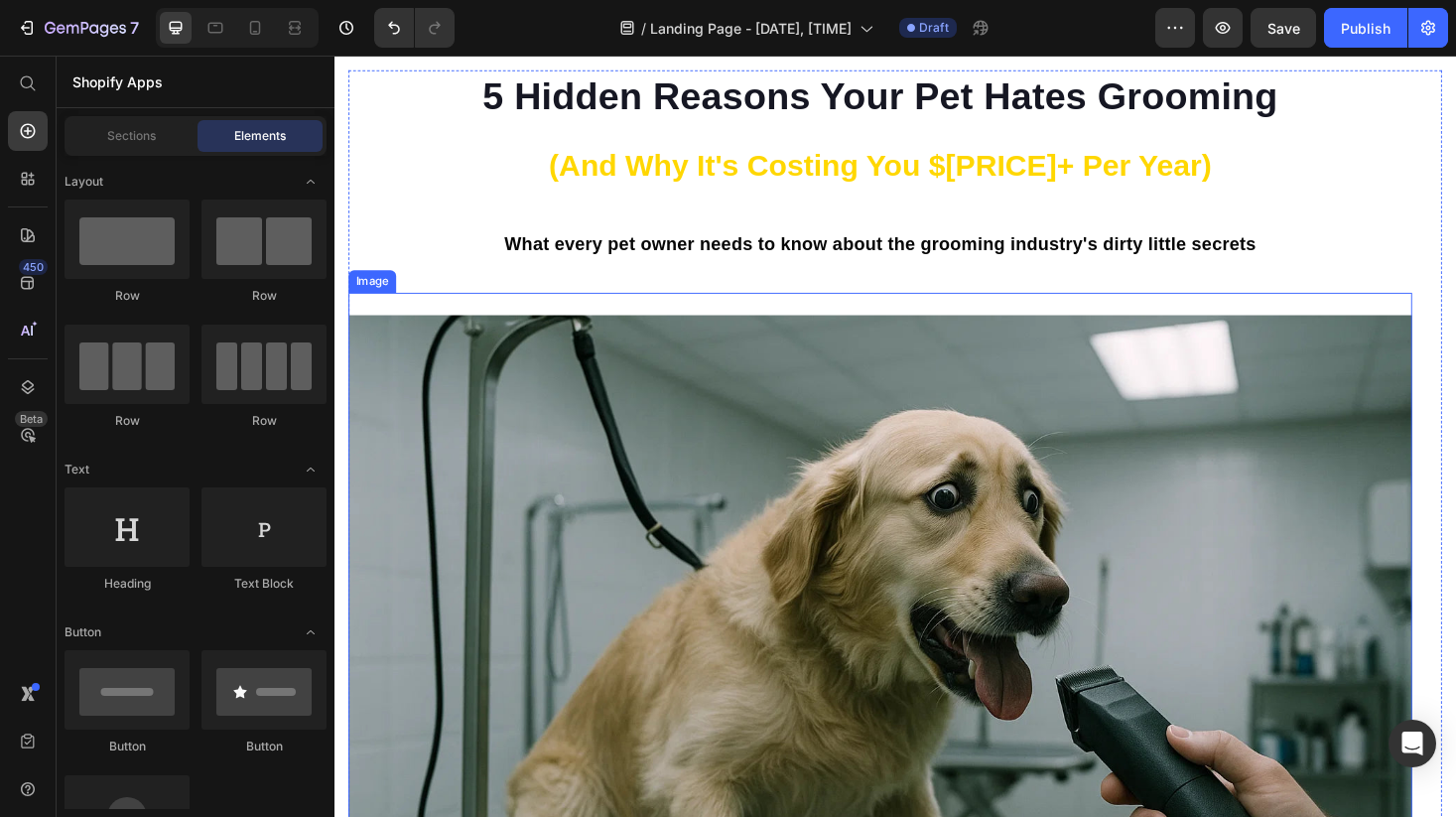 scroll, scrollTop: 122, scrollLeft: 0, axis: vertical 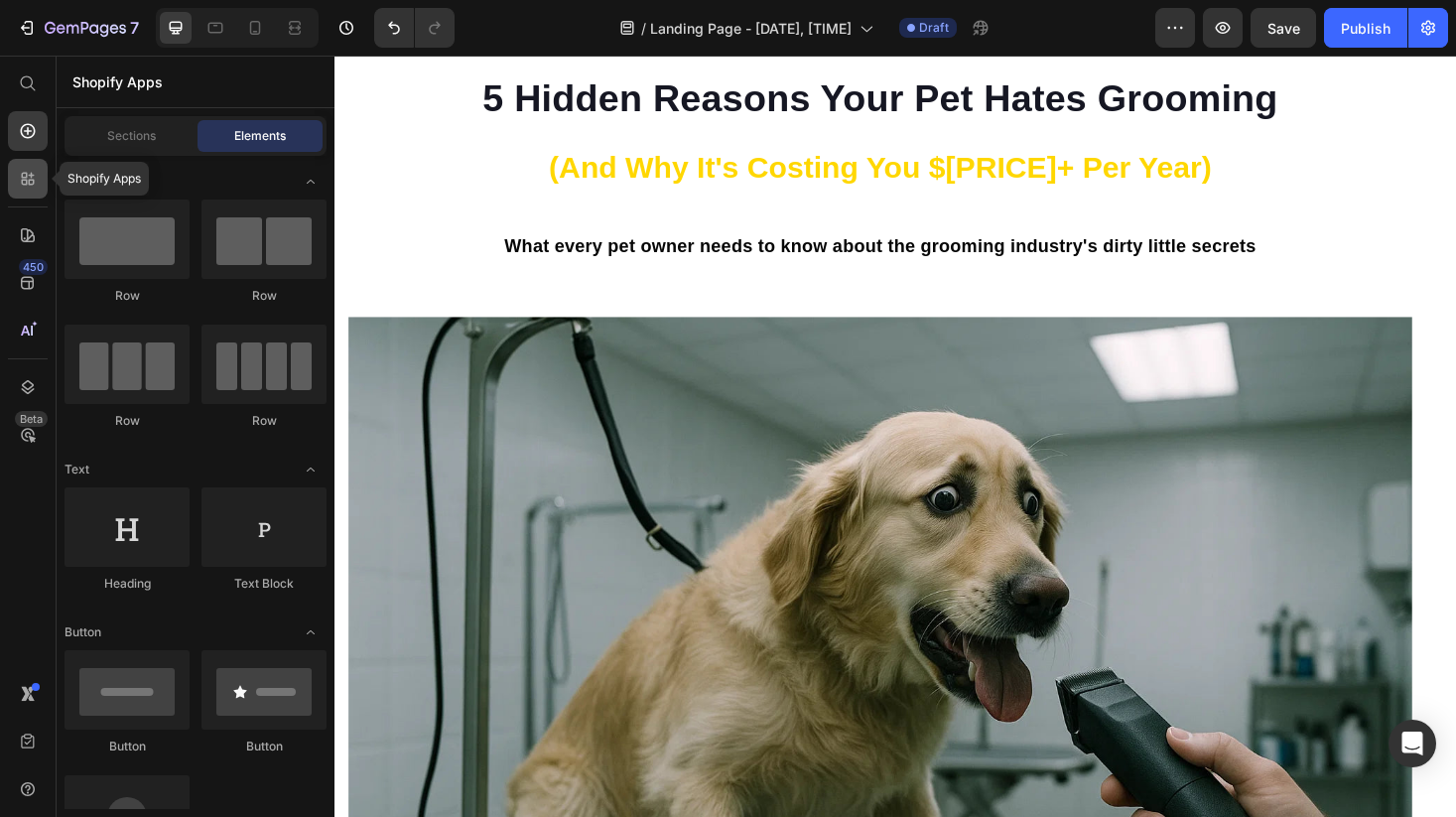 click 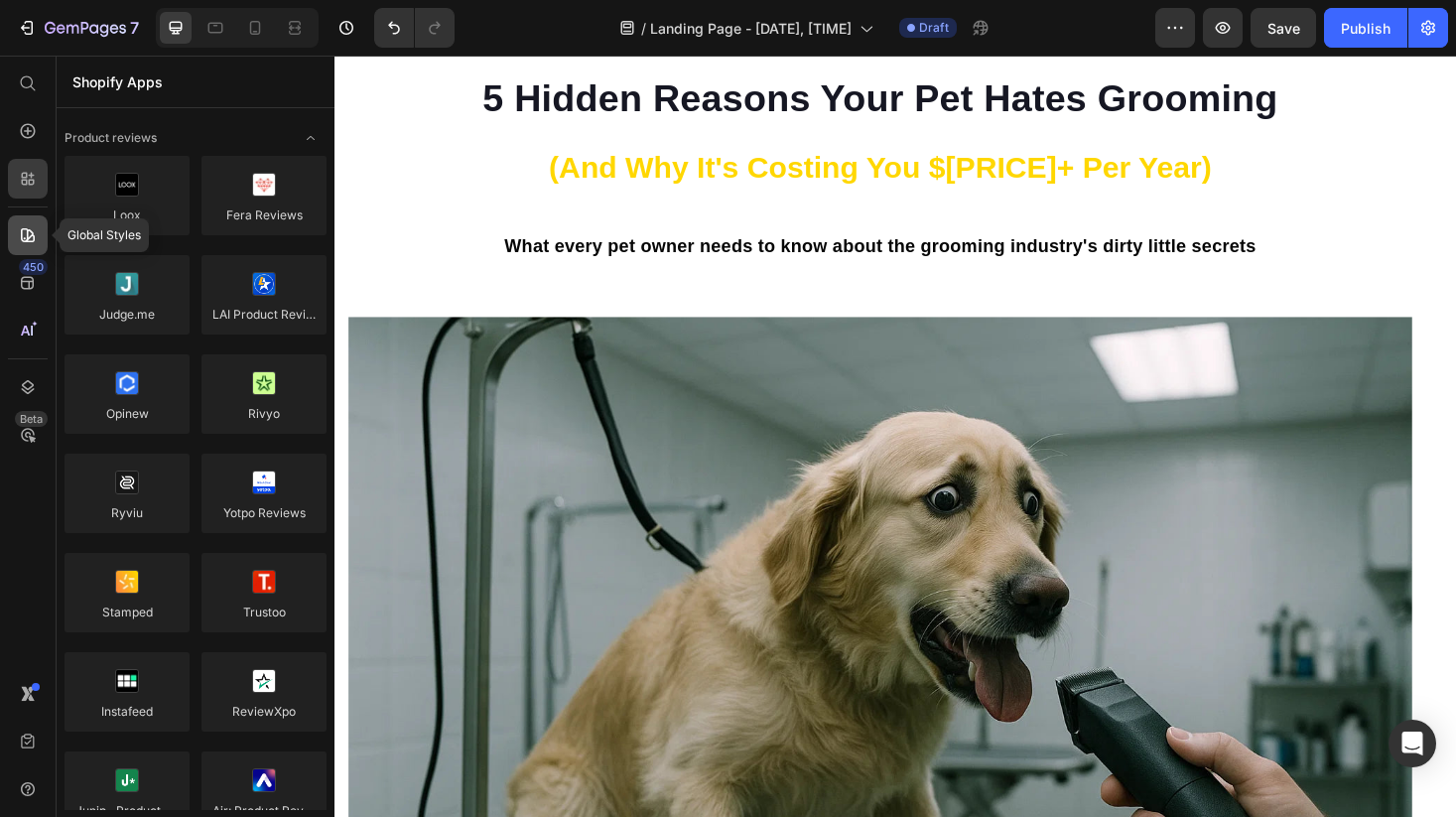click 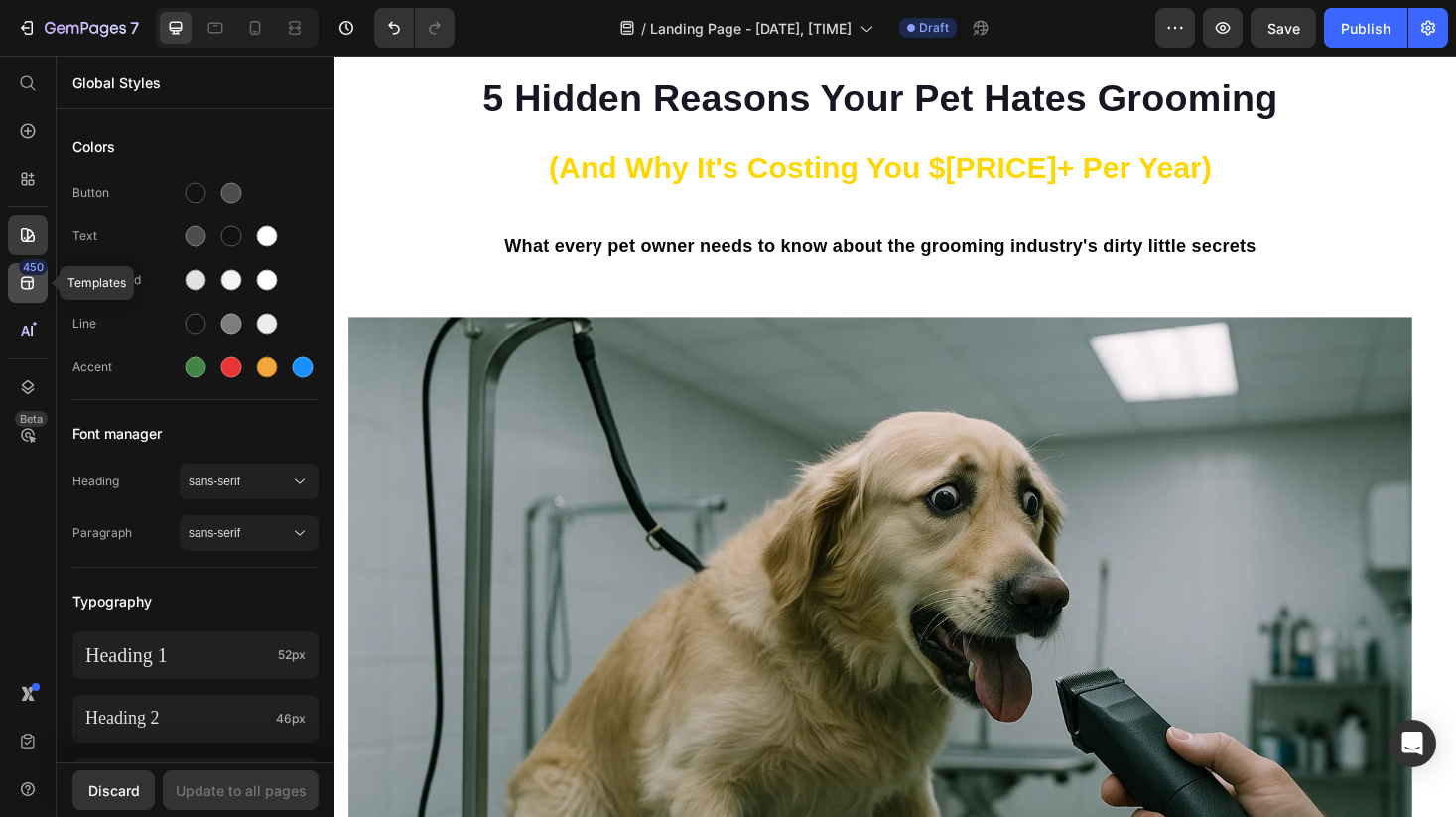 click 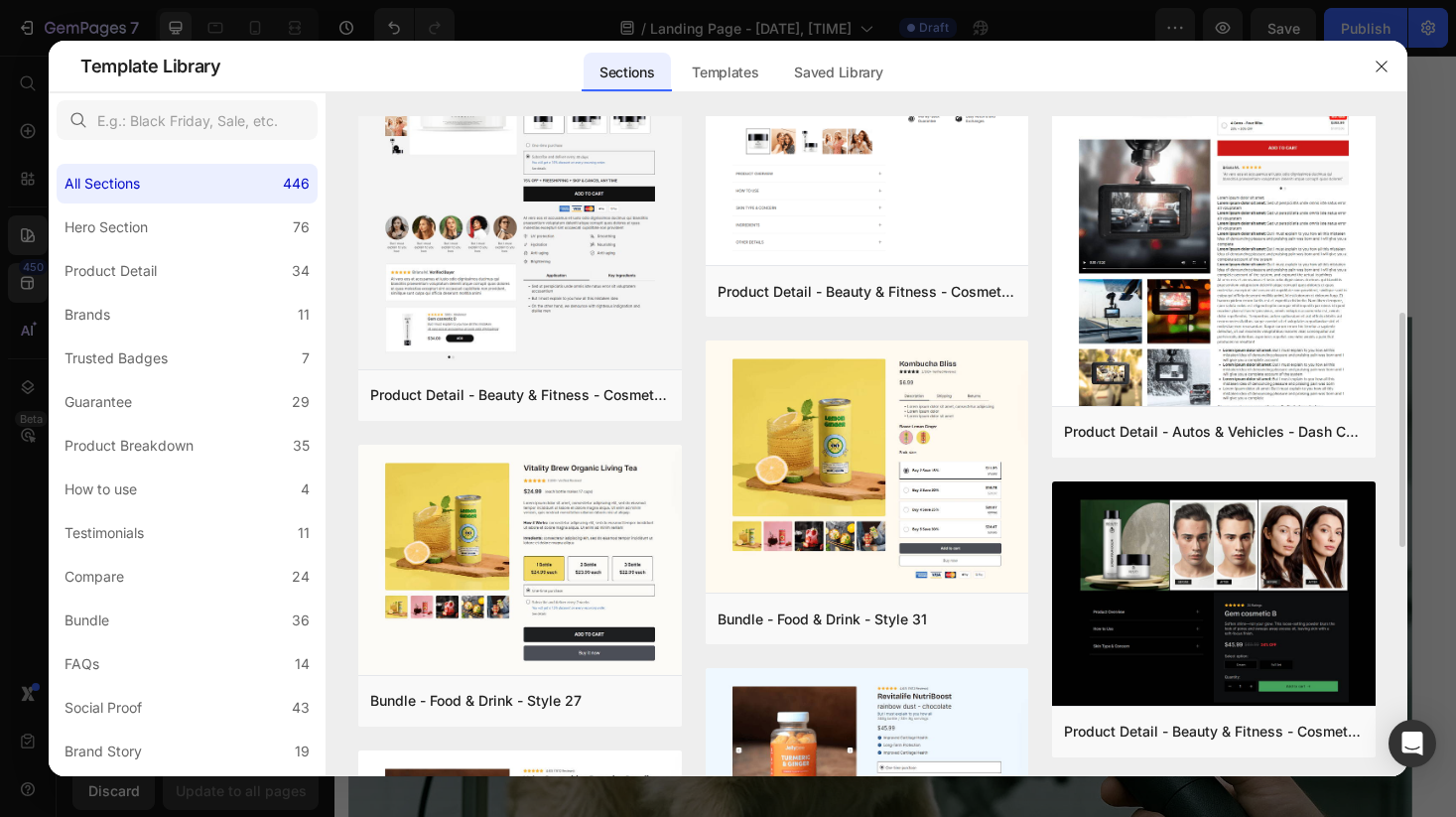 scroll, scrollTop: 589, scrollLeft: 0, axis: vertical 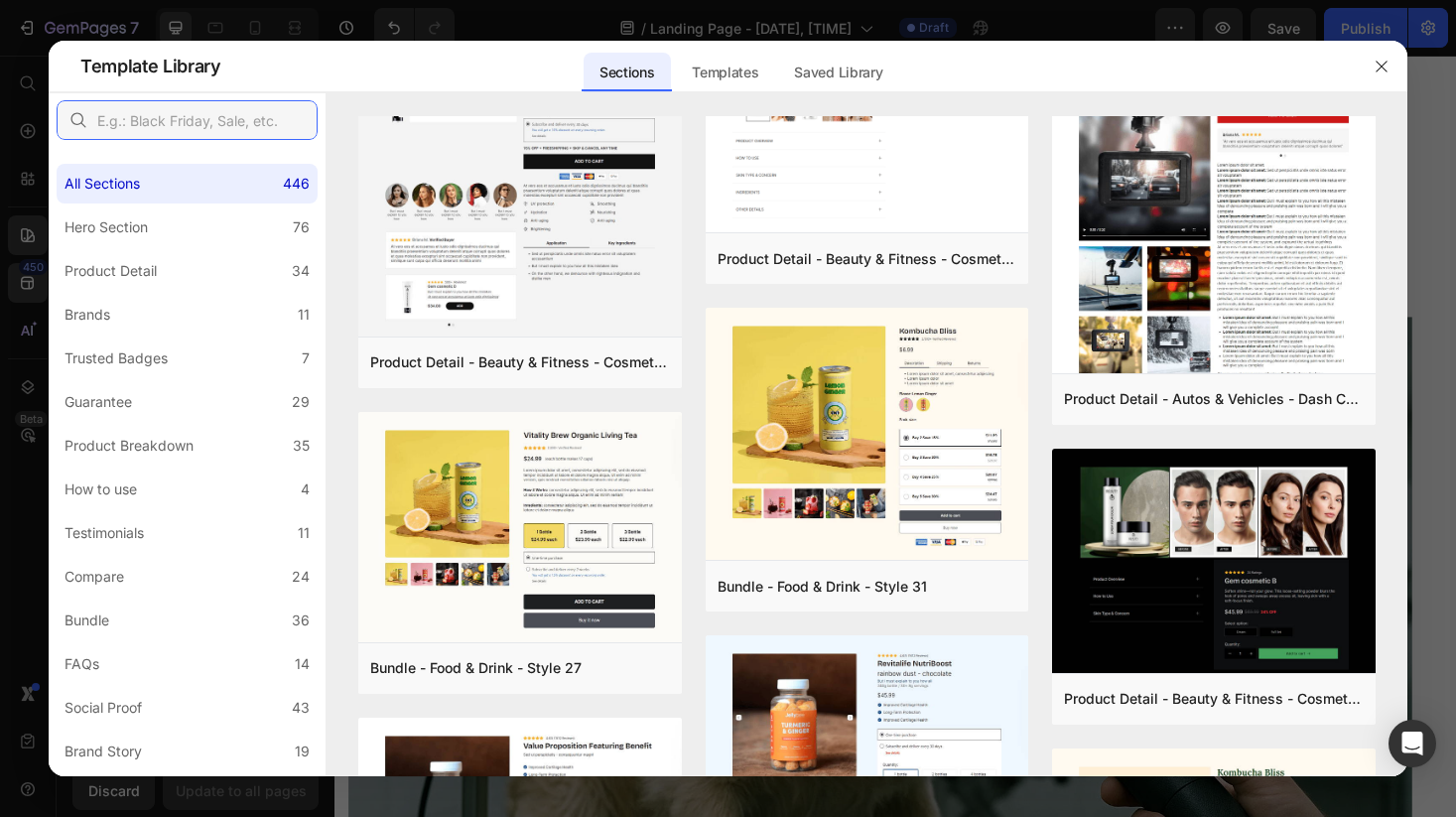 click at bounding box center [187, 120] 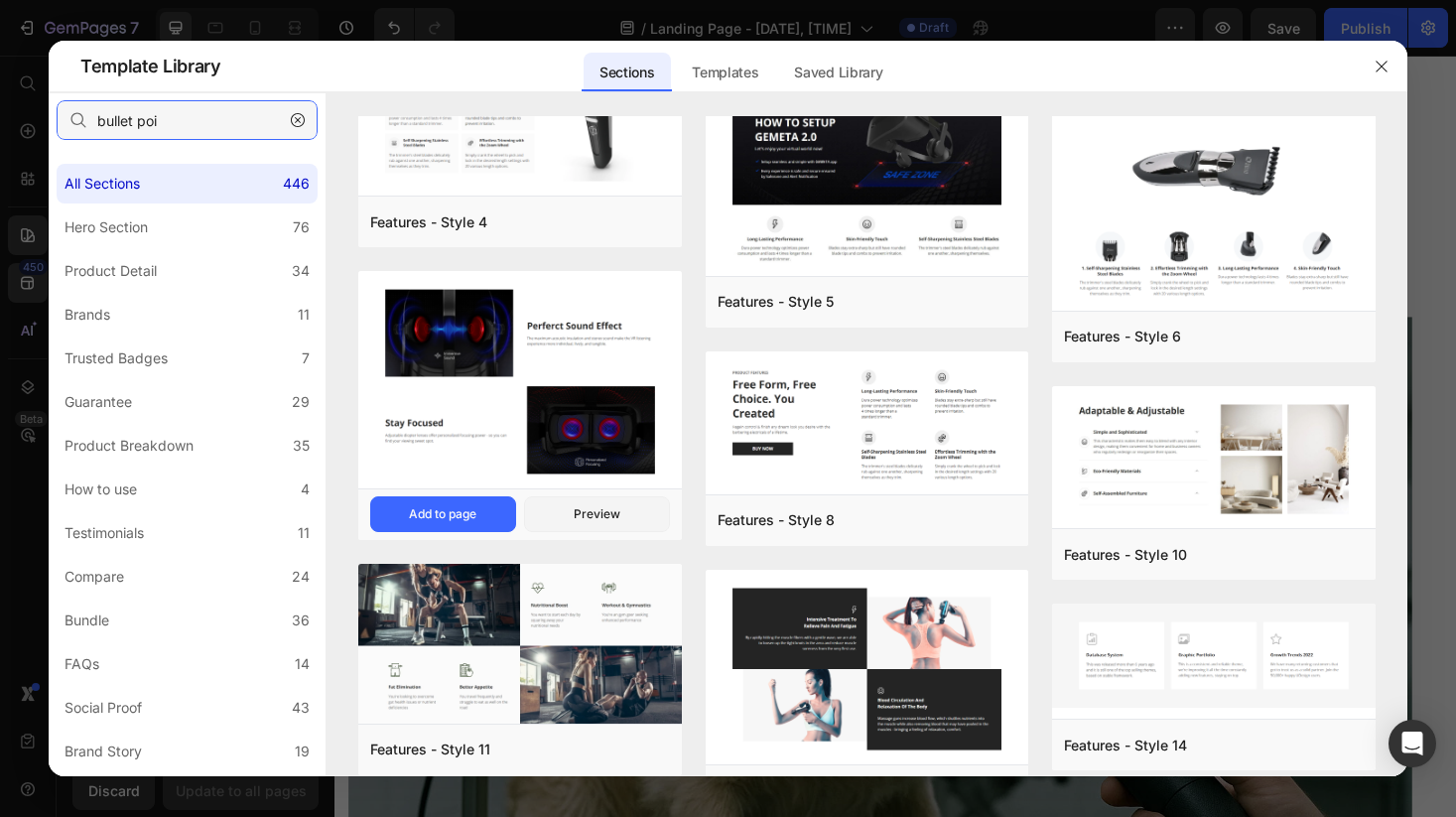 scroll, scrollTop: 0, scrollLeft: 0, axis: both 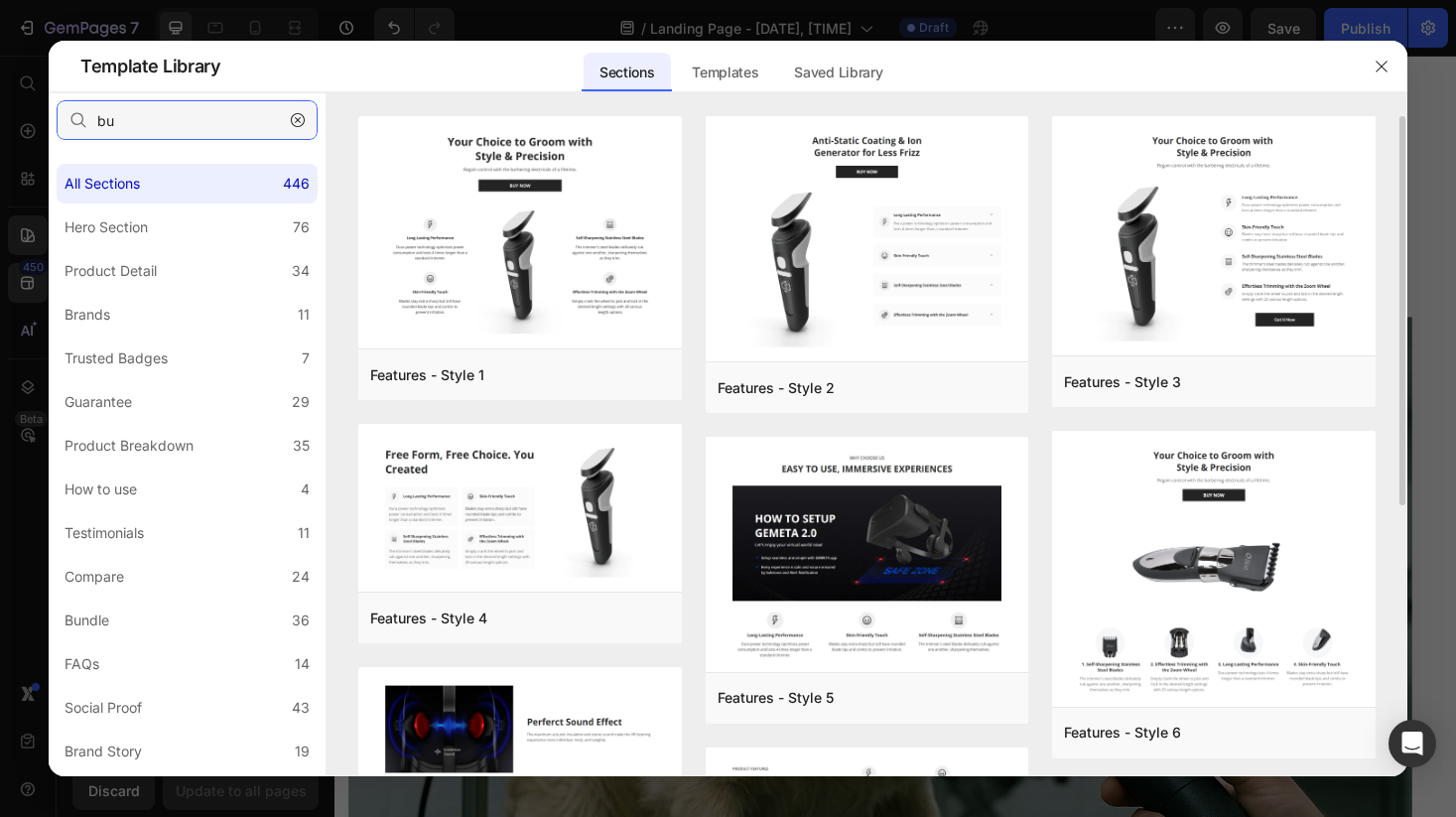 type on "b" 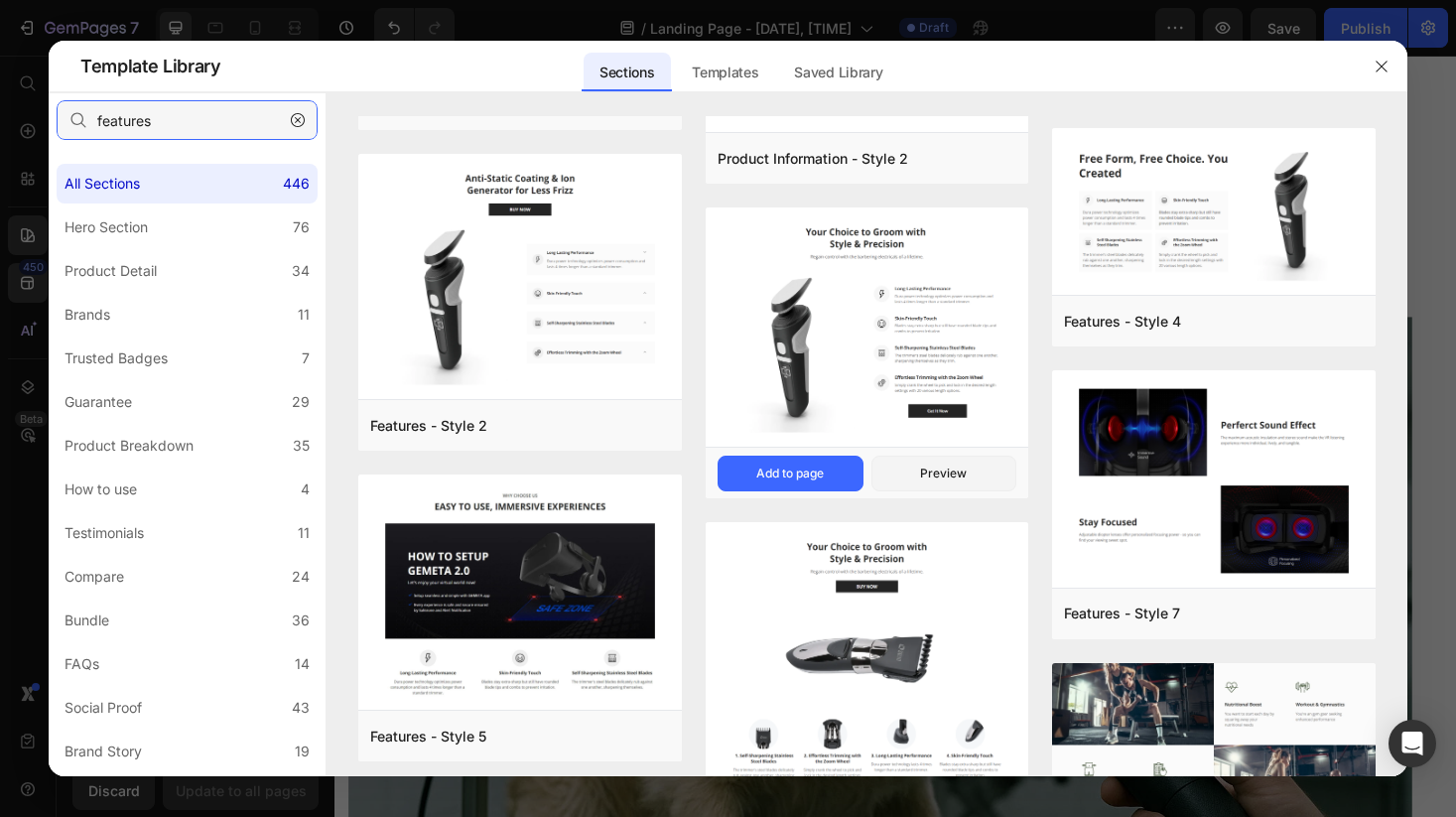 scroll, scrollTop: 0, scrollLeft: 0, axis: both 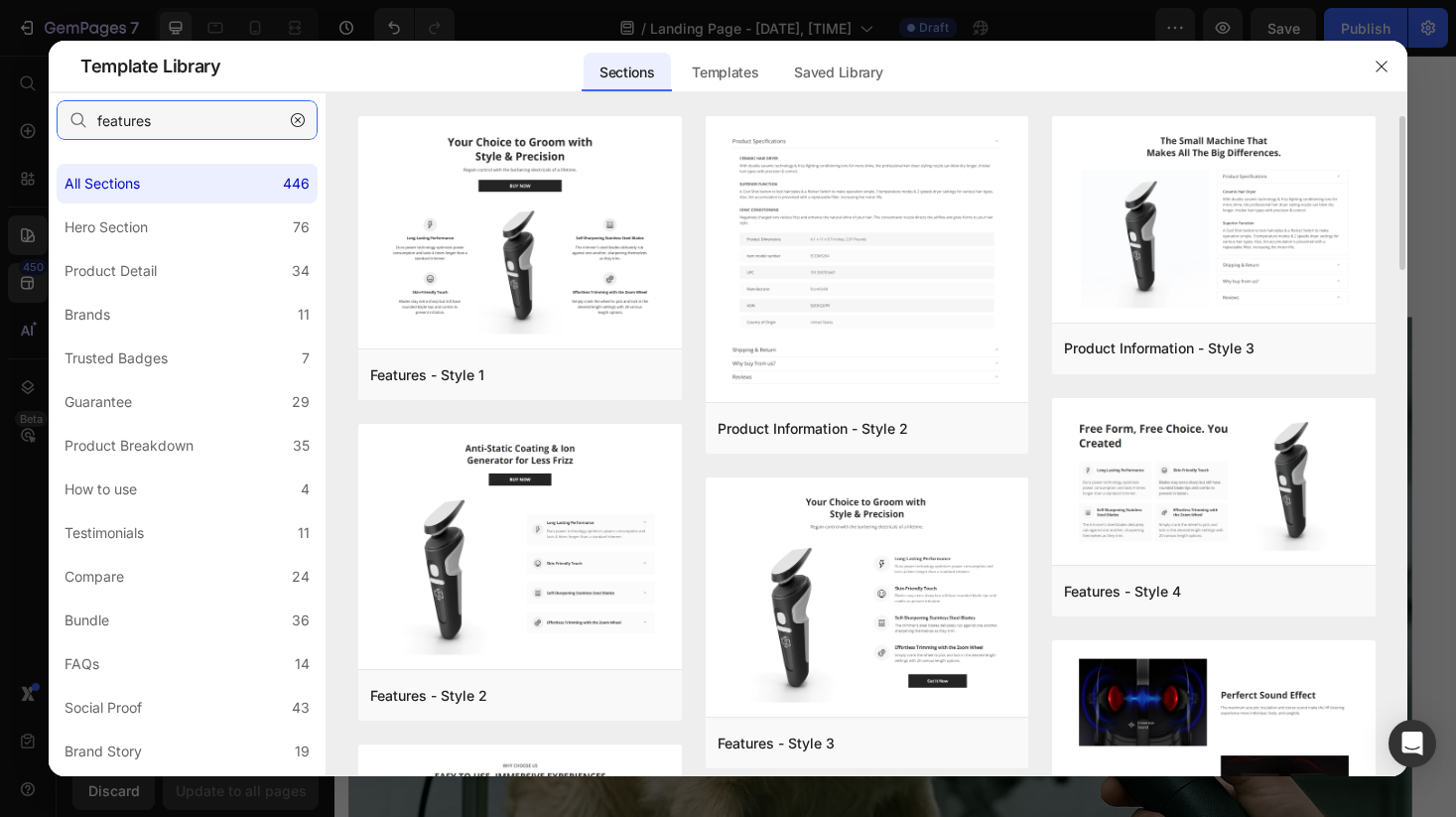 type on "features" 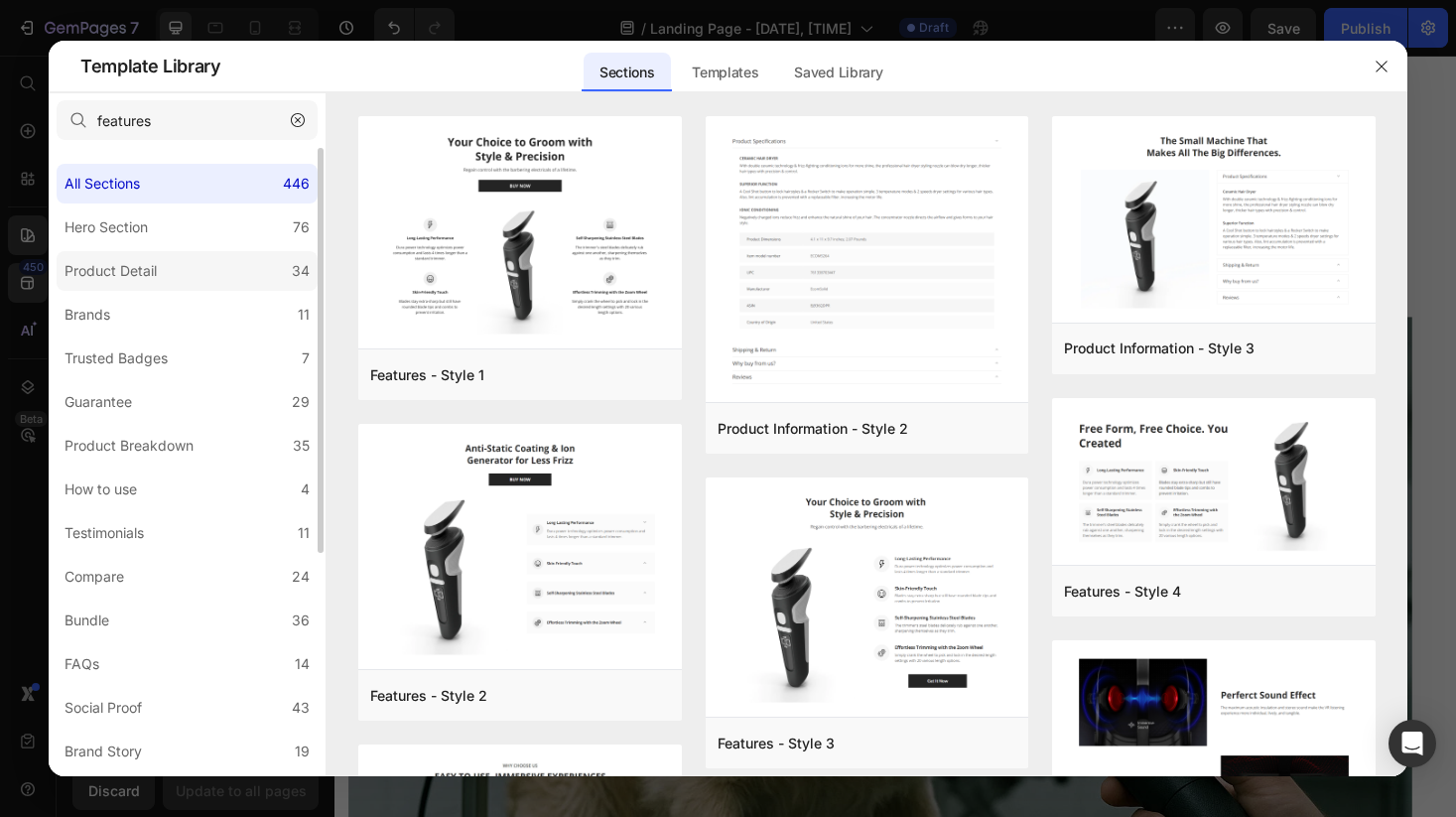click on "Product Detail" at bounding box center (110, 271) 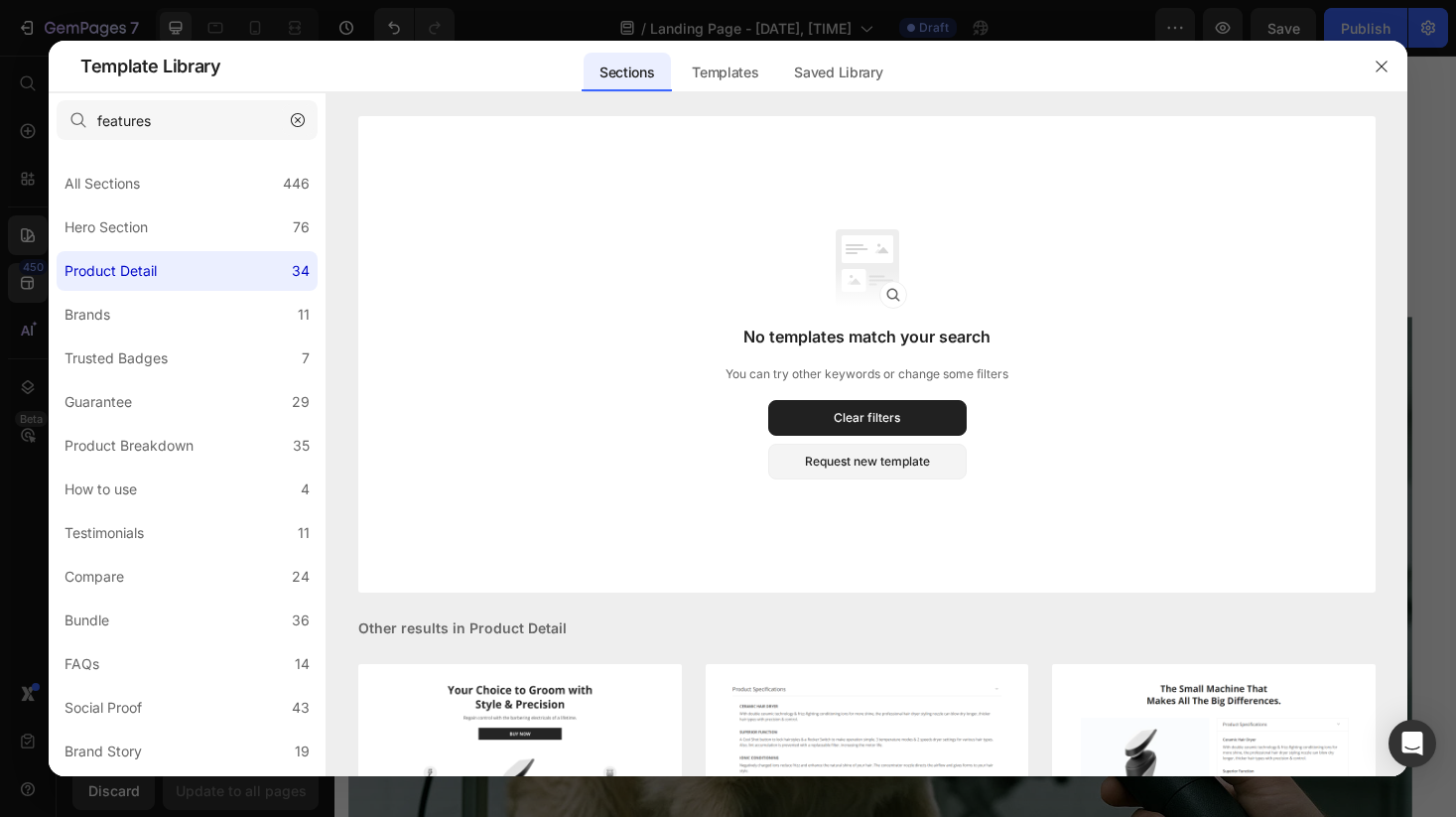 click 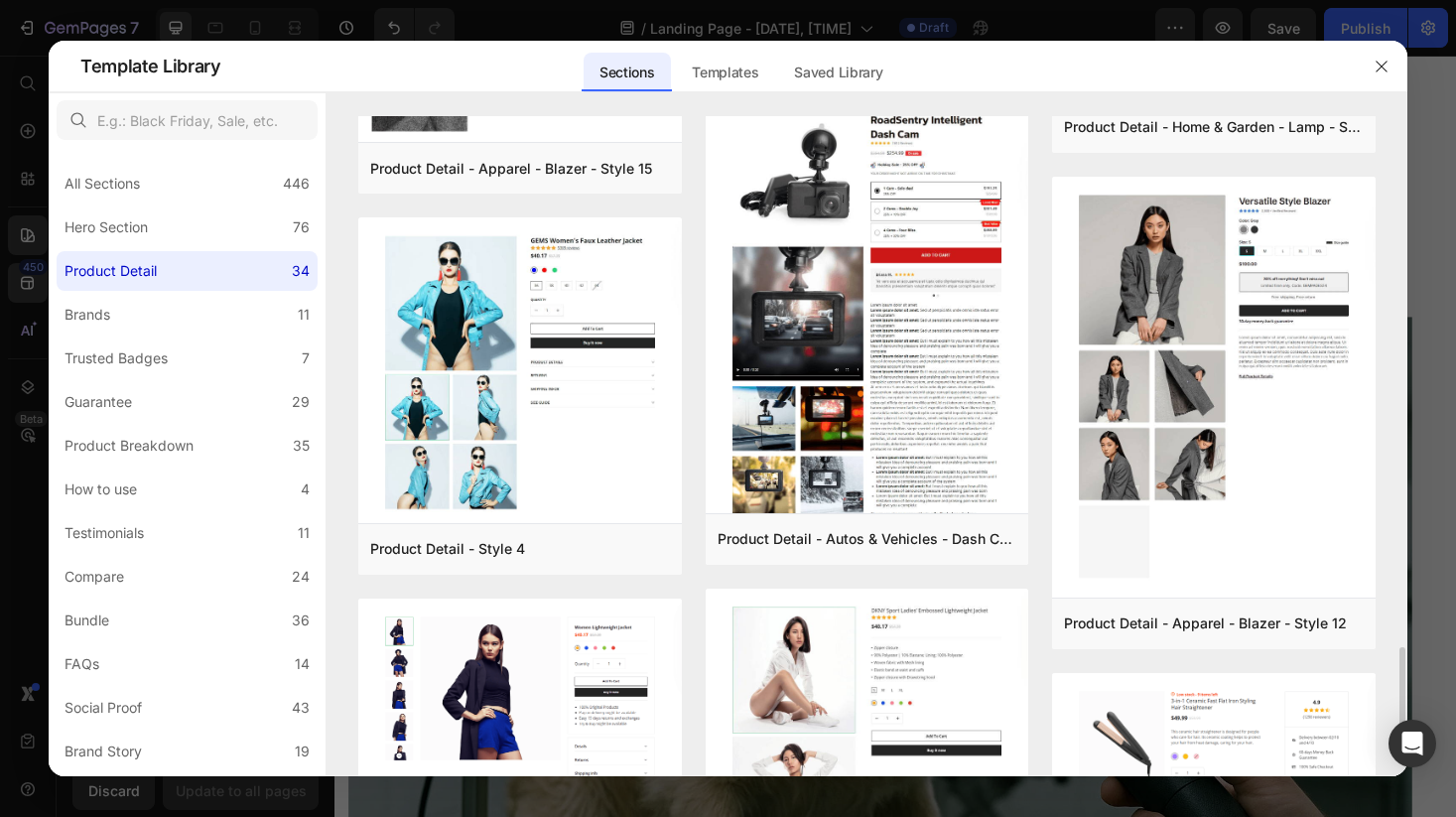 scroll, scrollTop: 3353, scrollLeft: 0, axis: vertical 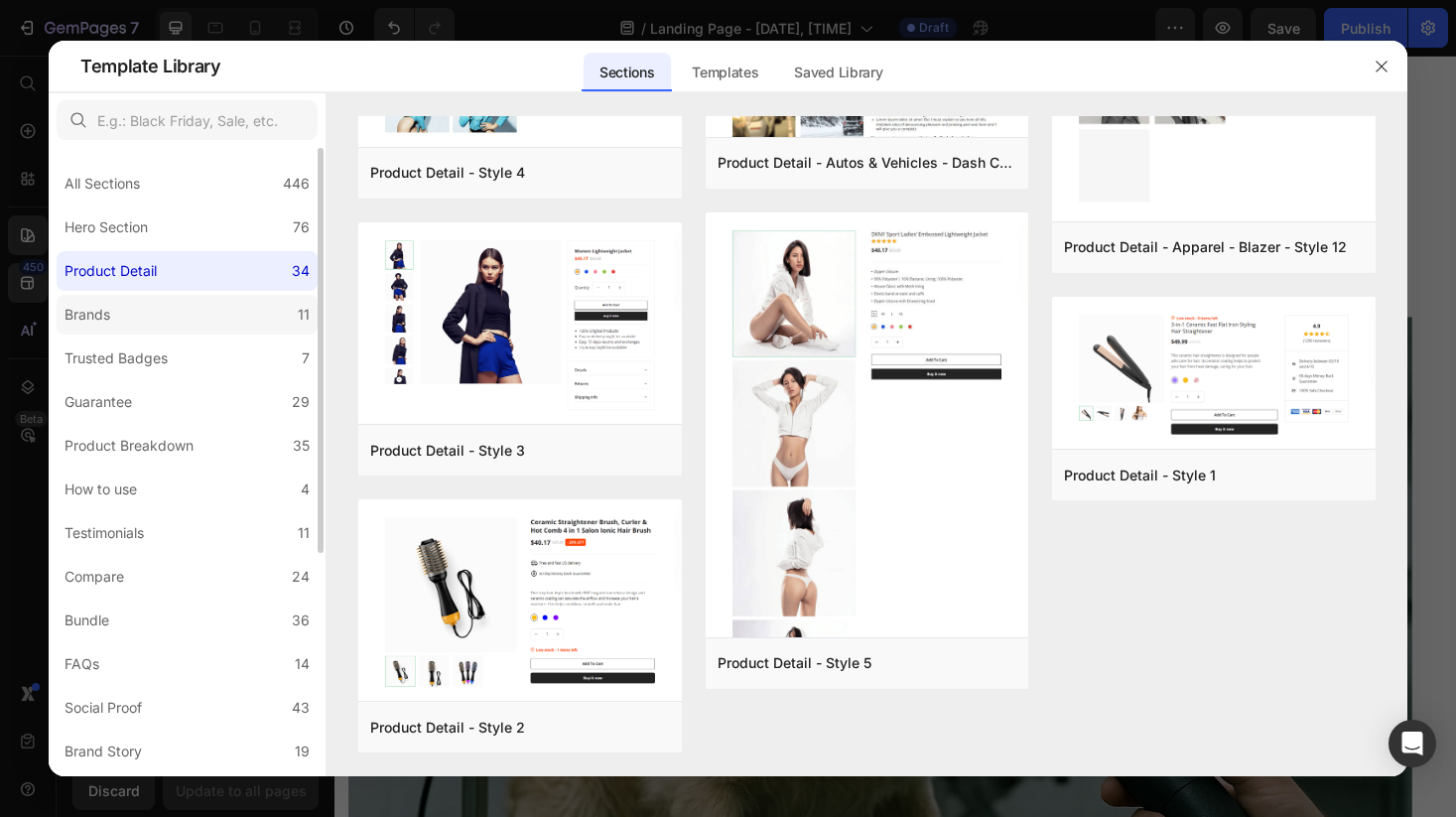 click on "Brands 11" 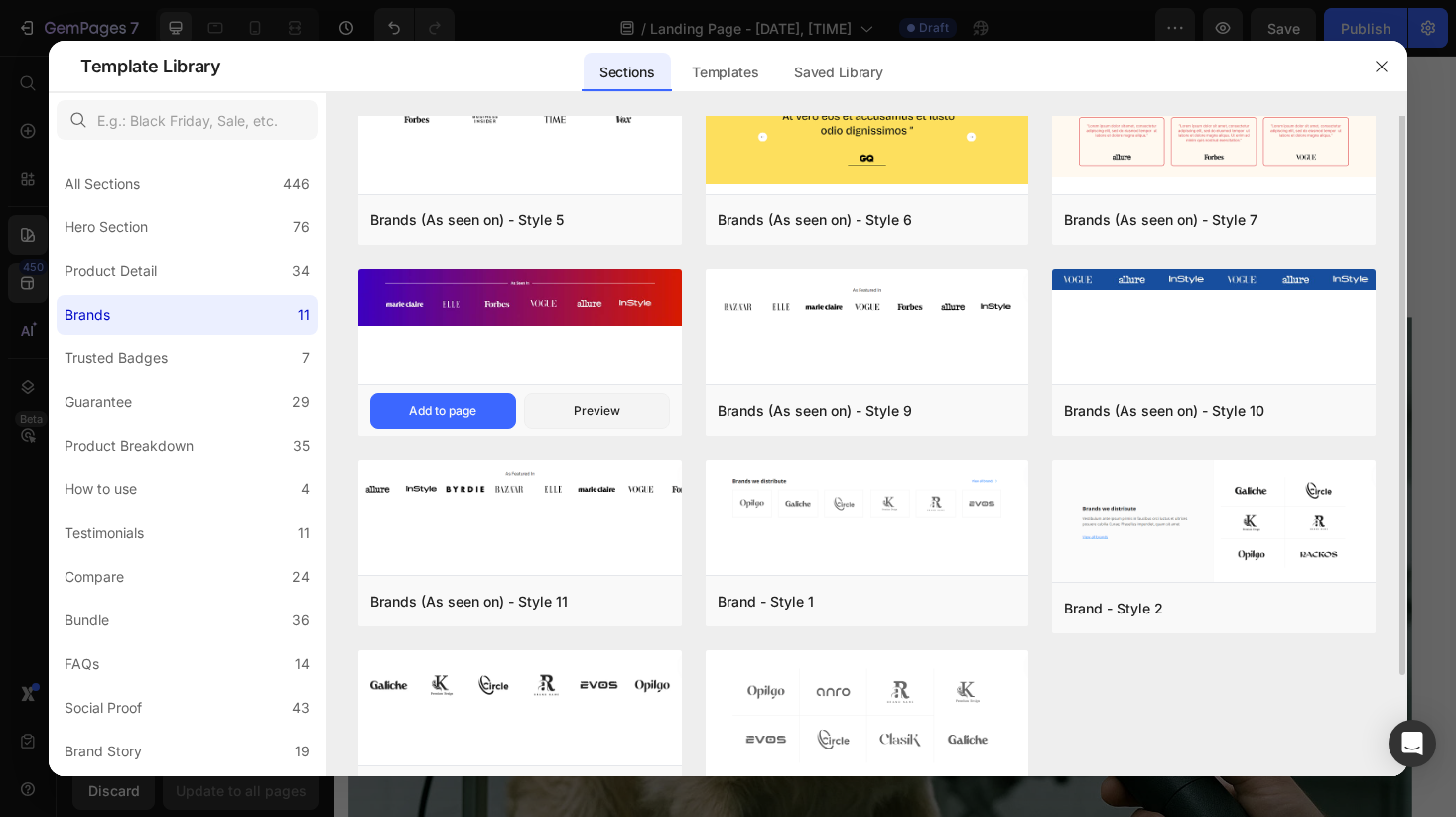 scroll, scrollTop: 114, scrollLeft: 0, axis: vertical 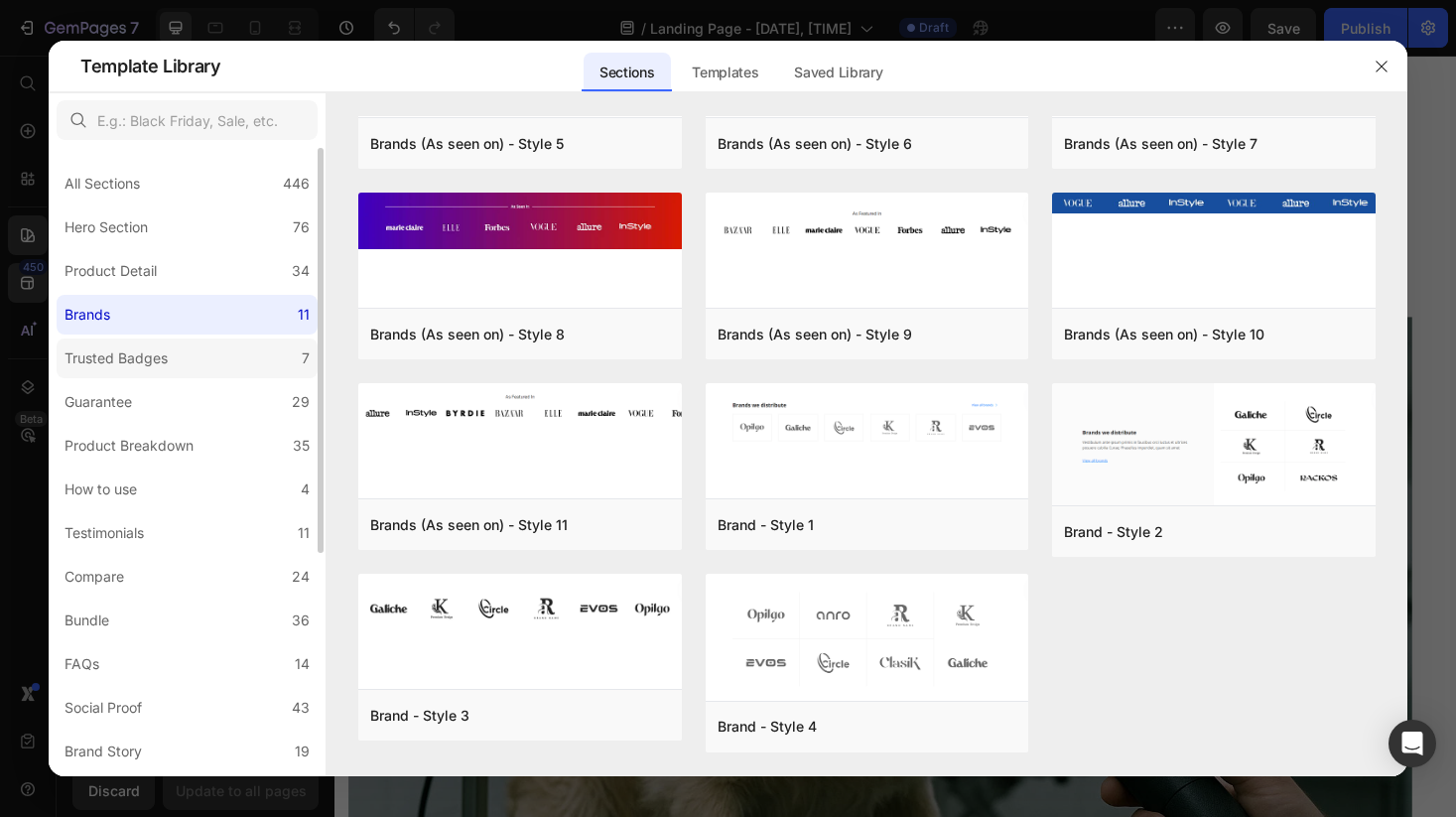click on "Trusted Badges 7" 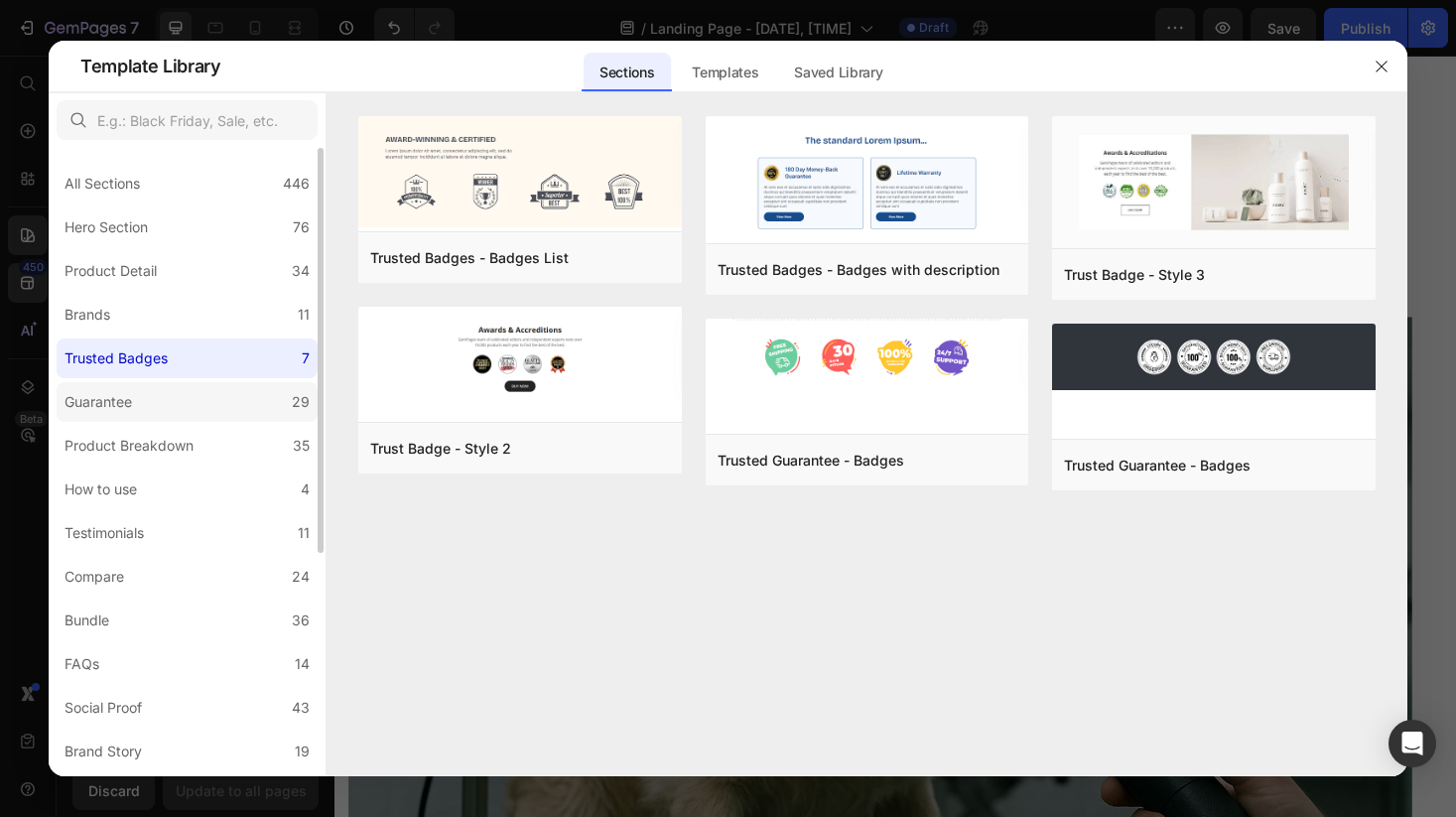 click on "Guarantee 29" 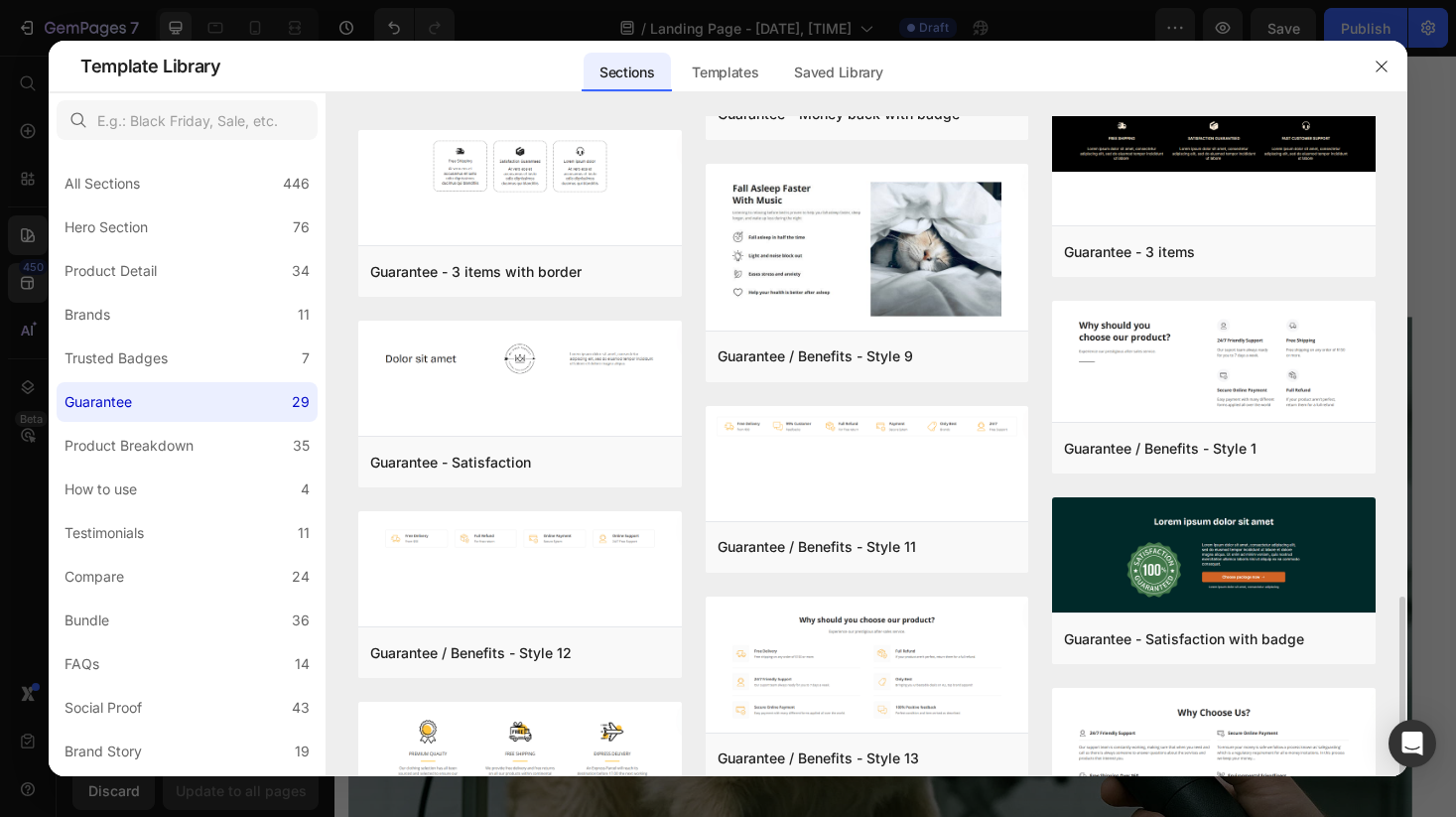 scroll, scrollTop: 1319, scrollLeft: 0, axis: vertical 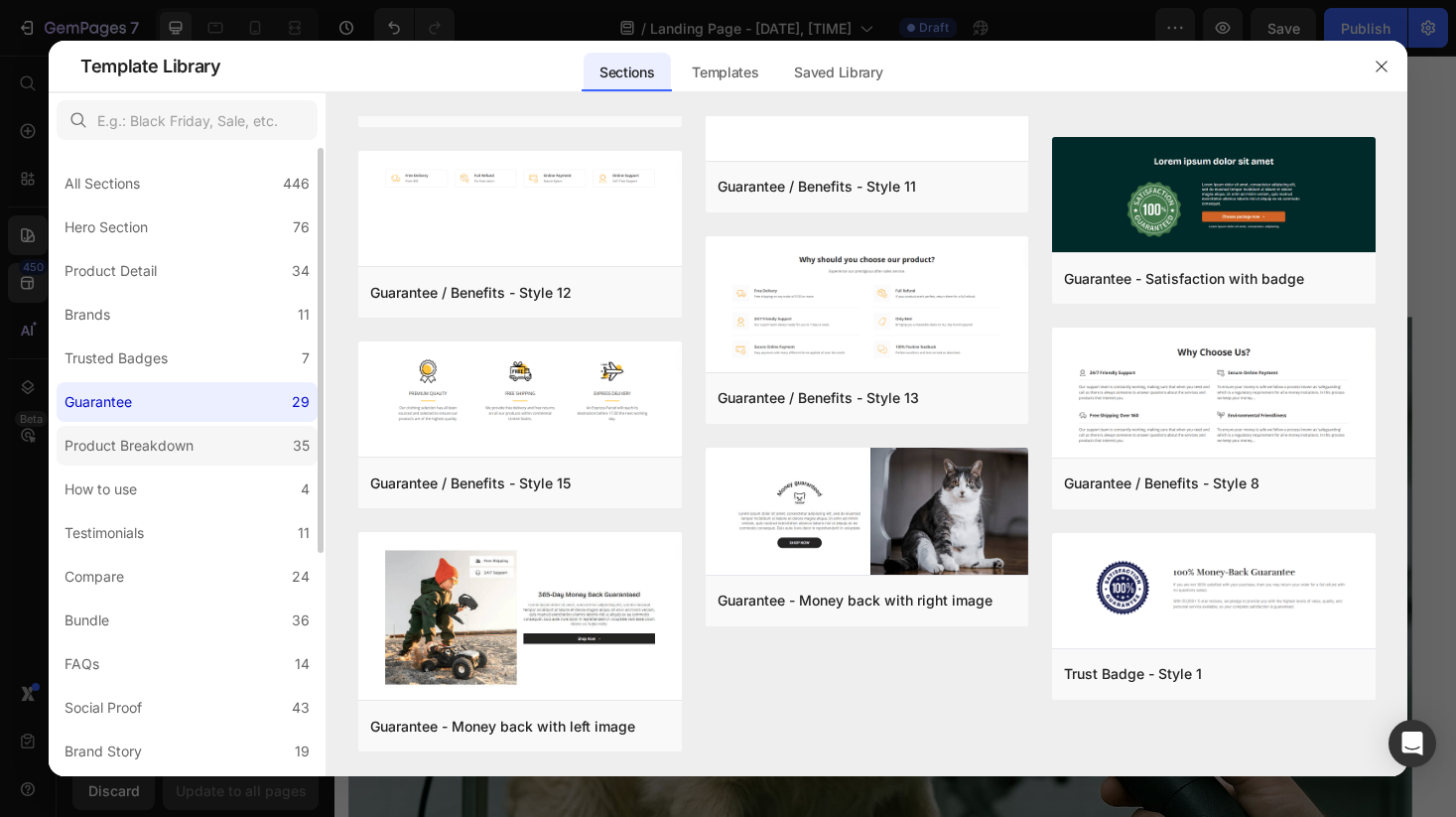 click on "Product Breakdown" at bounding box center (129, 446) 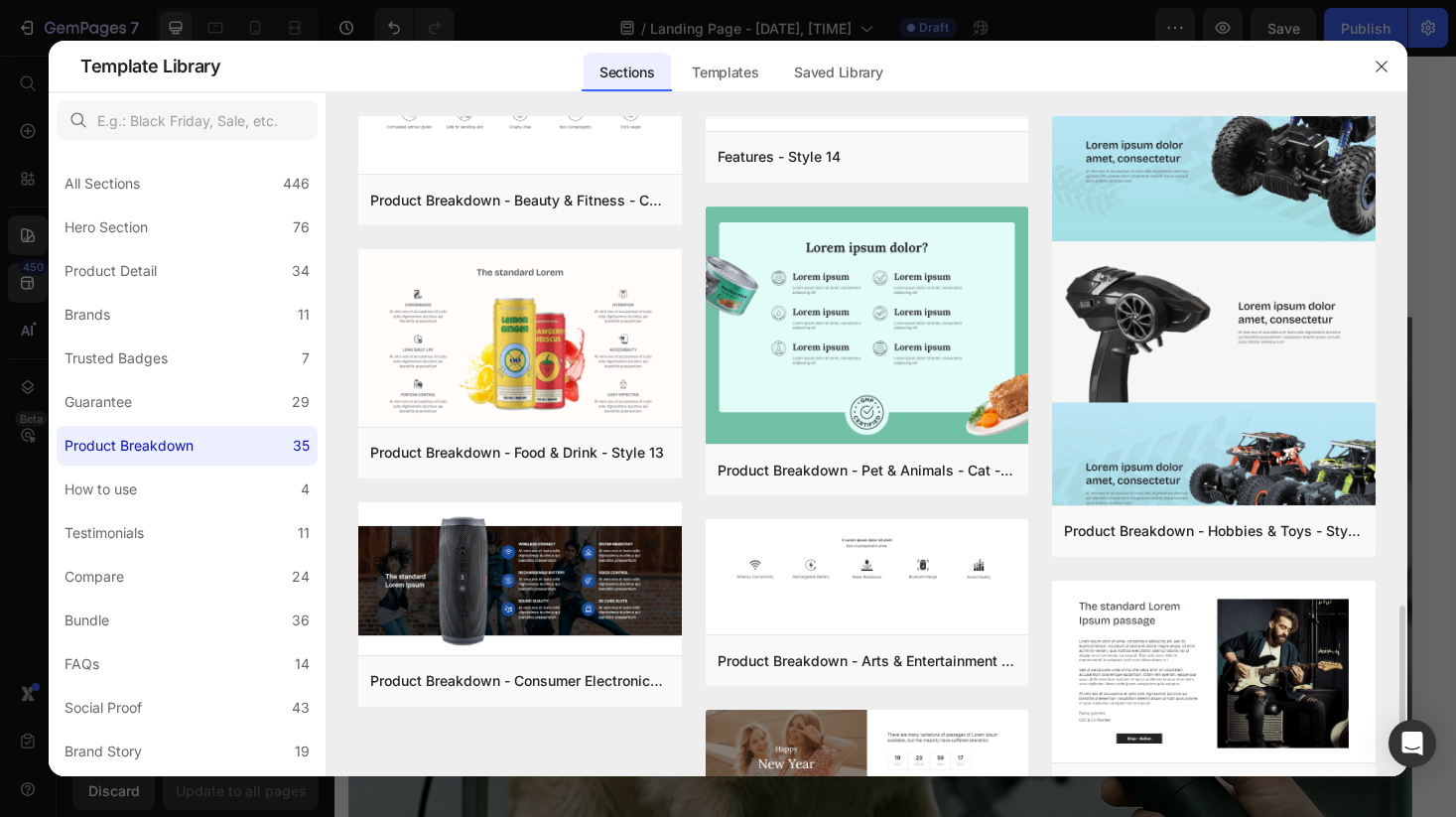 scroll, scrollTop: 2372, scrollLeft: 0, axis: vertical 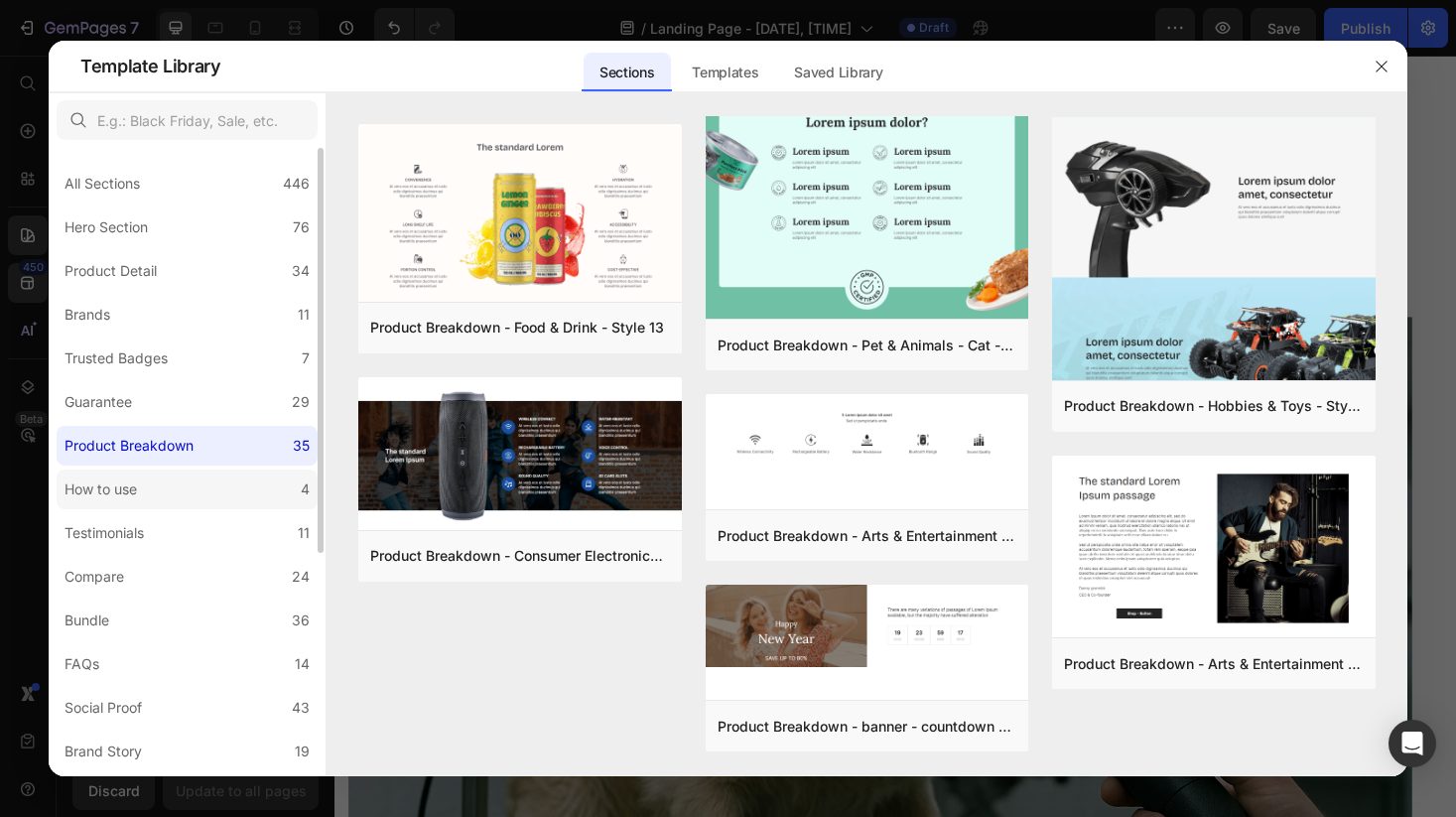 click on "How to use 4" 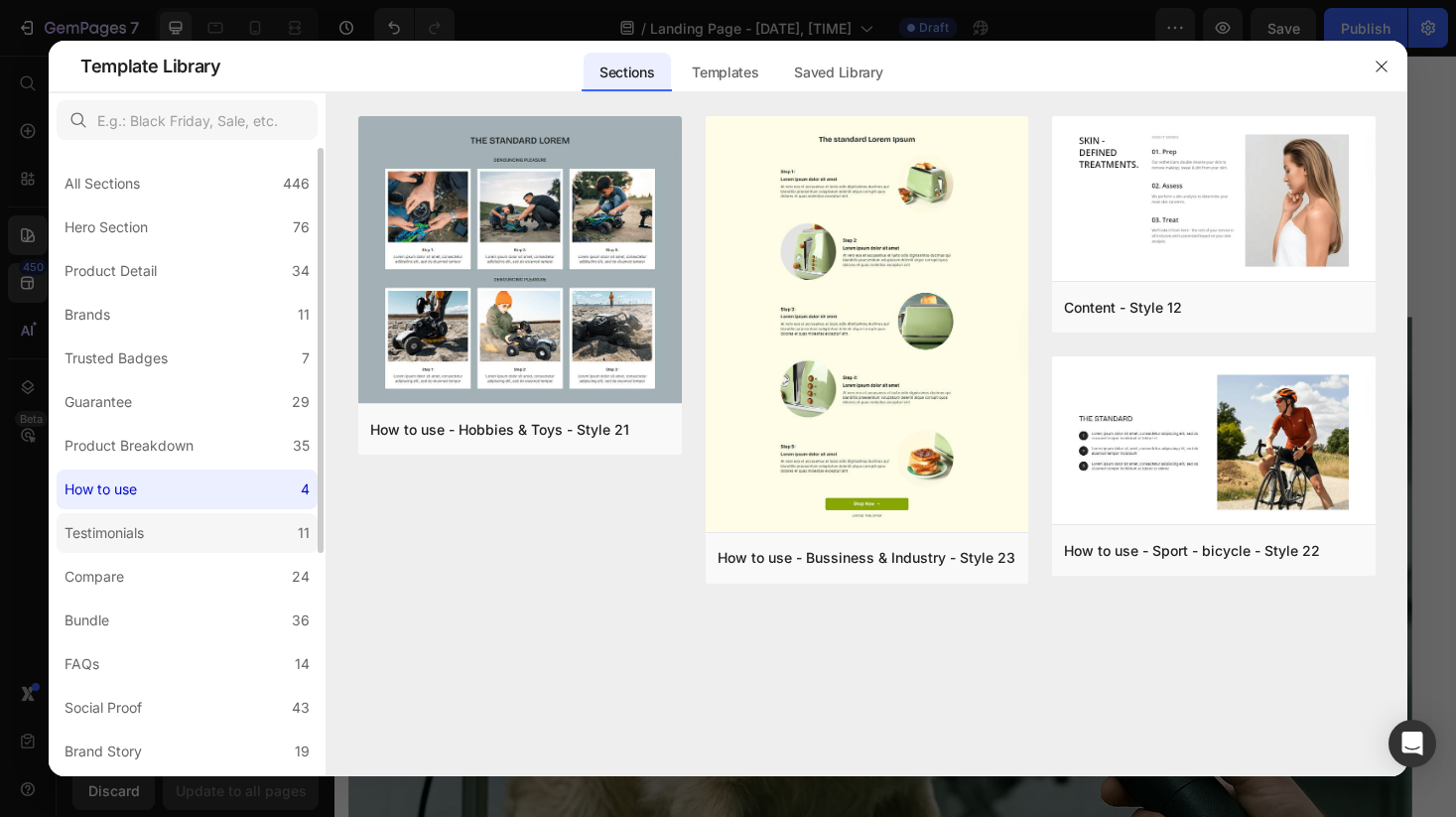 click on "Testimonials 11" 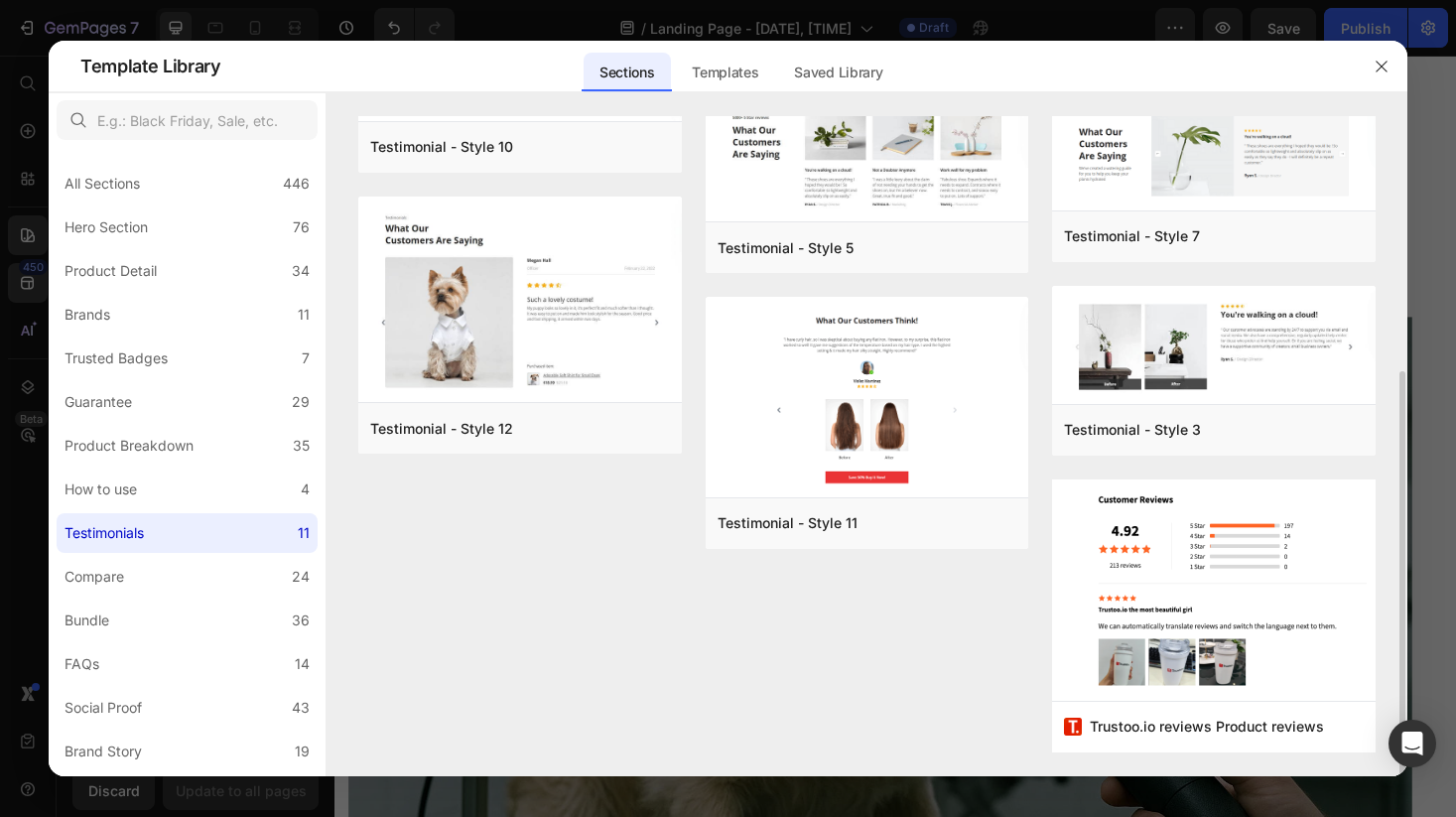 scroll, scrollTop: 412, scrollLeft: 0, axis: vertical 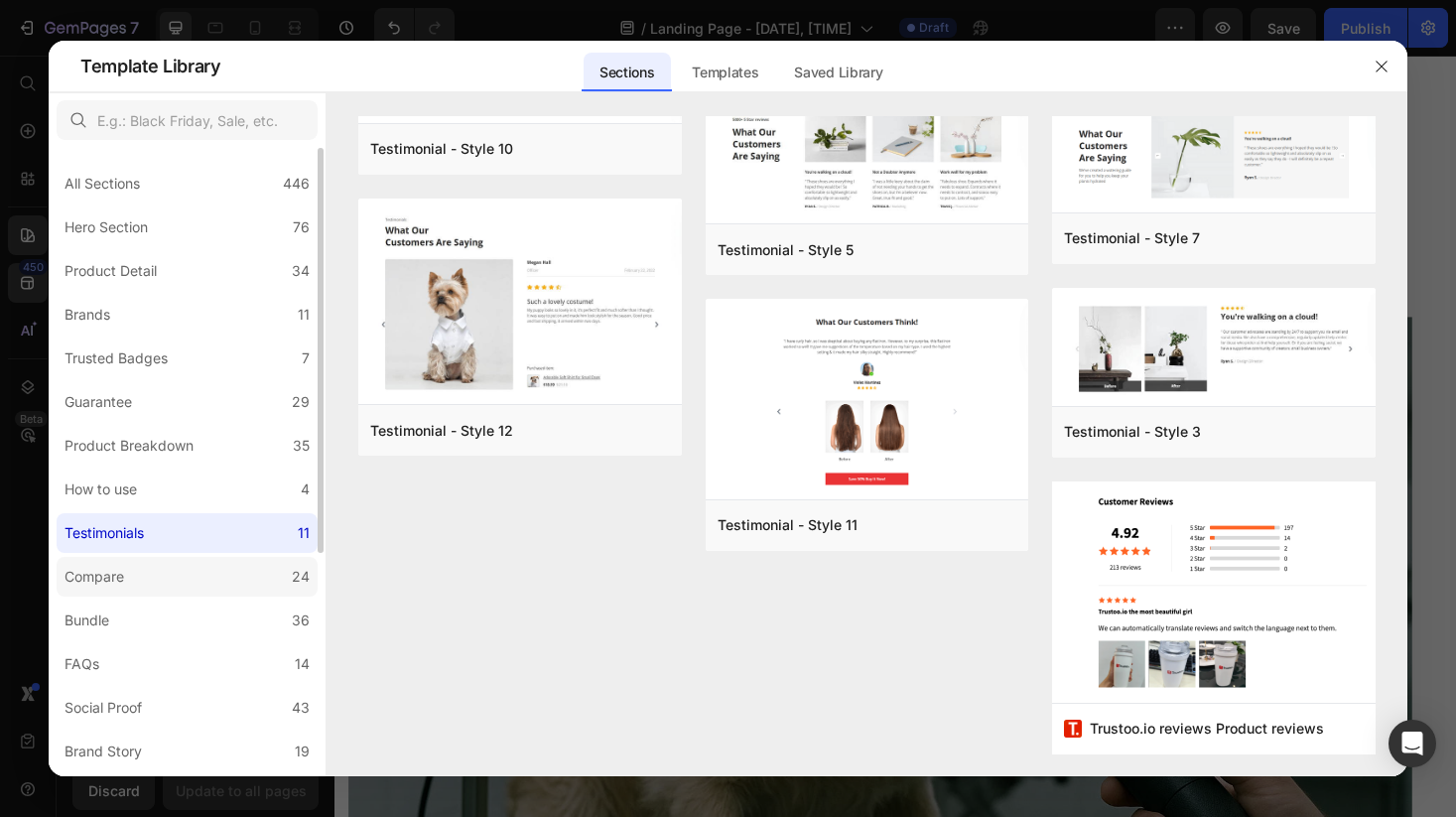 click on "Compare 24" 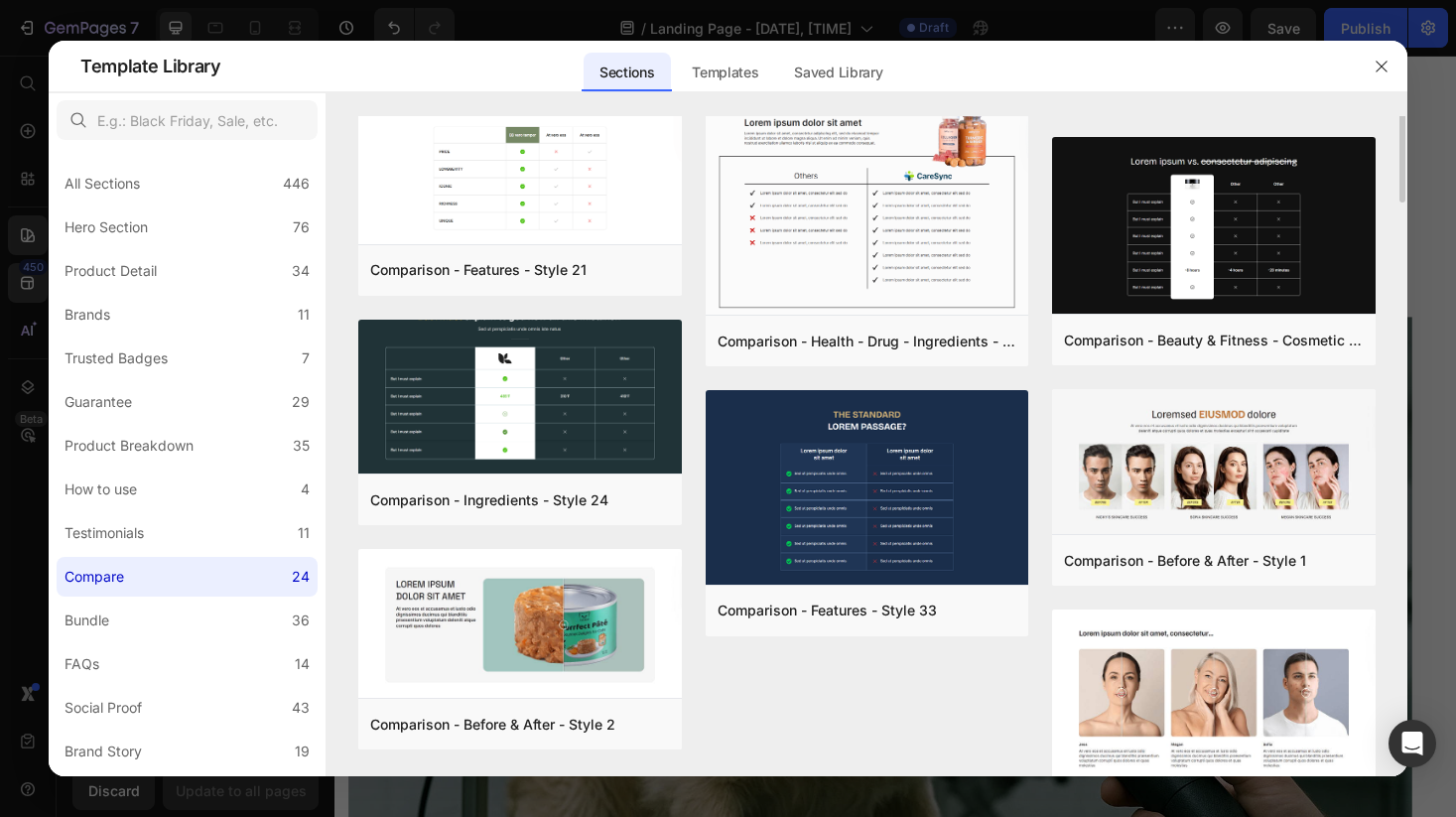 scroll, scrollTop: 1608, scrollLeft: 0, axis: vertical 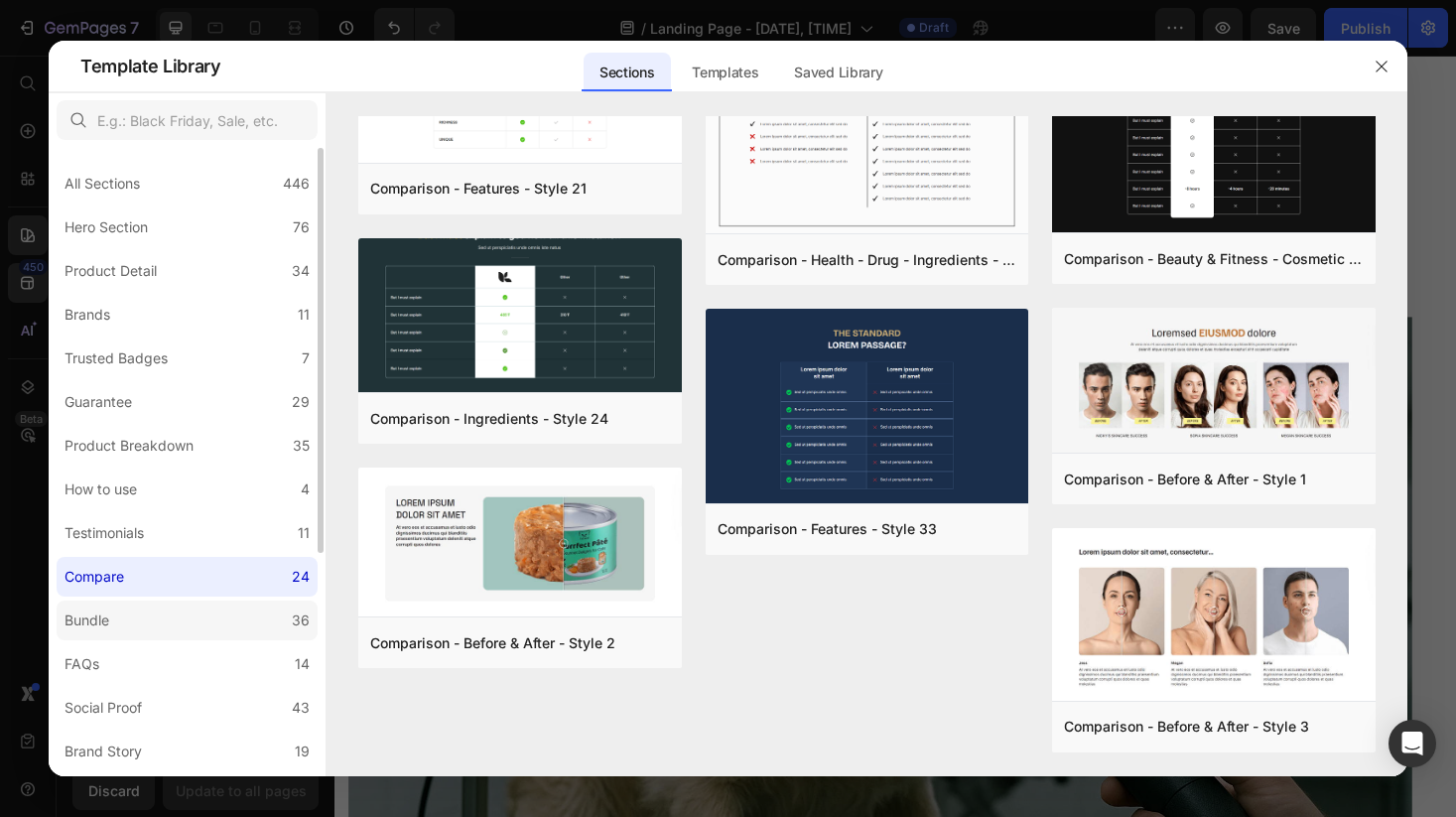 click on "Bundle 36" 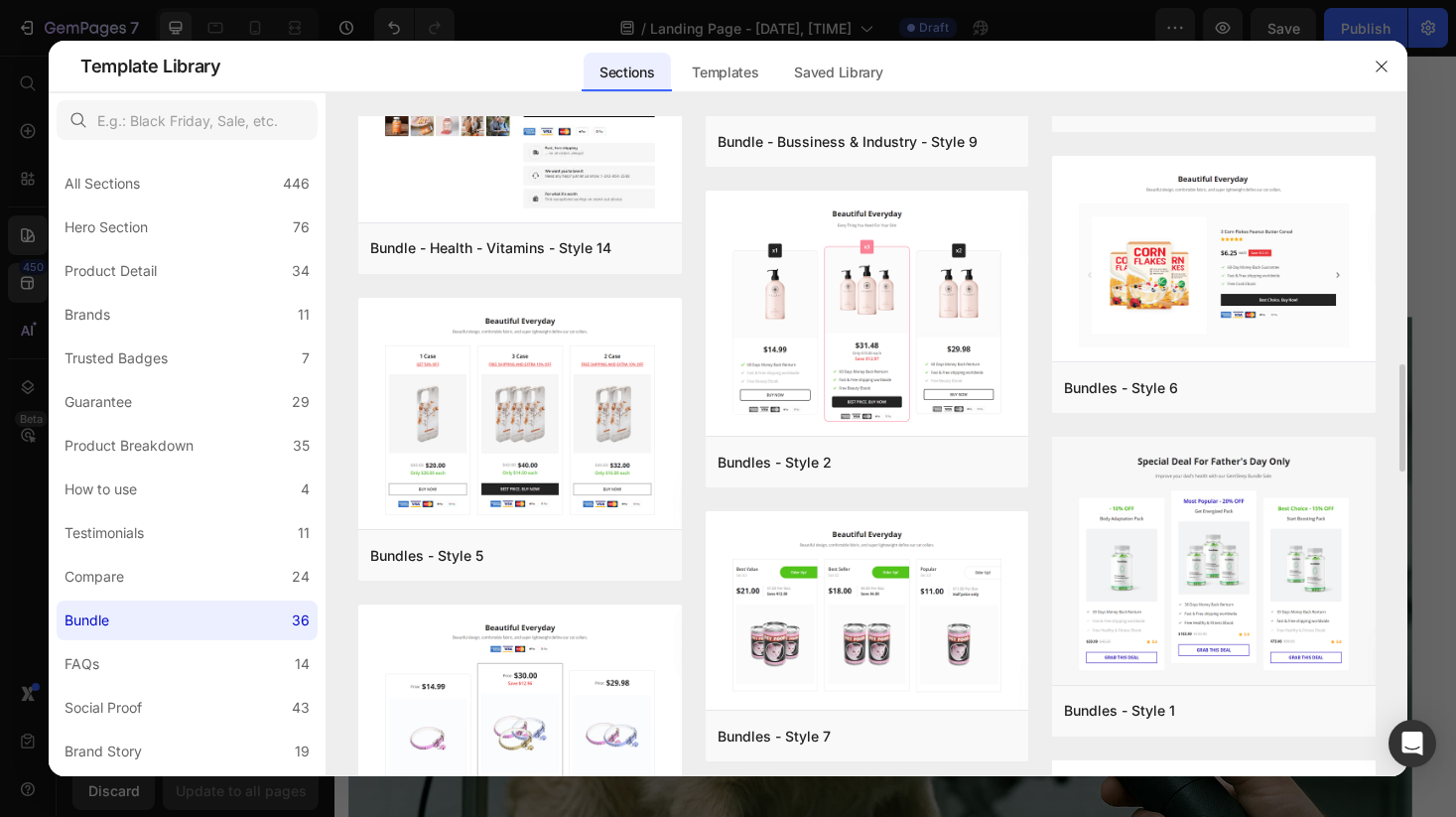 scroll, scrollTop: 3370, scrollLeft: 0, axis: vertical 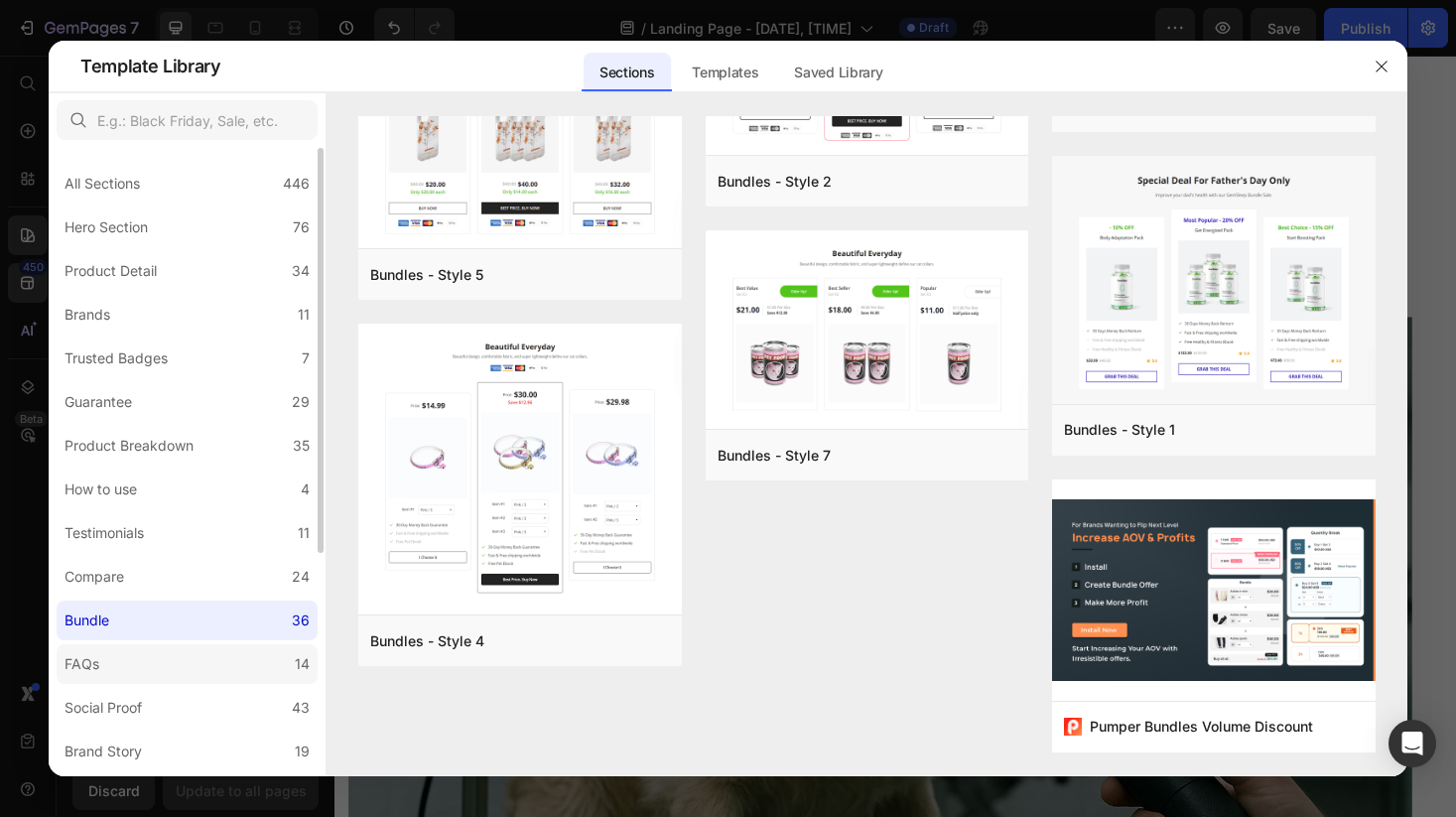 click on "FAQs 14" 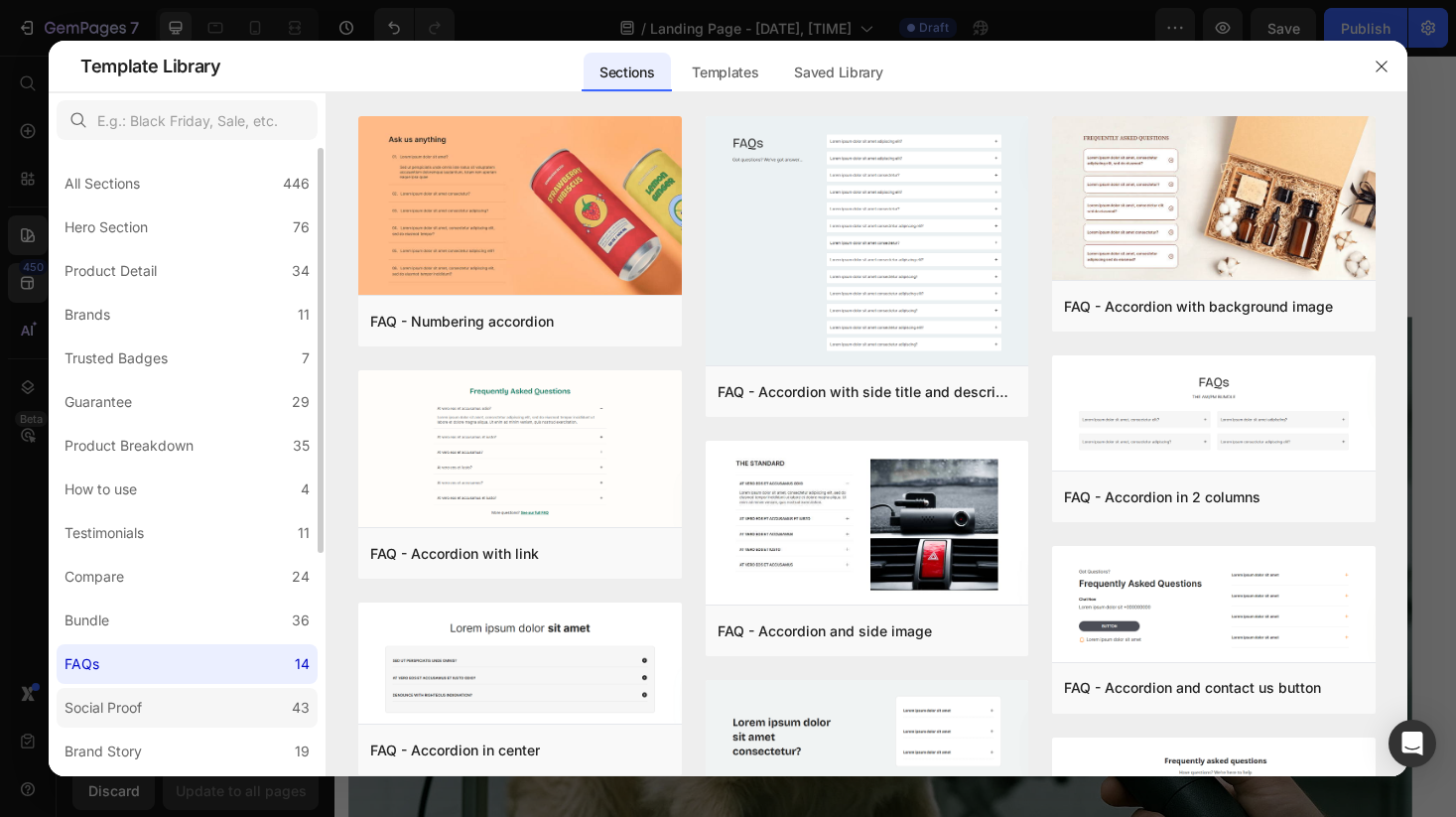 click on "Social Proof 43" 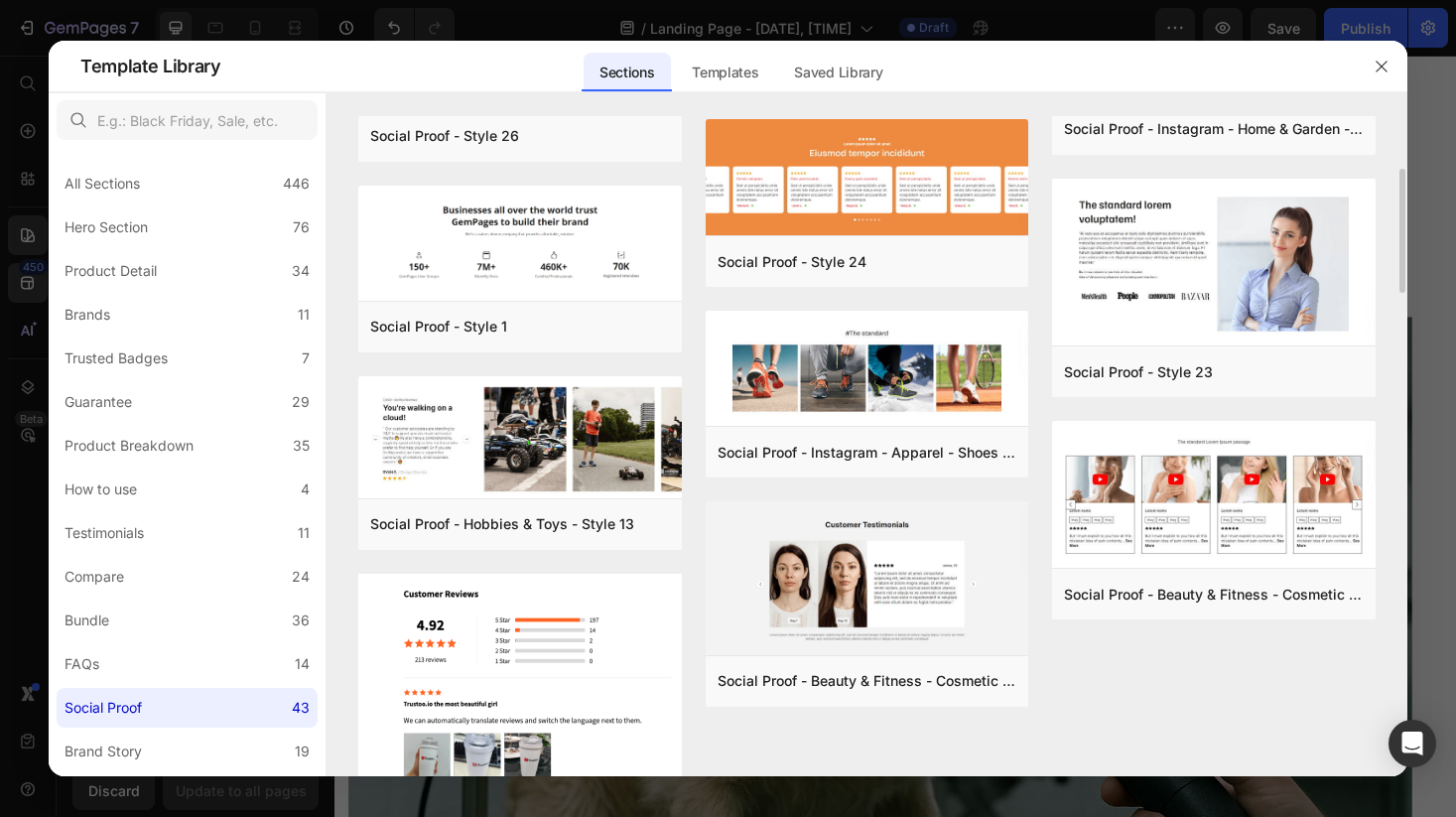 scroll, scrollTop: 2830, scrollLeft: 0, axis: vertical 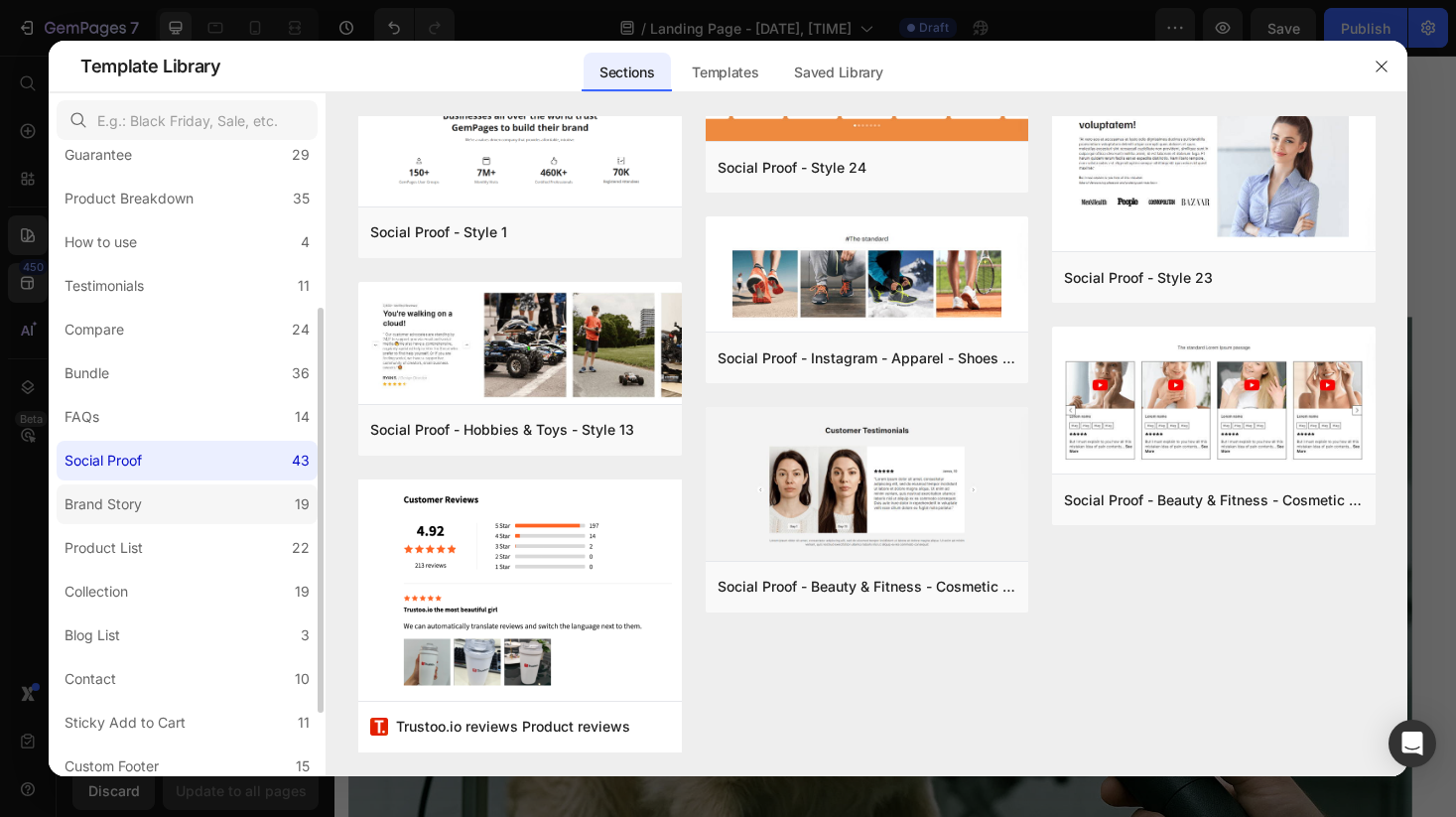 click on "Brand Story 19" 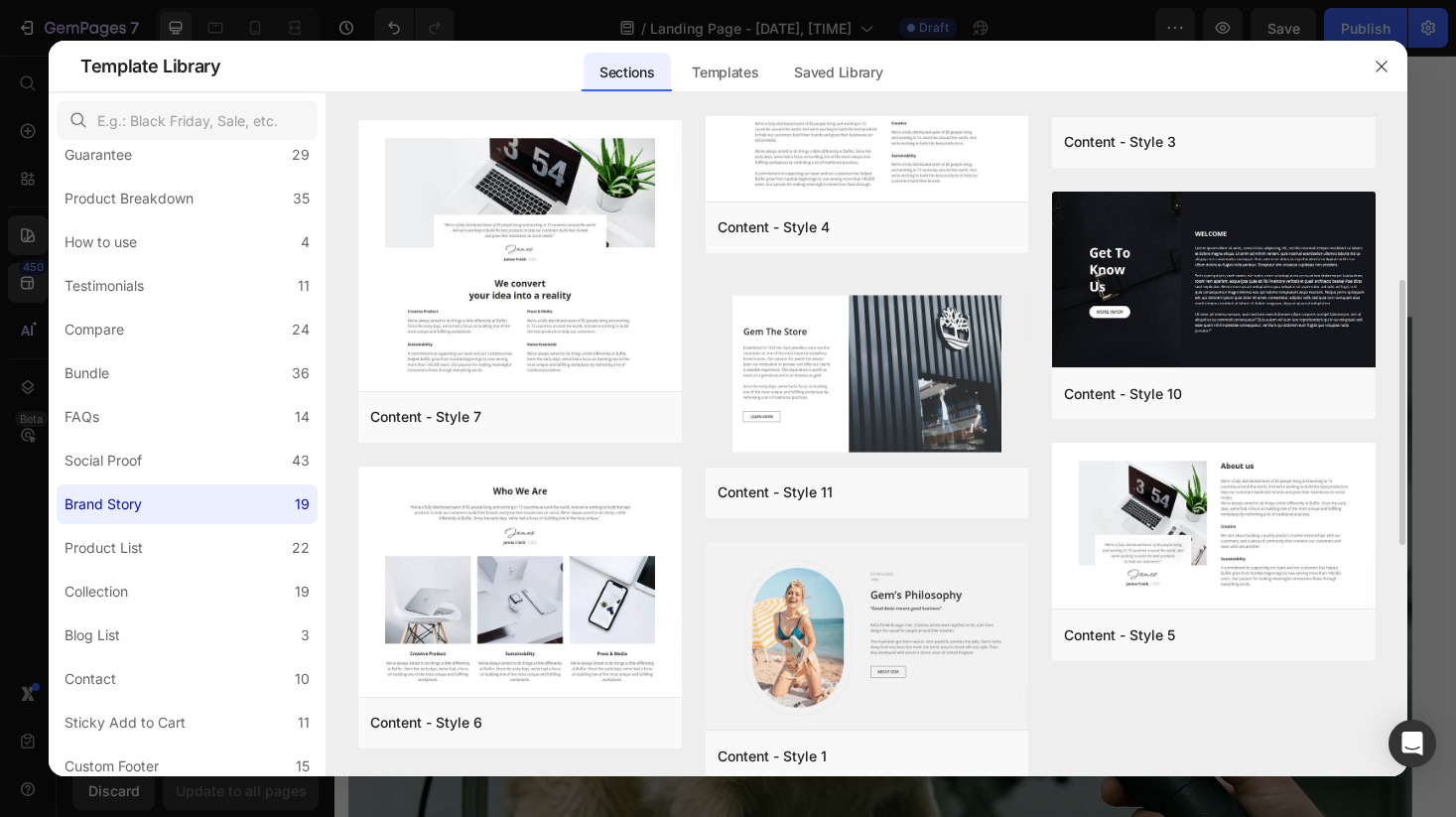 scroll, scrollTop: 980, scrollLeft: 0, axis: vertical 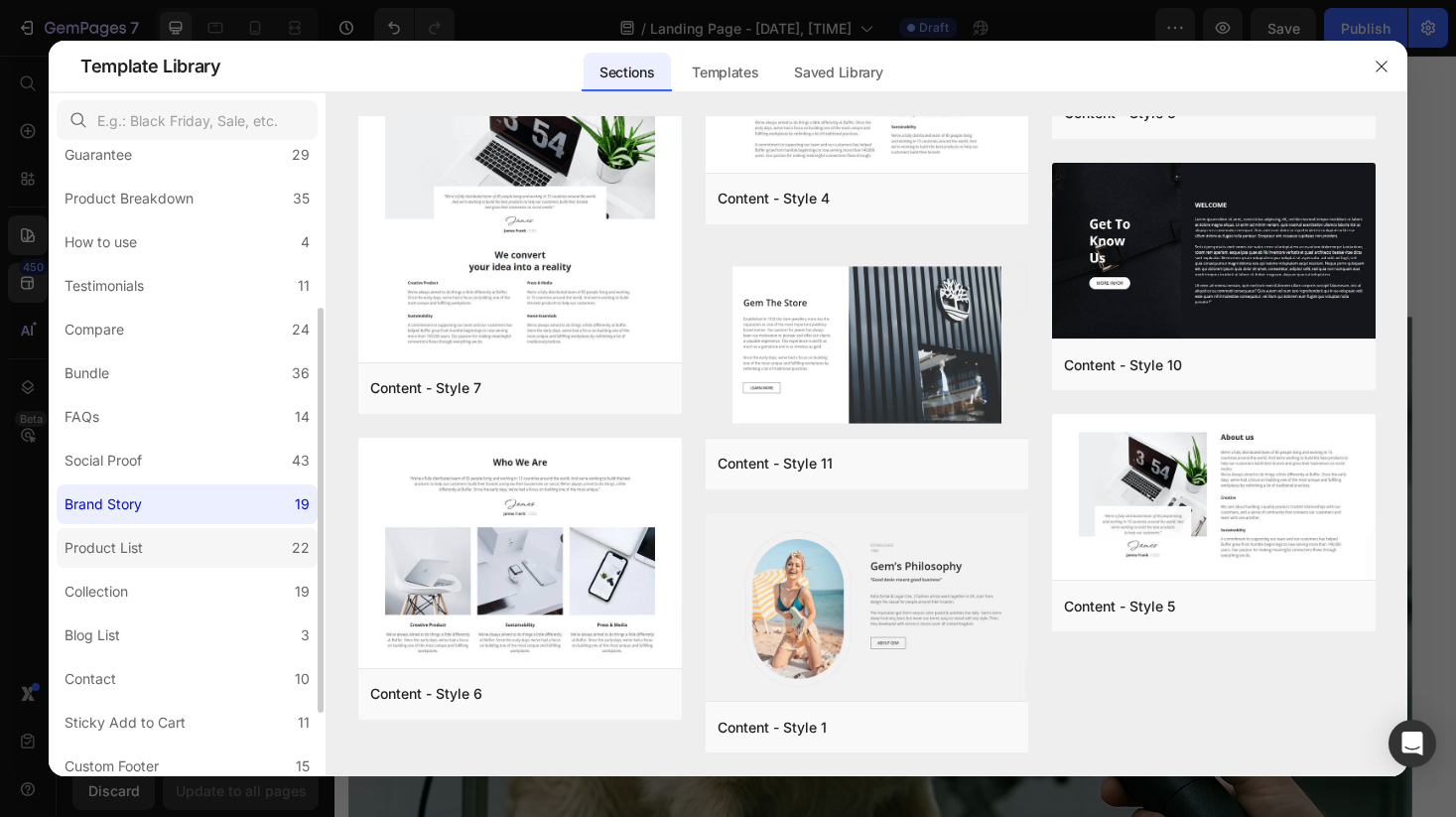 click on "Product List 22" 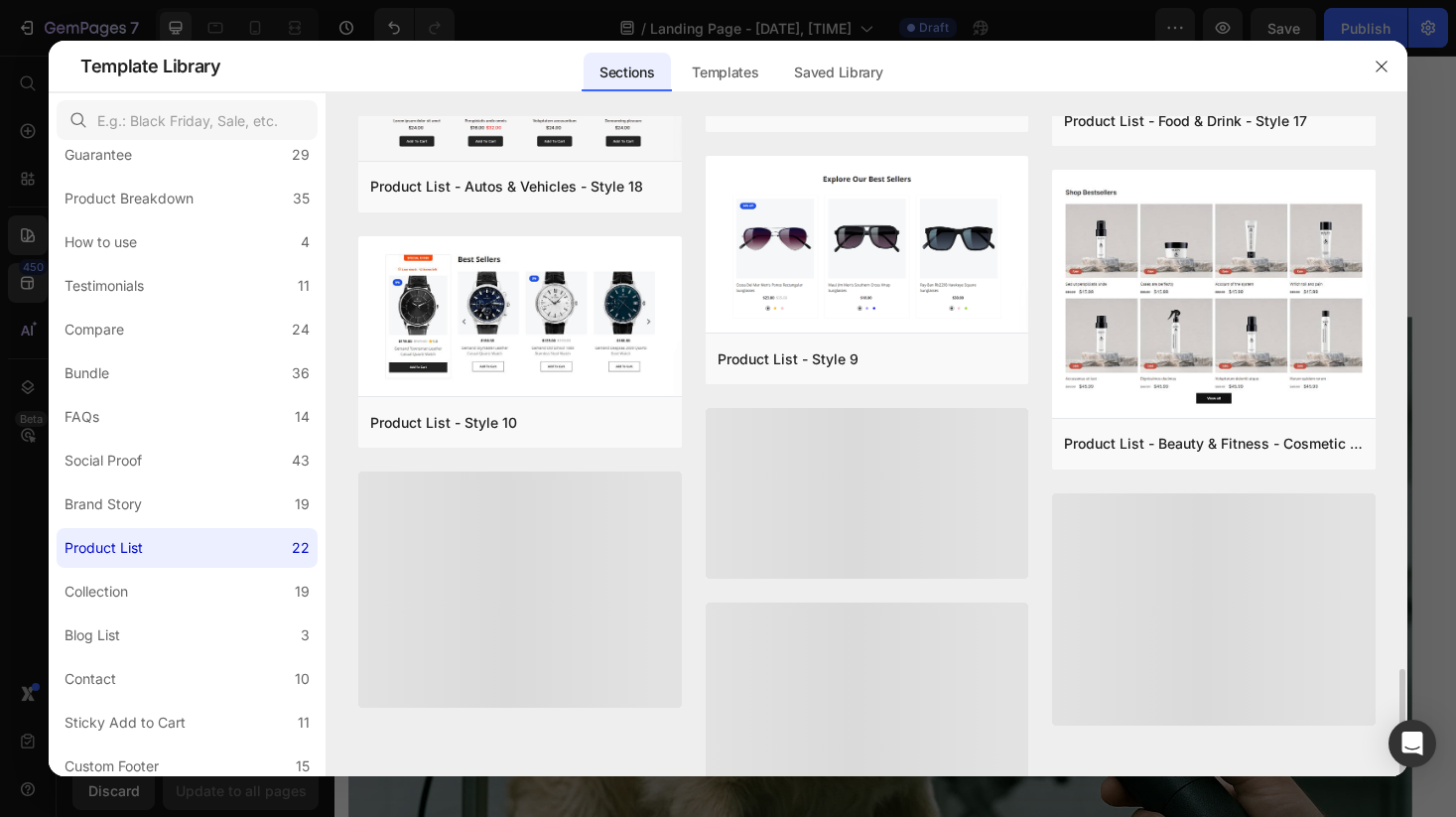 scroll, scrollTop: 1359, scrollLeft: 0, axis: vertical 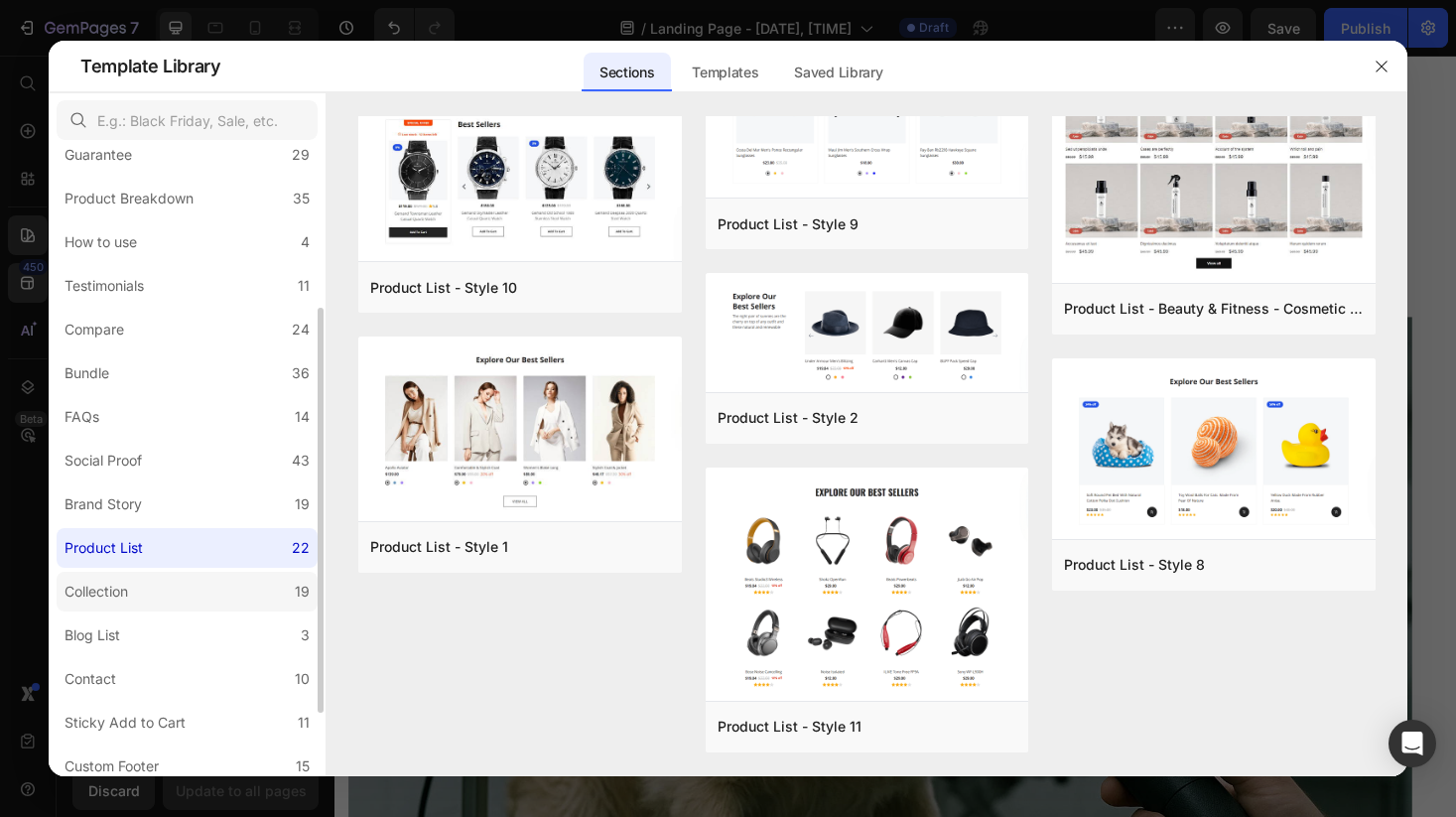 click on "Collection 19" 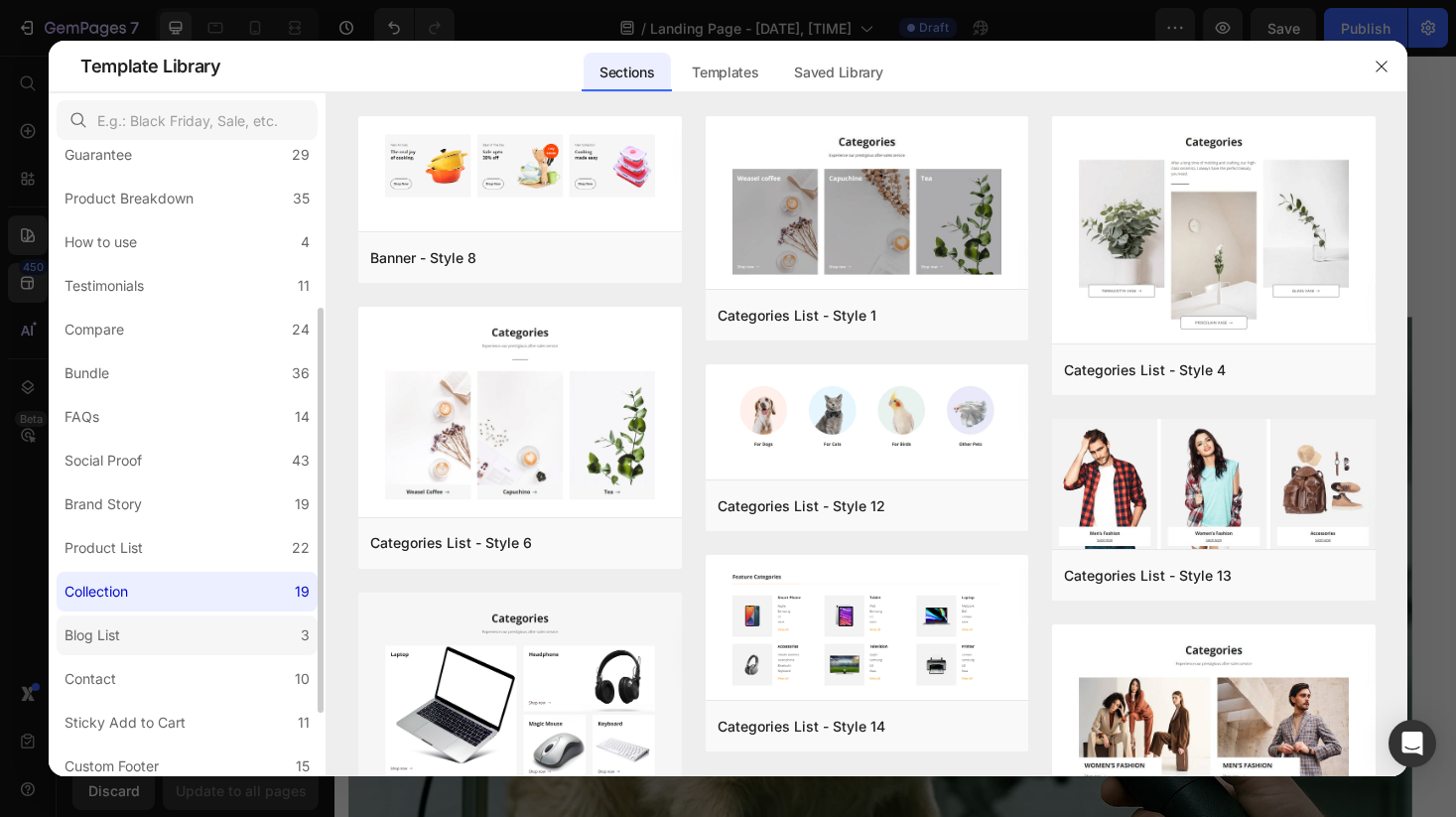 click on "Blog List 3" 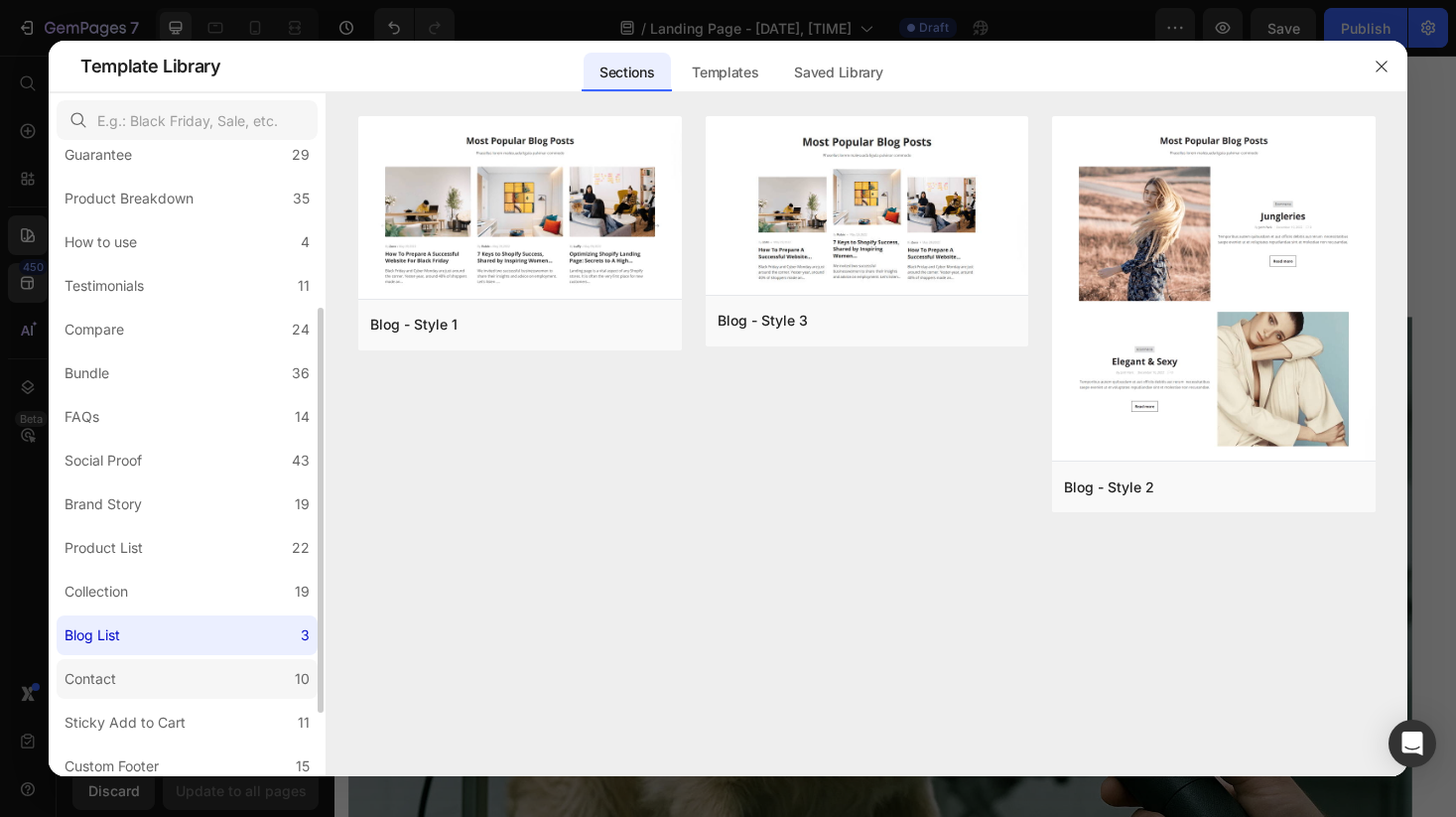 click on "Contact 10" 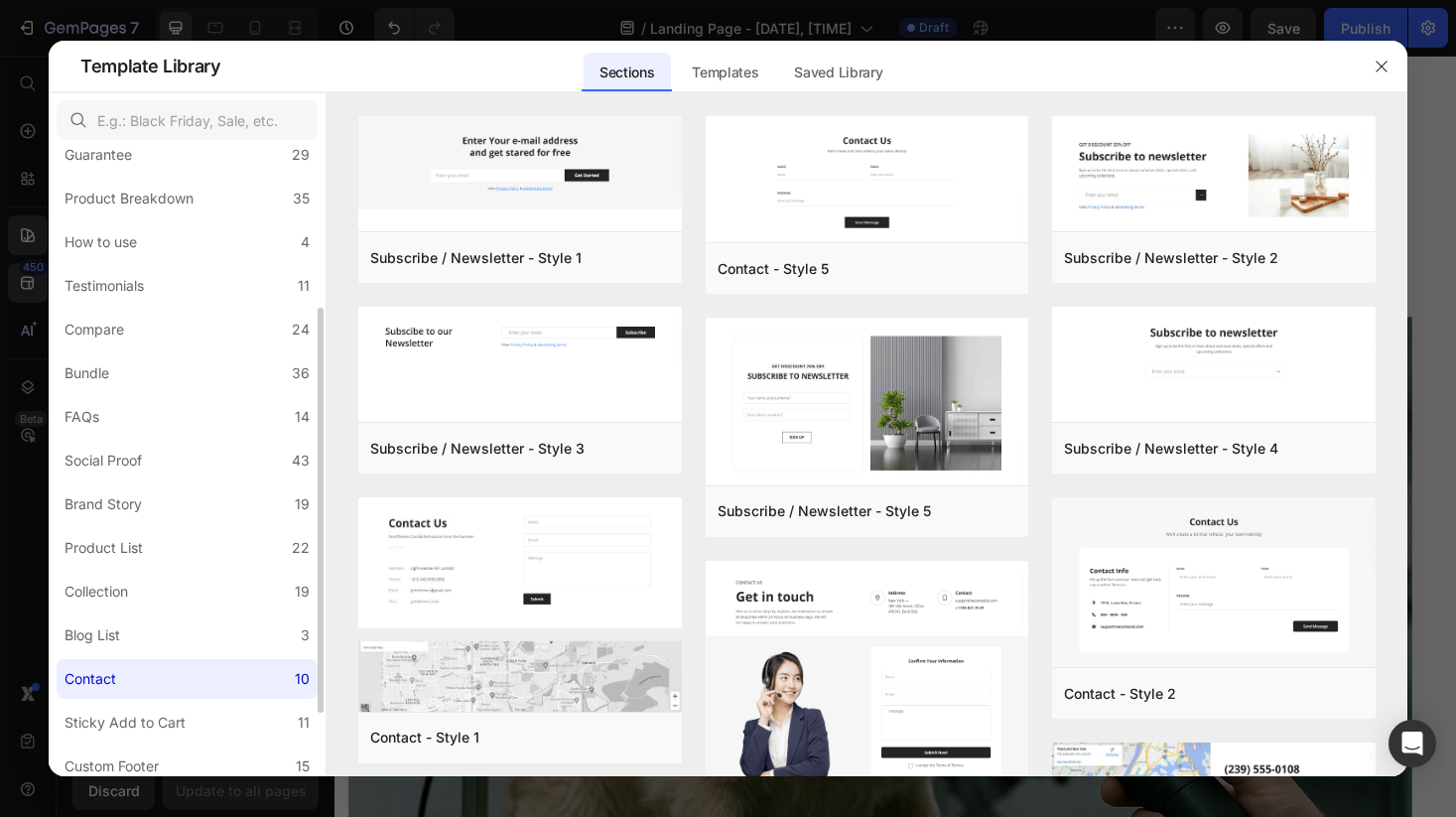 scroll, scrollTop: 344, scrollLeft: 0, axis: vertical 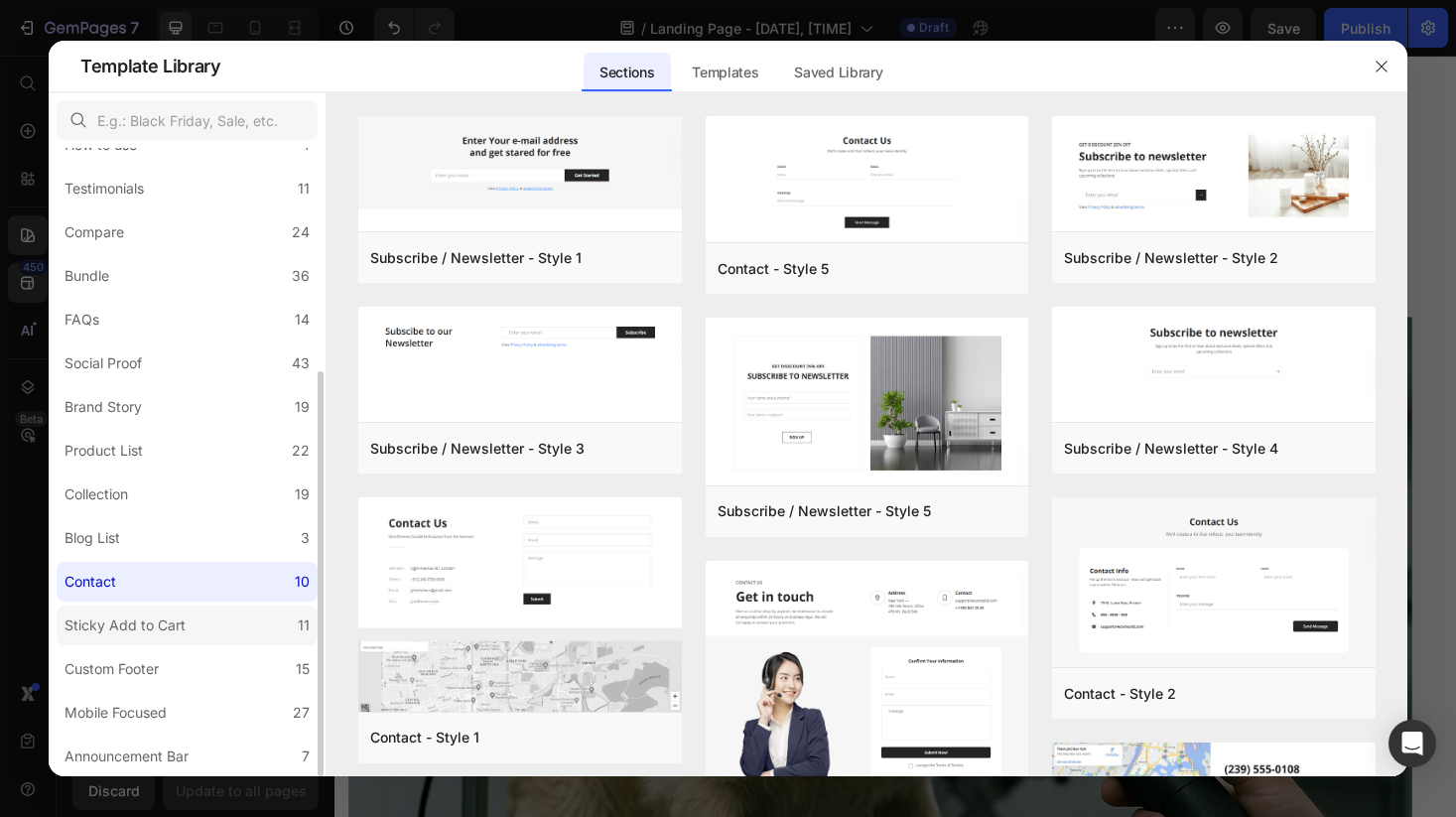 click on "Sticky Add to Cart" at bounding box center [125, 625] 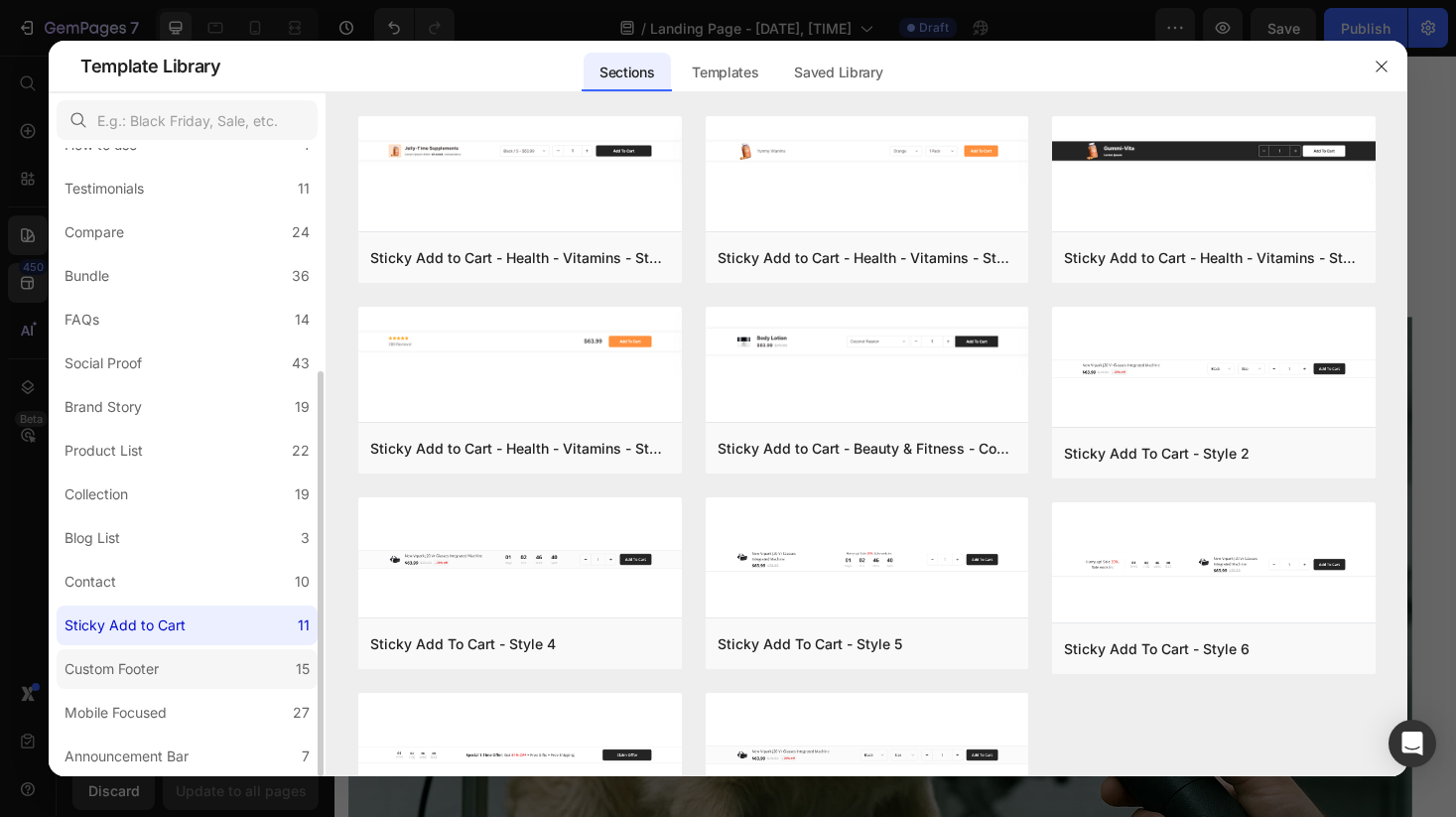 click on "Custom Footer" at bounding box center (111, 669) 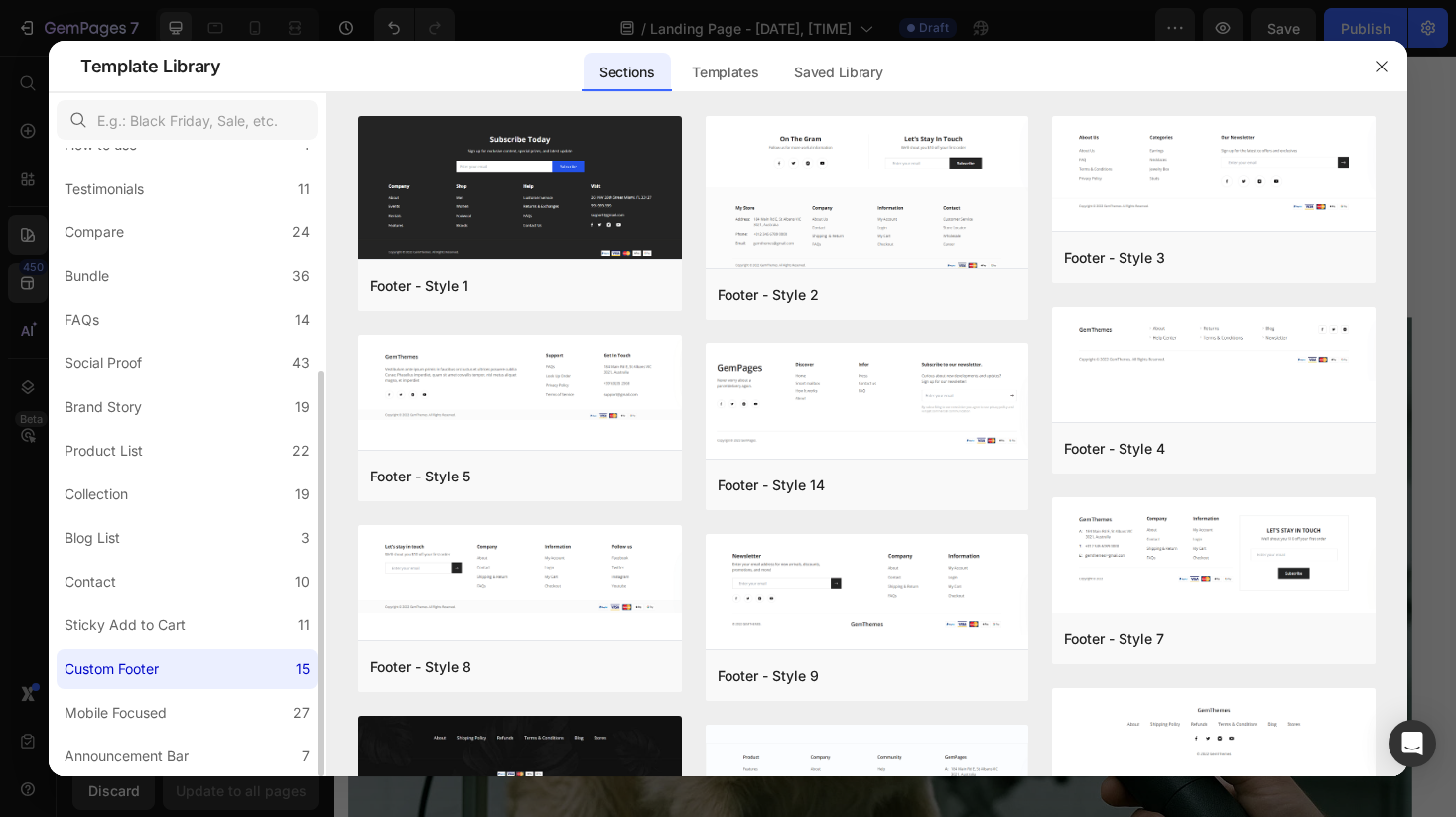 click on "All Sections 446 Hero Section 76 Product Detail 34 Brands 11 Trusted Badges 7 Guarantee 29 Product Breakdown 35 How to use 4 Testimonials 11 Compare 24 Bundle 36 FAQs 14 Social Proof 43 Brand Story 19 Product List 22 Collection 19 Blog List 3 Contact 10 Sticky Add to Cart 11 Custom Footer 15 Mobile Focused 27 Announcement Bar 7" at bounding box center [187, 290] 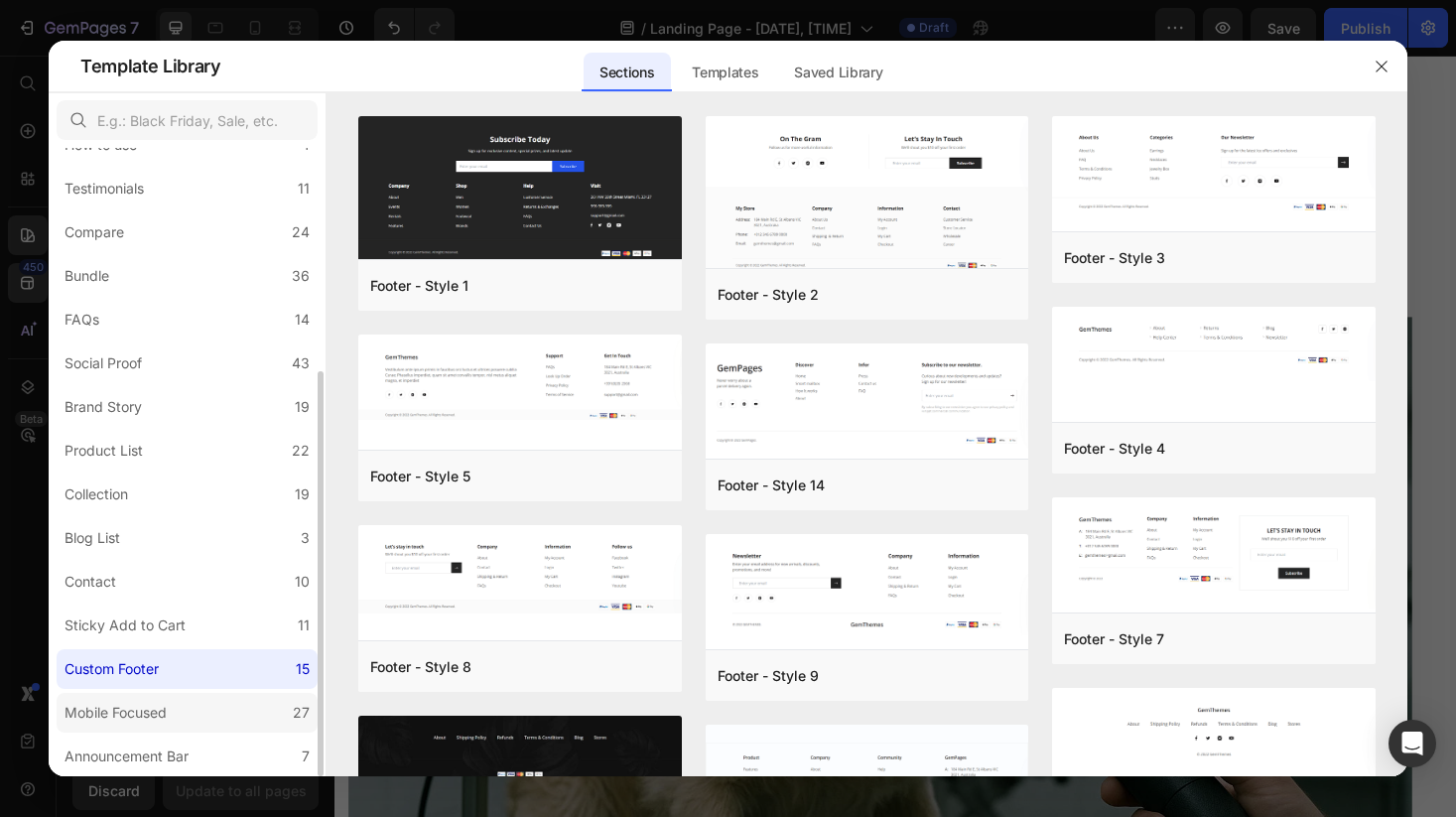 click on "Mobile Focused 27" 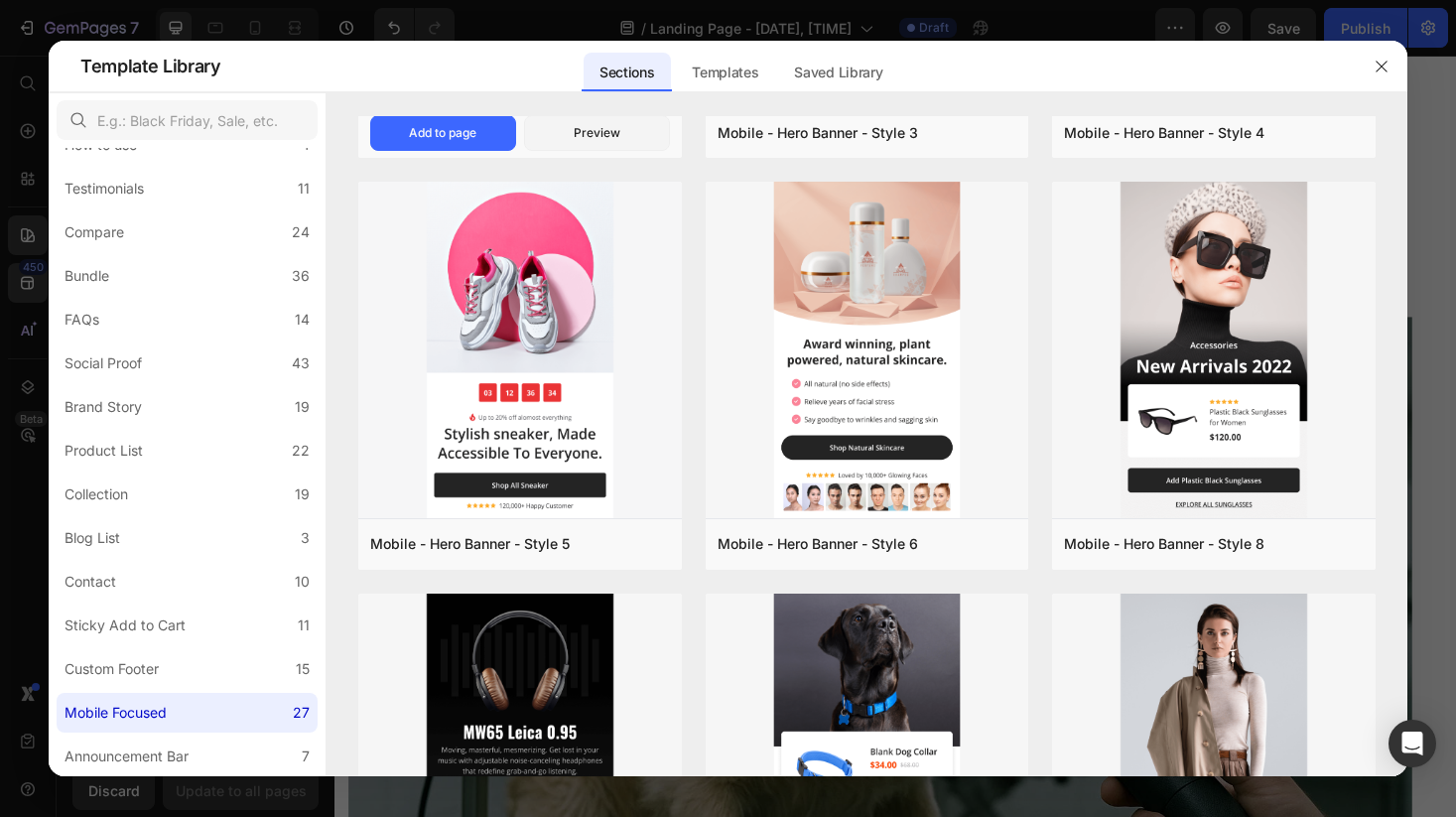 scroll, scrollTop: 464, scrollLeft: 0, axis: vertical 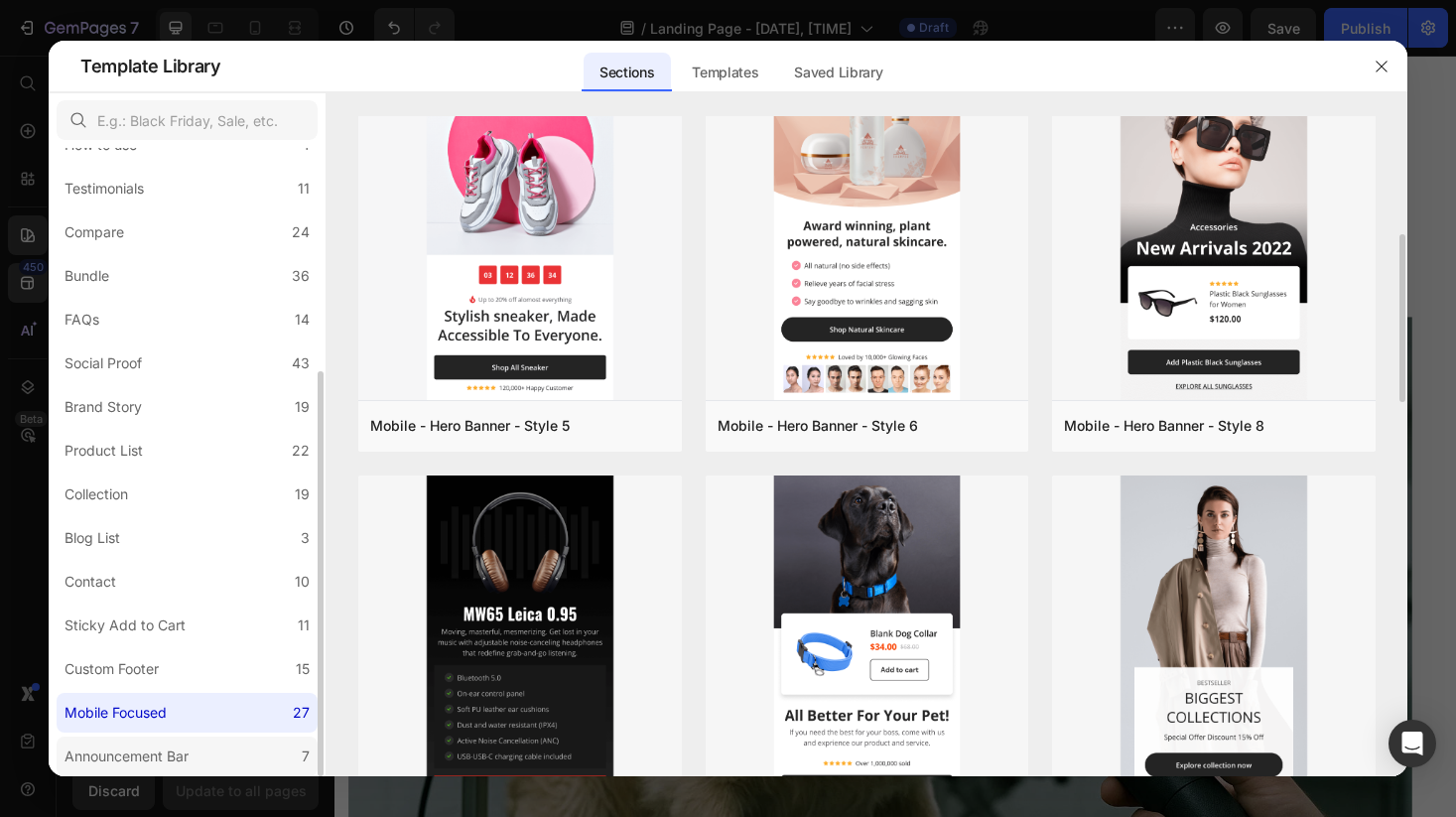 click on "Announcement Bar 7" 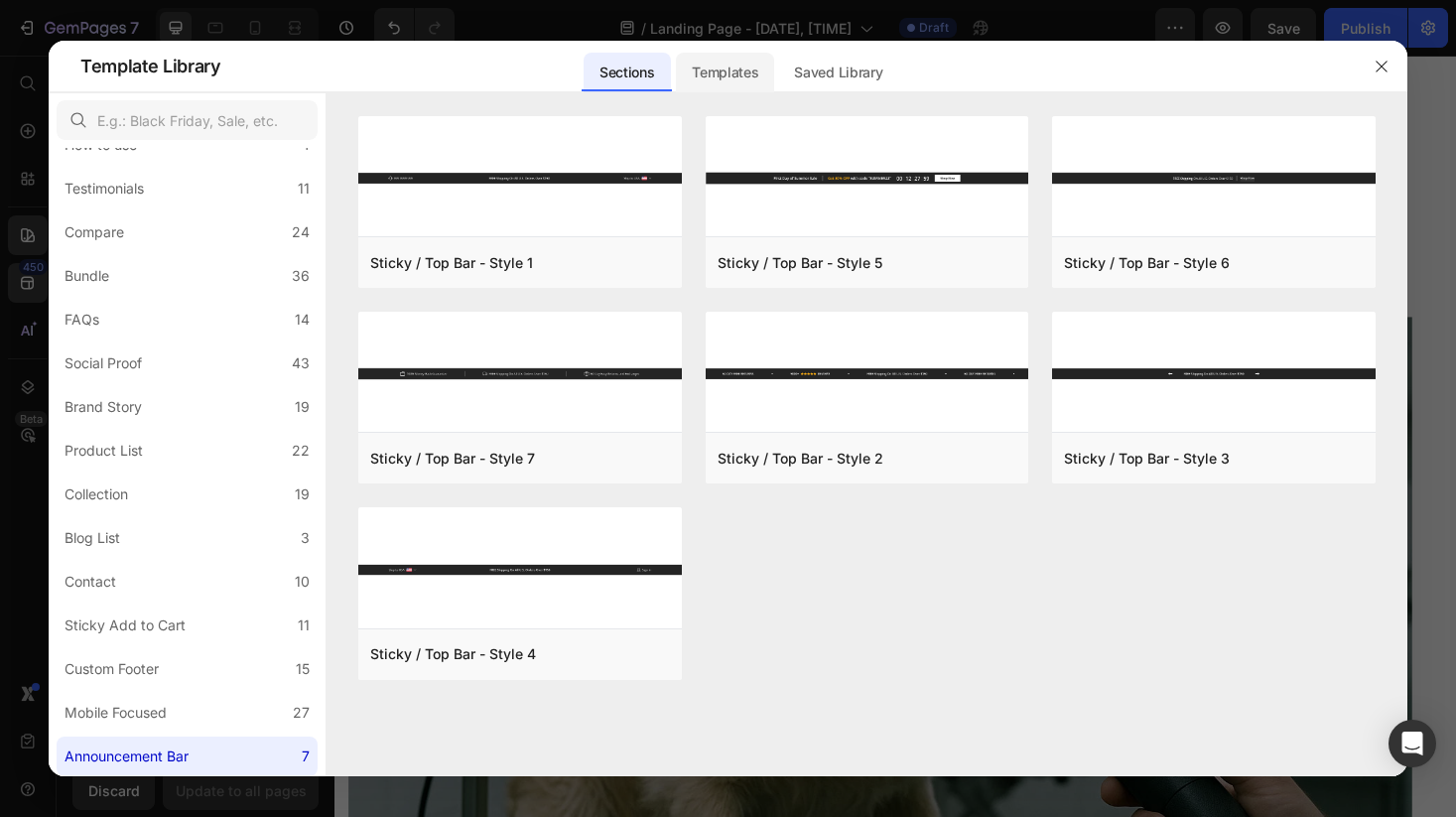 click on "Templates" 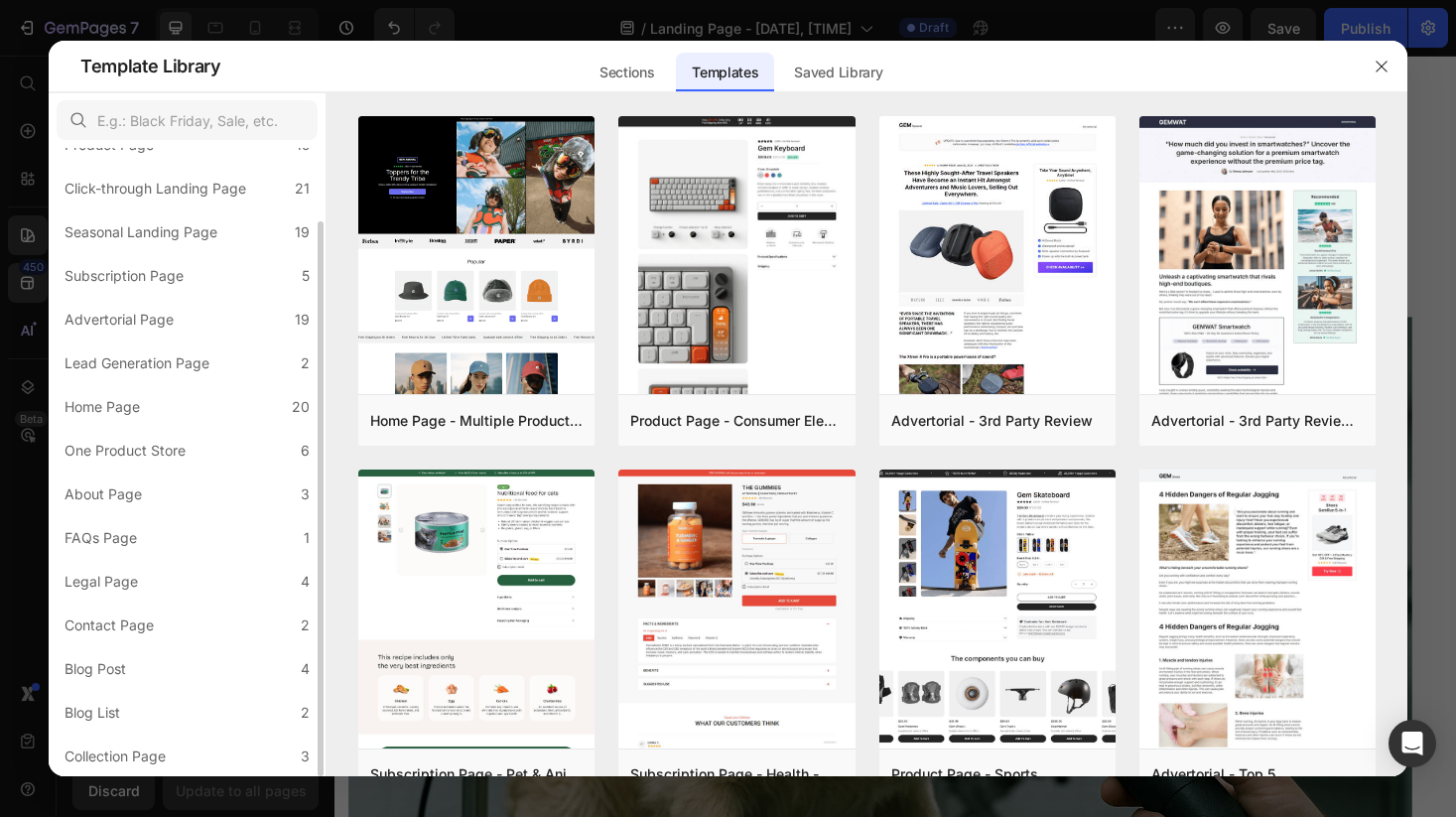 scroll, scrollTop: 82, scrollLeft: 0, axis: vertical 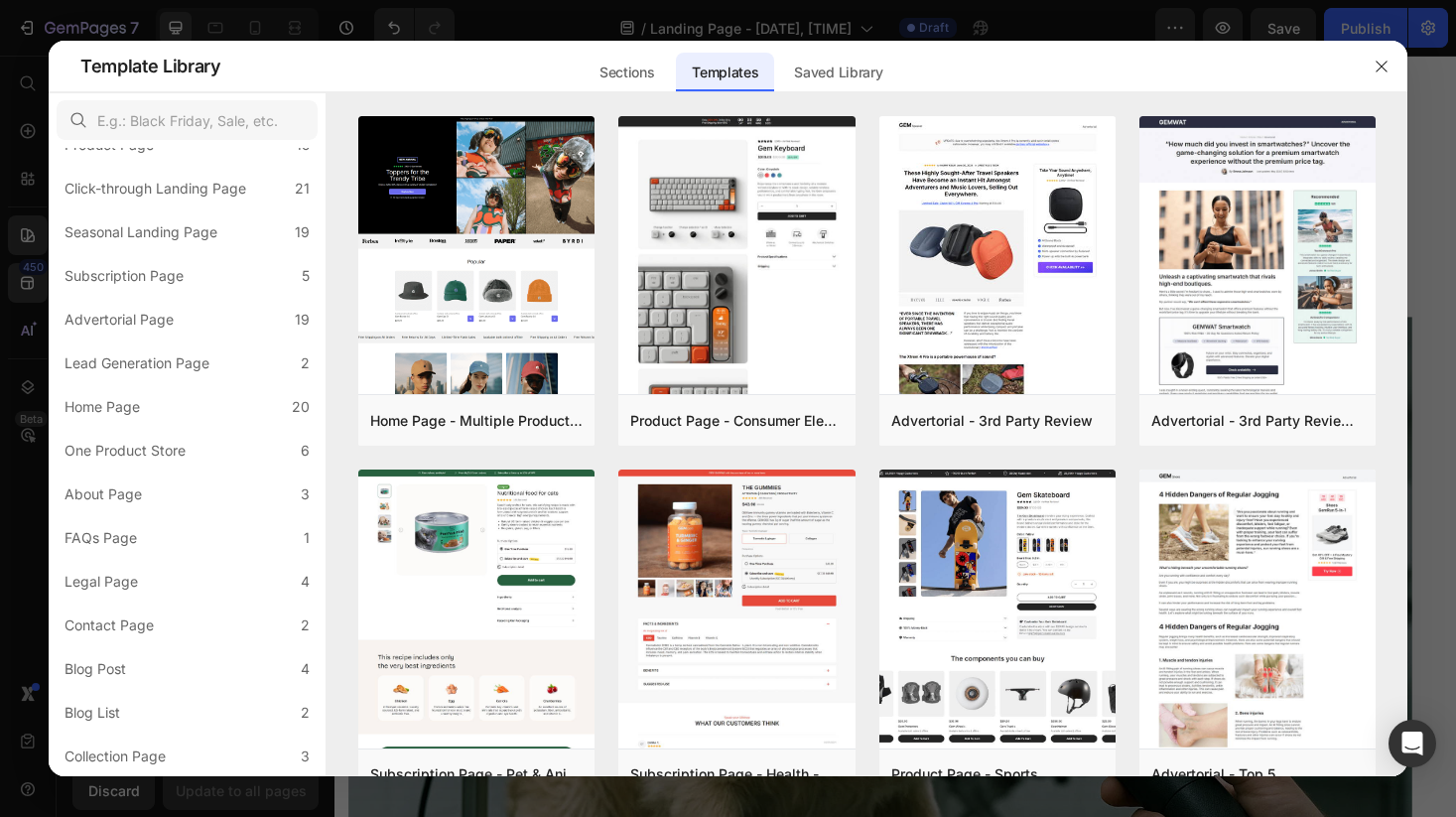 click 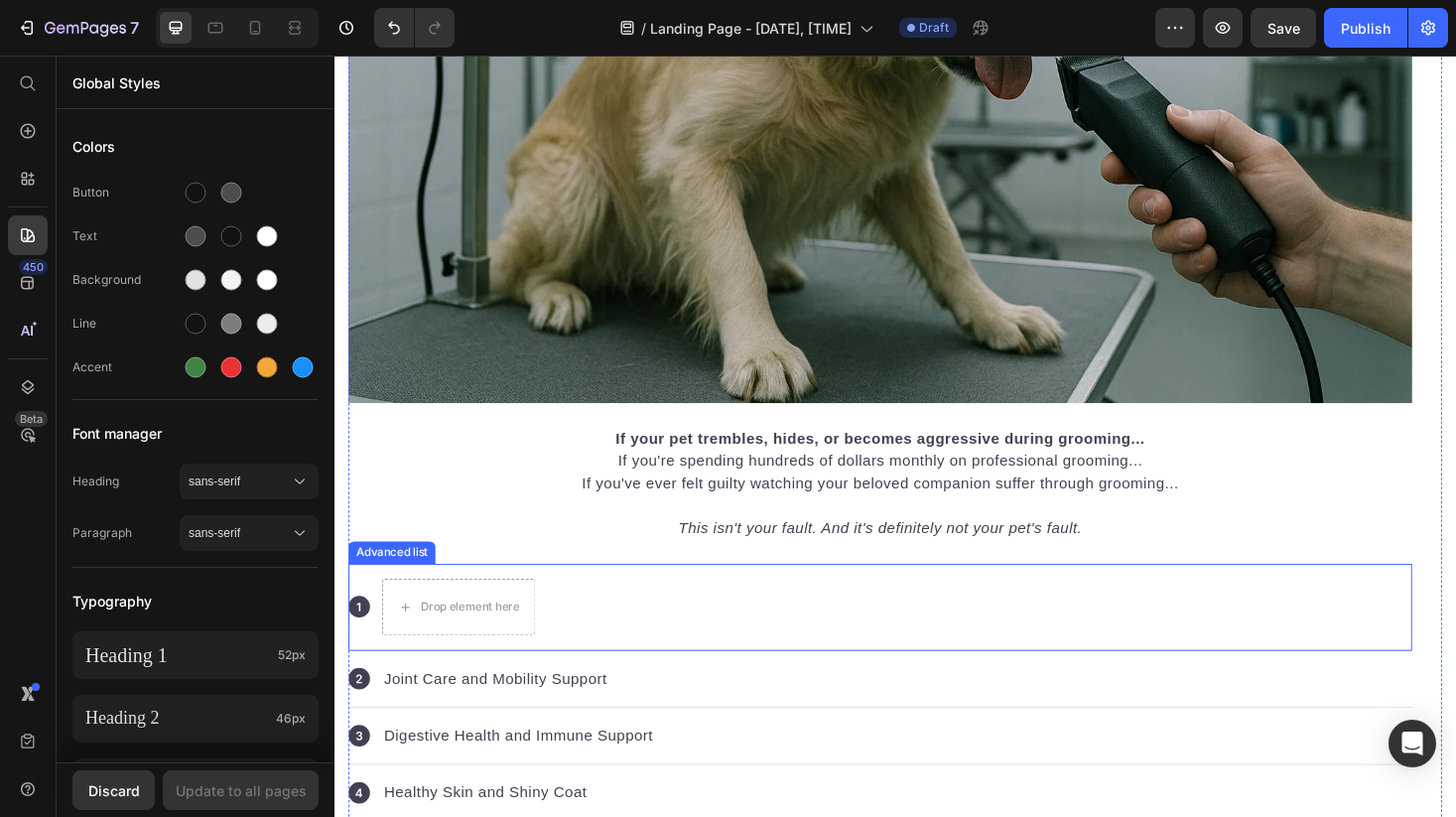 scroll, scrollTop: 942, scrollLeft: 0, axis: vertical 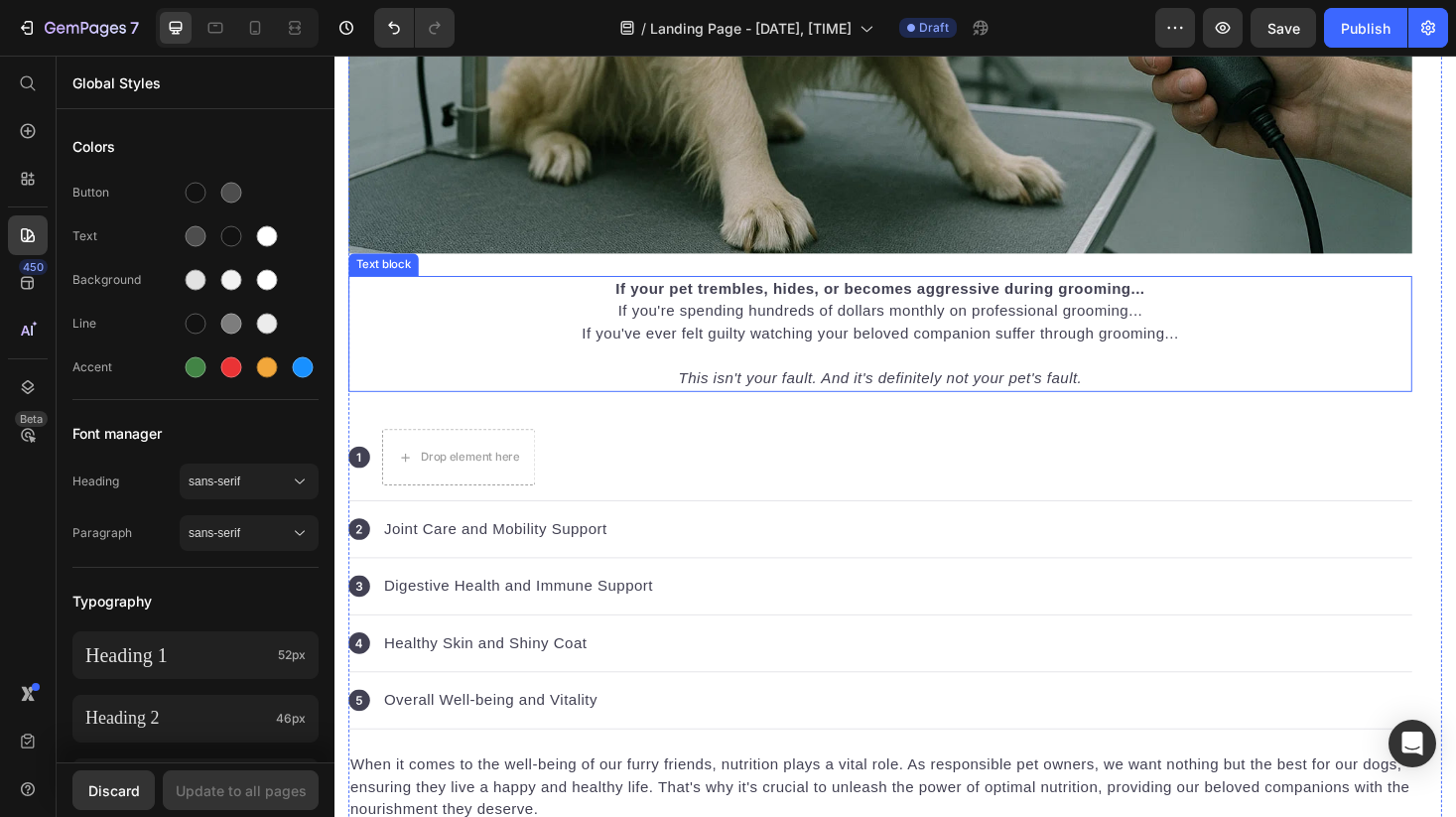 click on "If your pet trembles, hides, or becomes aggressive during grooming... If you're spending hundreds of dollars monthly on professional grooming... If you've ever felt guilty watching your beloved companion suffer through grooming... This isn't your fault. And it's definitely not your pet's fault." at bounding box center (914, 351) 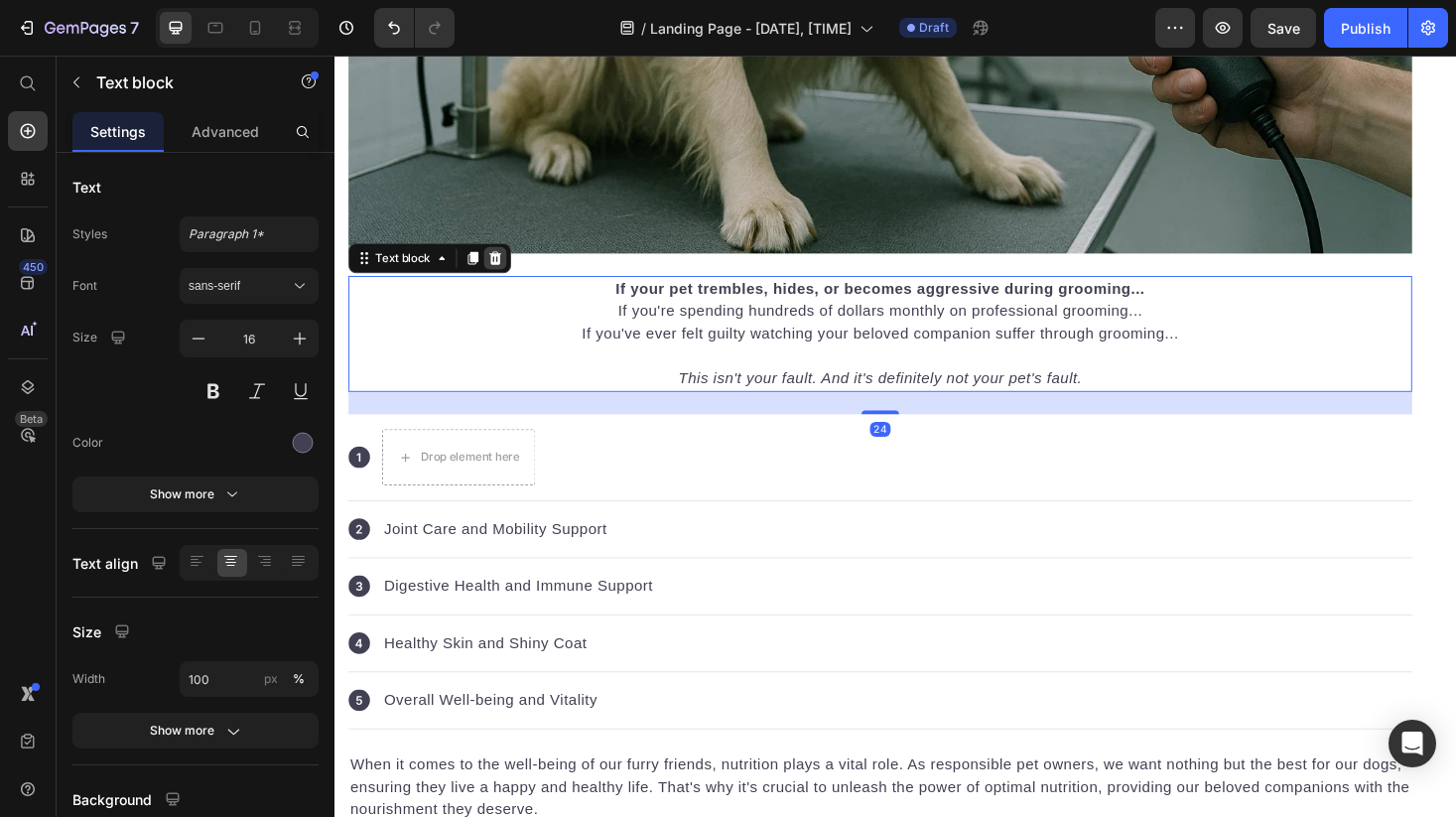 click 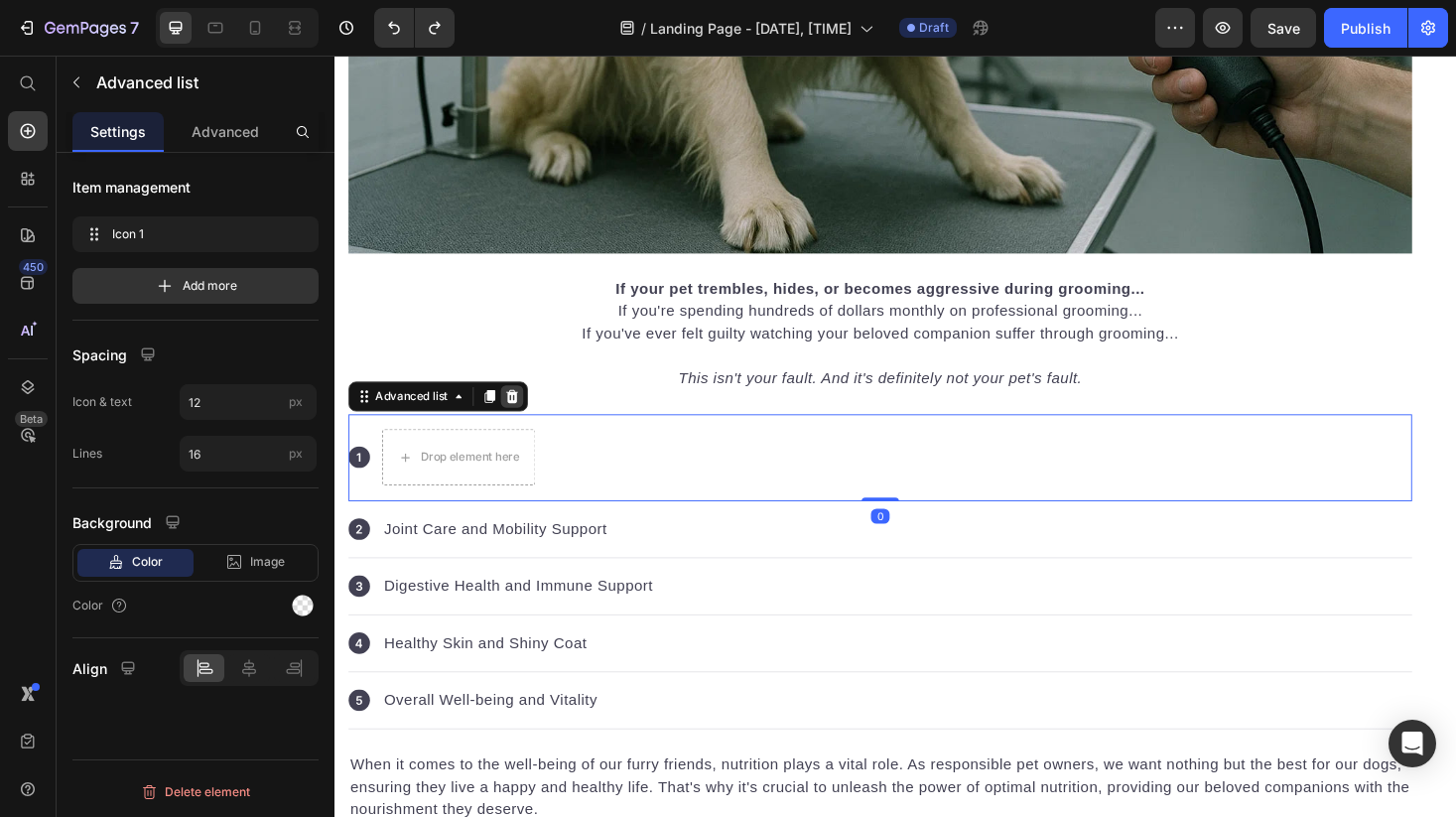 click 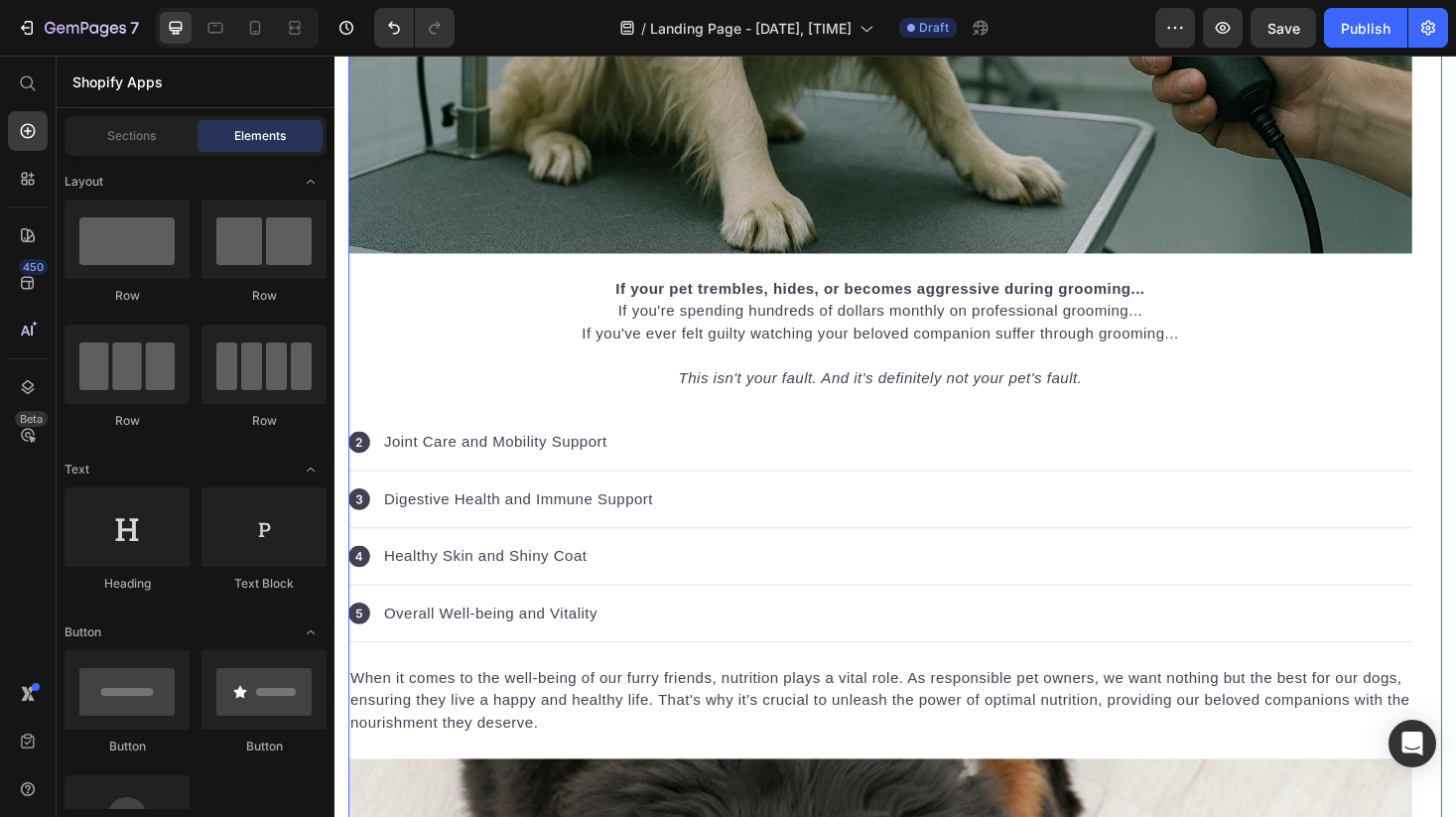 click on "⁠⁠⁠⁠⁠⁠⁠ 5 Hidden Reasons Your Pet Hates Grooming Heading ⁠⁠⁠⁠⁠⁠⁠ (And Why It's Costing You $[PRICE]+ Per Year) Heading ⁠⁠⁠⁠⁠⁠⁠ What every pet owner needs to know about the grooming industry's dirty little secrets Heading Image If your pet trembles, hides, or becomes aggressive during grooming... If you're spending hundreds of dollars monthly on professional grooming... If you've ever felt guilty watching your beloved companion suffer through grooming... This isn't your fault. And it's definitely not your pet's fault. Text block
Icon Joint Care and Mobility Support Text block Advanced list
Icon Digestive Health and Immune Support Text block Advanced list
Icon Healthy Skin and Shiny Coat Text block Advanced list
Icon Overall Well-being and Vitality Text block Advanced list Text block Image Healthy and Balanced Nutrition Heading   Maintaining a healthy weight is equally important for your dog's well-being.       Text block Button Image Image" at bounding box center (914, 2263) 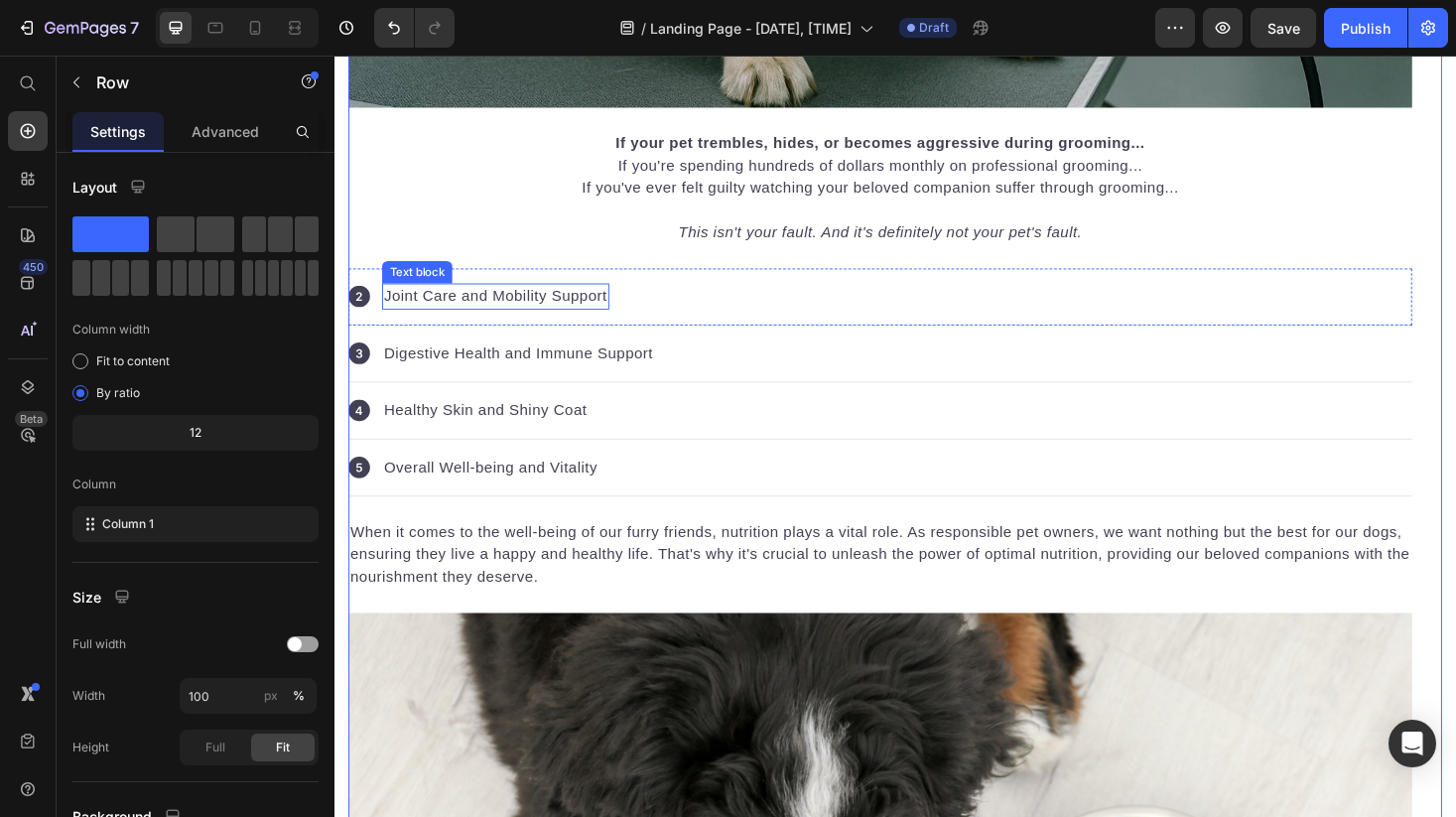 scroll, scrollTop: 1118, scrollLeft: 0, axis: vertical 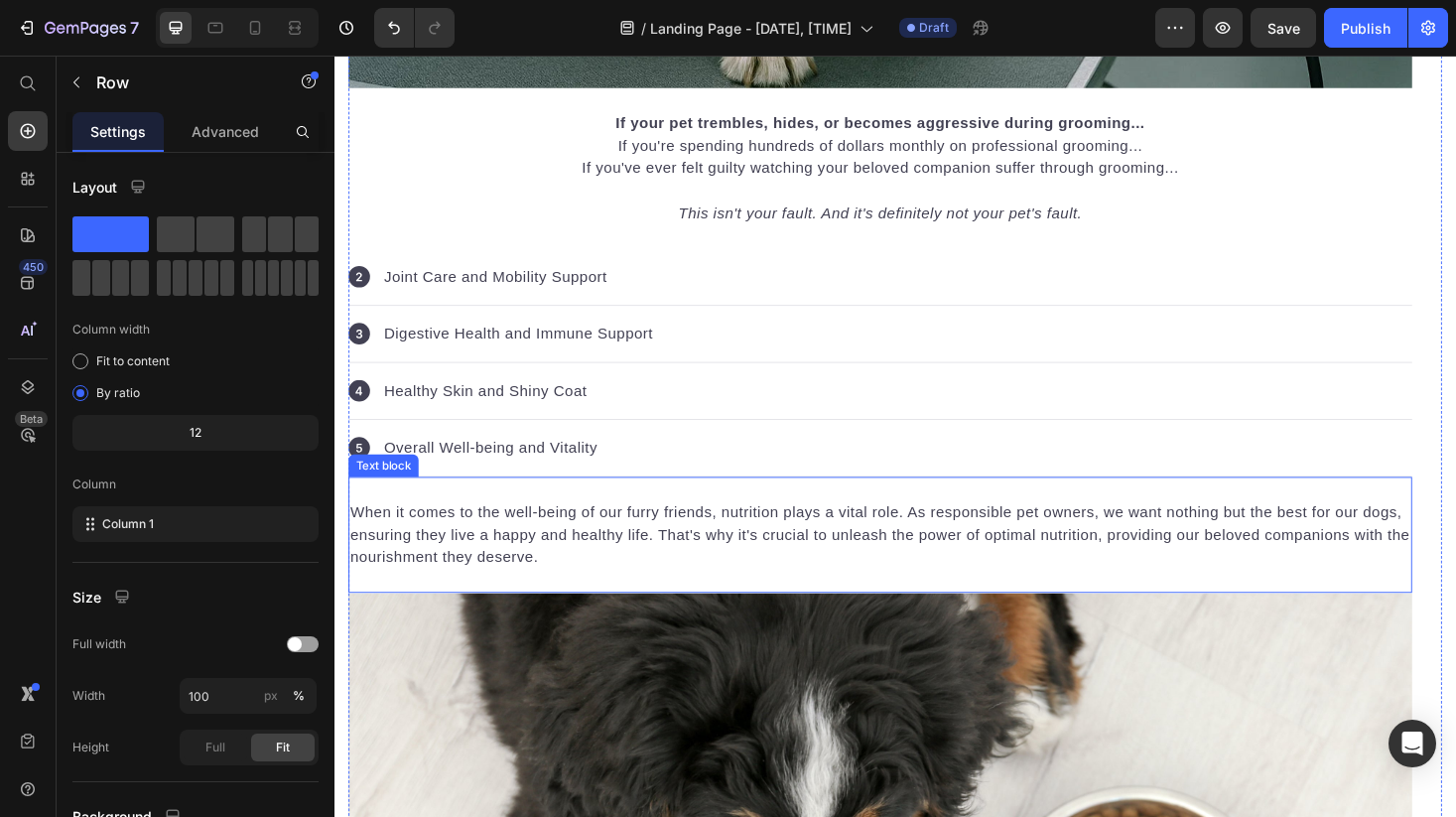 click on "When it comes to the well-being of our furry friends, nutrition plays a vital role. As responsible pet owners, we want nothing but the best for our dogs, ensuring they live a happy and healthy life. That's why it's crucial to unleash the power of optimal nutrition, providing our beloved companions with the nourishment they deserve. Text block" at bounding box center [914, 565] 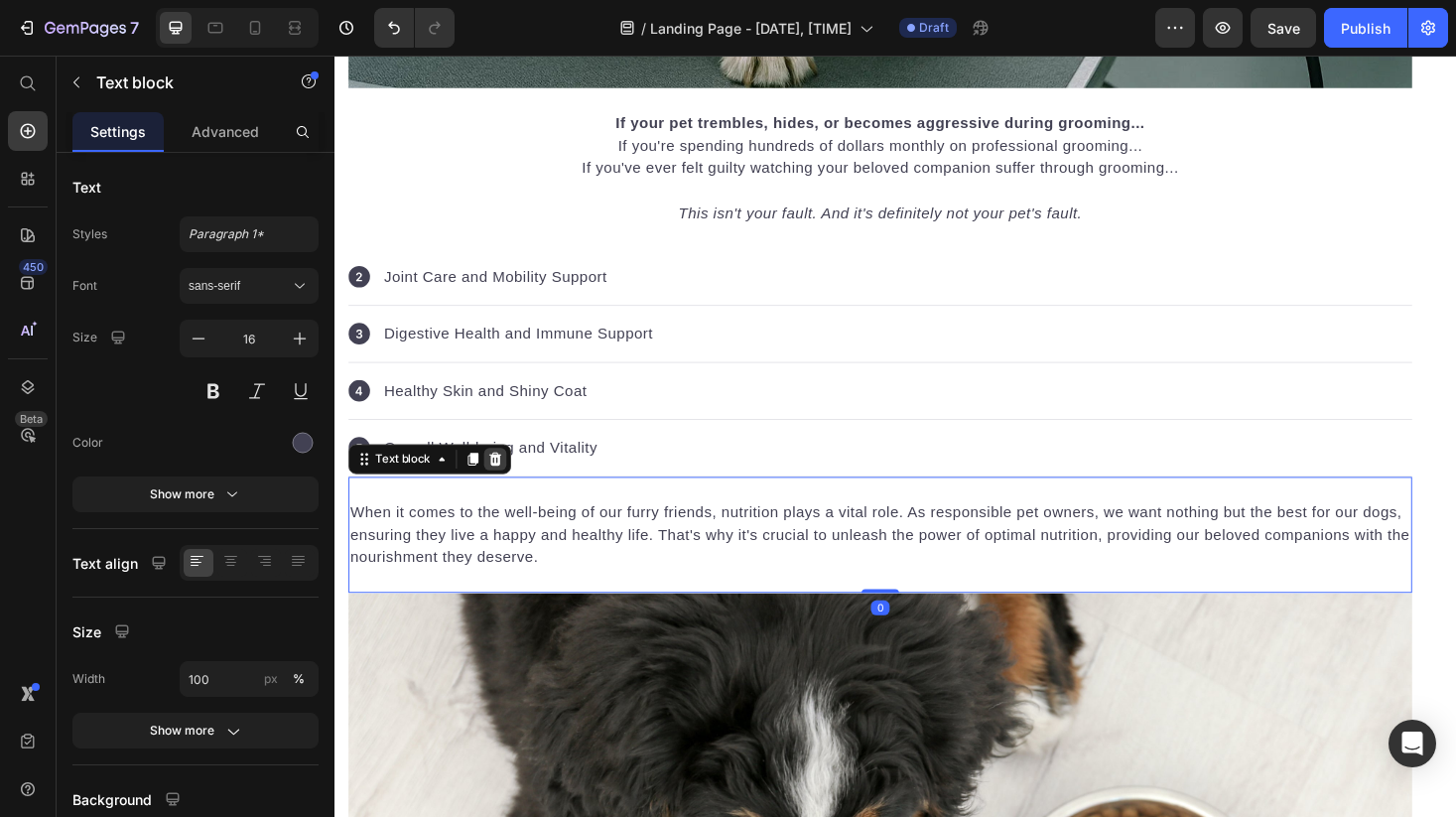 click 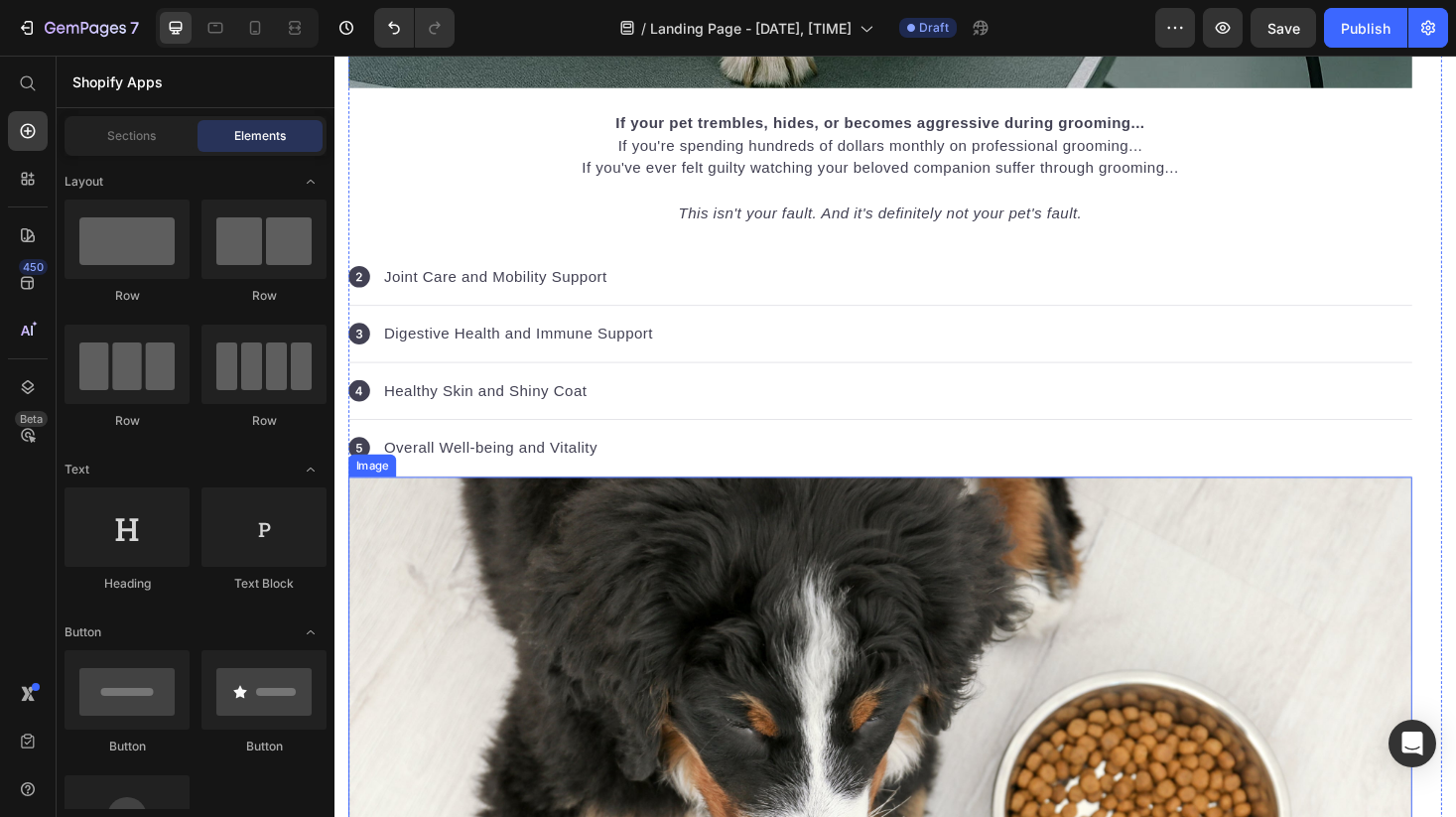 click at bounding box center (914, 821) 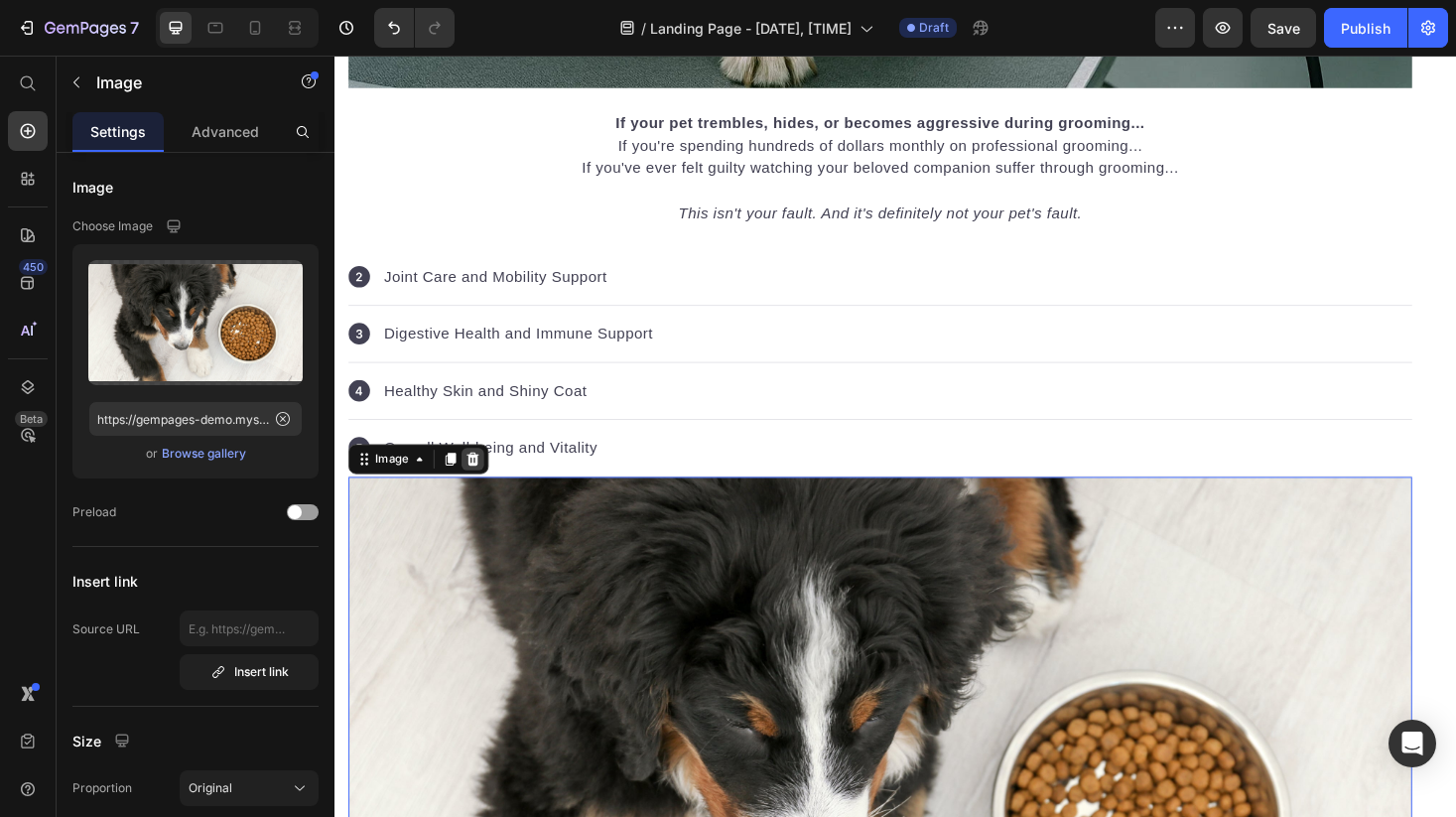 click 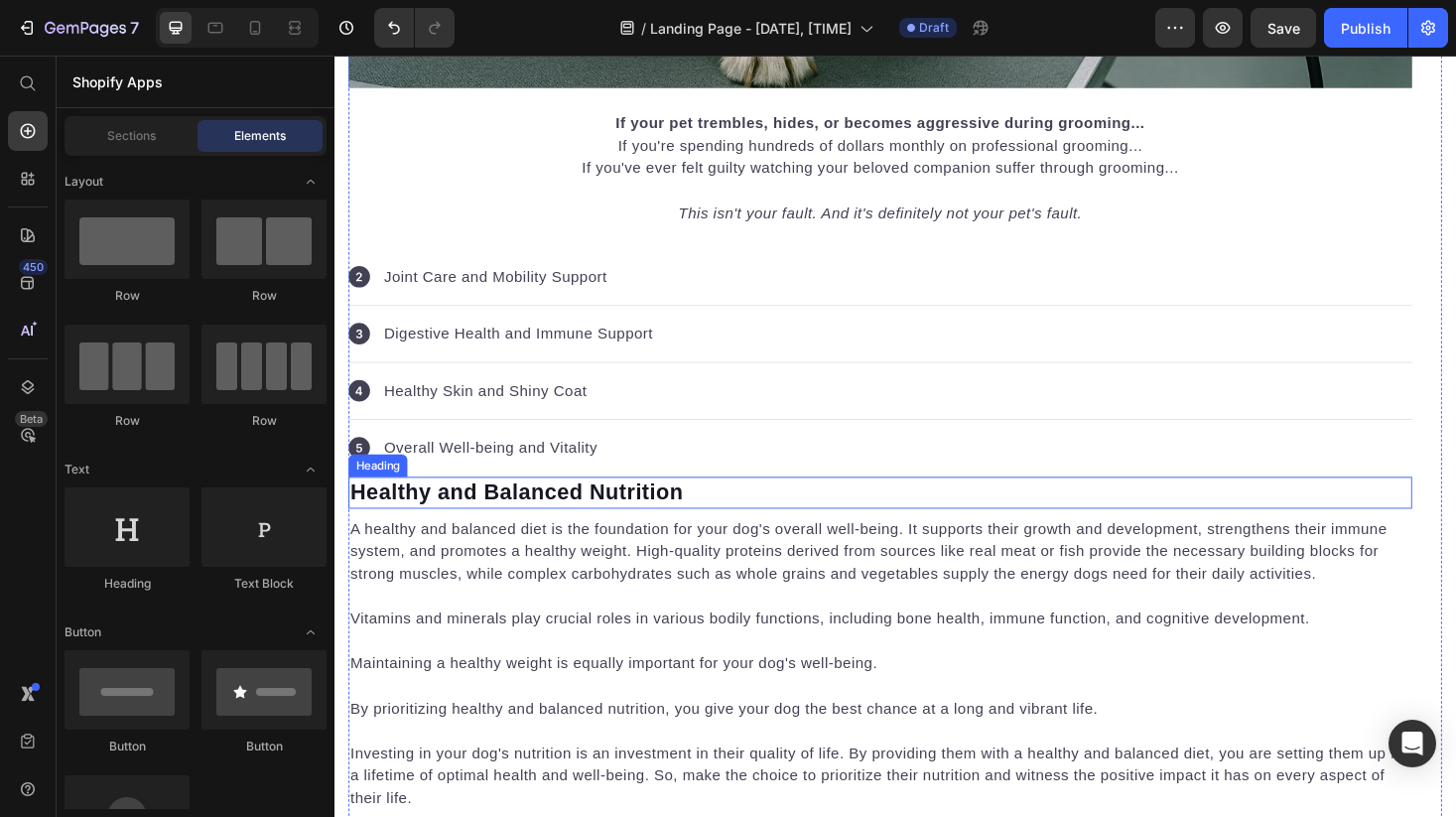 click on "Healthy and Balanced Nutrition" at bounding box center (914, 520) 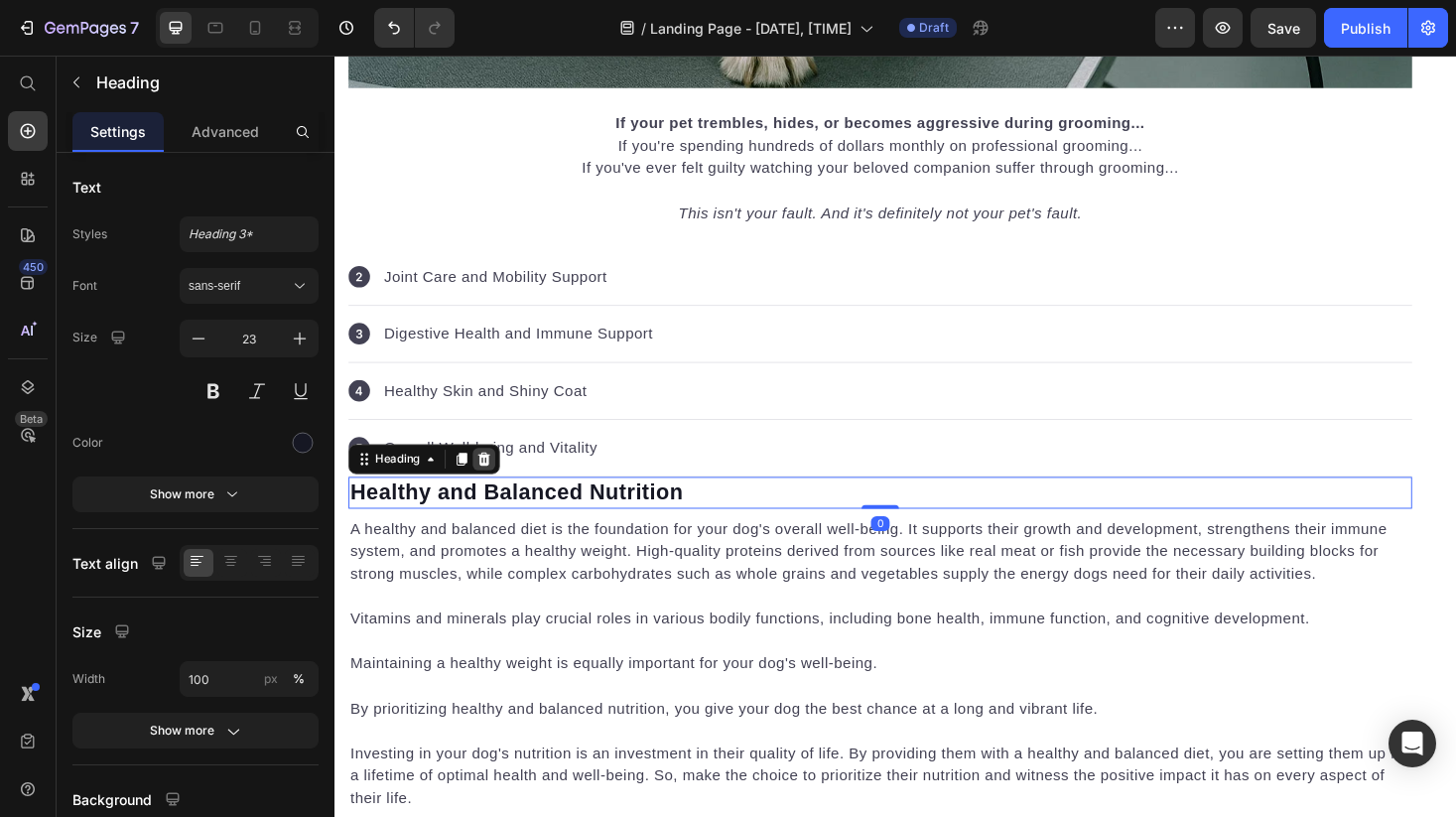 click 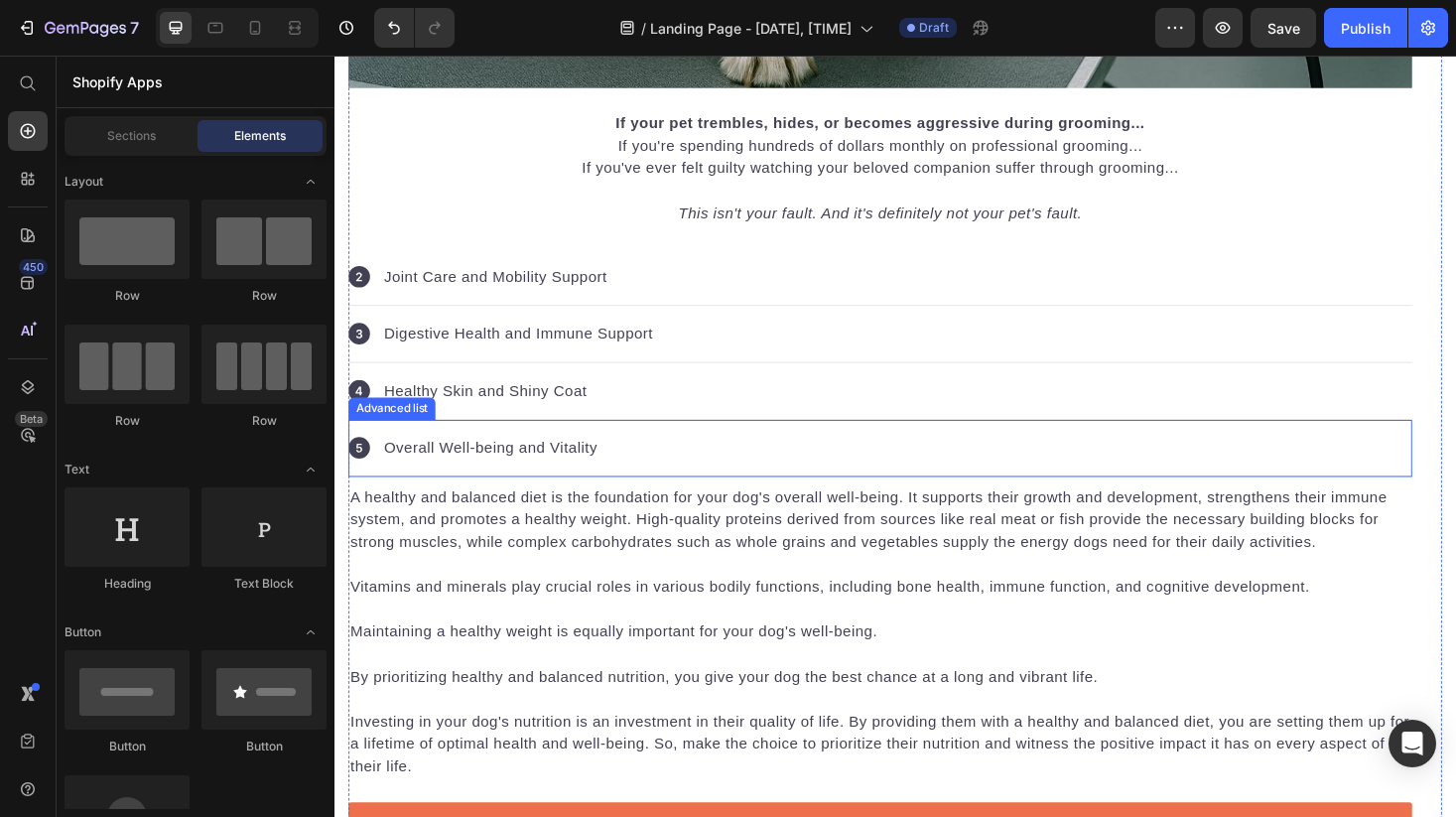click on "A healthy and balanced diet is the foundation for your dog's overall well-being. It supports their growth and development, strengthens their immune system, and promotes a healthy weight. High-quality proteins derived from sources like real meat or fish provide the necessary building blocks for strong muscles, while complex carbohydrates such as whole grains and vegetables supply the energy dogs need for their daily activities." at bounding box center [914, 549] 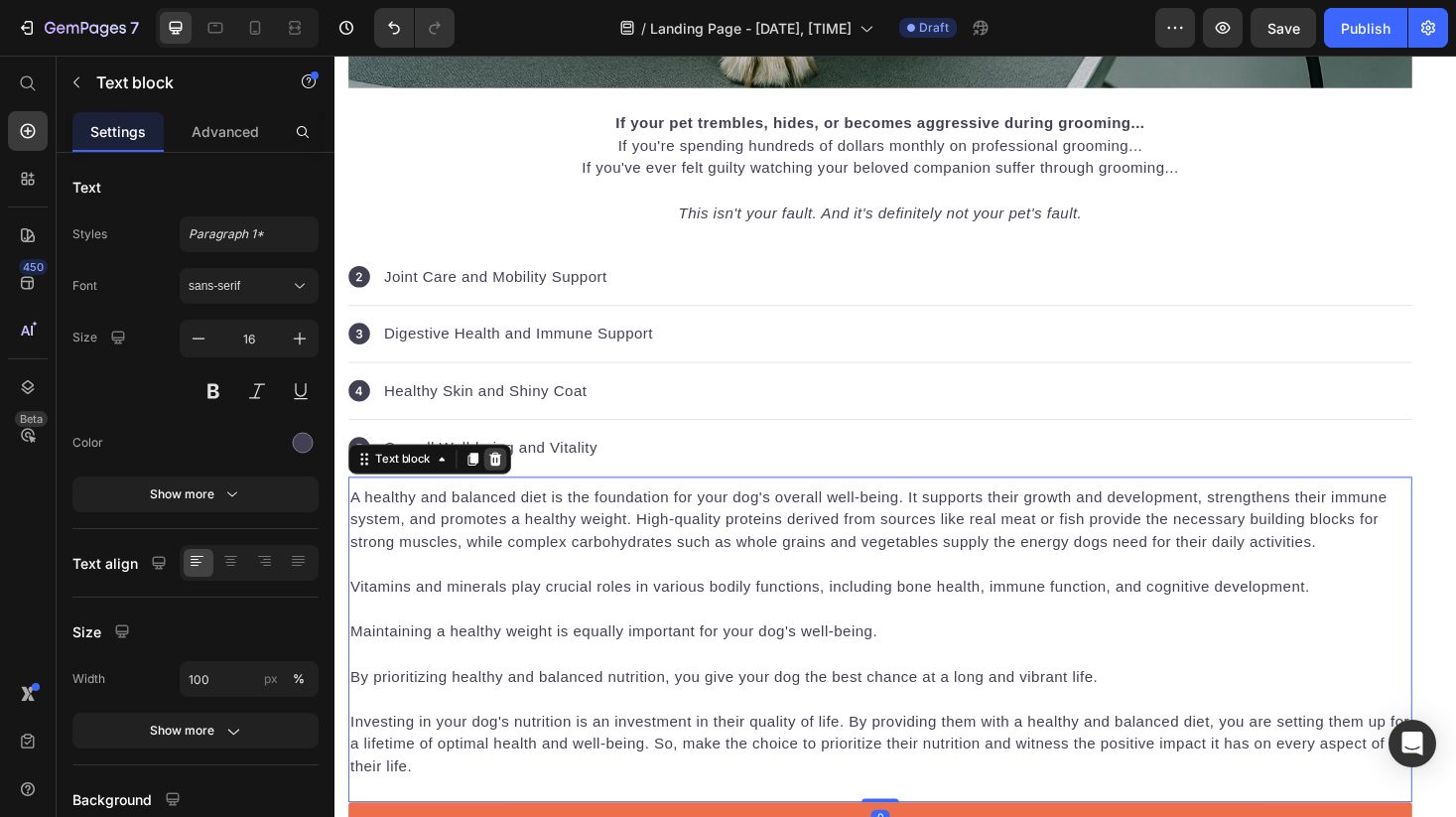 click 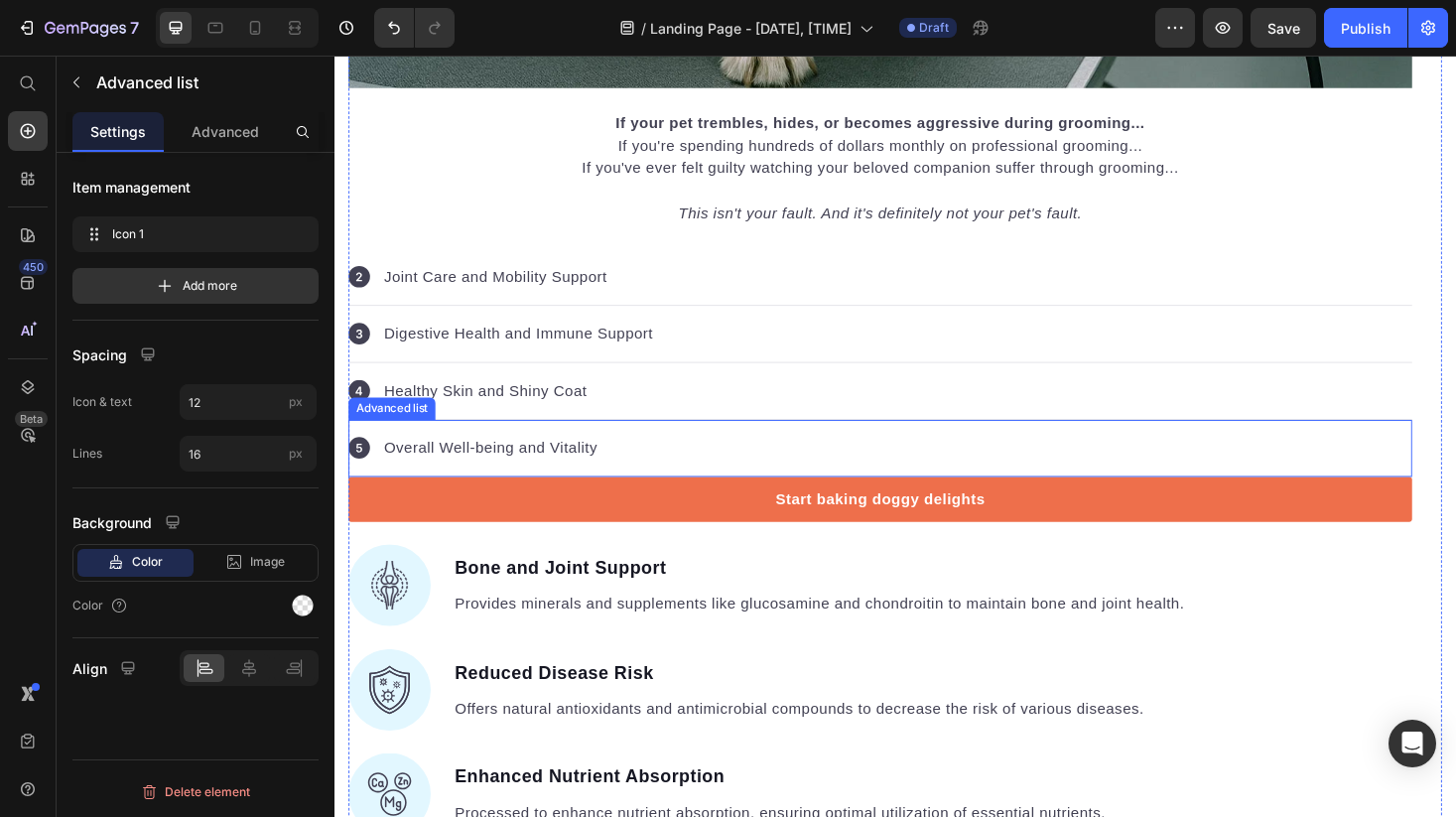click on "Icon Overall Well-being and Vitality Text block" at bounding box center (914, 473) 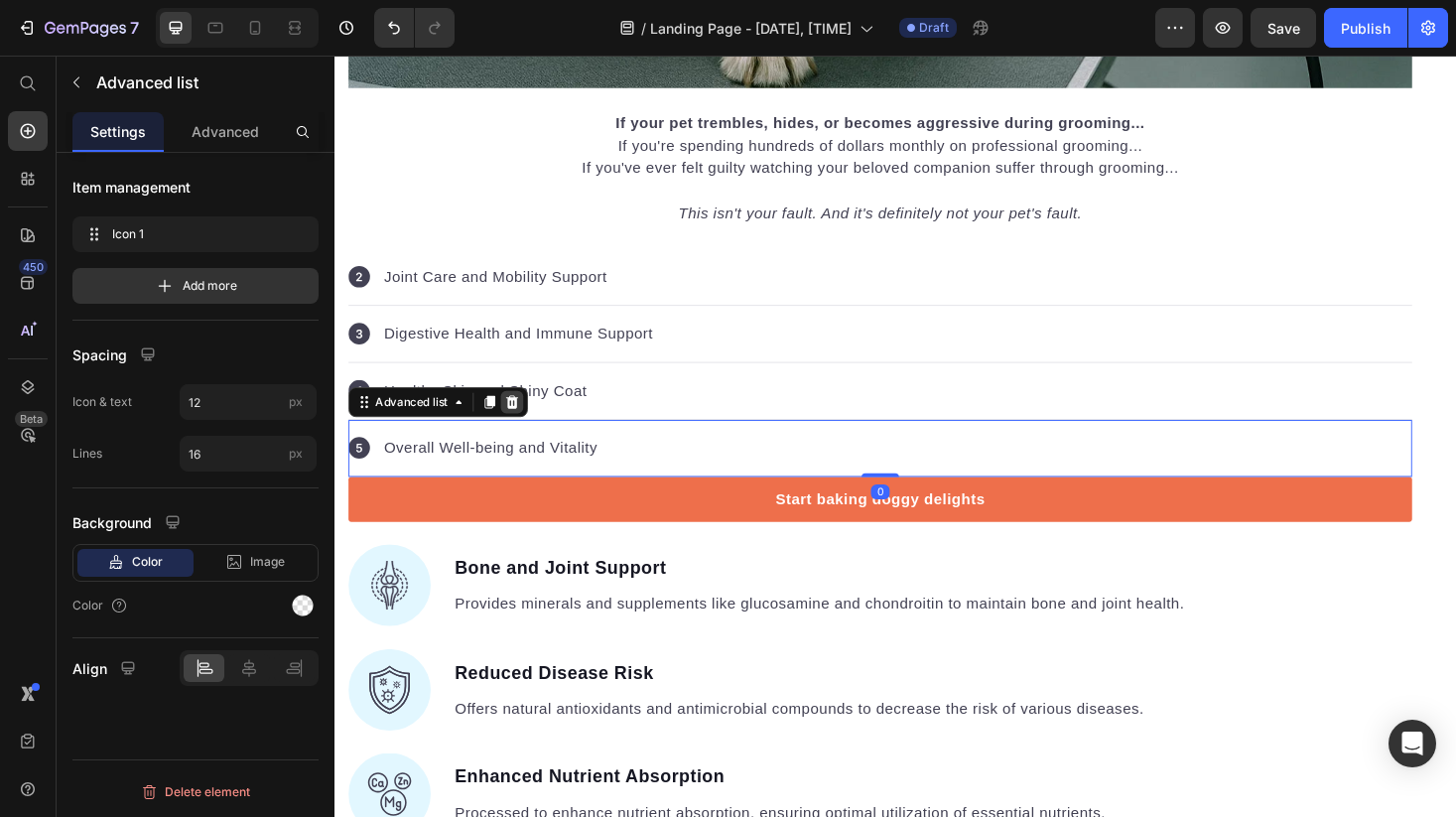click at bounding box center [523, 424] 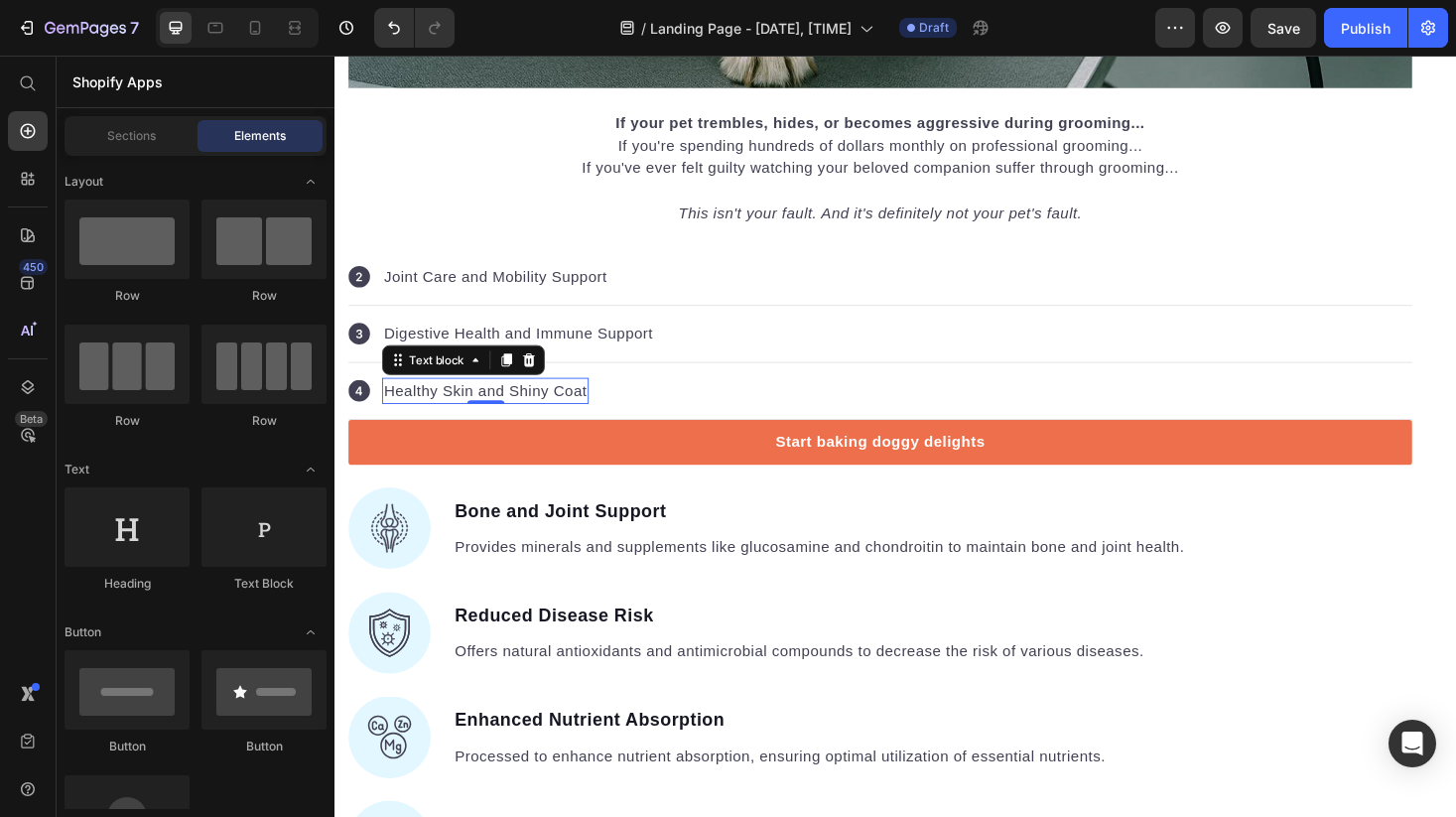 click on "Healthy Skin and Shiny Coat" at bounding box center [494, 412] 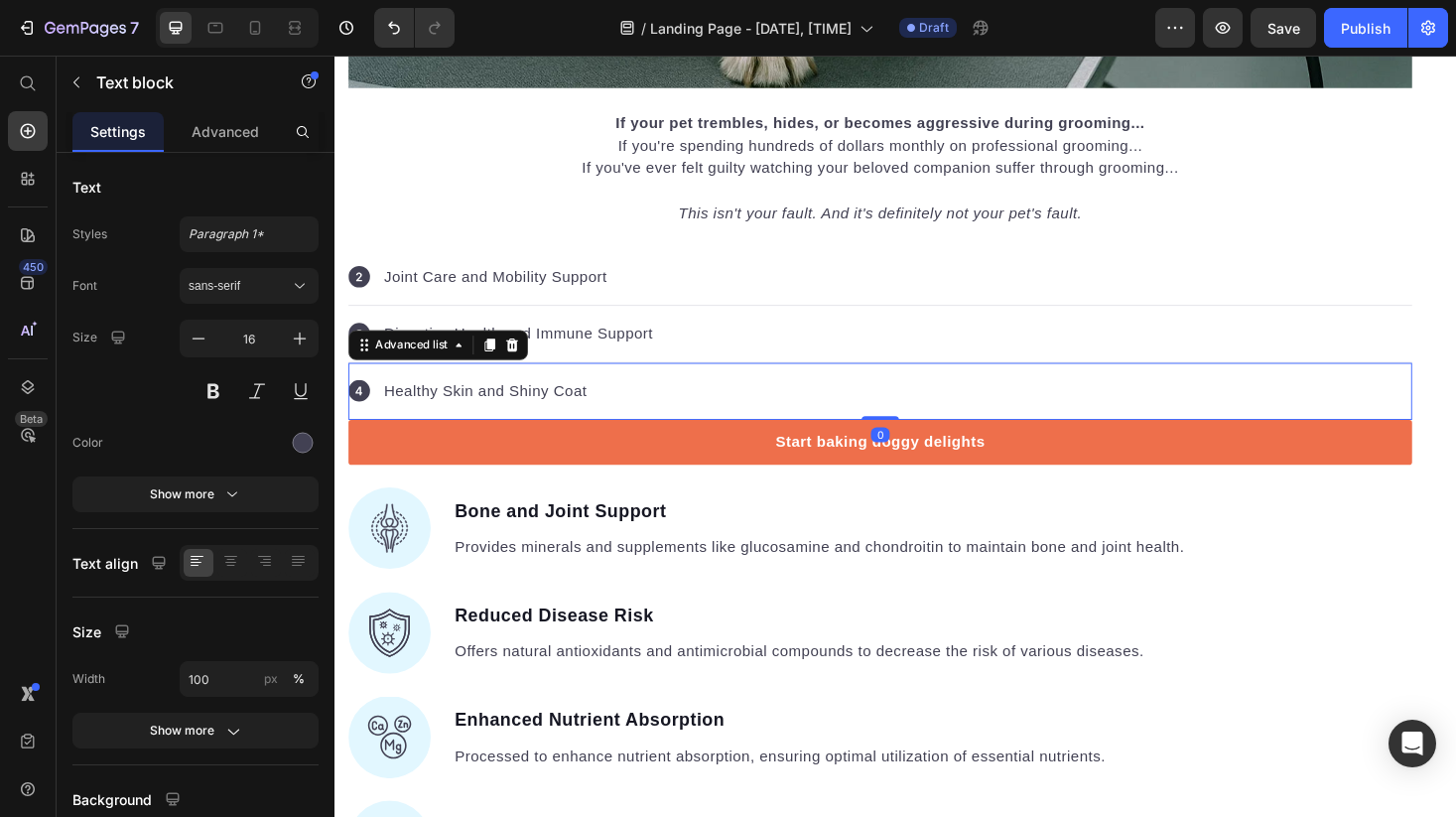 click on "Icon Healthy Skin and Shiny Coat Text block" at bounding box center [914, 412] 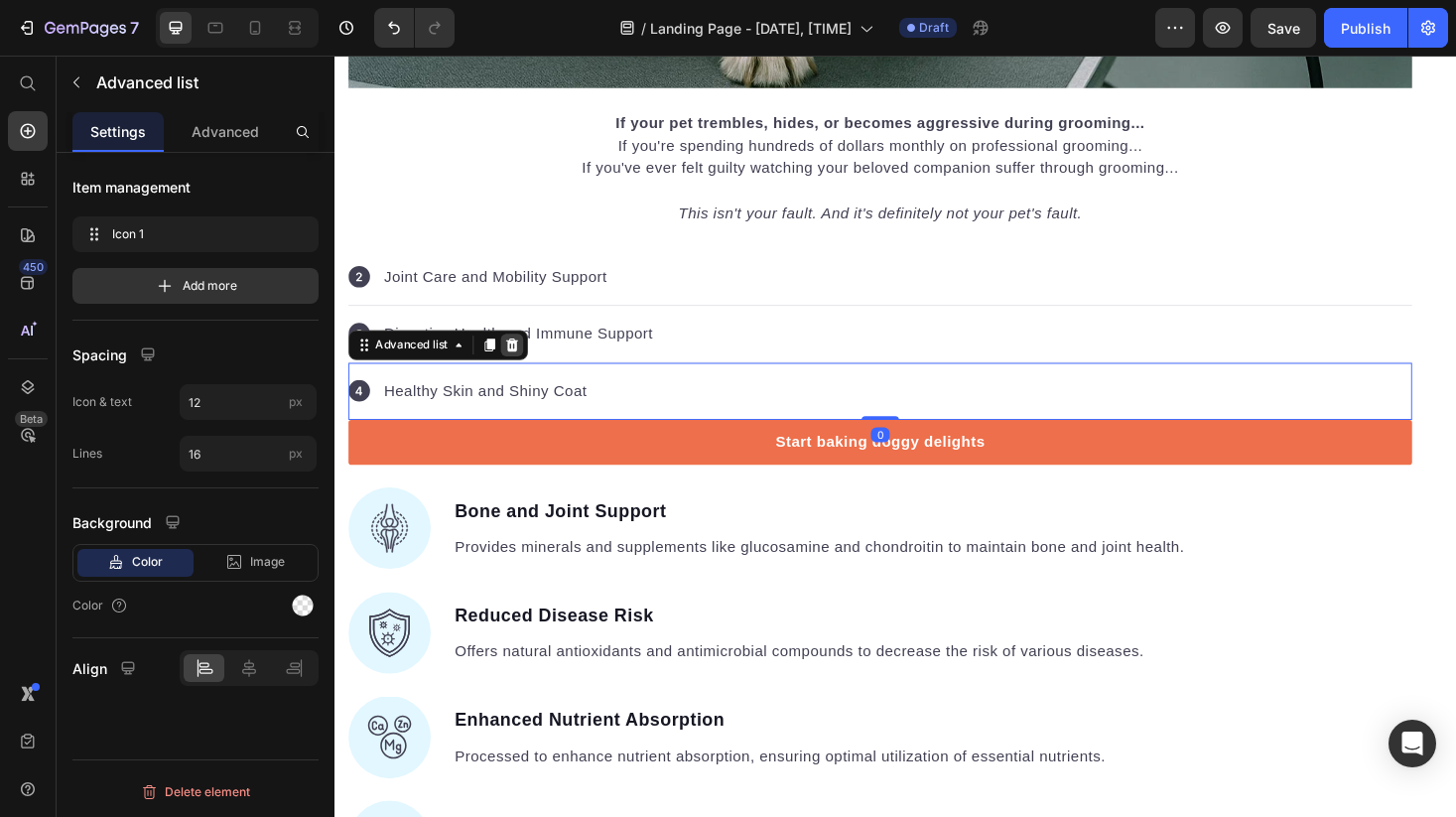 click 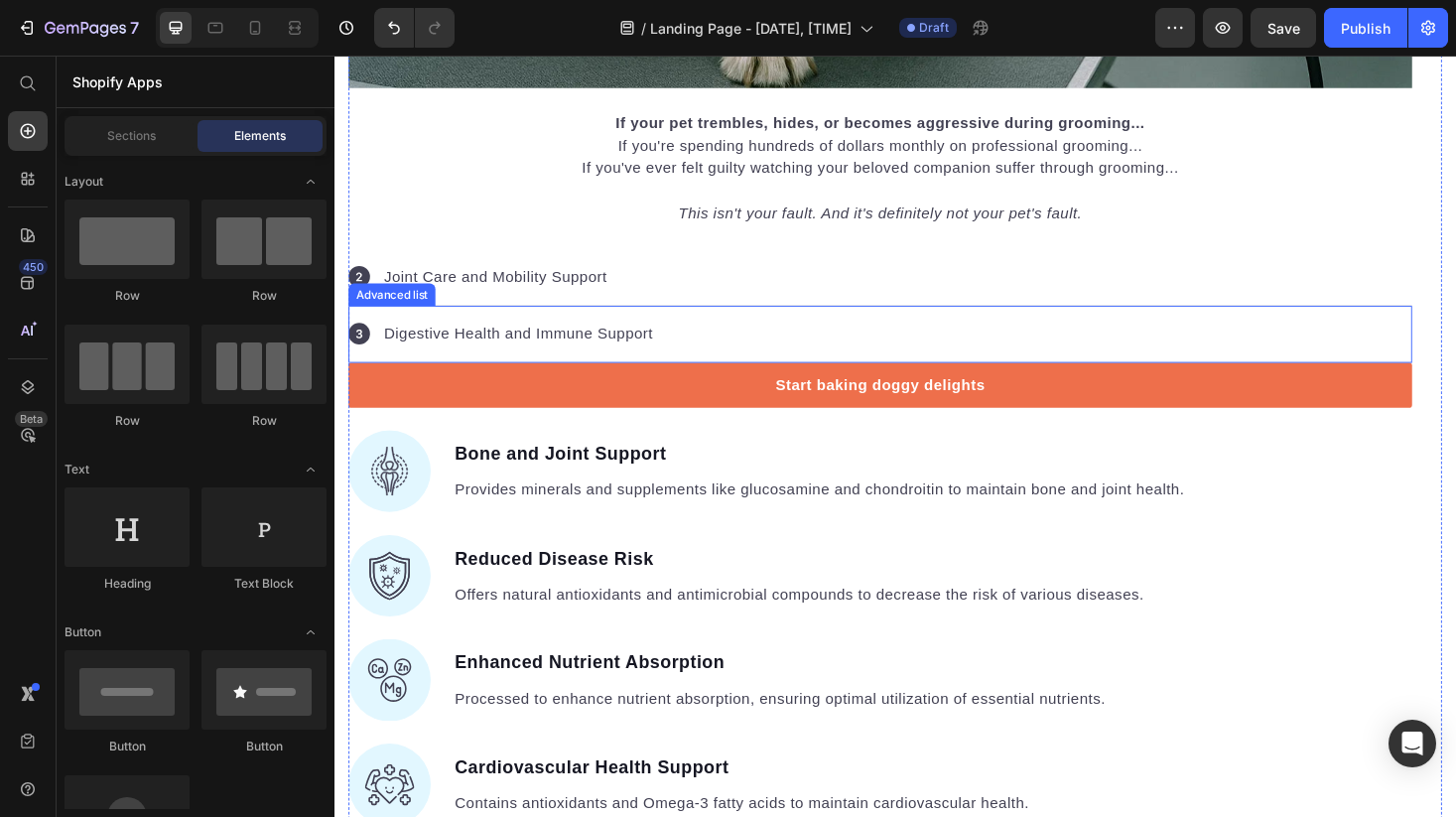 click on "Icon Digestive Health and Immune Support Text block" at bounding box center [914, 351] 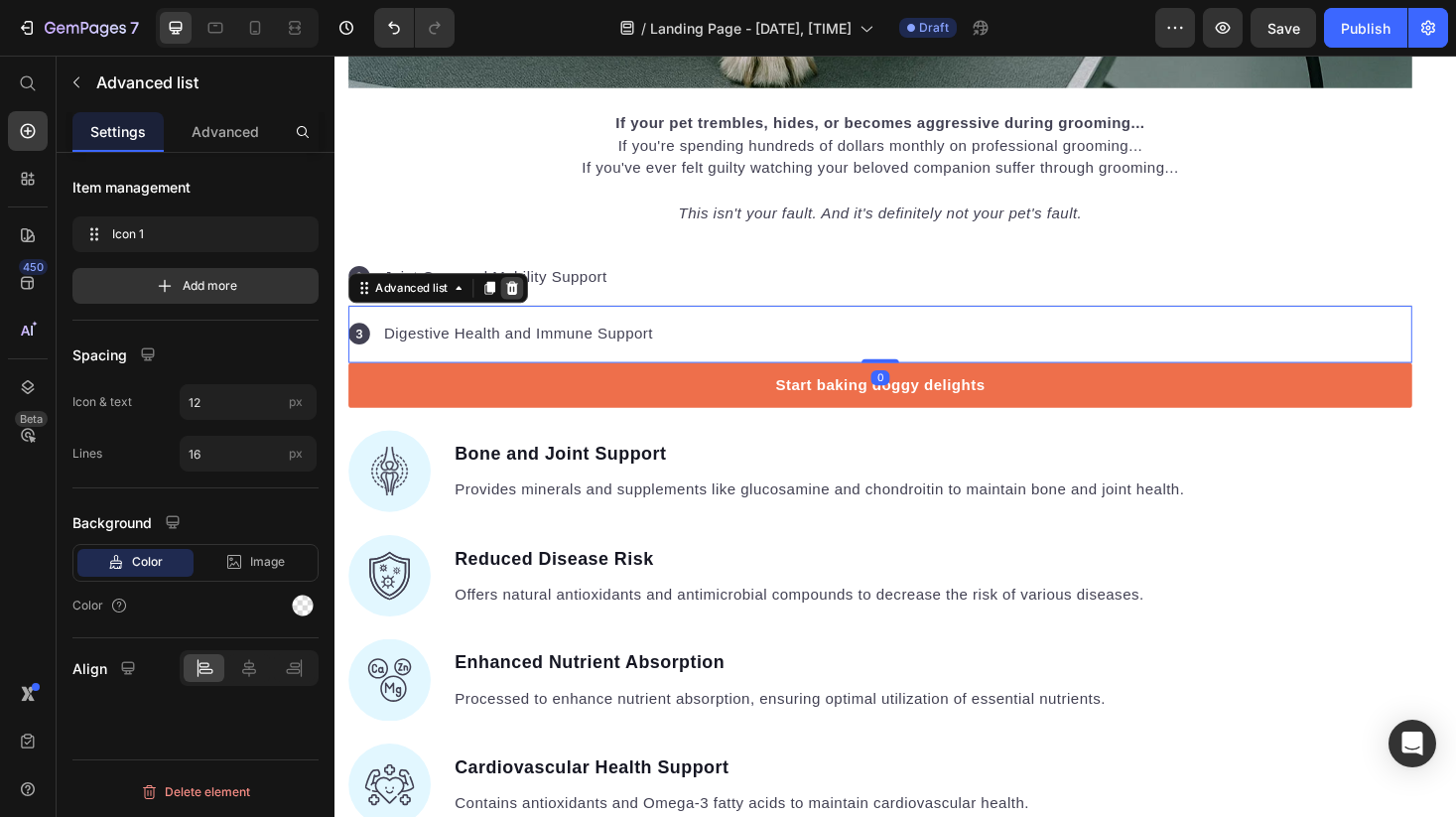 click 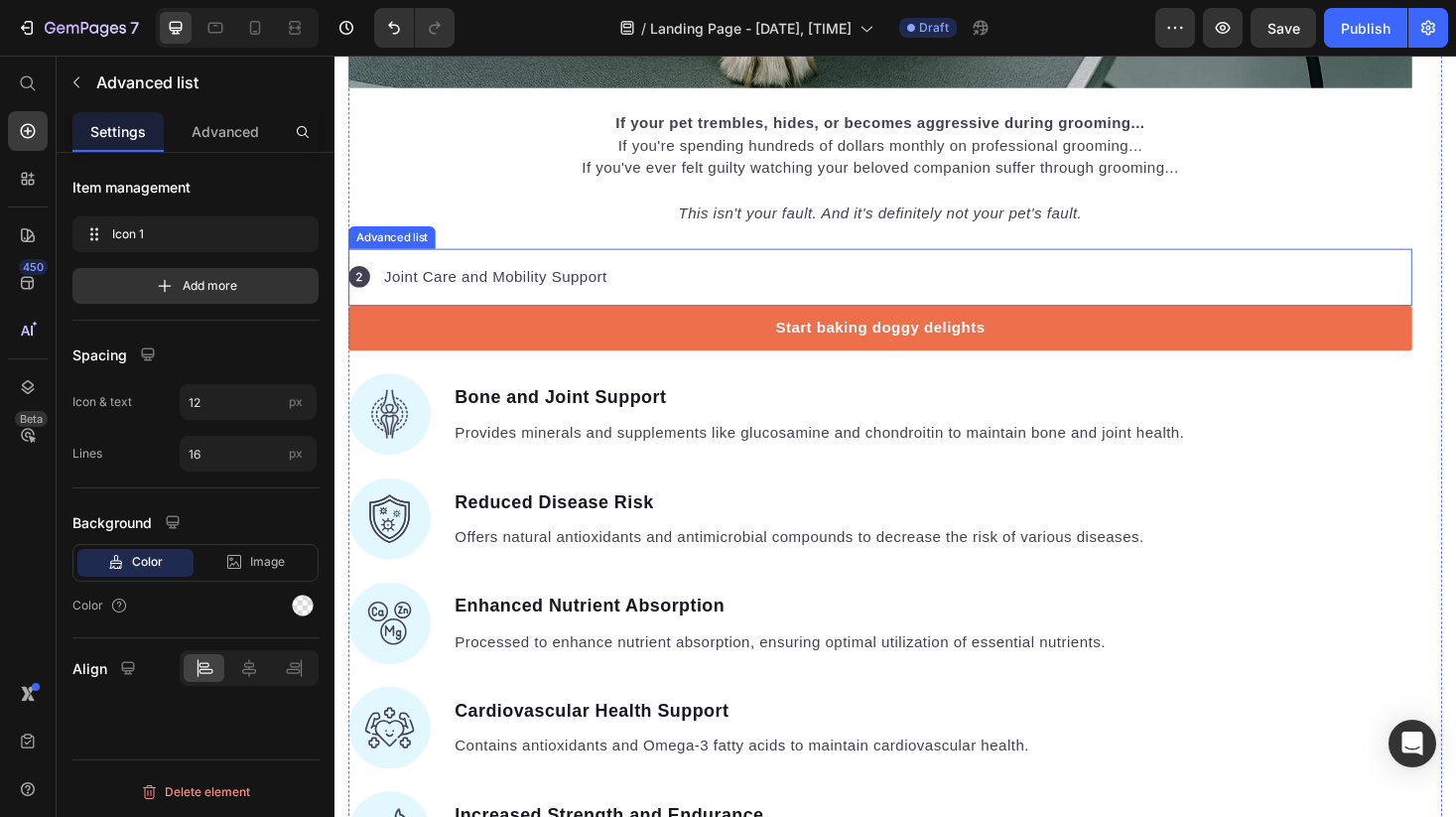 click on "Icon Joint Care and Mobility Support Text block" at bounding box center (914, 291) 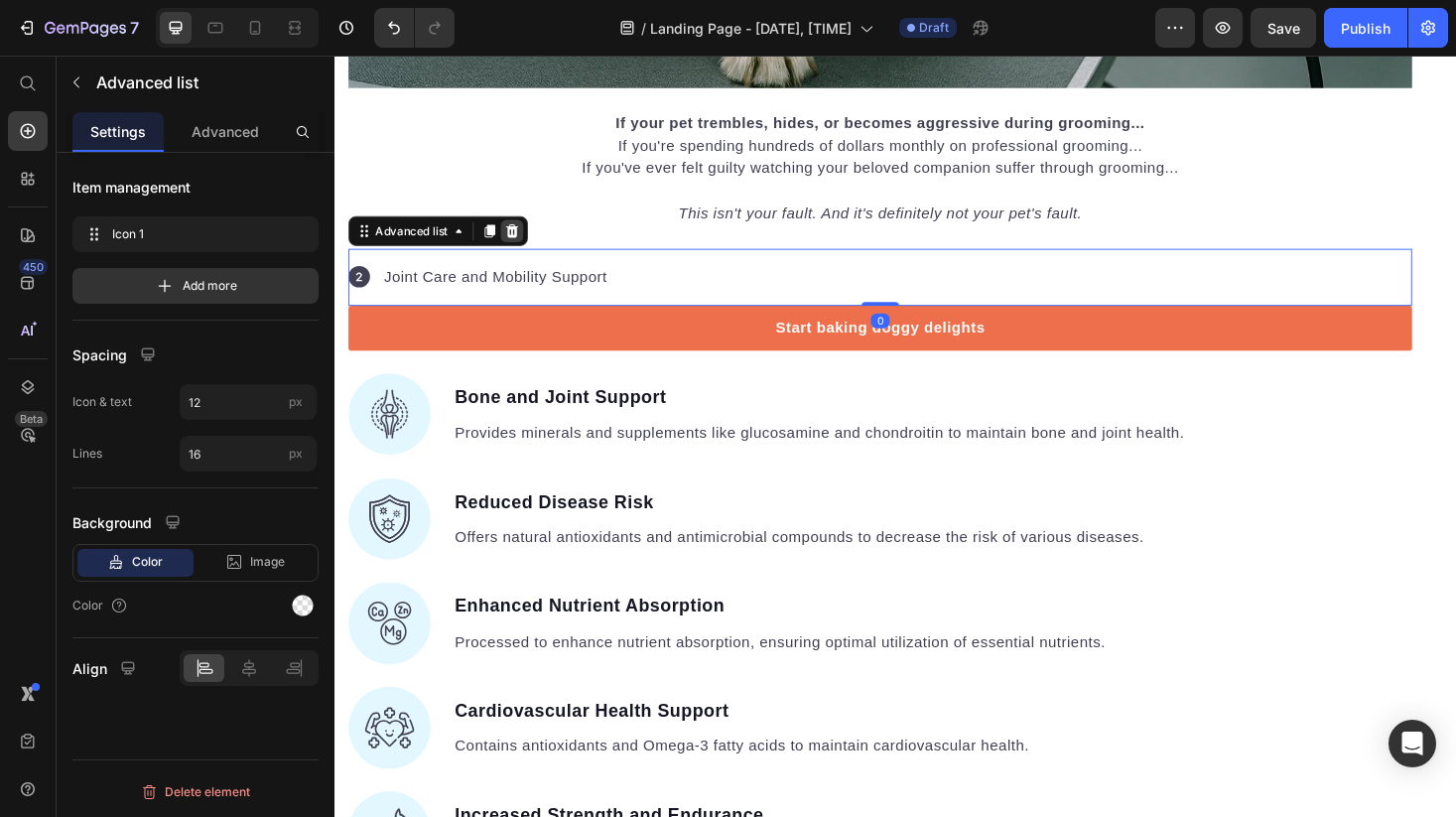 click at bounding box center [523, 242] 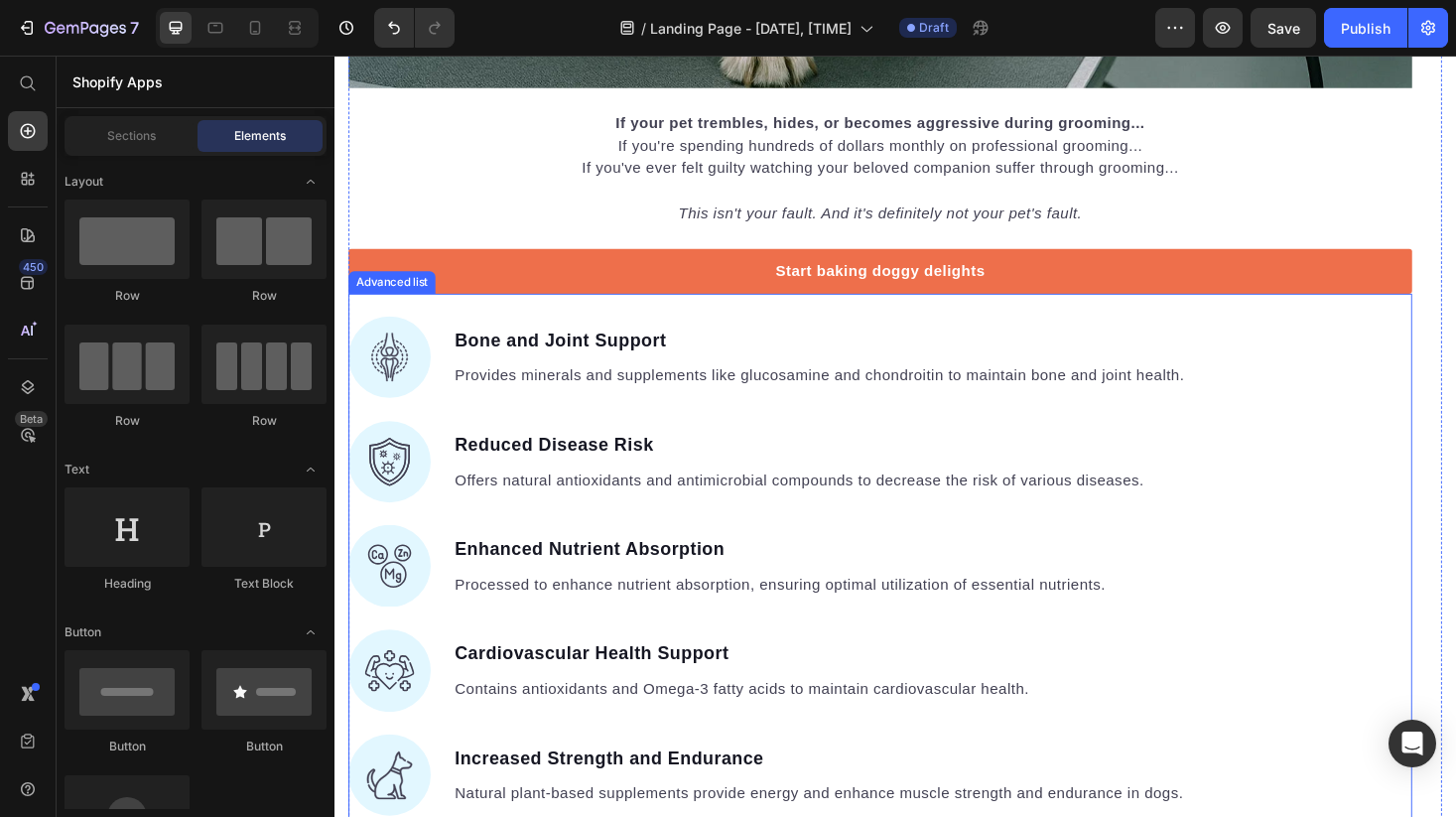 click on "Image Bone and Joint Support Text block Provides minerals and supplements like glucosamine and chondroitin to maintain bone and joint health. Text block Image Reduced Disease Risk Text block Offers natural antioxidants and antimicrobial compounds to decrease the risk of various diseases. Text block Image Enhanced Nutrient Absorption Text block Processed to enhance nutrient absorption, ensuring optimal utilization of essential nutrients. Text block Image Cardiovascular Health Support Text block Contains antioxidants and Omega-3 fatty acids to maintain cardiovascular health. Text block Image Increased Strength and Endurance Text block Natural plant-based supplements provide energy and enhance muscle strength and endurance in dogs. Text block" at bounding box center (914, 598) 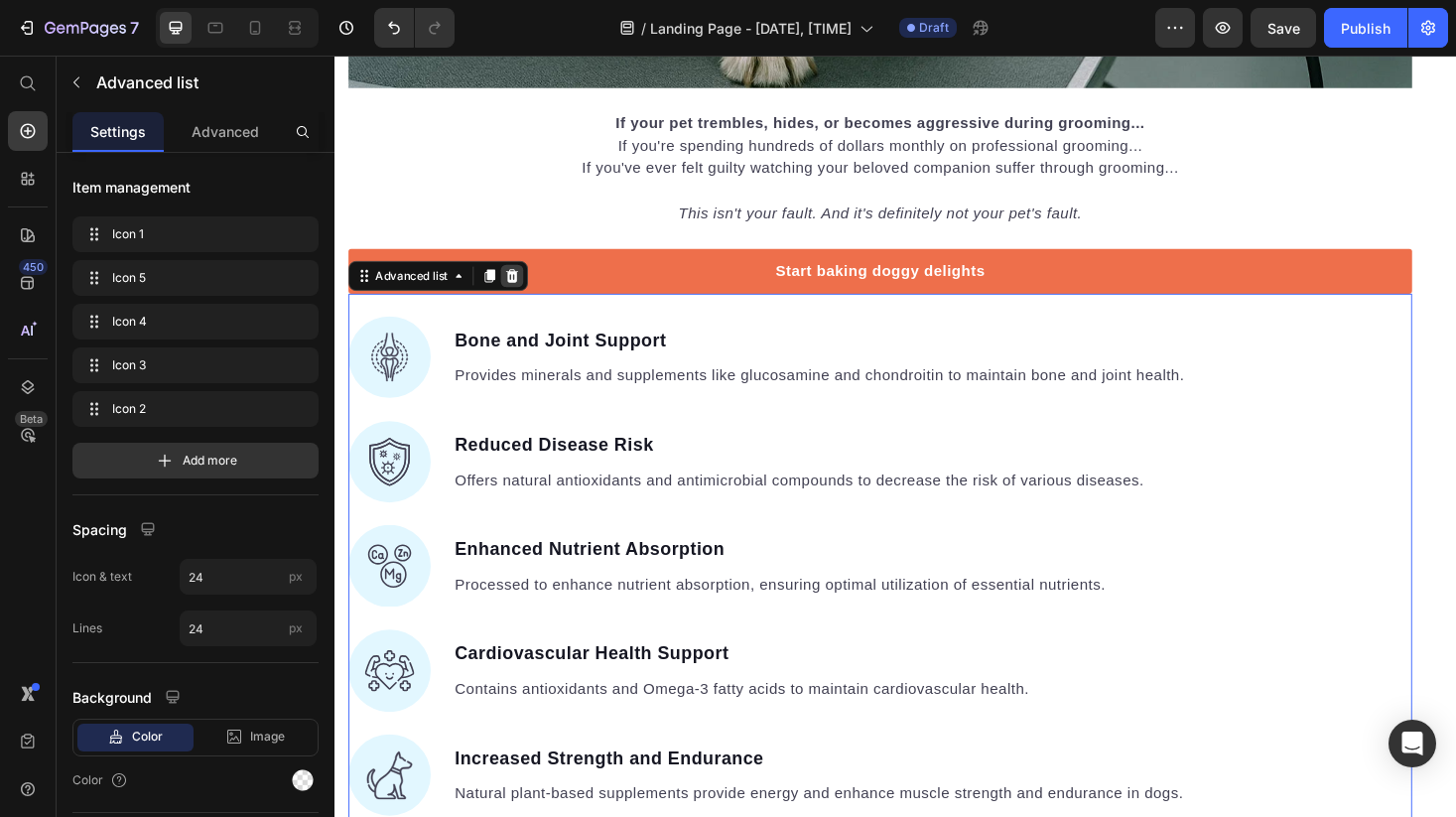 click 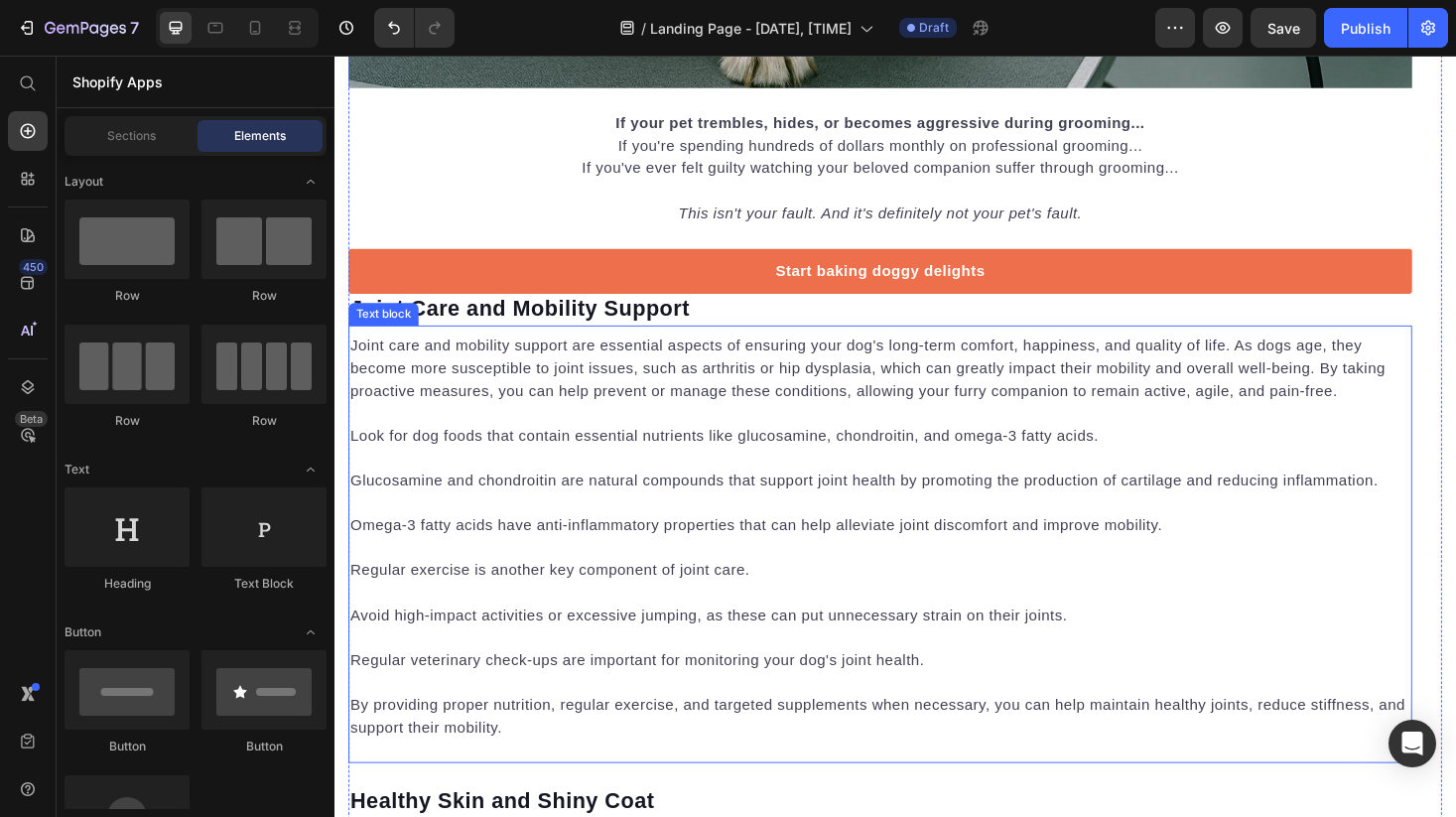 click on "Joint care and mobility support are essential aspects of ensuring your dog's long-term comfort, happiness, and quality of life. As dogs age, they become more susceptible to joint issues, such as arthritis or hip dysplasia, which can greatly impact their mobility and overall well-being. By taking proactive measures, you can help prevent or manage these conditions, allowing your furry companion to remain active, agile, and pain-free.   Look for dog foods that contain essential nutrients like glucosamine, chondroitin, and omega-3 fatty acids.   Glucosamine and chondroitin are natural compounds that support joint health by promoting the production of cartilage and reducing inflammation.   Omega-3 fatty acids have anti-inflammatory properties that can help alleviate joint discomfort and improve mobility.   Regular exercise is another key component of joint care.   Avoid high-impact activities or excessive jumping, as these can put unnecessary strain on their joints." at bounding box center (914, 567) 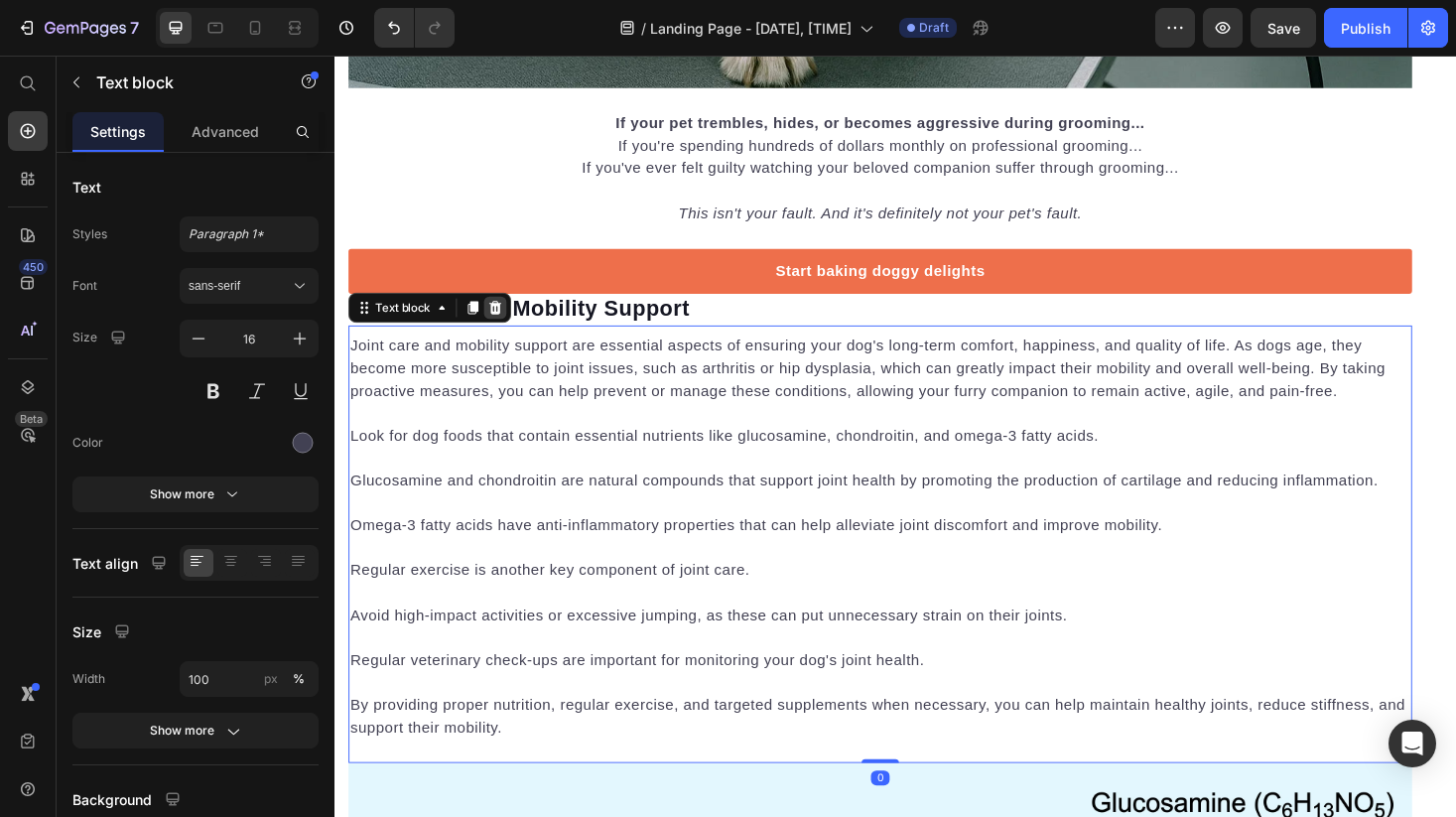 click 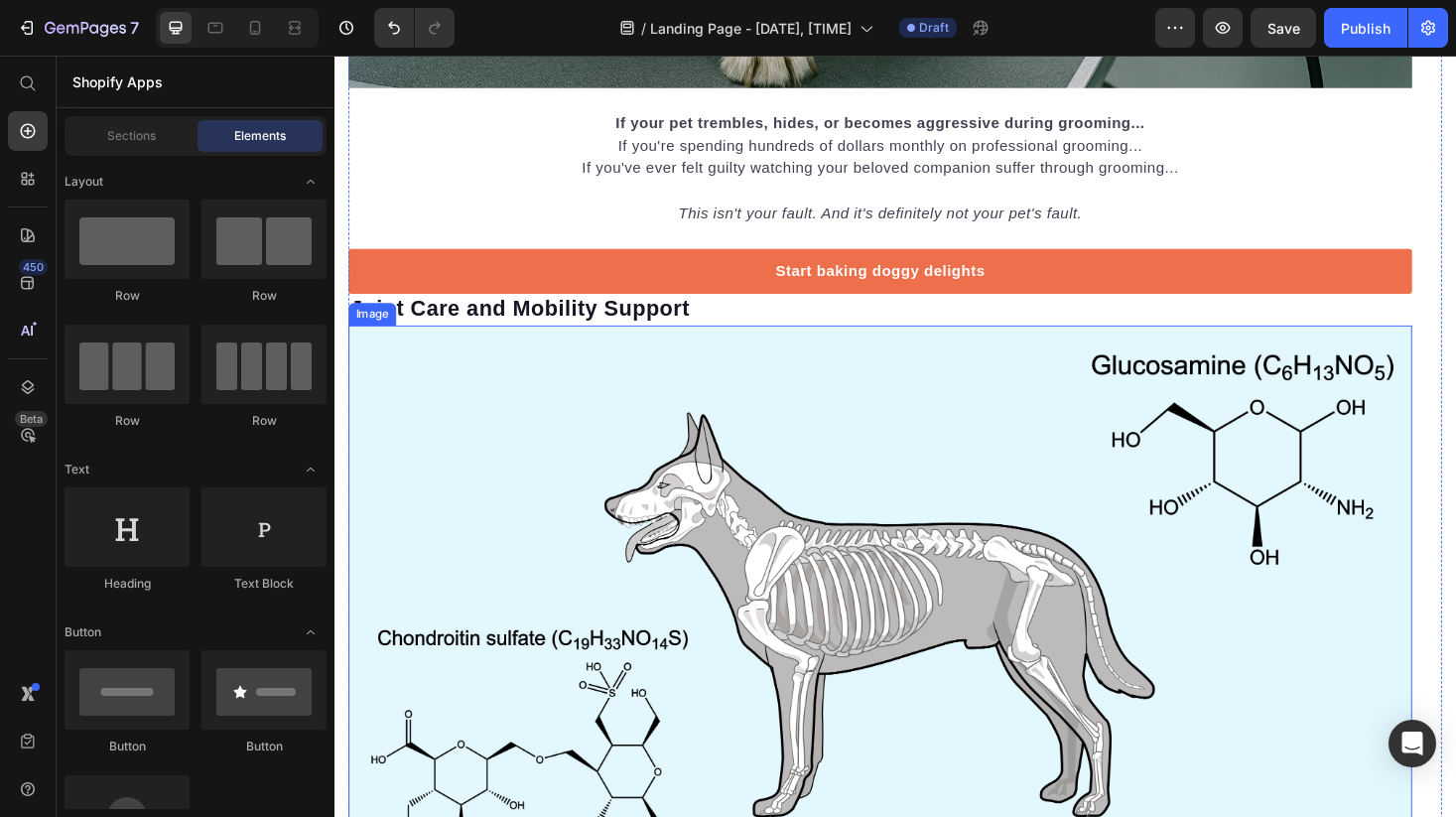 click at bounding box center (914, 660) 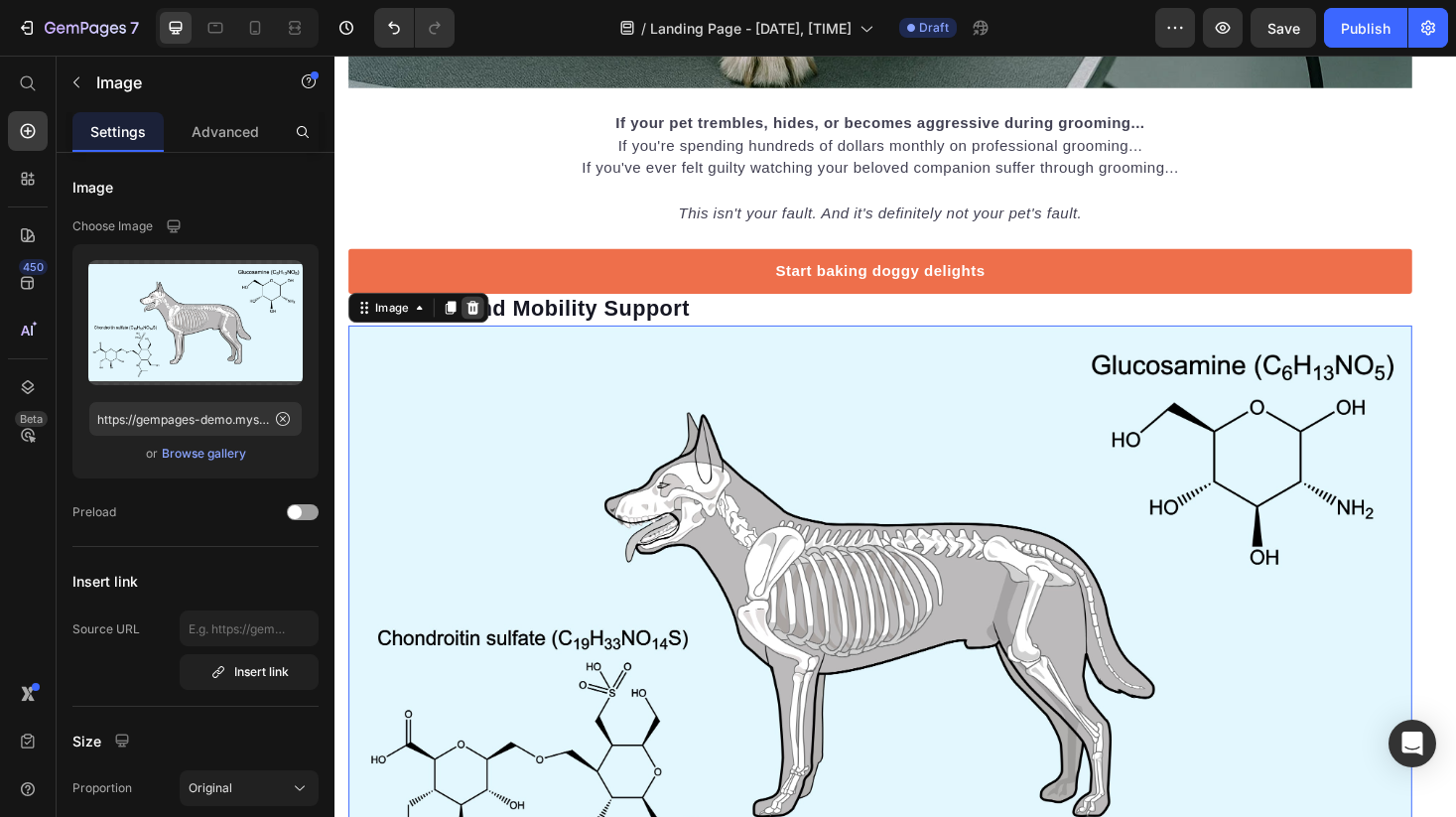 click 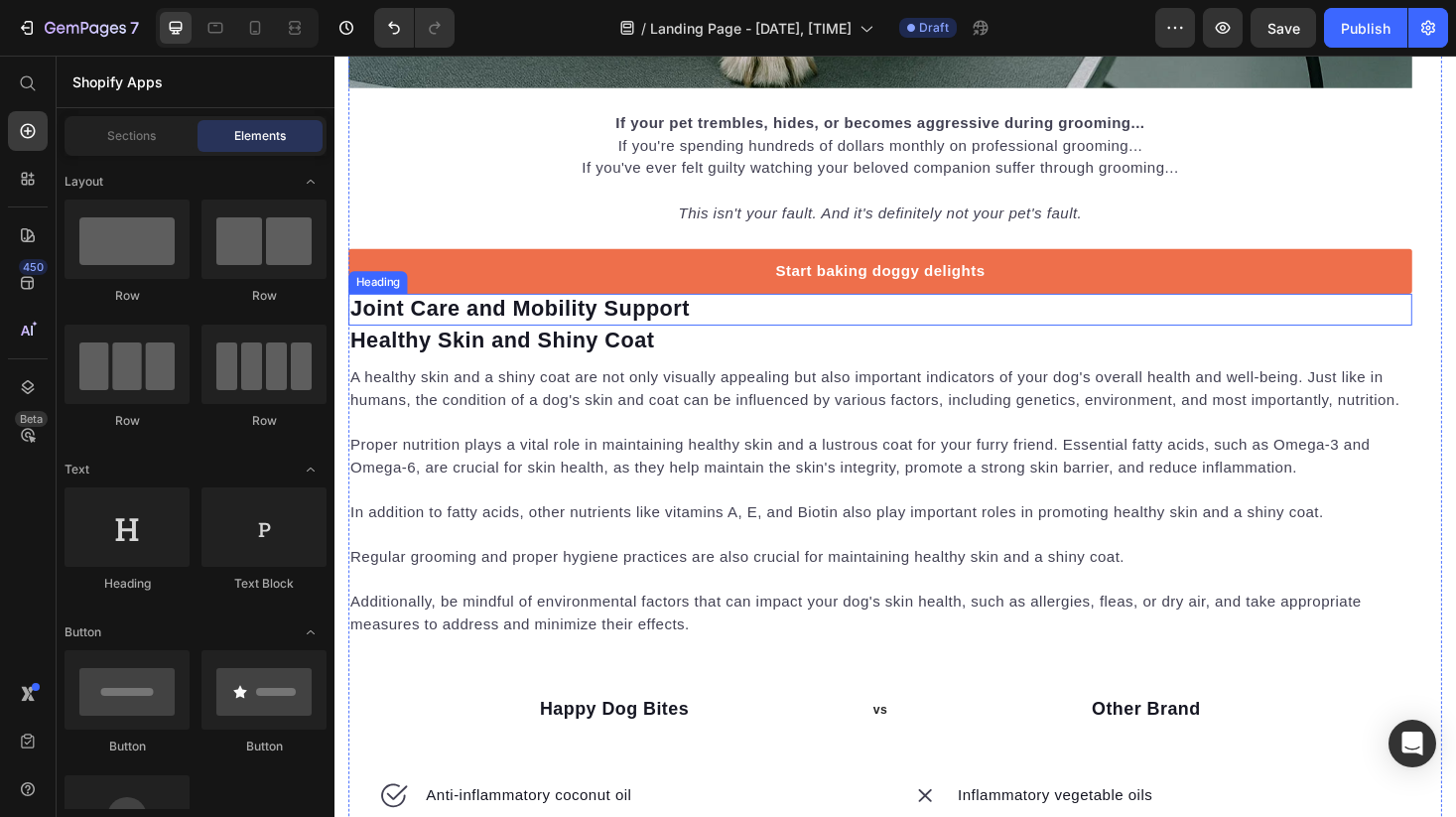 click on "Joint Care and Mobility Support" at bounding box center [914, 326] 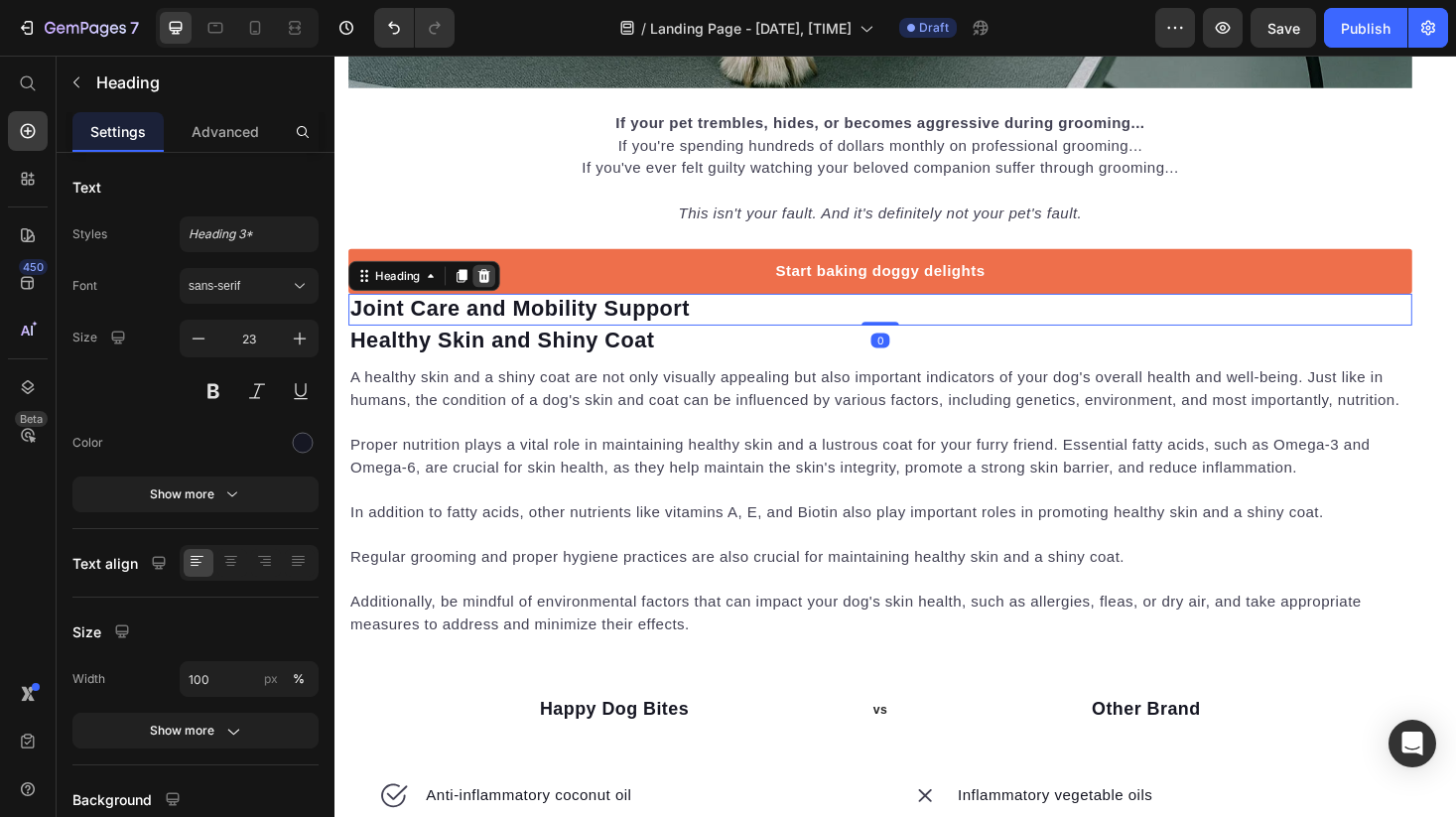 click 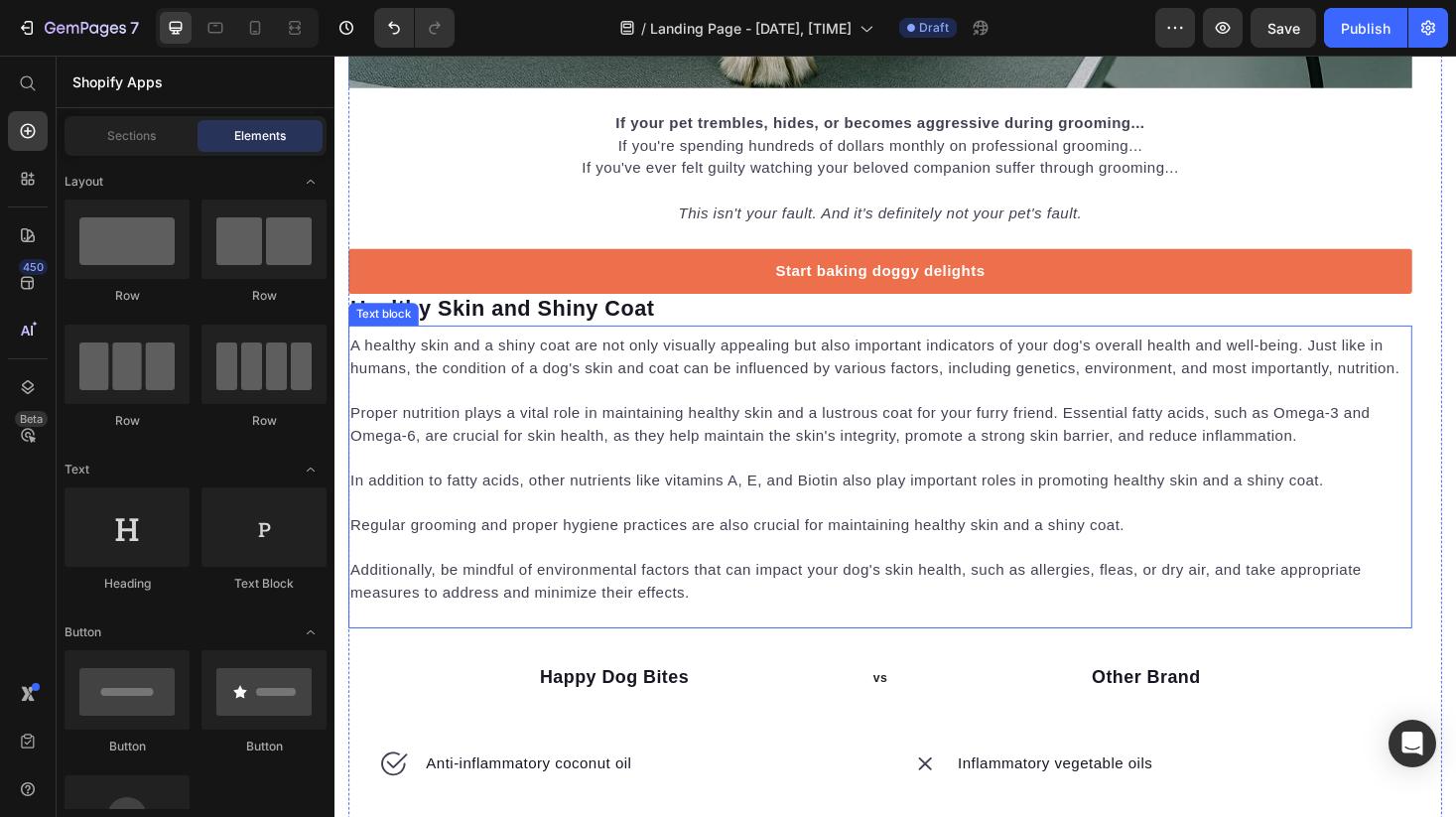 click on "A healthy skin and a shiny coat are not only visually appealing but also important indicators of your dog's overall health and well-being. Just like in humans, the condition of a dog's skin and coat can be influenced by various factors, including genetics, environment, and most importantly, nutrition.   Proper nutrition plays a vital role in maintaining healthy skin and a lustrous coat for your furry friend. Essential fatty acids, such as Omega-3 and Omega-6, are crucial for skin health, as they help maintain the skin's integrity, promote a strong skin barrier, and reduce inflammation.   In addition to fatty acids, other nutrients like vitamins A, E, and Biotin also play important roles in promoting healthy skin and a shiny coat.   Regular grooming and proper hygiene practices are also crucial for maintaining healthy skin and a shiny coat.   Text block" at bounding box center (914, 503) 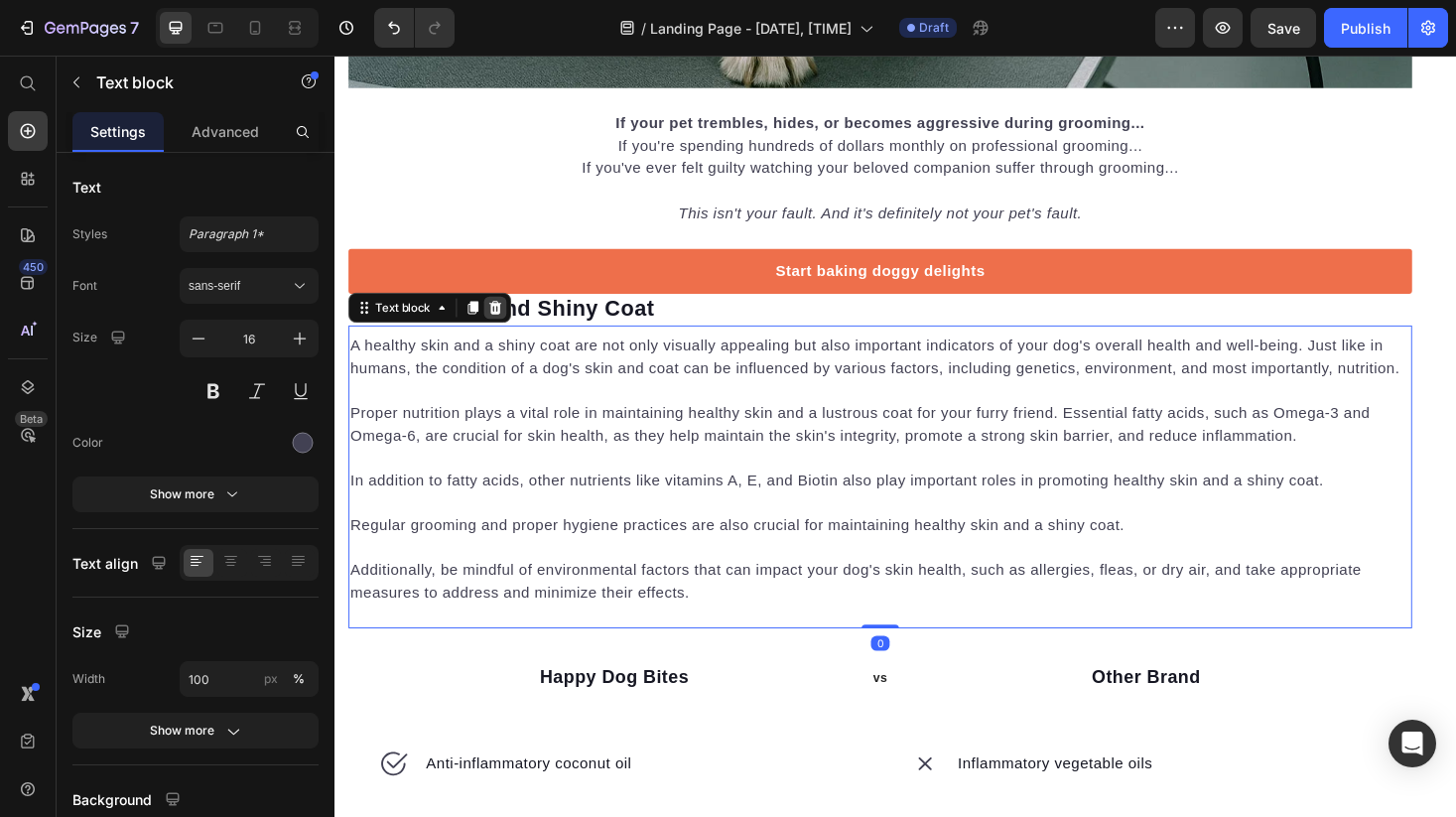 click 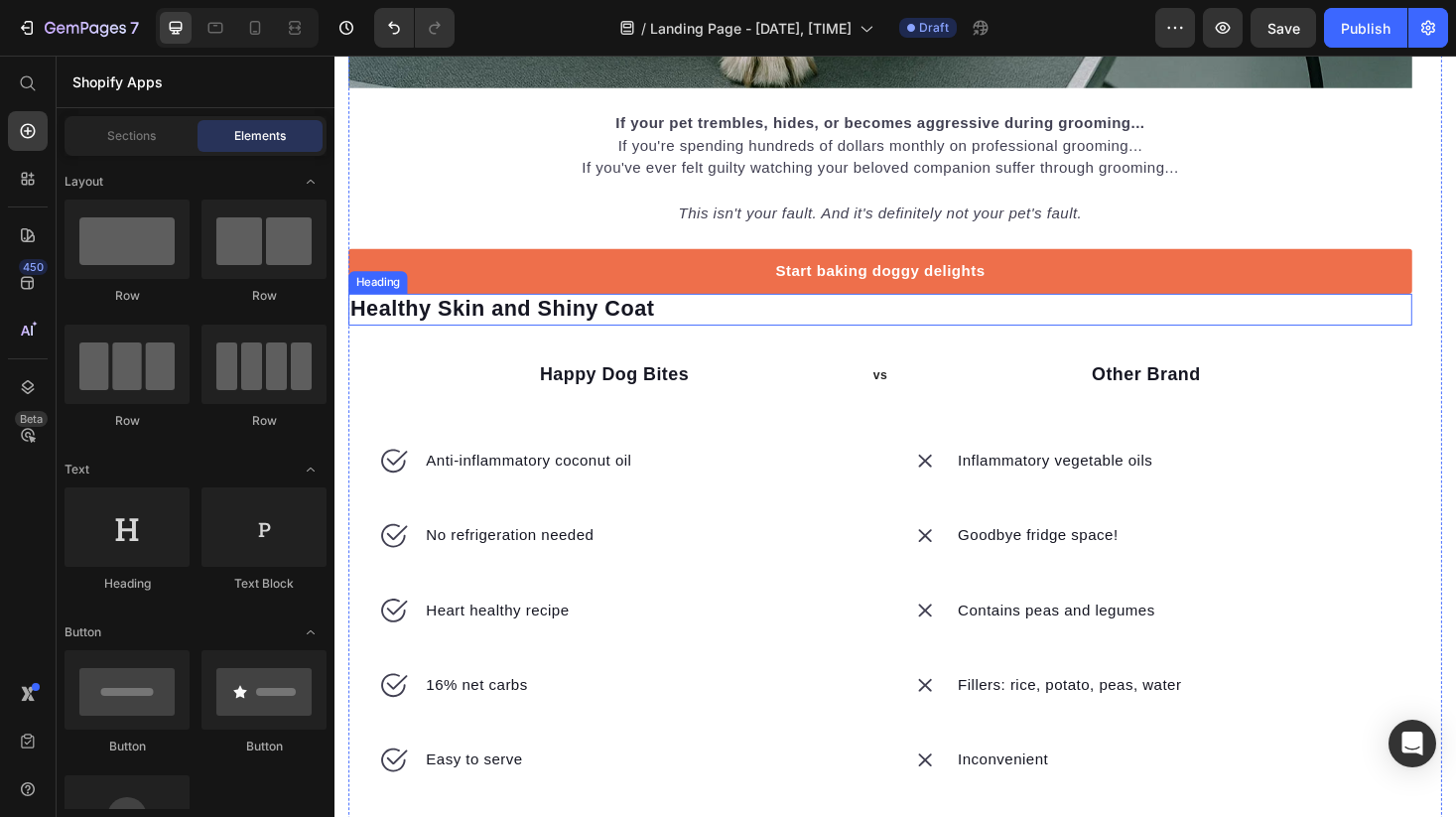 click on "Healthy Skin and Shiny Coat" at bounding box center [914, 326] 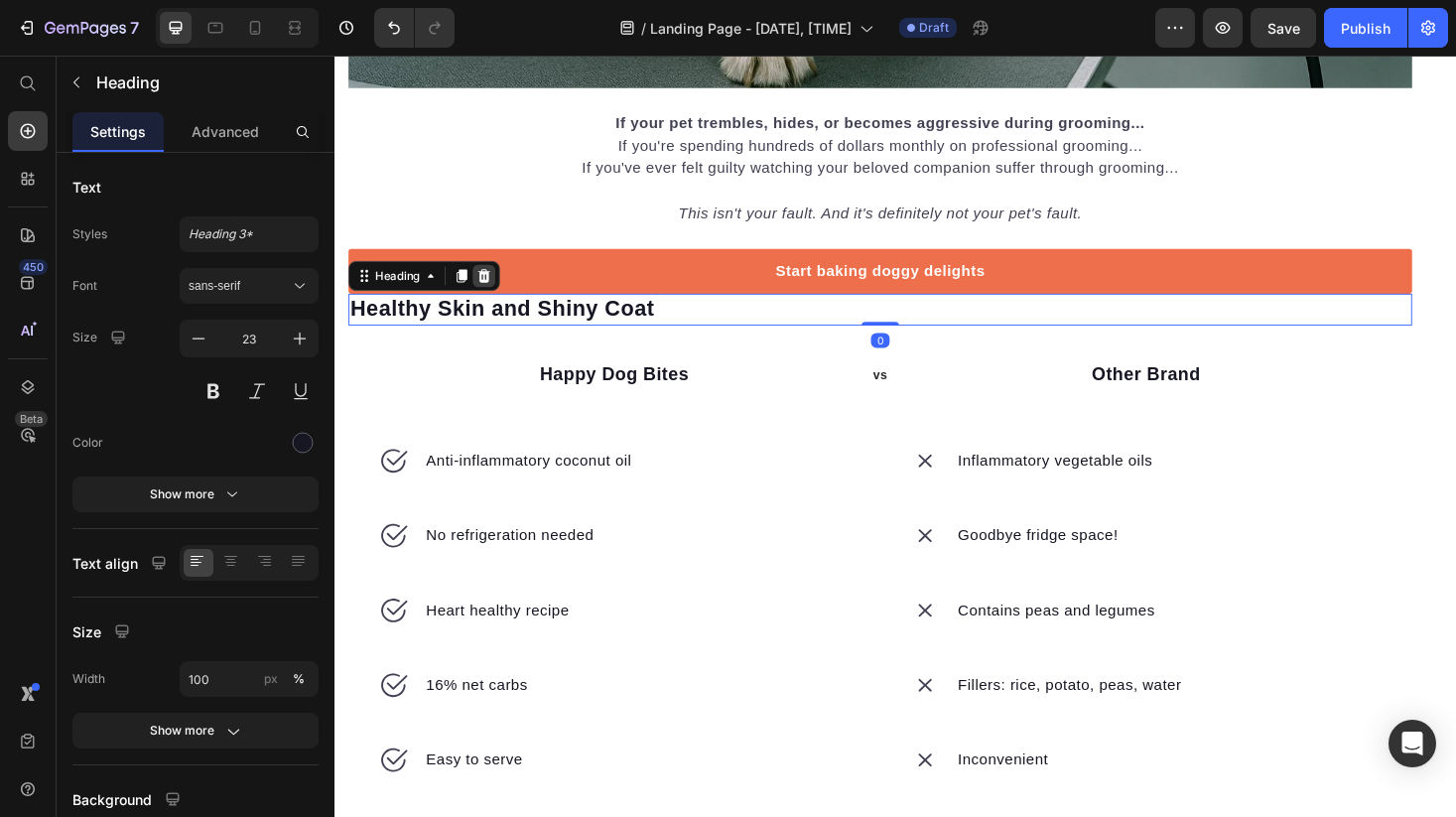 click at bounding box center [493, 290] 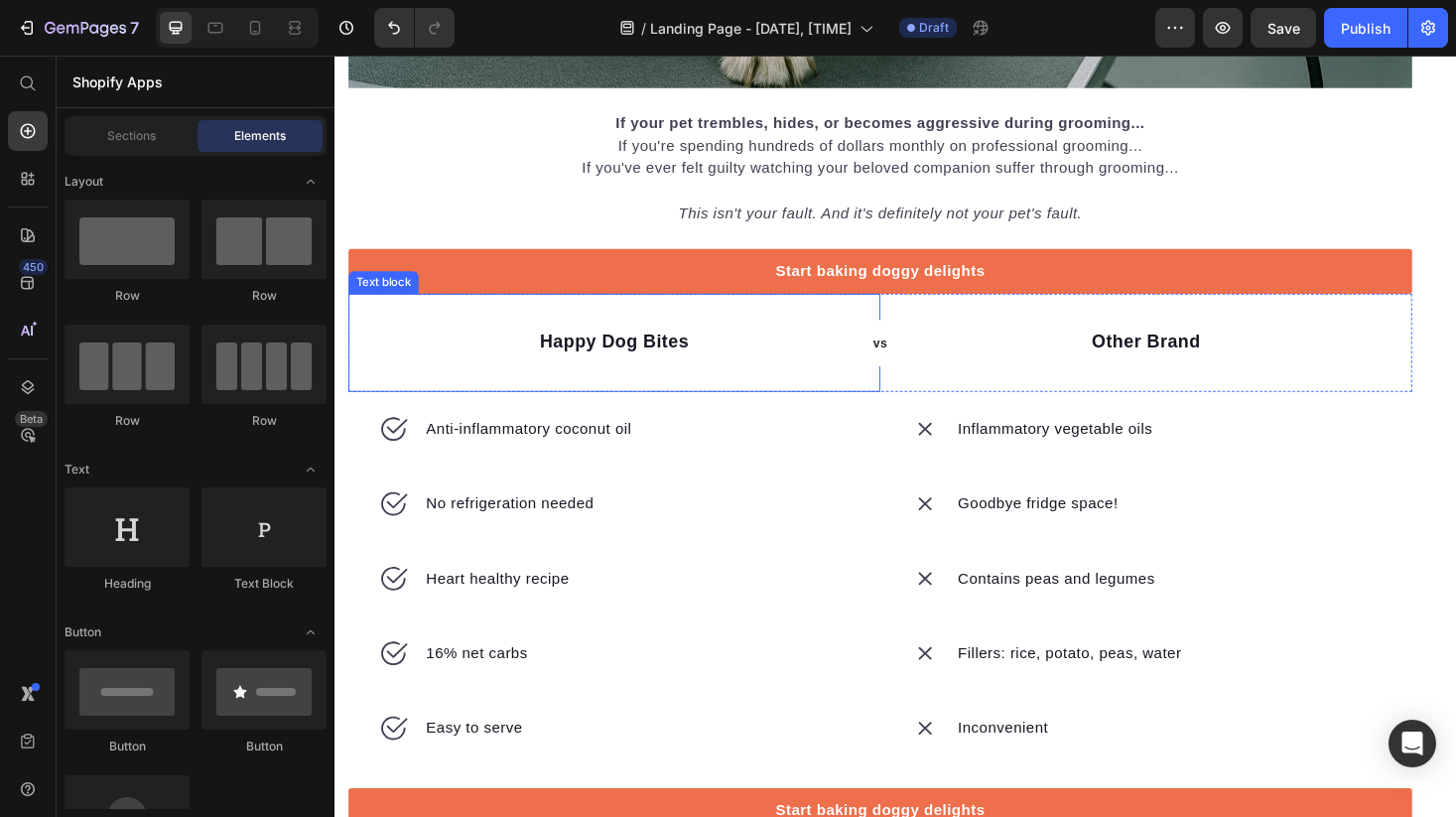 click on "Happy Dog Bites" at bounding box center [631, 360] 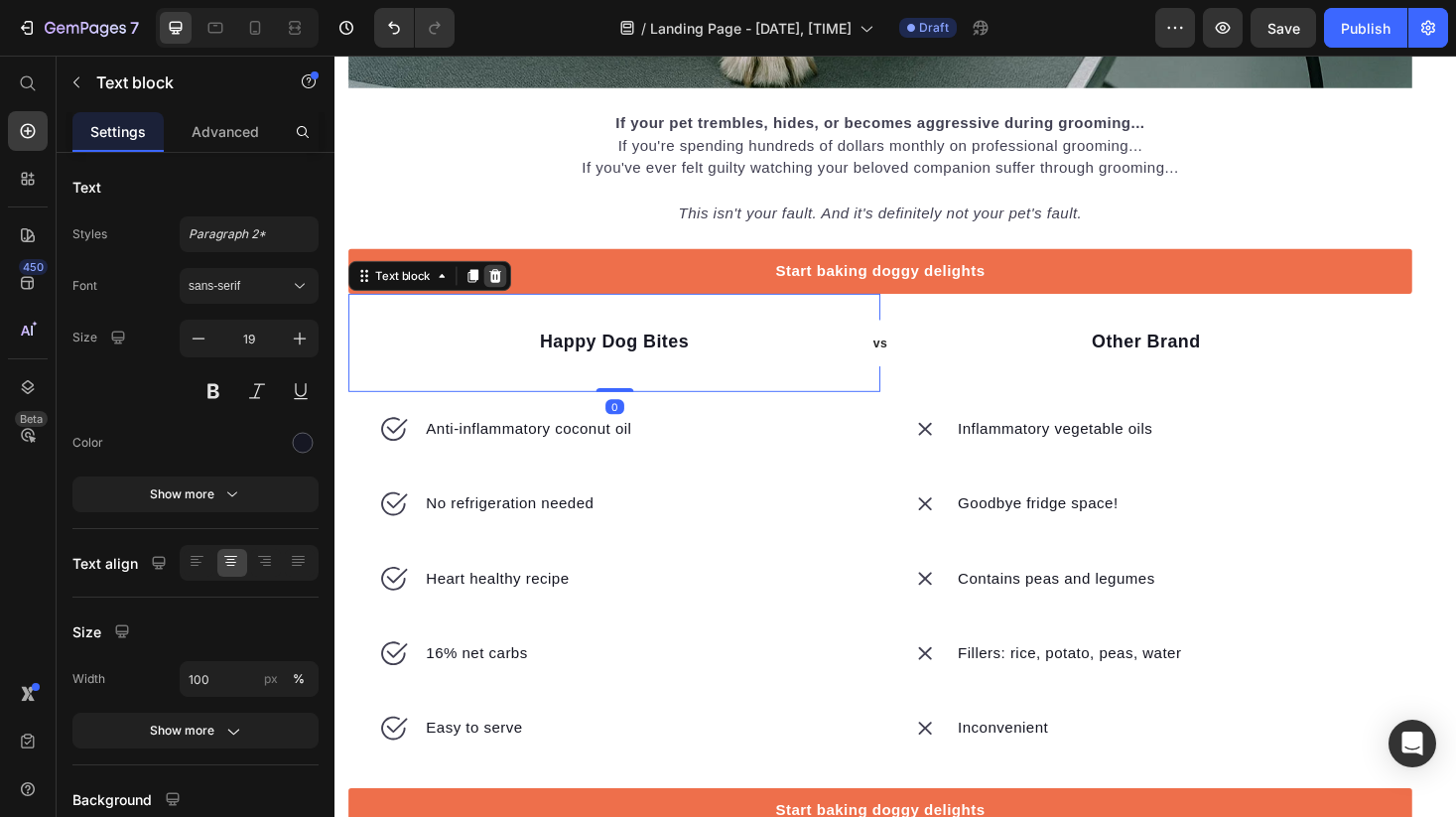 click 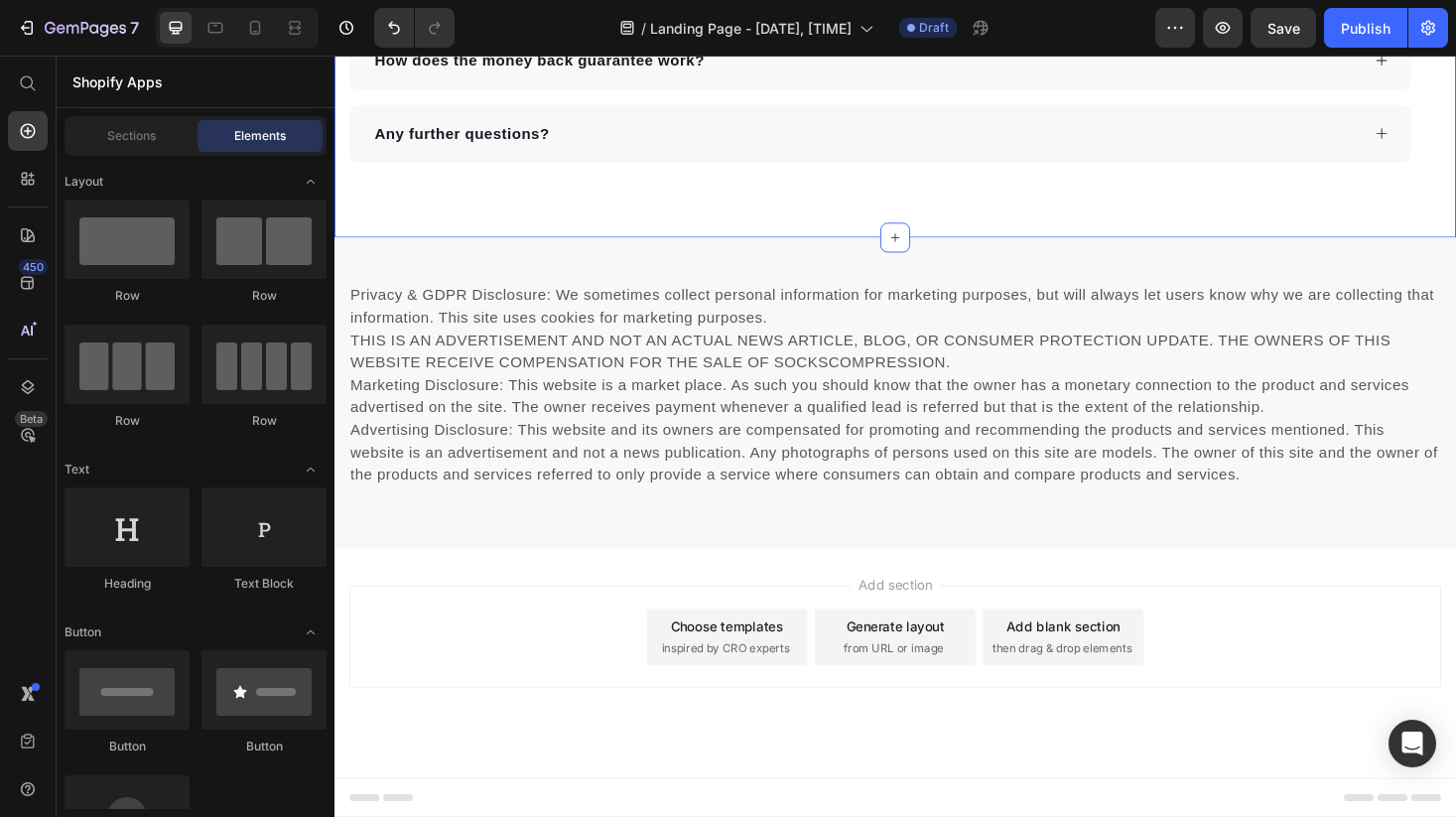 scroll, scrollTop: 3395, scrollLeft: 0, axis: vertical 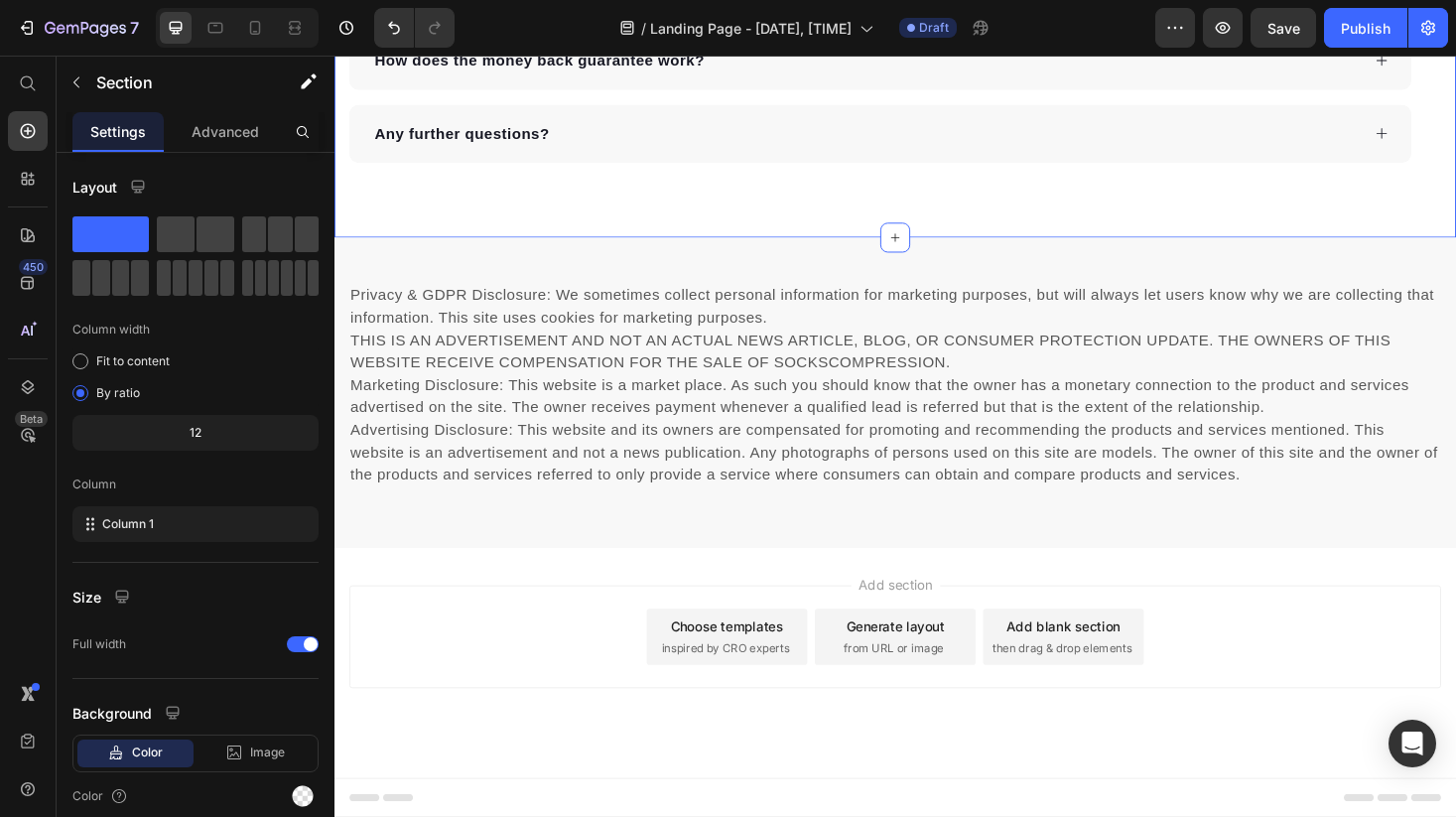 click on "⁠⁠⁠⁠⁠⁠⁠ 5 Hidden Reasons Your Pet Hates Grooming Heading ⁠⁠⁠⁠⁠⁠⁠ (And Why It's Costing You $[PRICE]+ Per Year) Heading ⁠⁠⁠⁠⁠⁠⁠ What every pet owner needs to know about the grooming industry's dirty little secrets Heading Image If your pet trembles, hides, or becomes aggressive during grooming... If you're spending hundreds of dollars monthly on professional grooming... If you've ever felt guilty watching your beloved companion suffer through grooming... This isn't your fault. And it's definitely not your pet's fault. Text block Start baking doggy delights Button vs Text block Row Other Brand Text block Row
Anti-inflammatory coconut oil Item list
Inflammatory vegetable oils Item list Row
No refrigeration needed Item list
Goodbye fridge space! Item list Row
Heart healthy recipe Item list
Contains peas and legumes Item list Row
16% net carbs Item list
Fillers: rice, potato, peas, water Item list Row
Easy to serve Item list" at bounding box center [930, -1407] 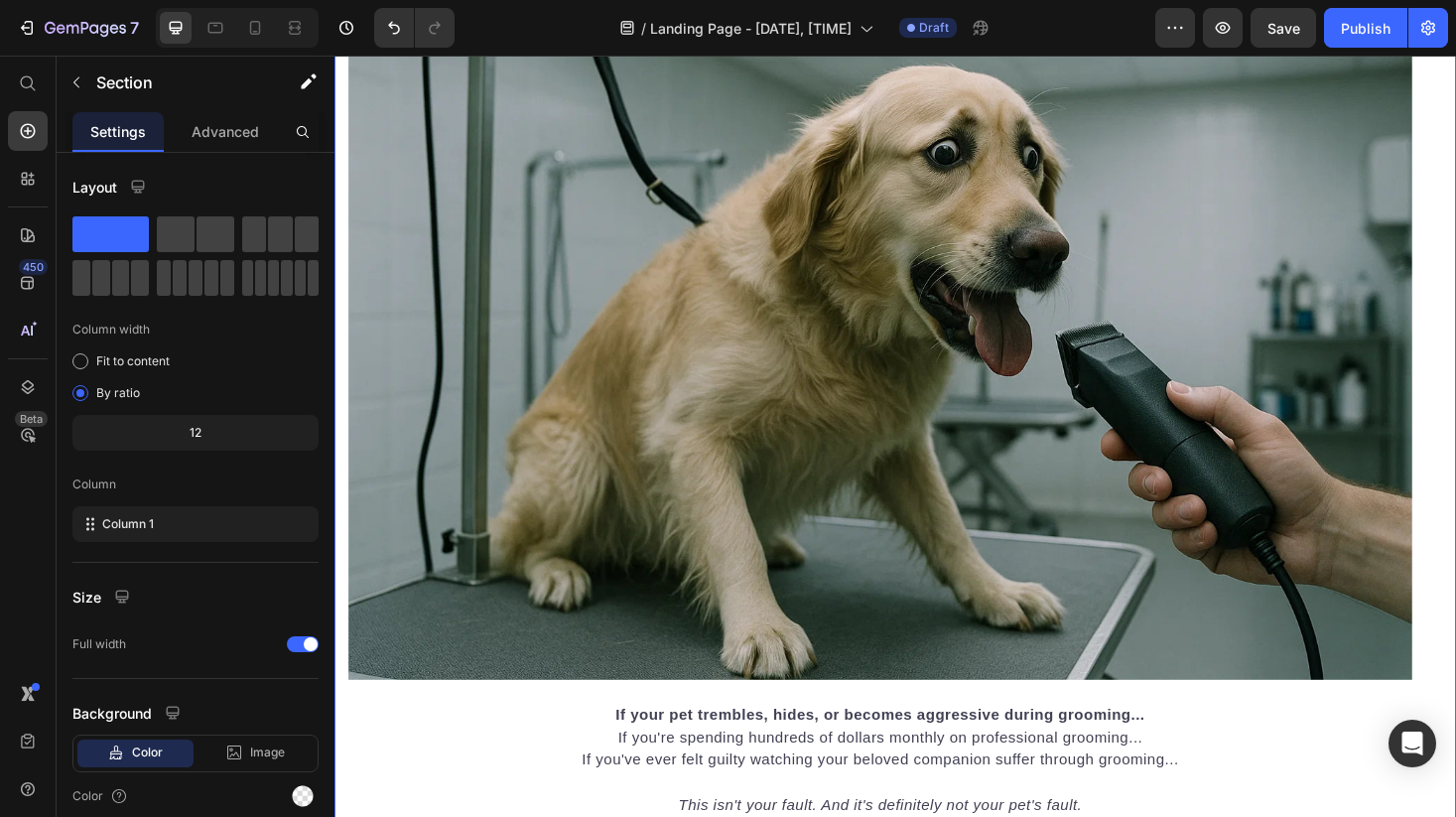 scroll, scrollTop: 465, scrollLeft: 0, axis: vertical 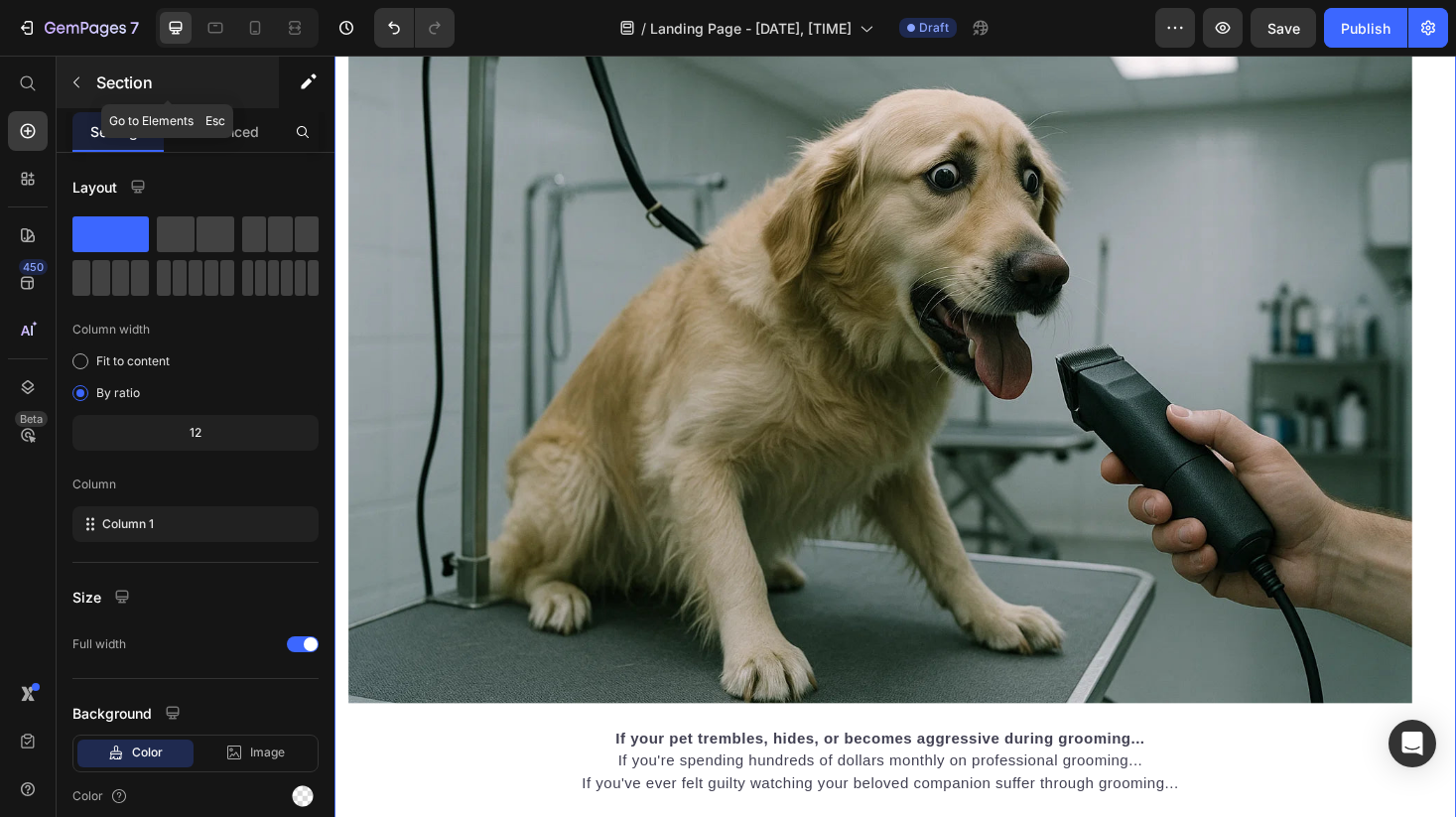 click 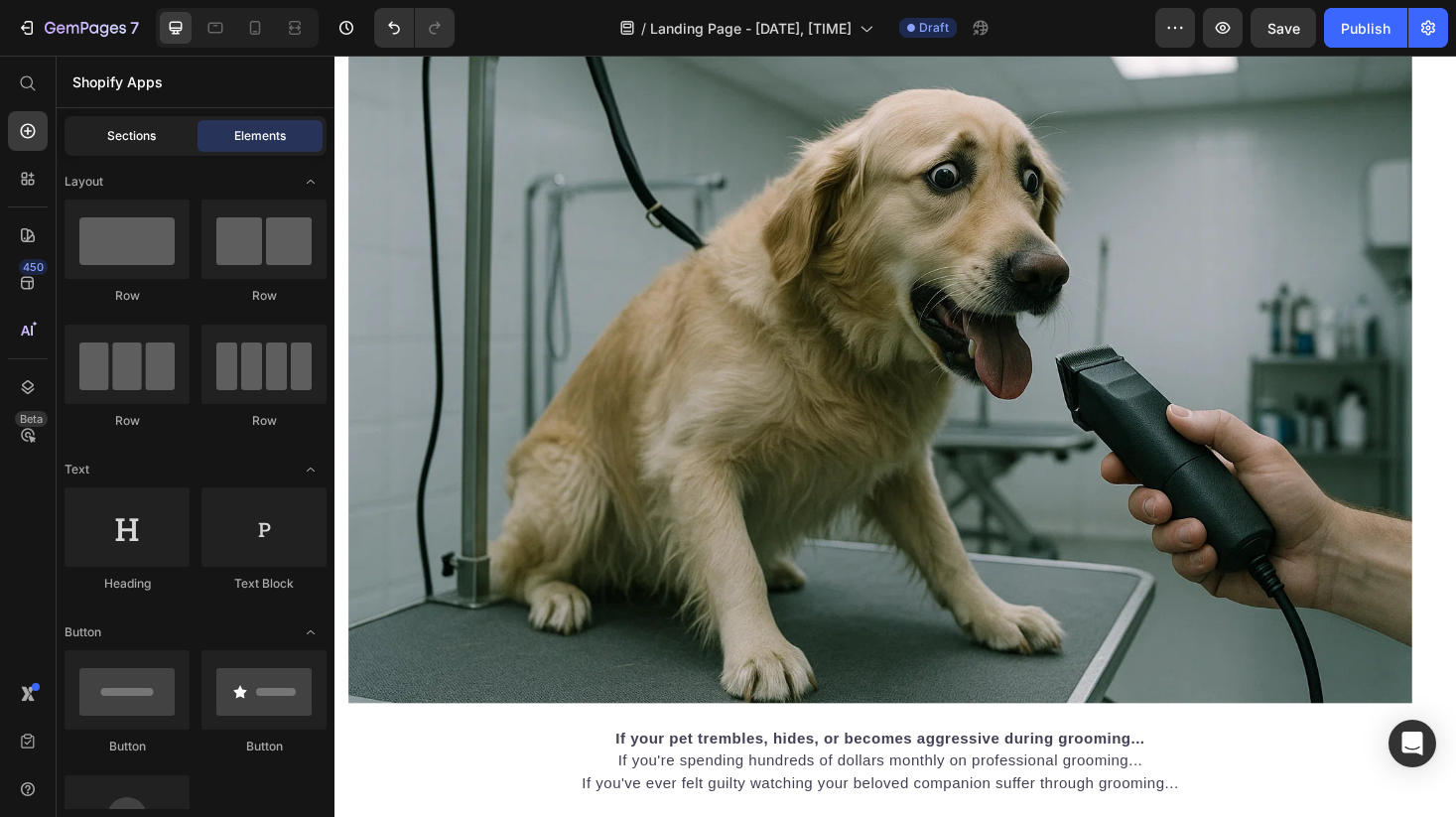 click on "Sections" at bounding box center (131, 136) 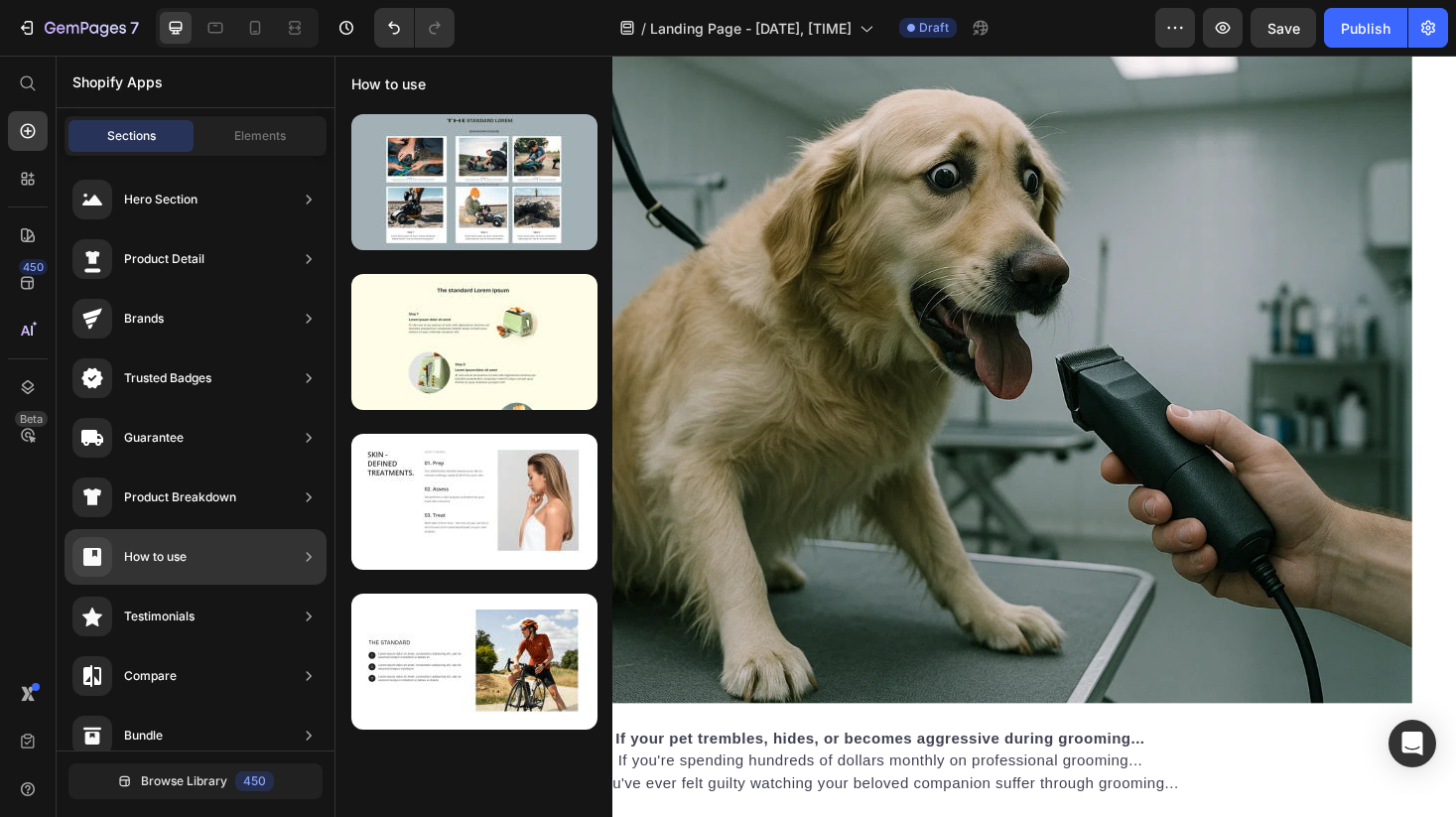 scroll, scrollTop: 0, scrollLeft: 0, axis: both 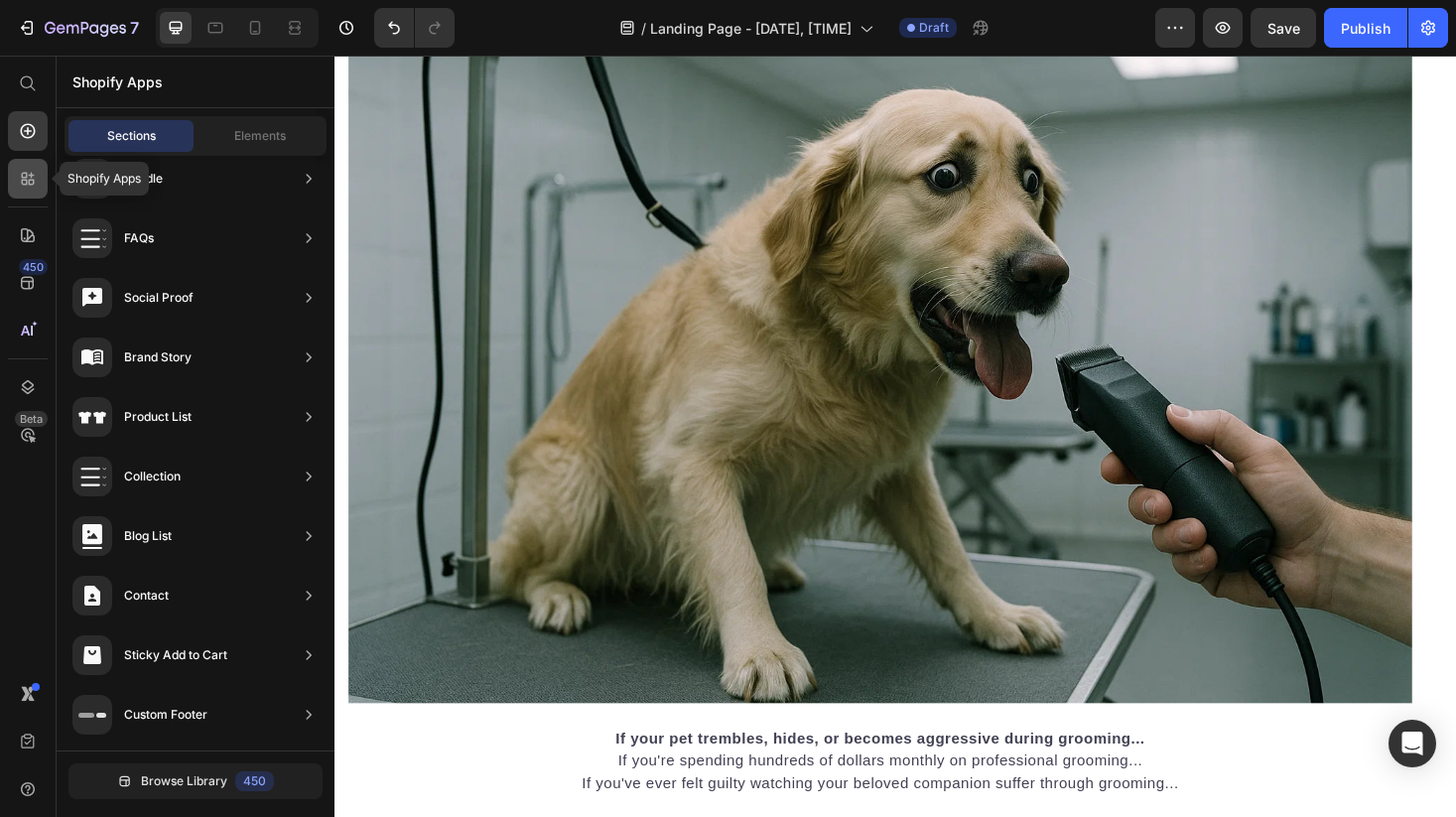 click 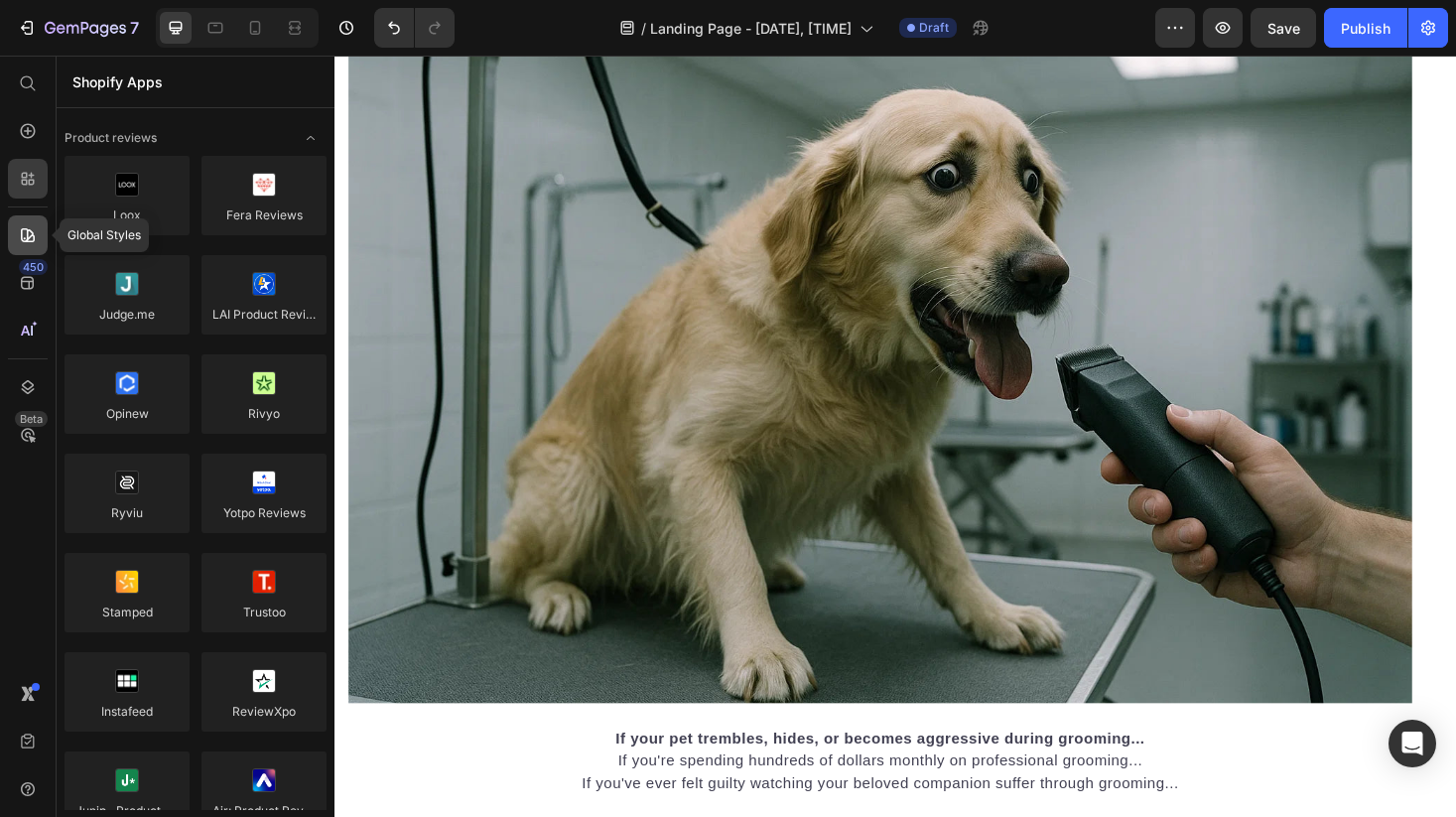 click 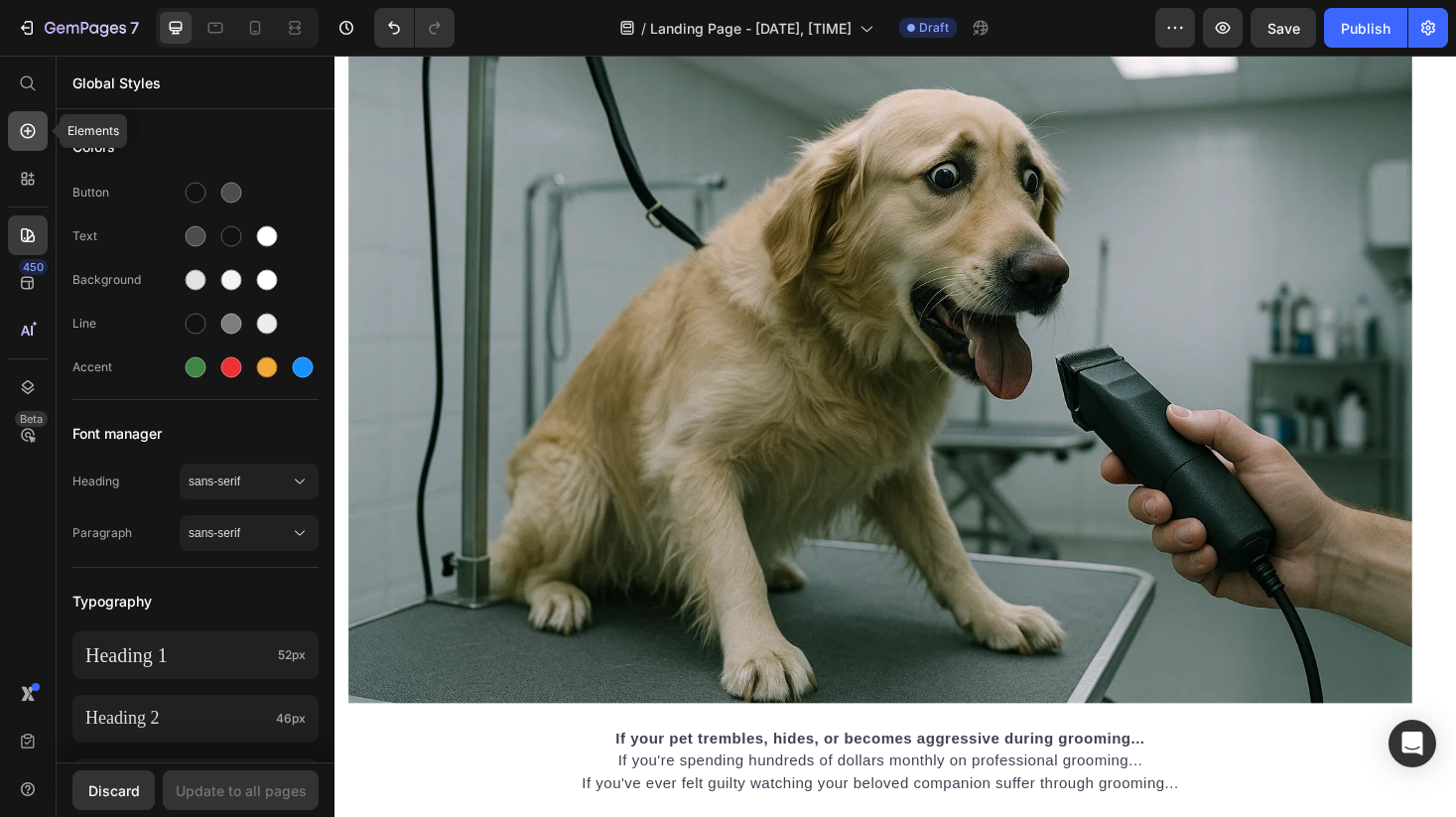 click 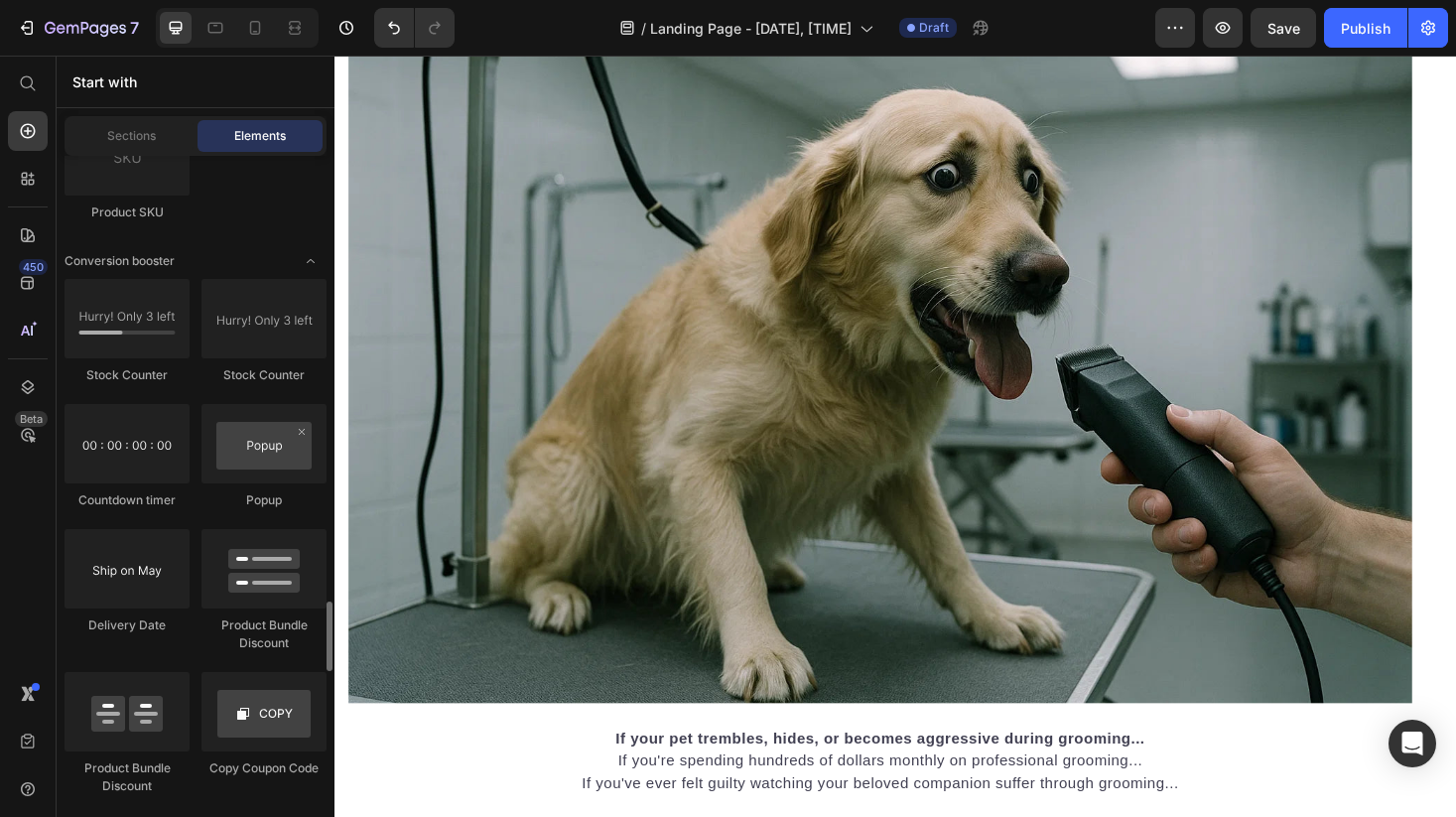 scroll, scrollTop: 4120, scrollLeft: 0, axis: vertical 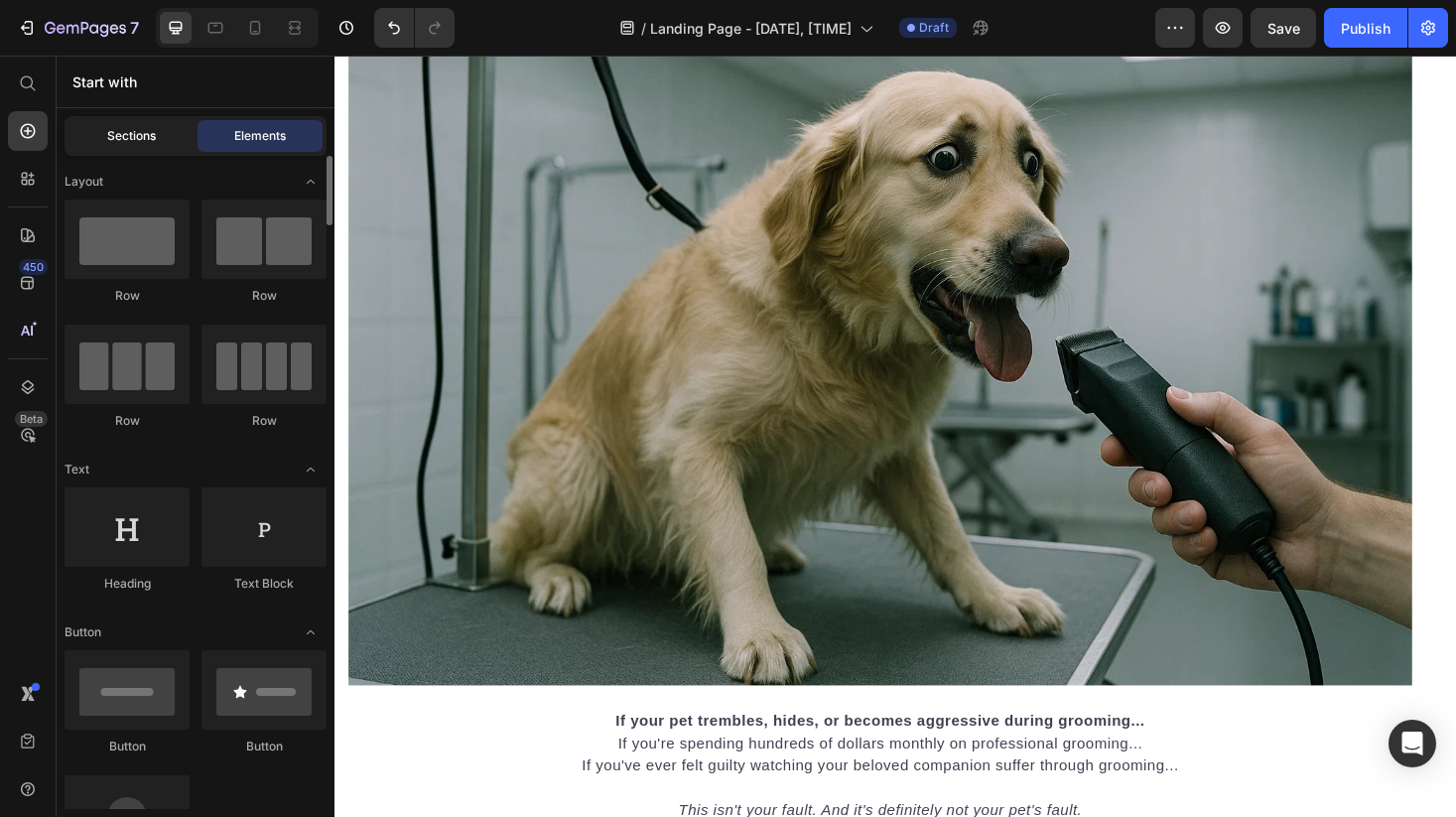 click on "Sections" at bounding box center [131, 136] 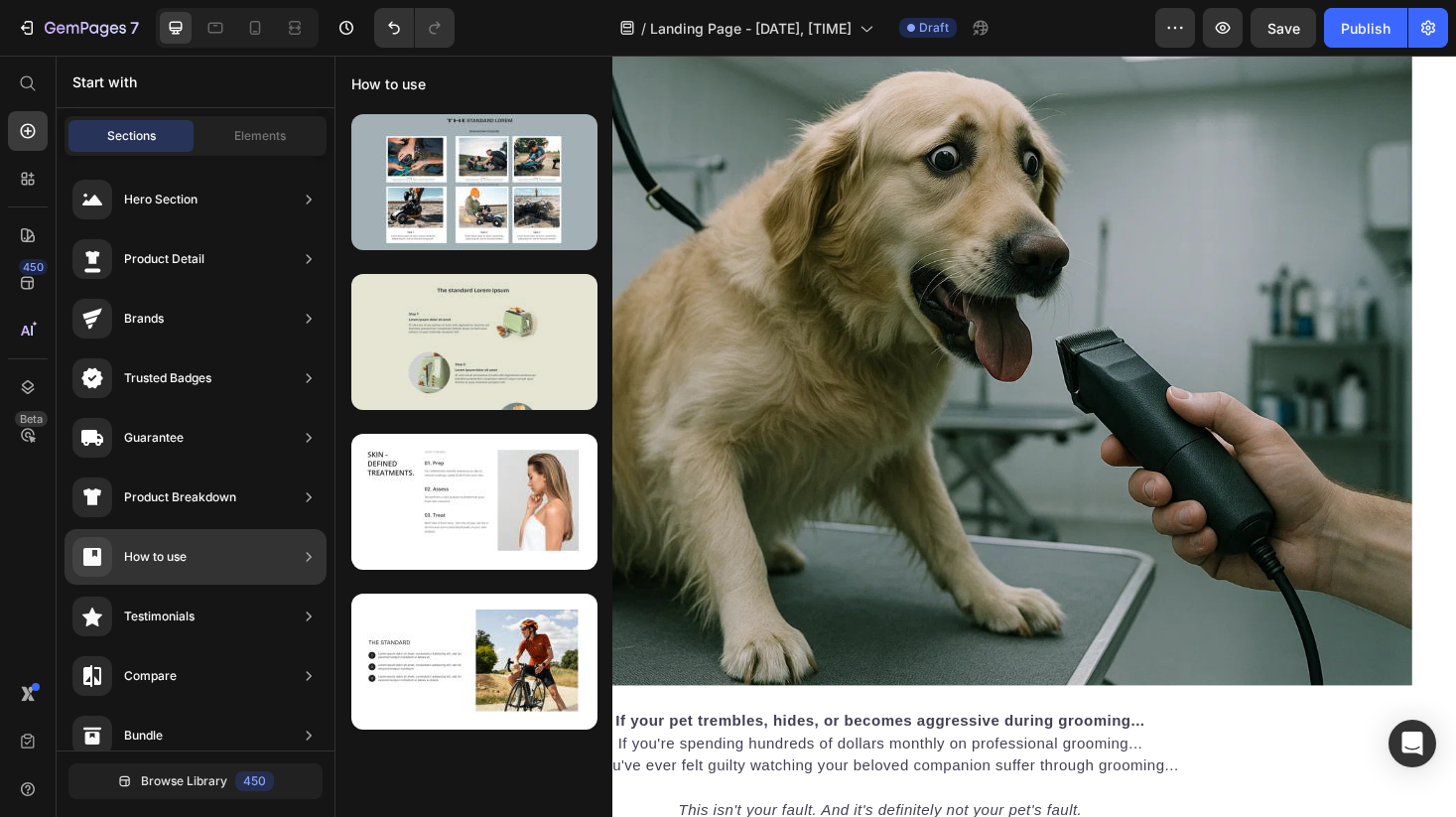 click at bounding box center [474, 341] 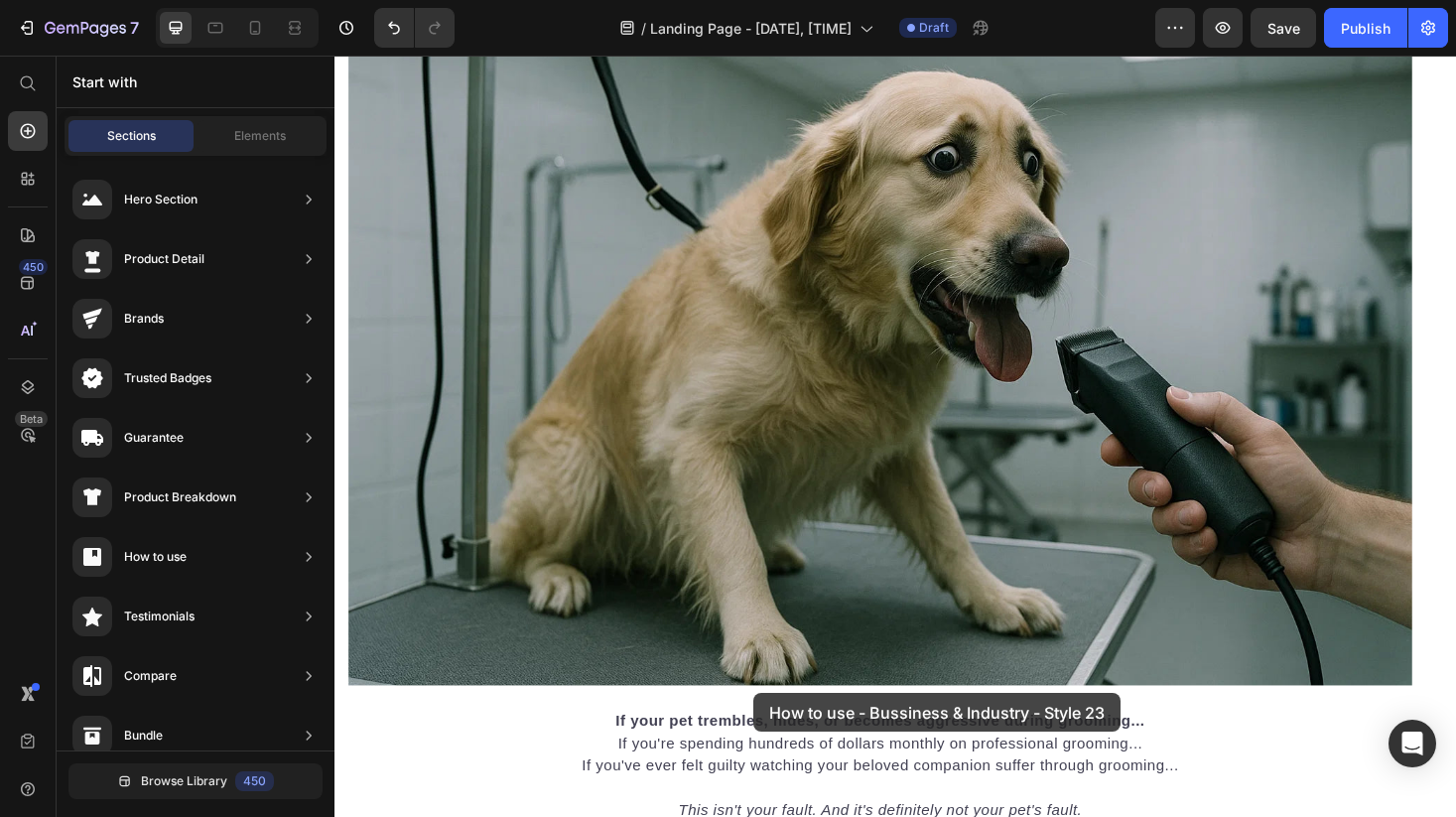 drag, startPoint x: 814, startPoint y: 425, endPoint x: 779, endPoint y: 733, distance: 309.98226 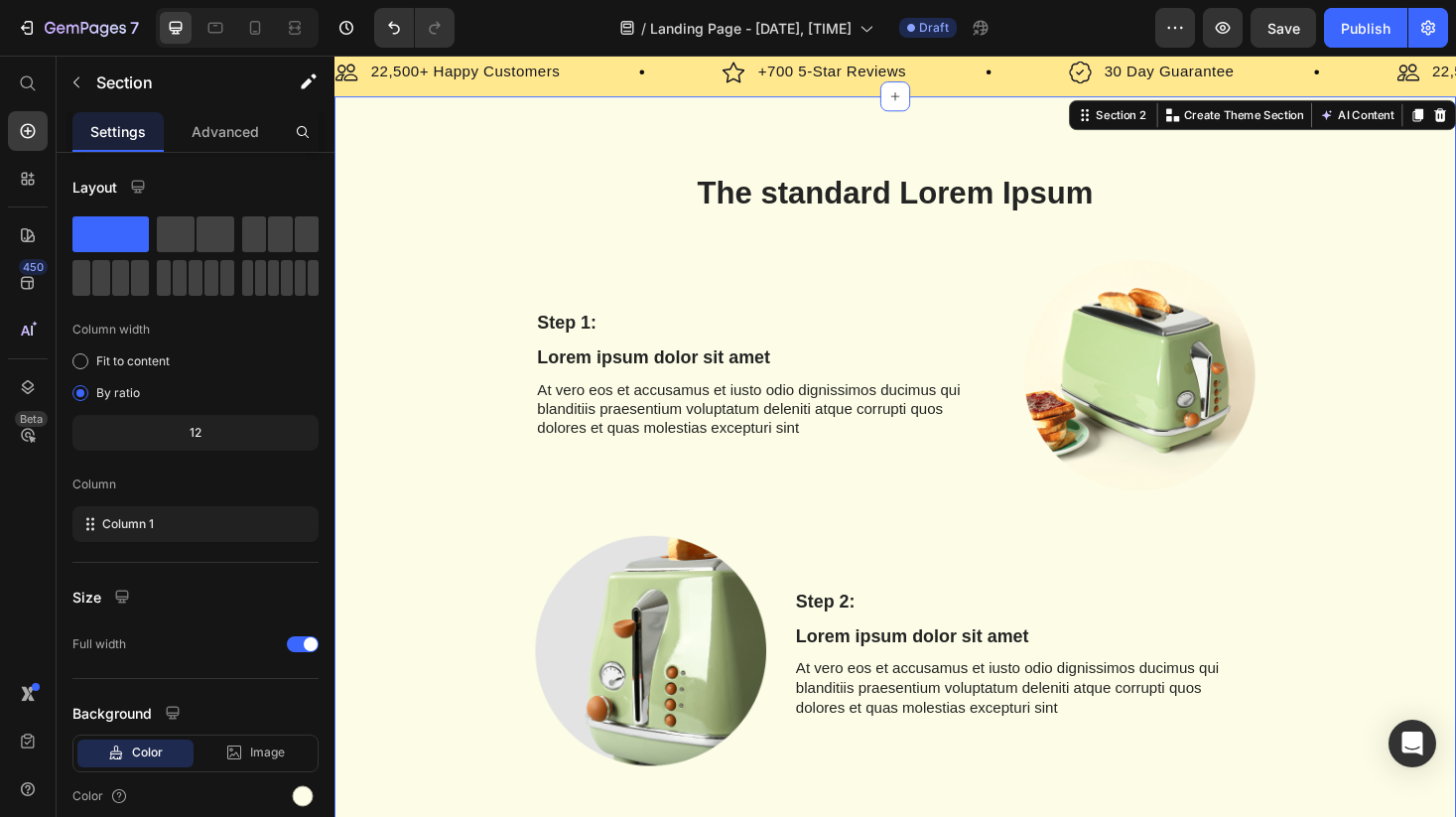 scroll, scrollTop: 60, scrollLeft: 0, axis: vertical 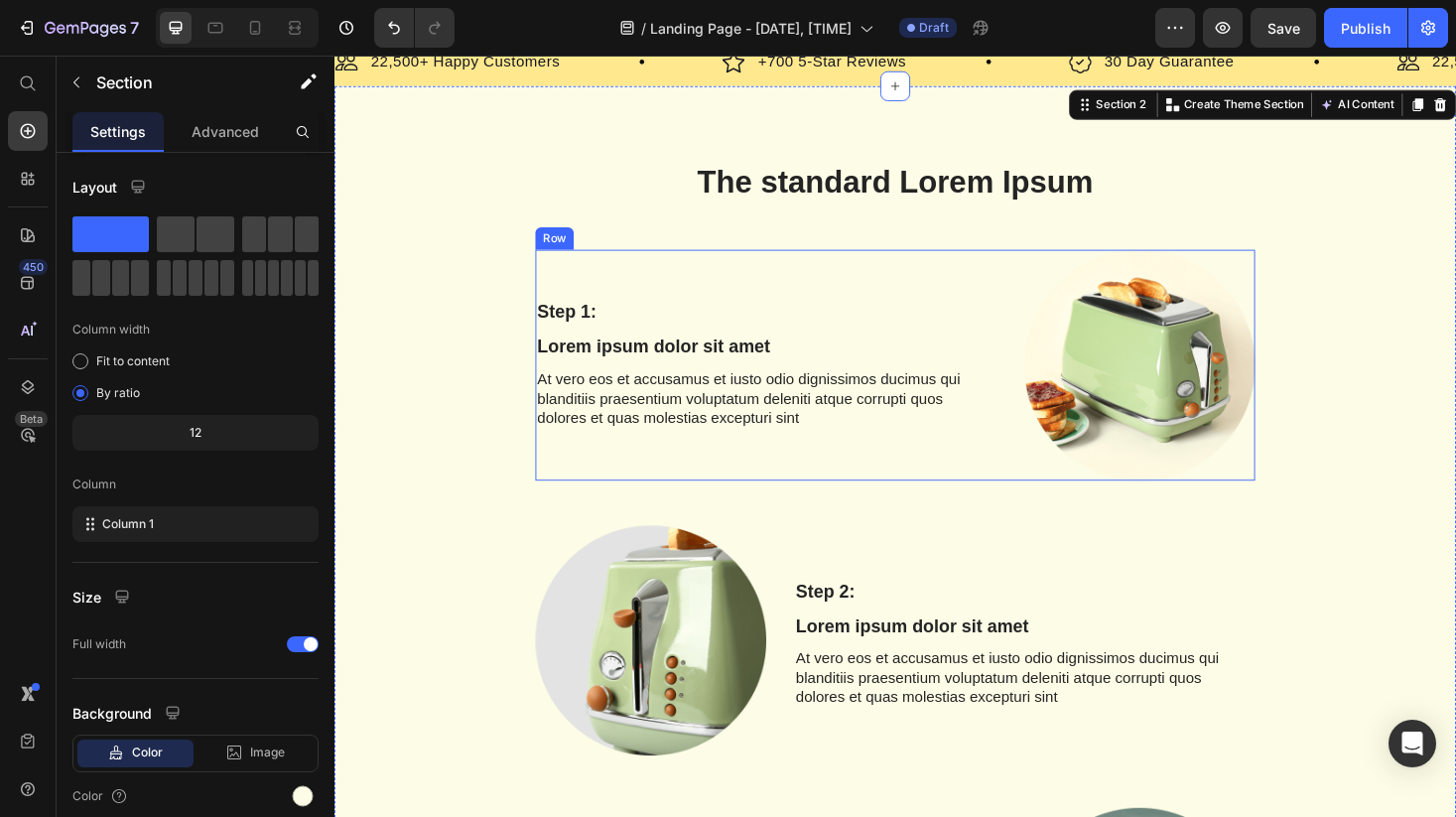 click on "Step 1: Text Block Lorem ipsum dolor sit amet Text Block At vero eos et accusamus et iusto odio dignissimos ducimus qui blanditiis praesentium voluptatum deleniti atque corrupti quos dolores et quas molestias excepturi sint Text Block" at bounding box center (792, 384) 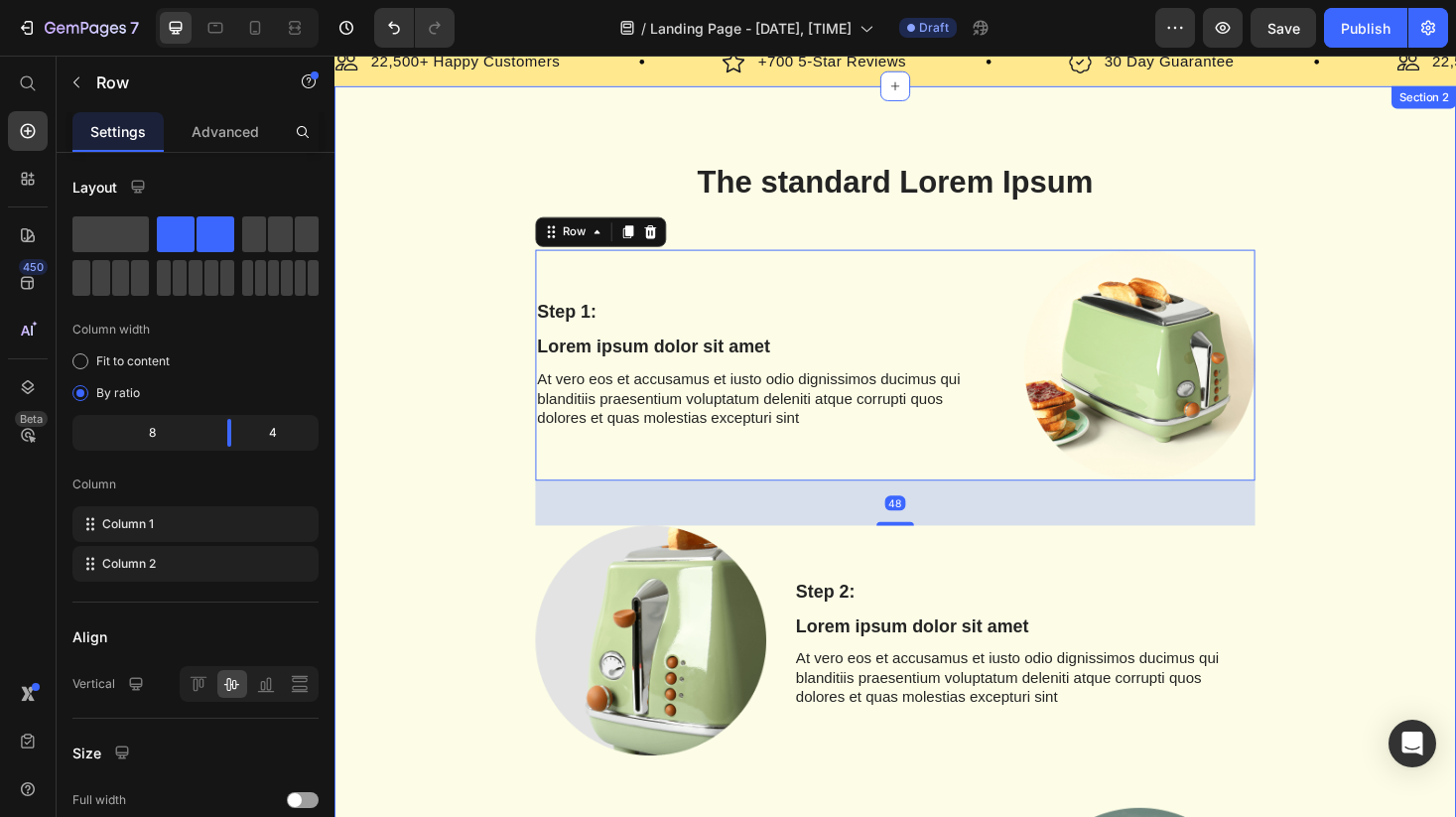 scroll, scrollTop: 18, scrollLeft: 0, axis: vertical 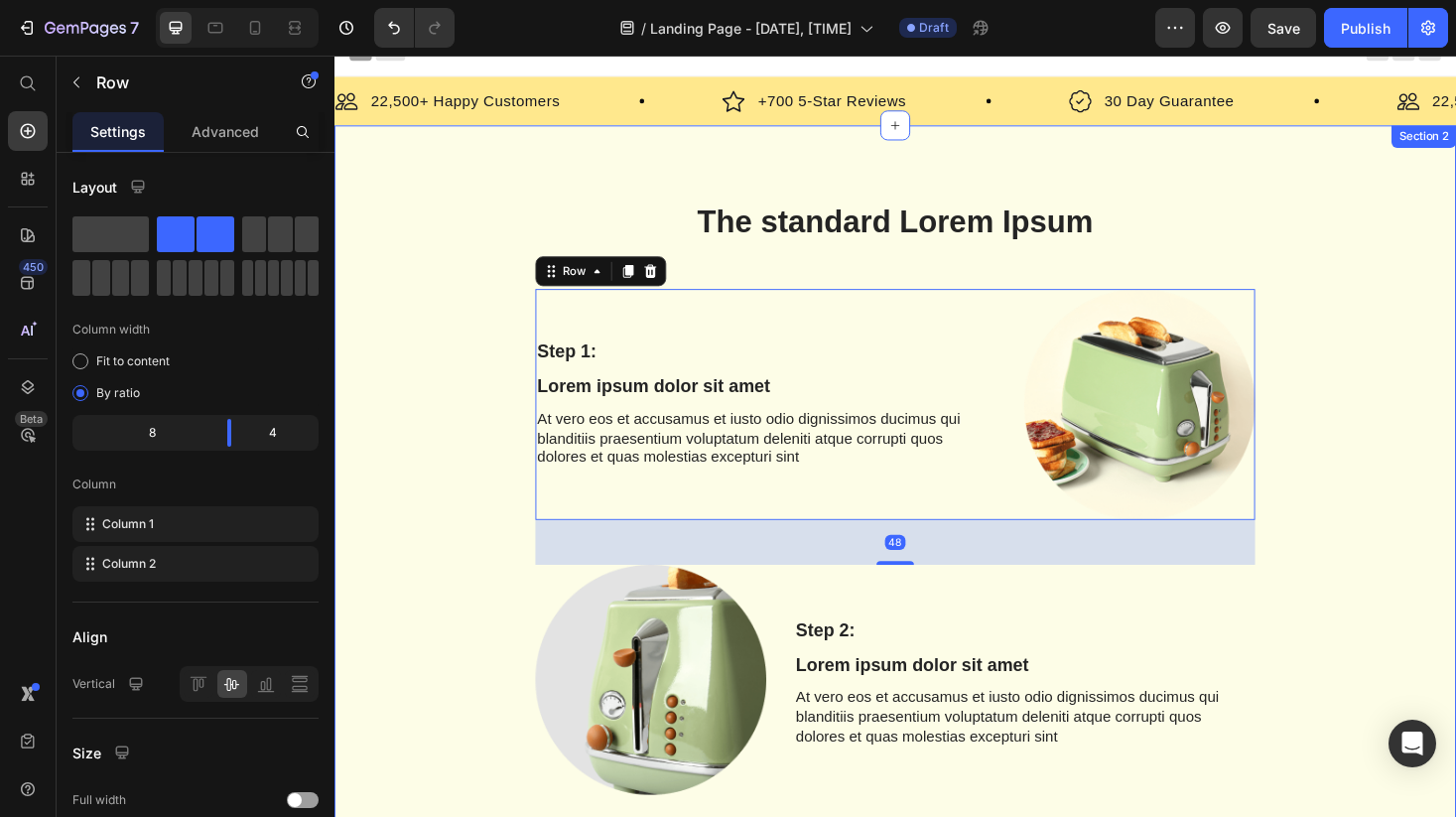click on "The standard Lorem Ipsum Heading Row Step 1: Text Block Lorem ipsum dolor sit amet Text Block At vero eos et accusamus et iusto odio dignissimos ducimus qui blanditiis praesentium voluptatum deleniti atque corrupti quos dolores et quas molestias excepturi sint Text Block Image Row 48 Image Step 2: Text Block Lorem ipsum dolor sit amet Text Block At vero eos et accusamus et iusto odio dignissimos ducimus qui blanditiis praesentium voluptatum deleniti atque corrupti quos dolores et quas molestias excepturi sint Text Block Row Step 3: Text Block Lorem ipsum dolor sit amet Text Block At vero eos et accusamus et iusto odio dignissimos ducimus qui blanditiis praesentium voluptatum deleniti atque corrupti quos dolores et quas molestias excepturi sint Text Block Image Row Image Step 4: Text Block Lorem ipsum dolor sit amet Text Block At vero eos et accusamus et iusto odio dignissimos ducimus qui blanditiis praesentium voluptatum deleniti atque corrupti quos dolores et quas molestias excepturi sint Text Block Row" at bounding box center [930, 946] 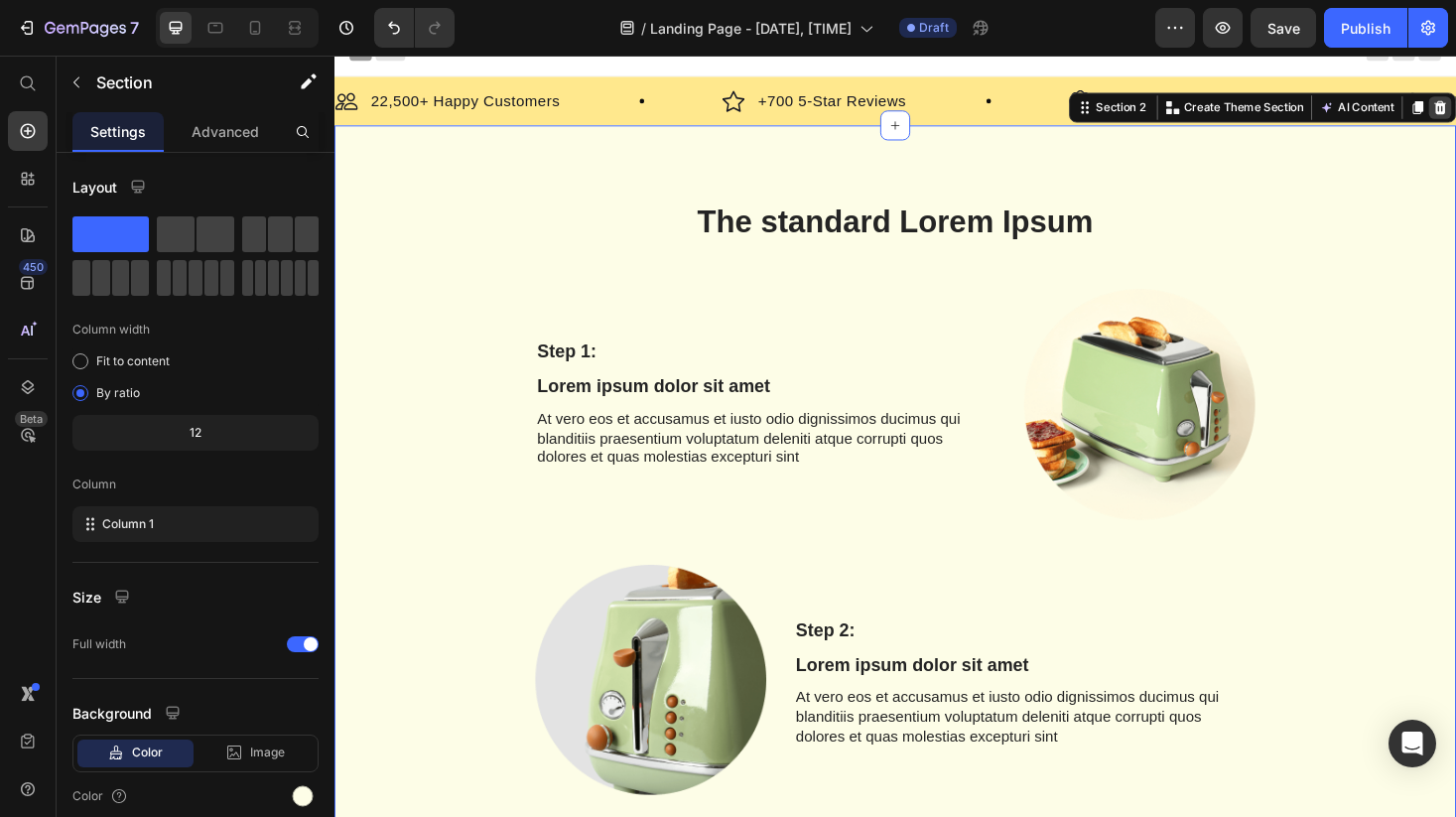 click 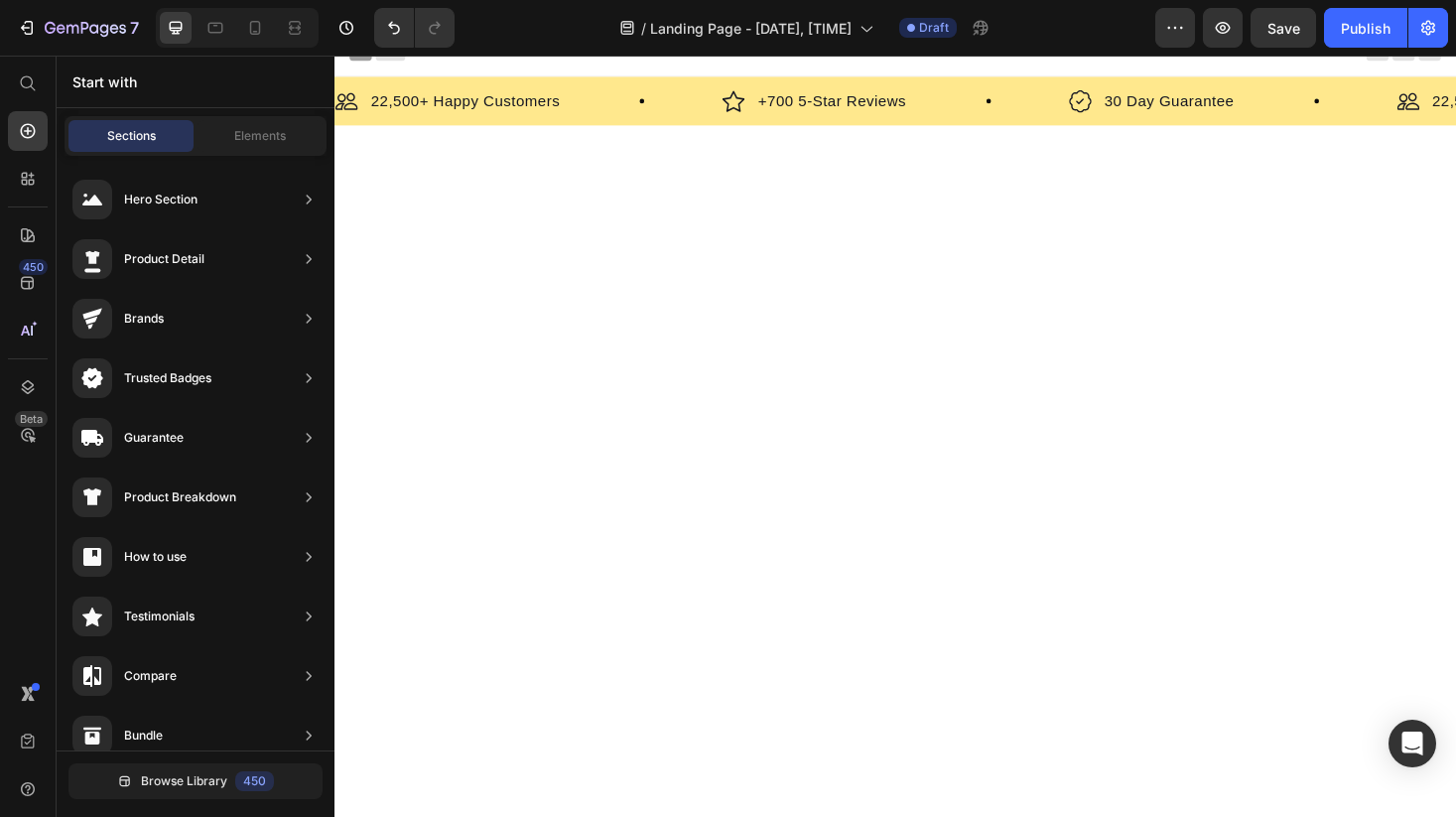 click at bounding box center (930, 1861) 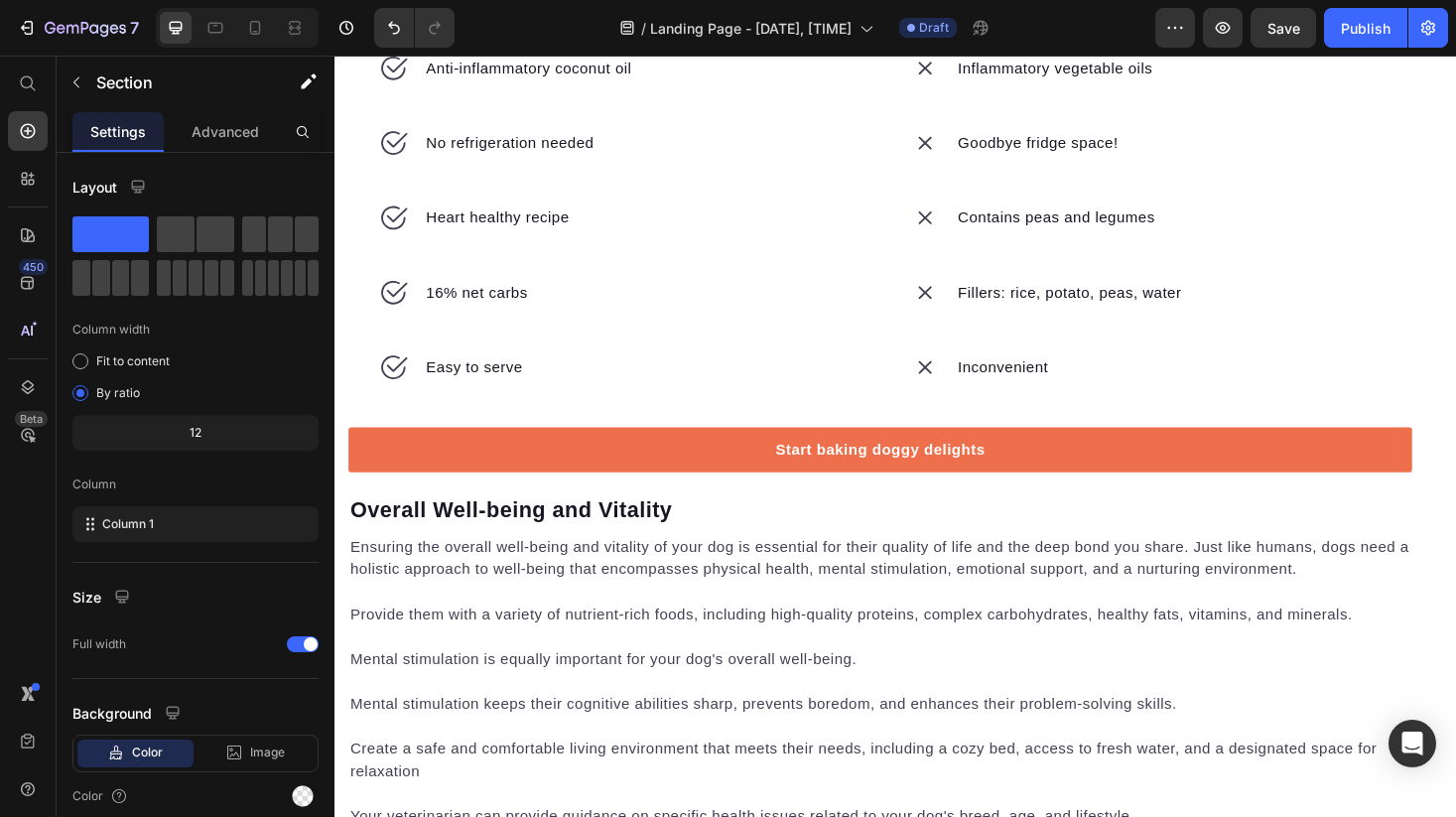 scroll, scrollTop: 1500, scrollLeft: 0, axis: vertical 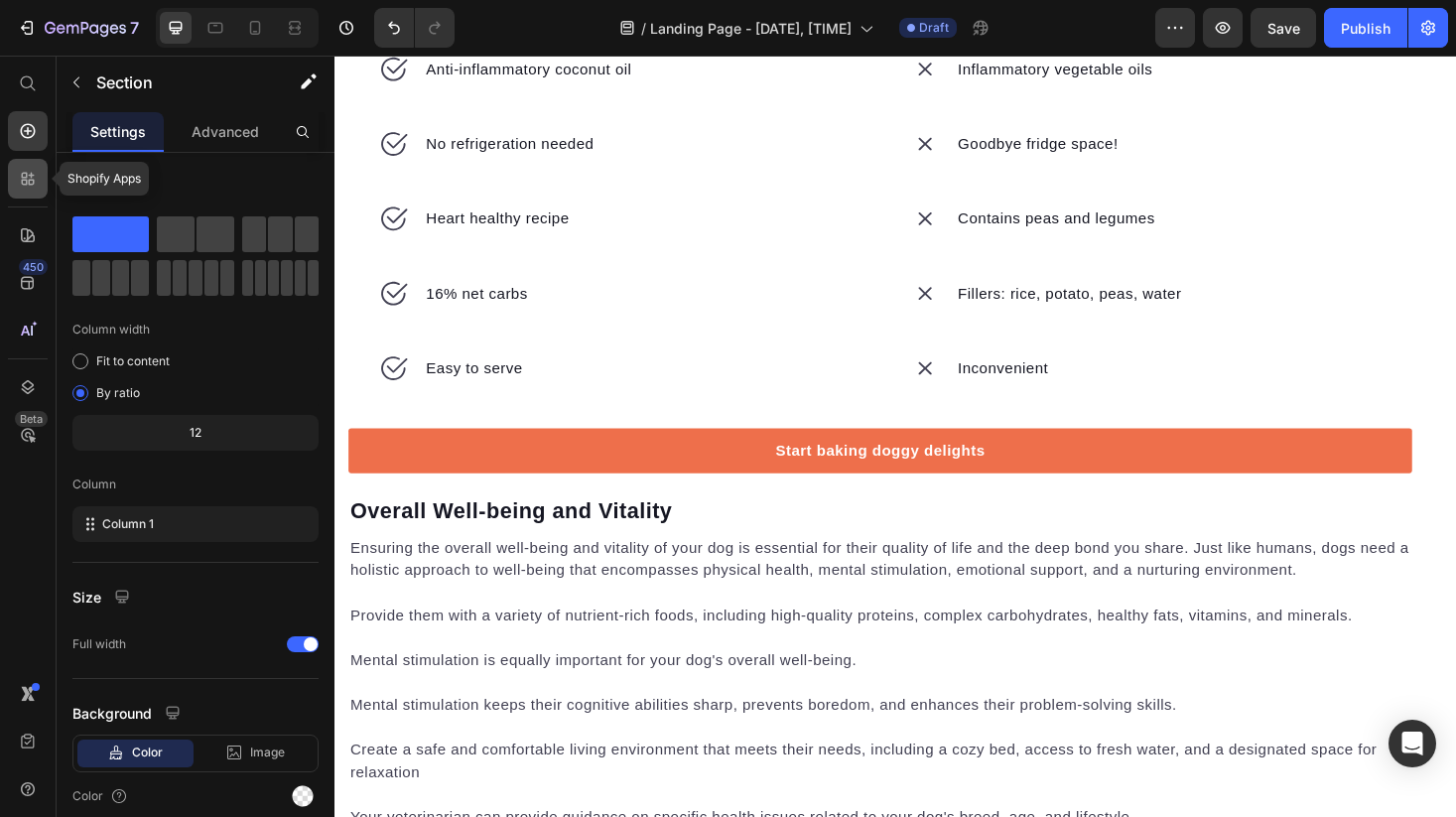 click 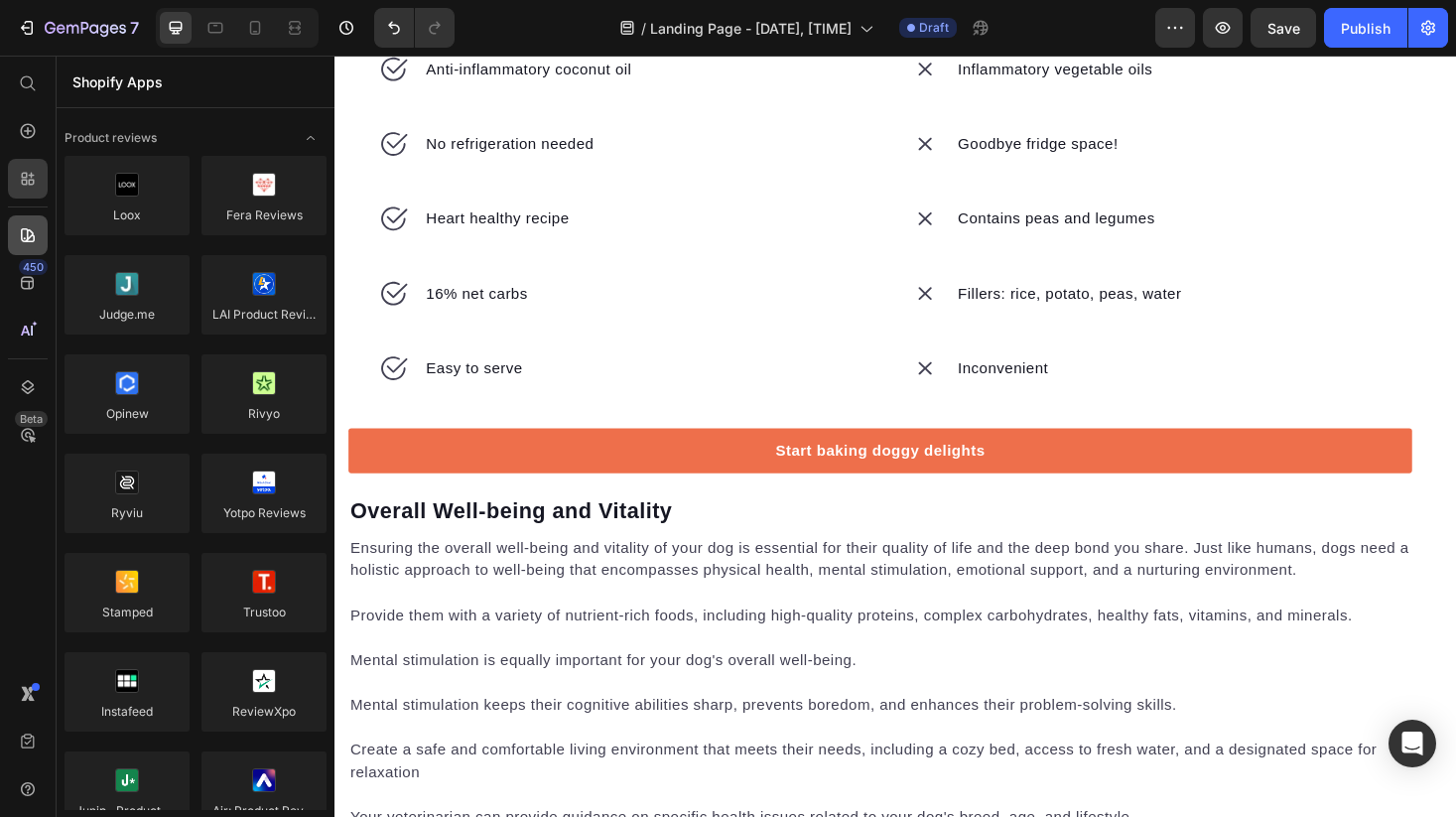 click 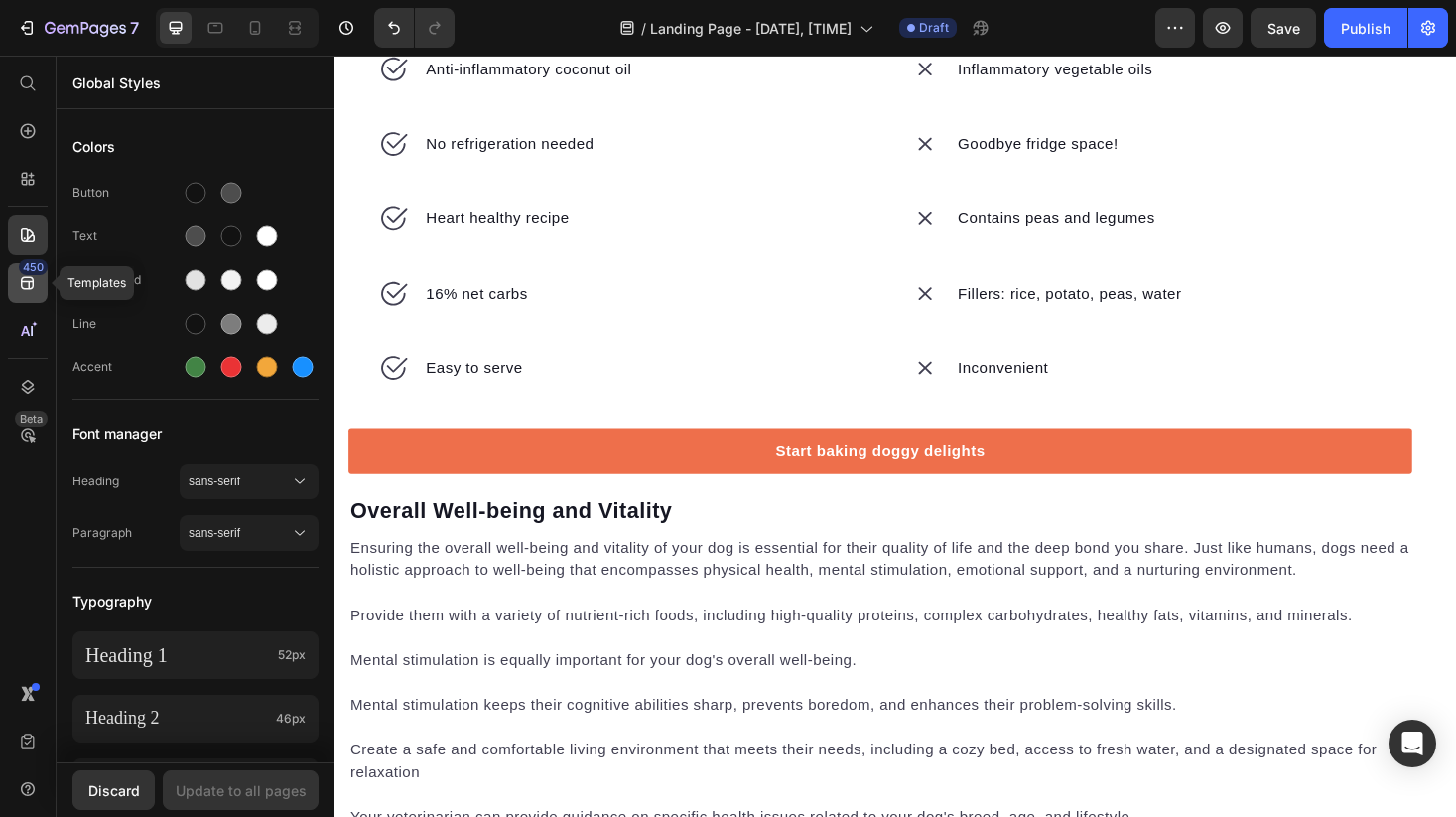 click 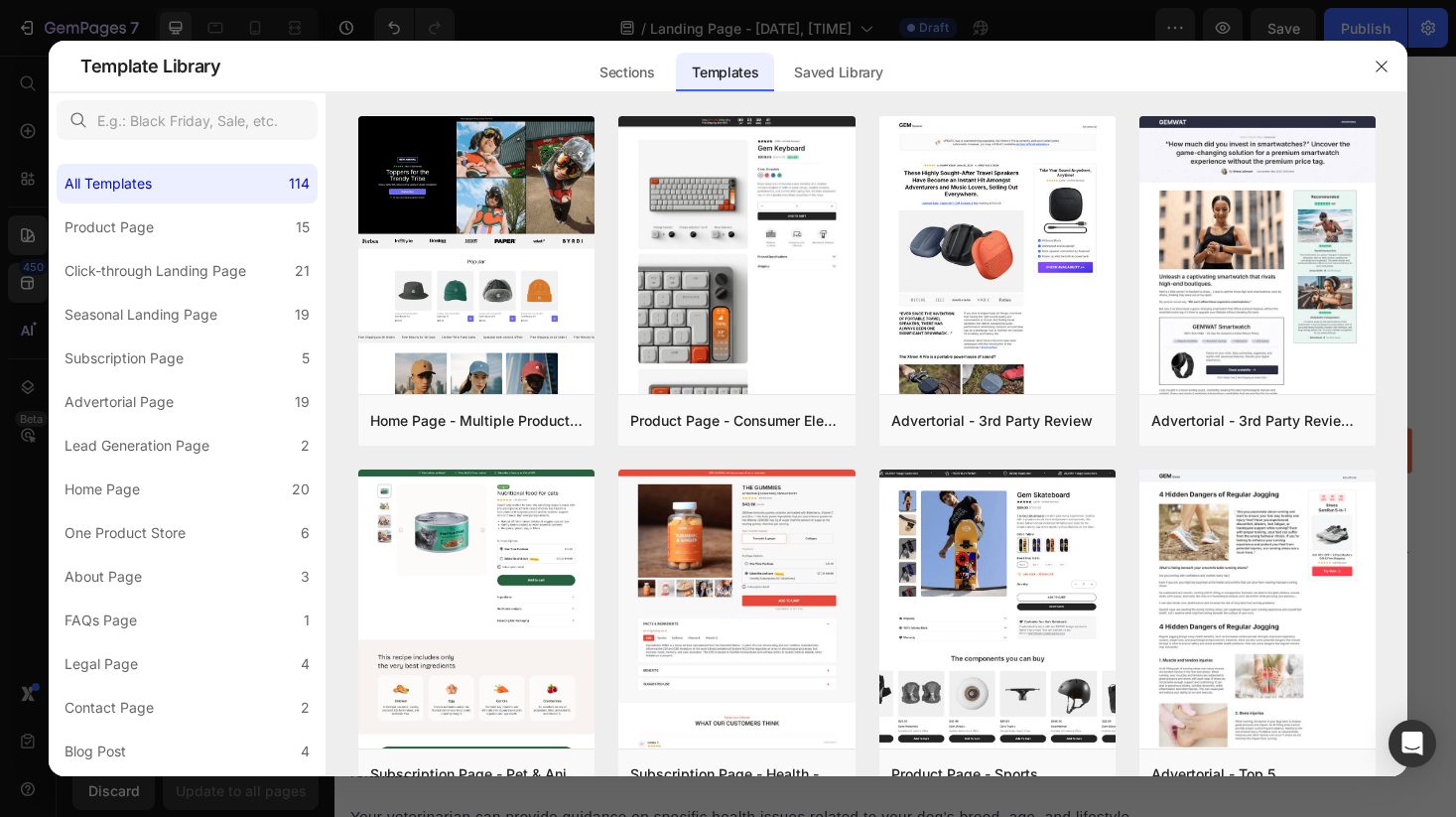 click at bounding box center (728, 408) 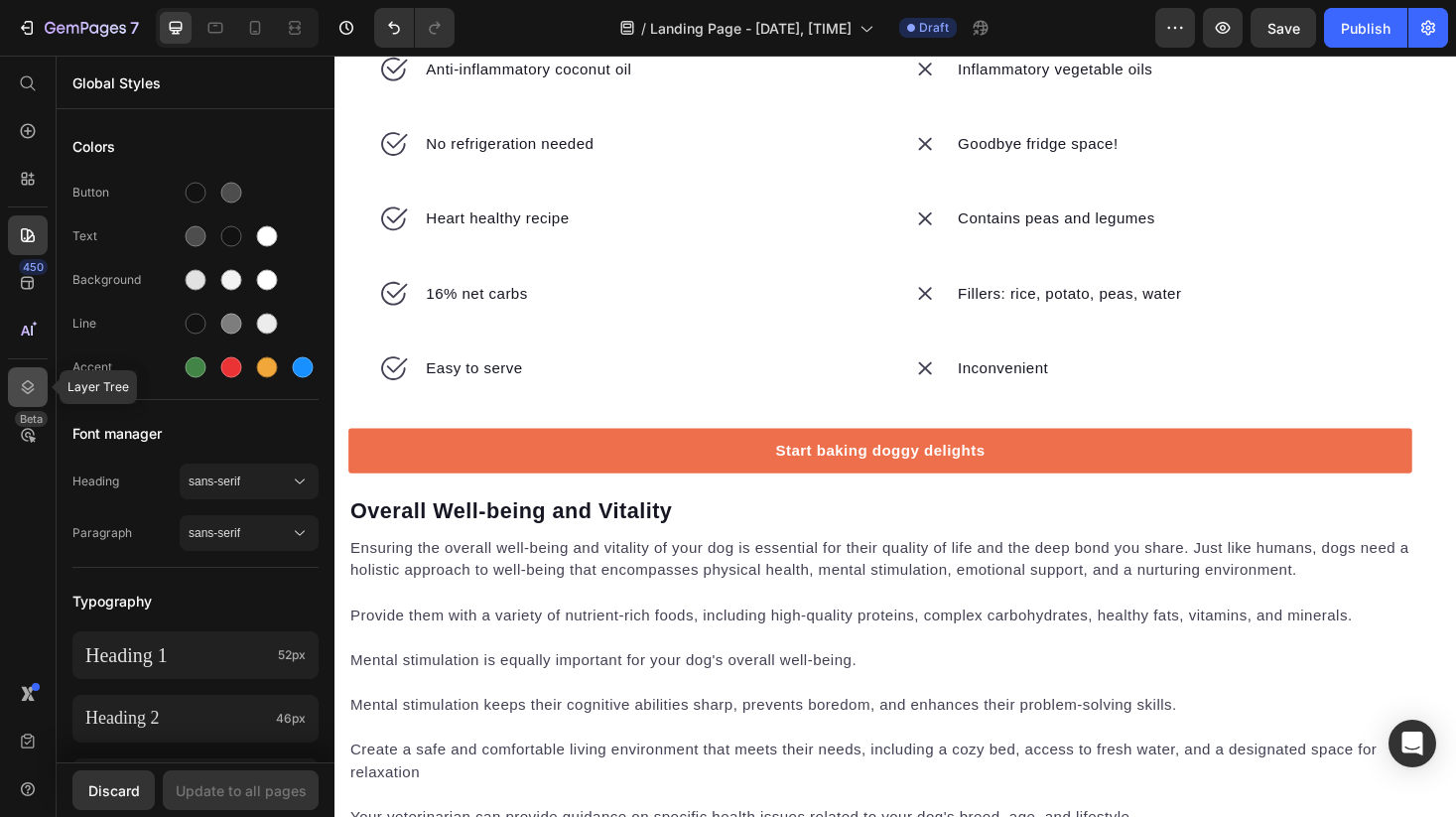 click 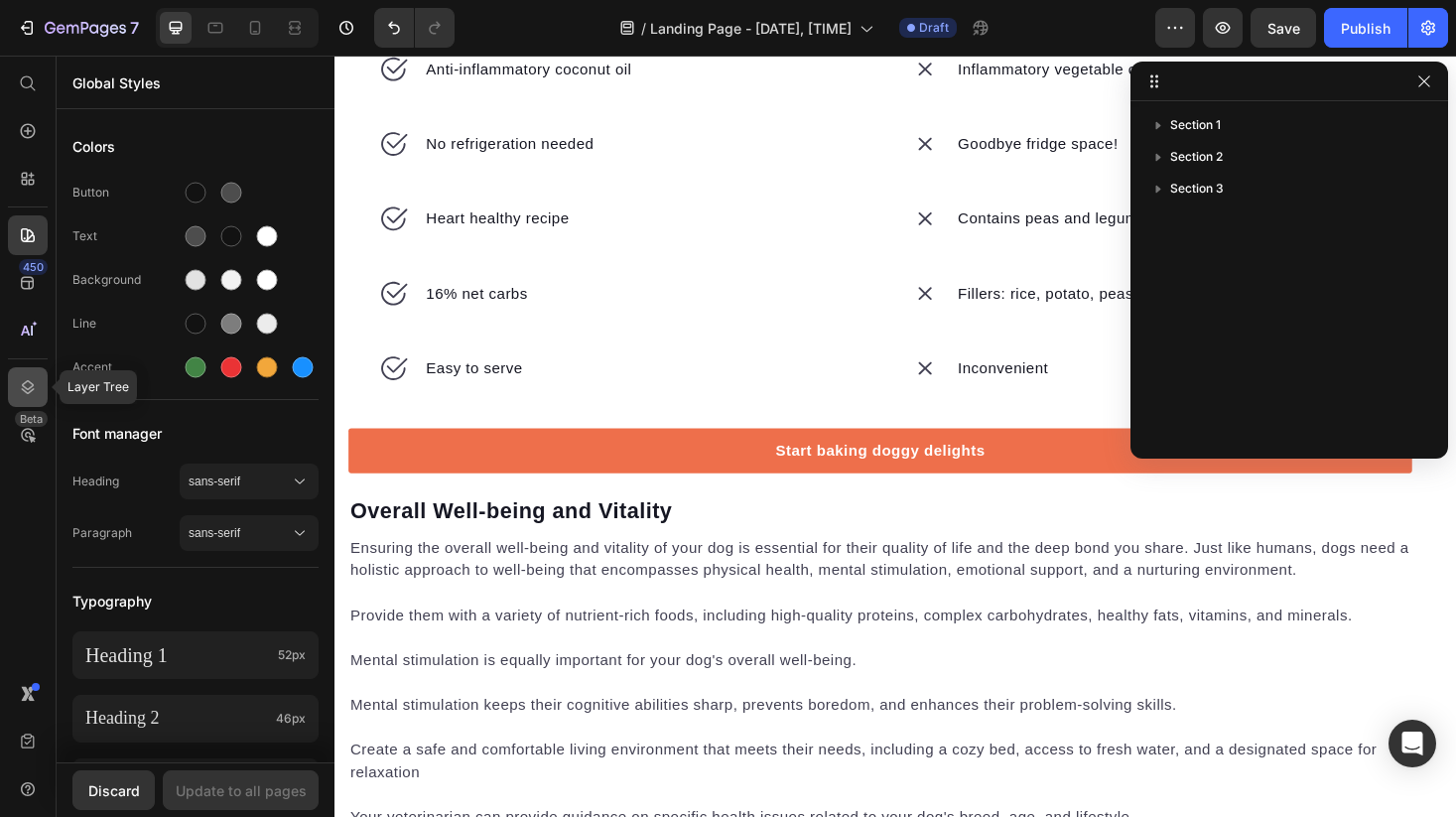 click 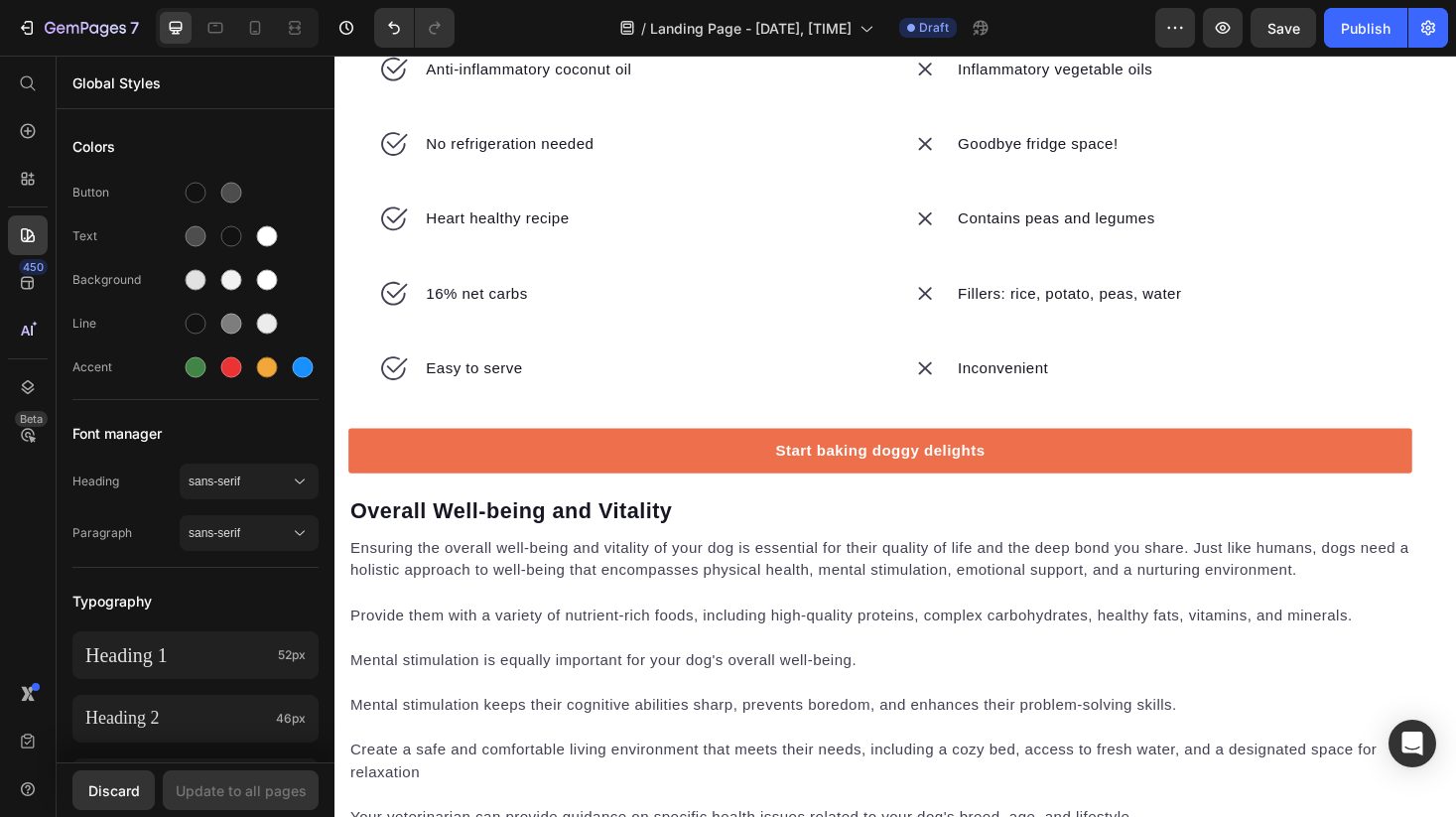 click on "450 Beta" at bounding box center (28, 368) 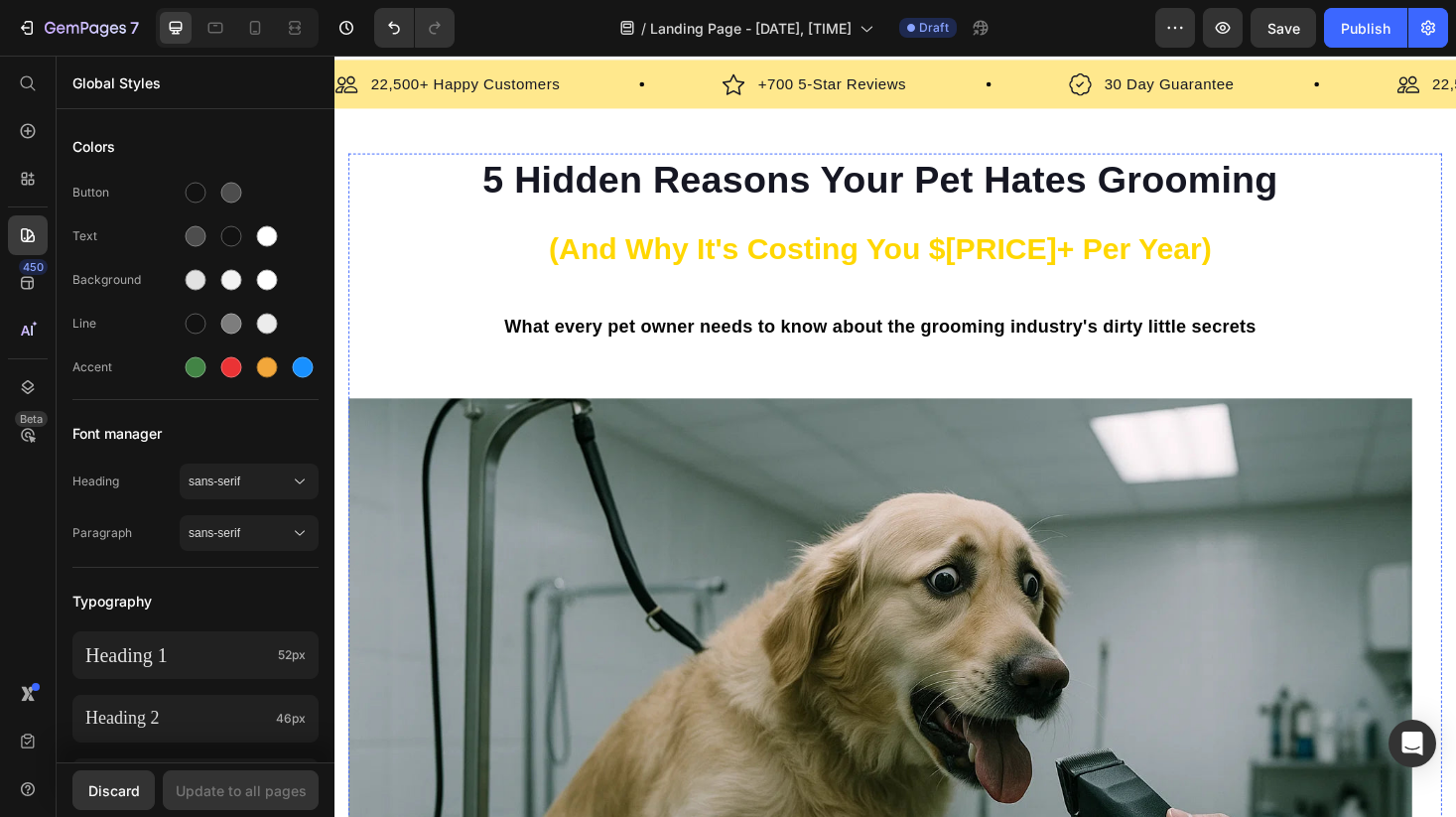 scroll, scrollTop: 35, scrollLeft: 0, axis: vertical 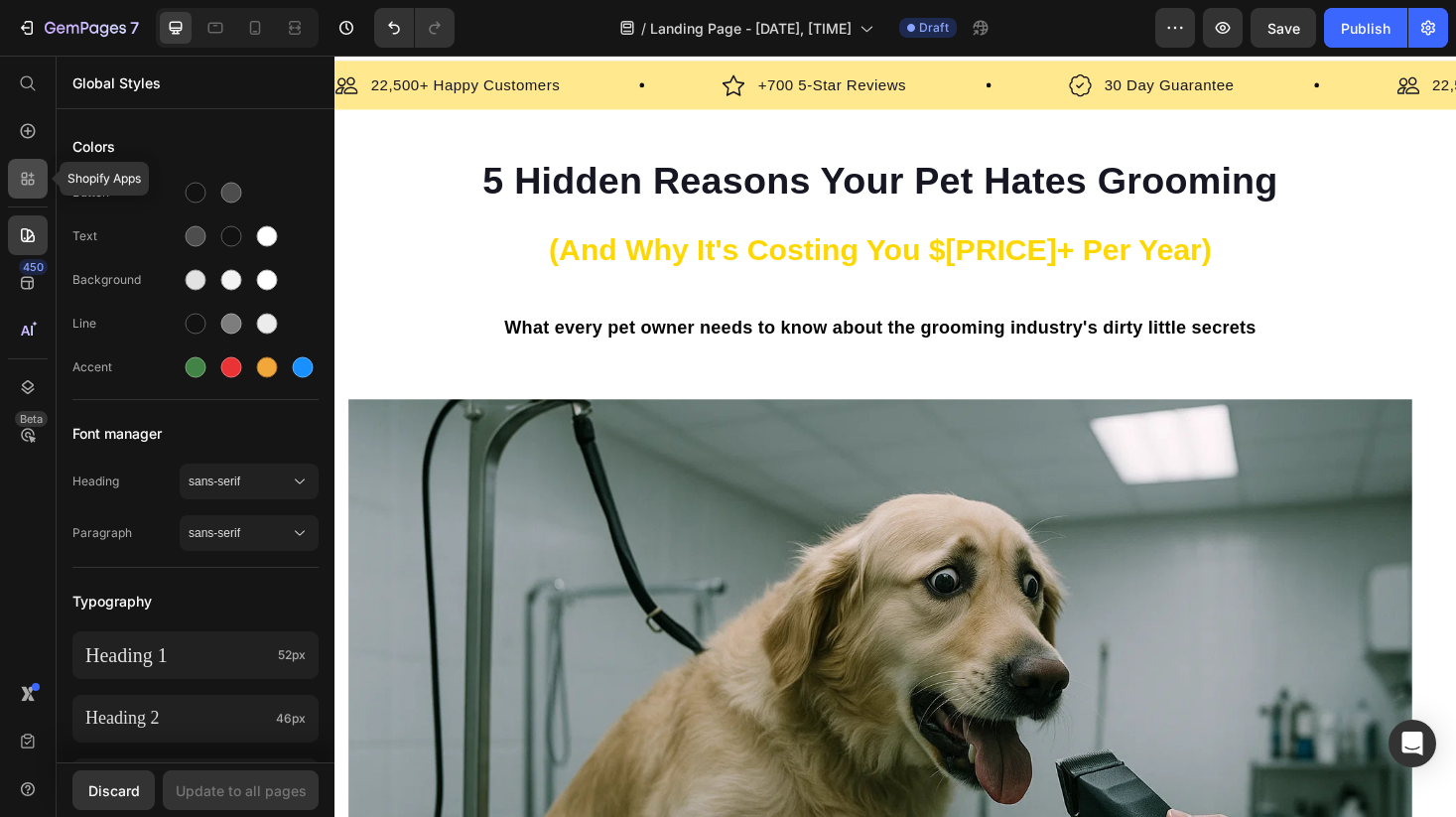 click 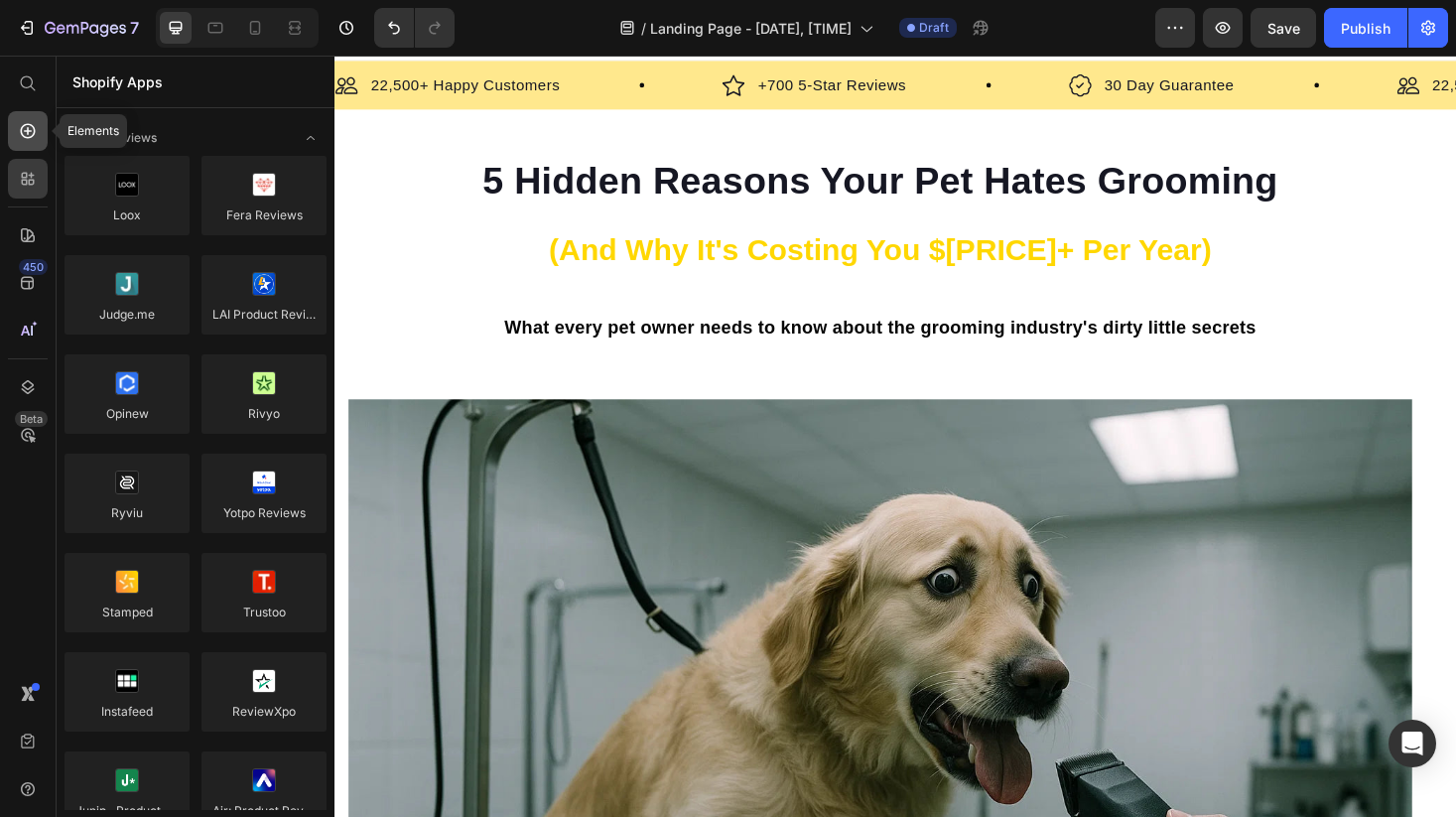 click 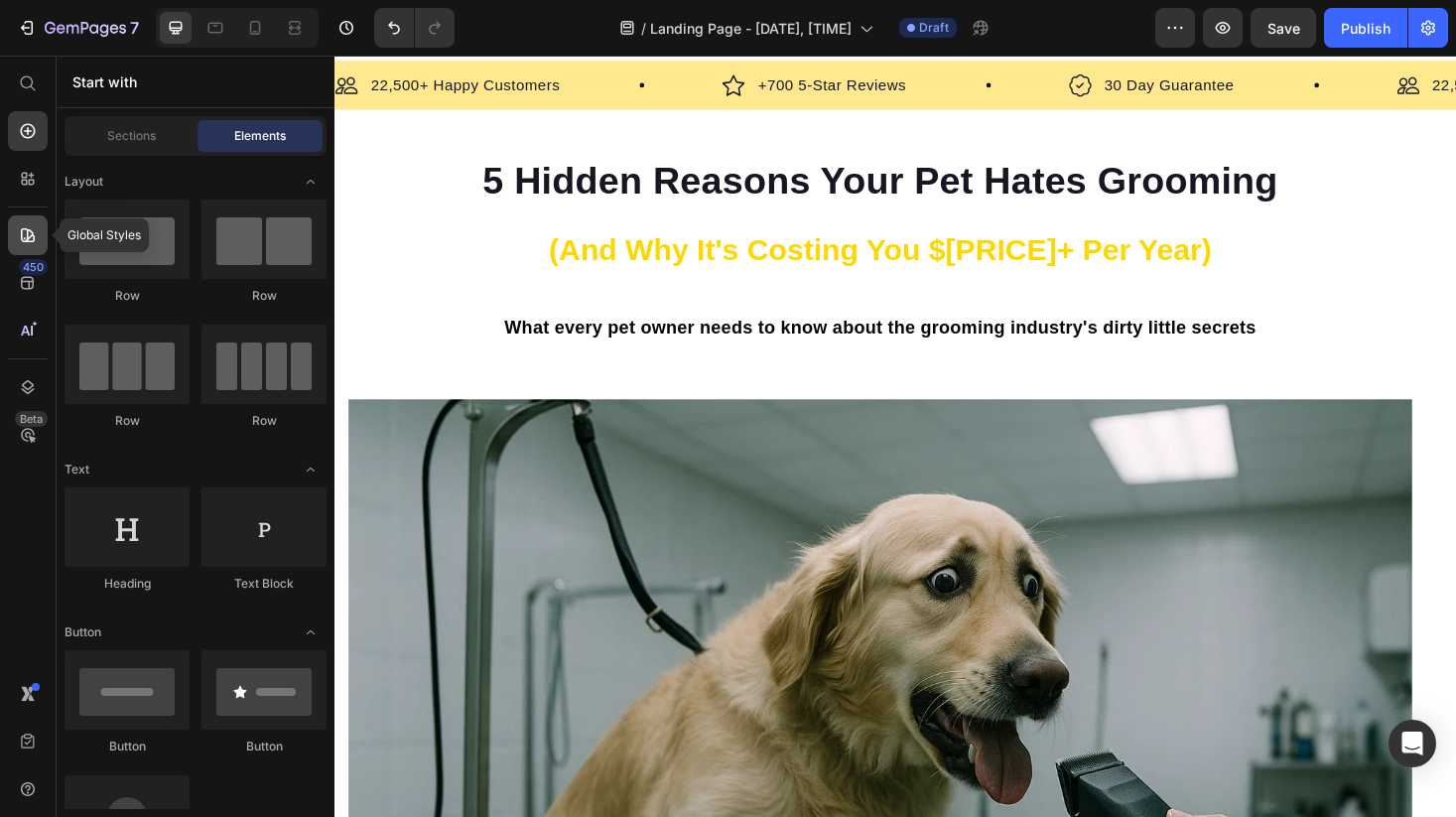 click 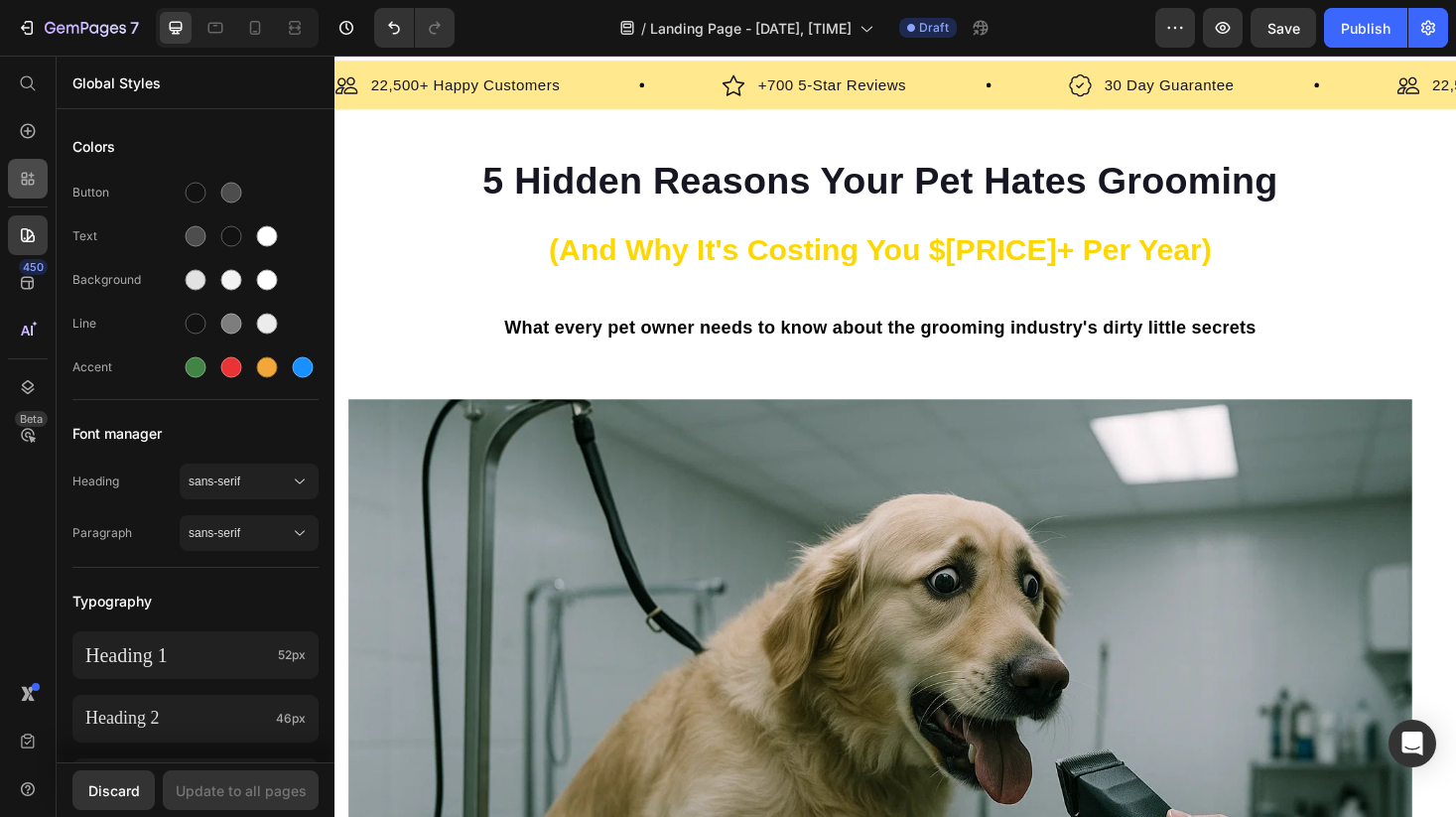 click 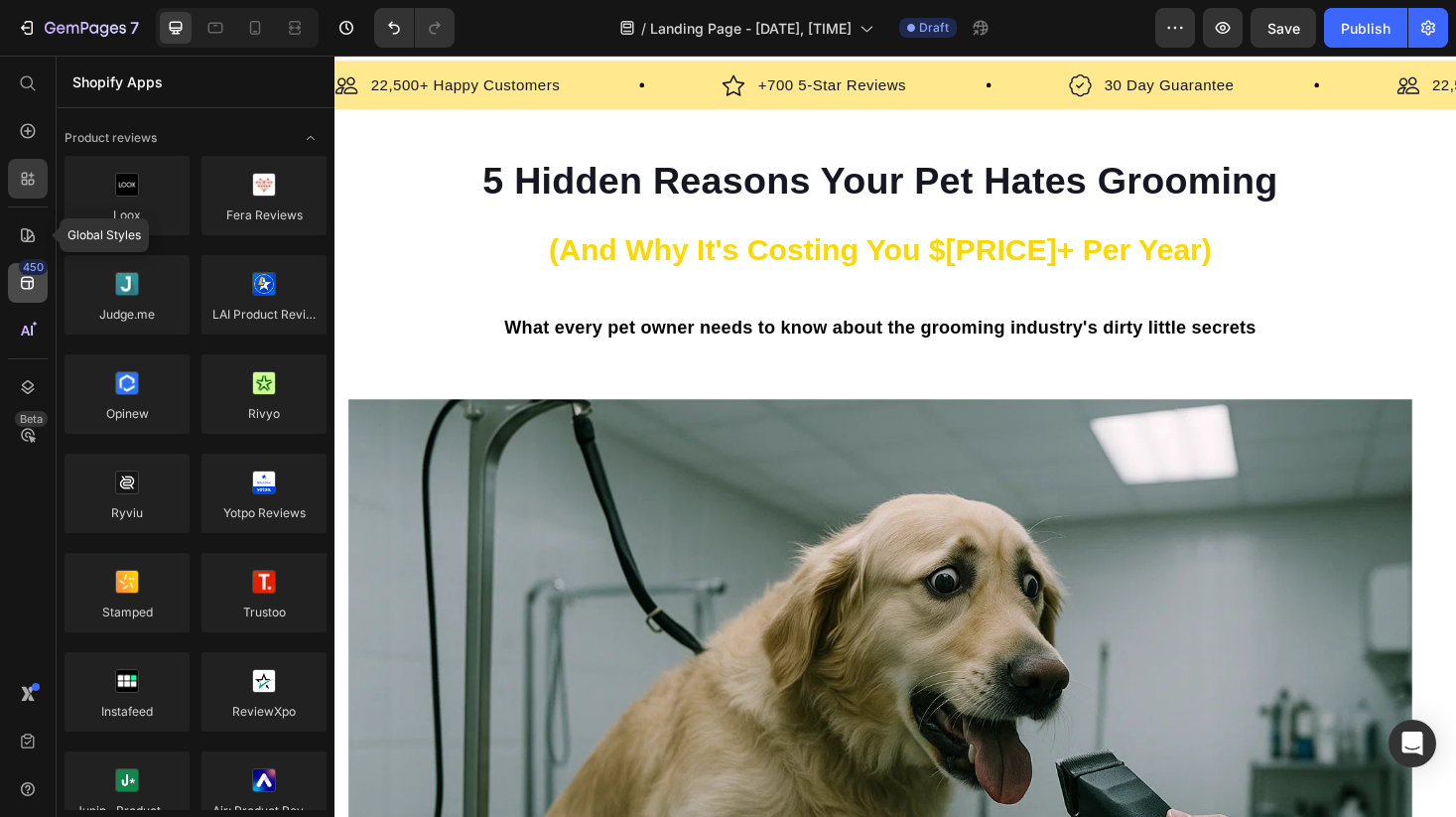 click on "450" at bounding box center (33, 267) 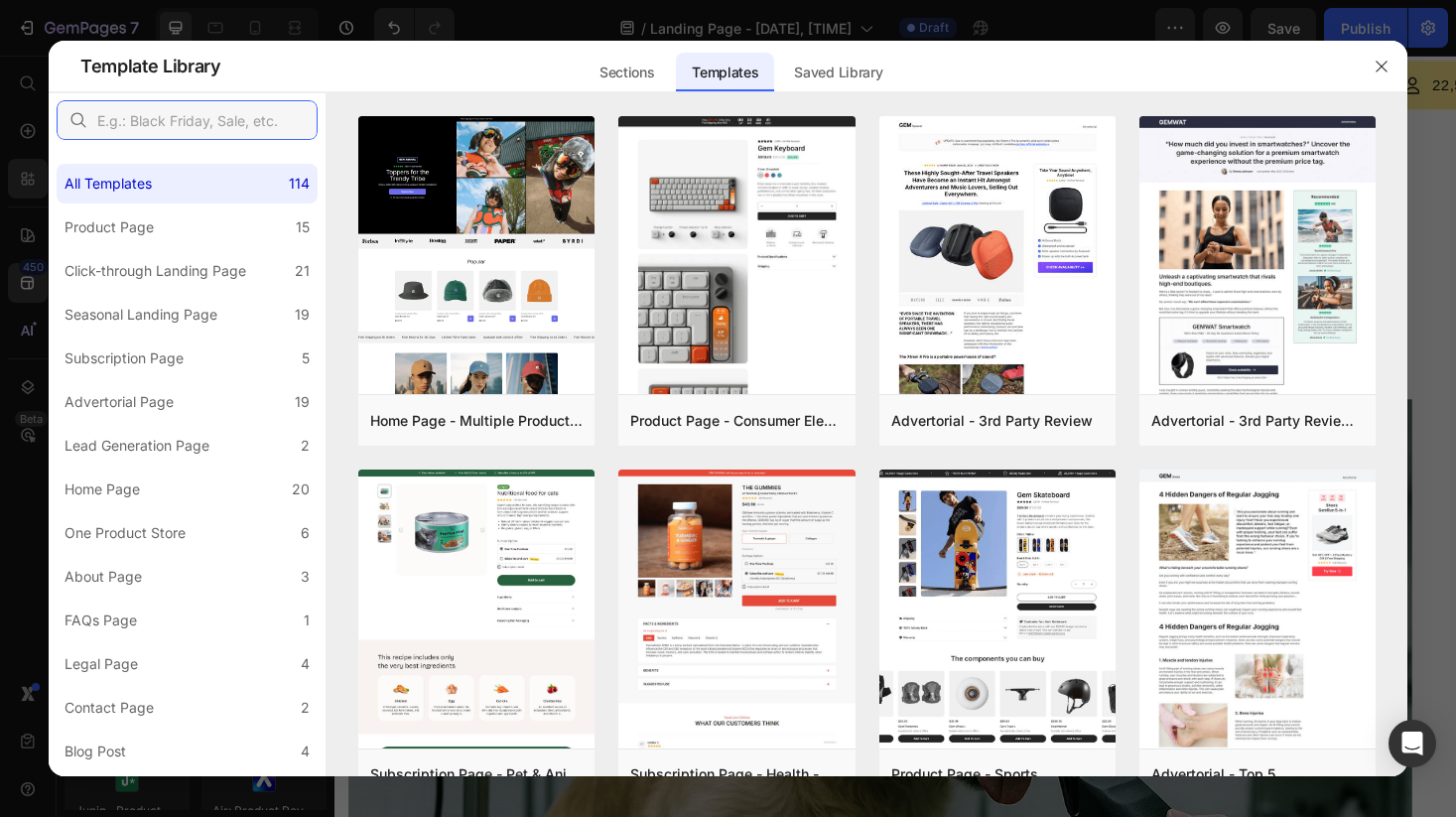 click at bounding box center (187, 120) 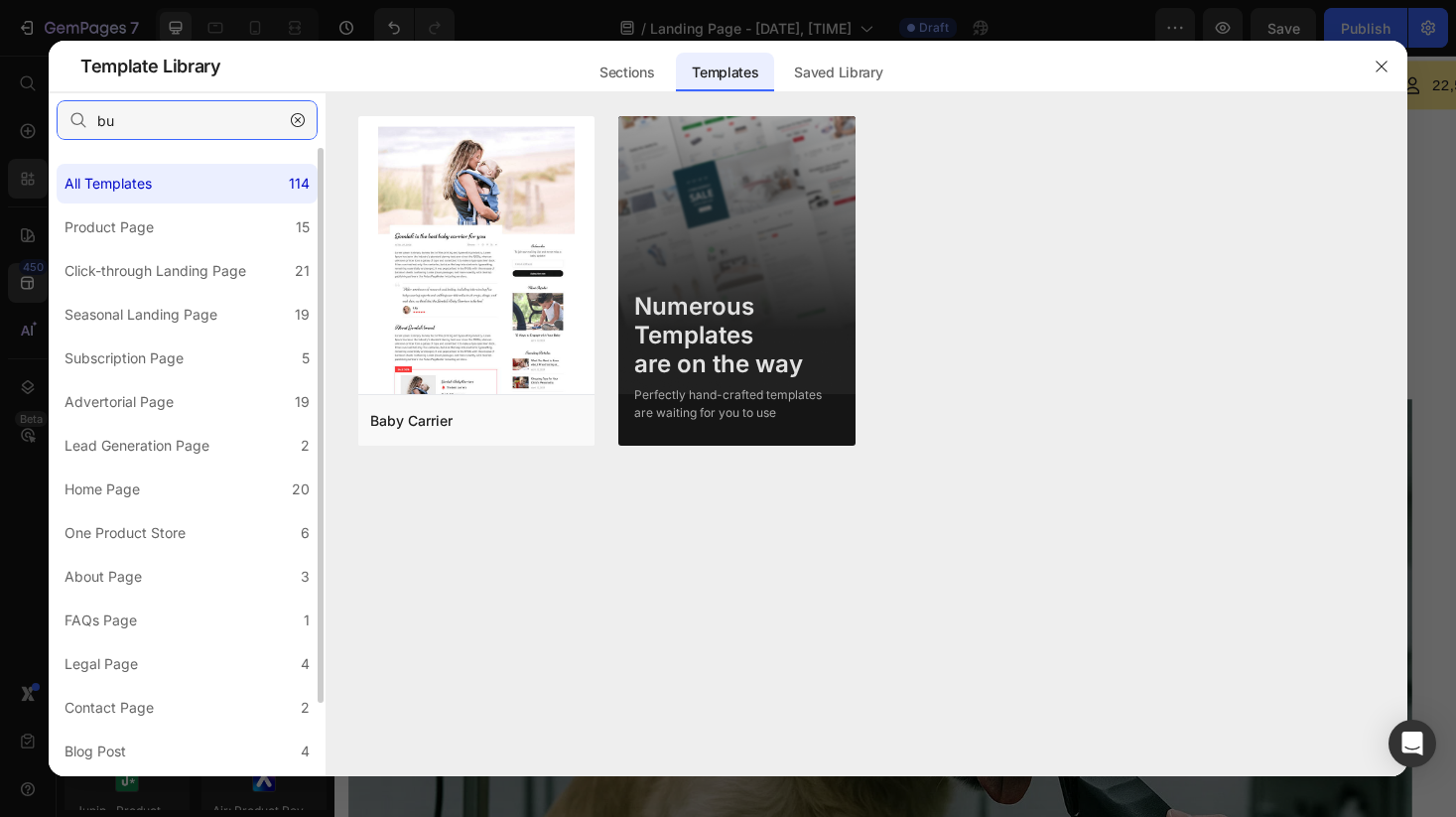 type on "b" 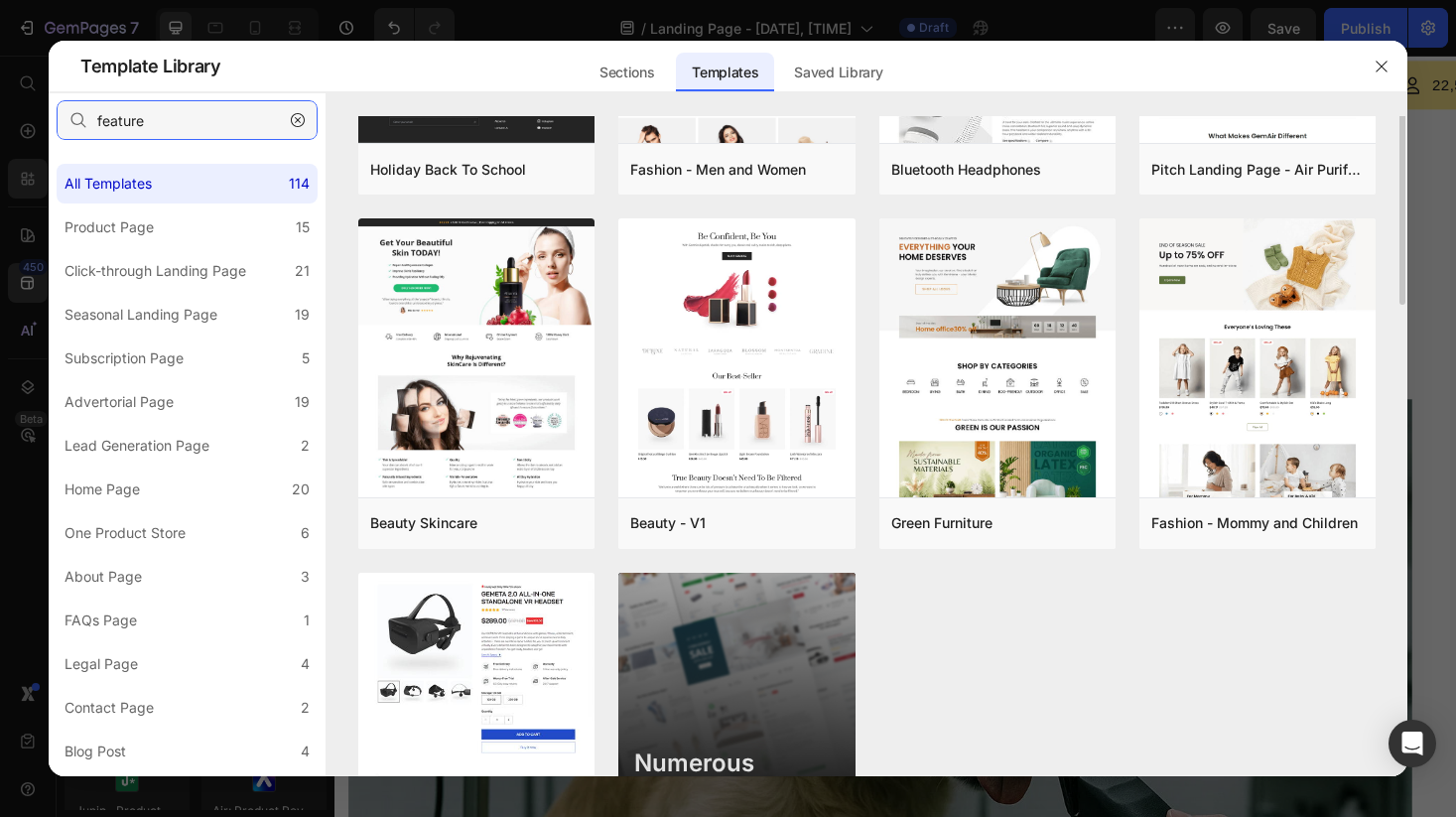 scroll, scrollTop: 1462, scrollLeft: 0, axis: vertical 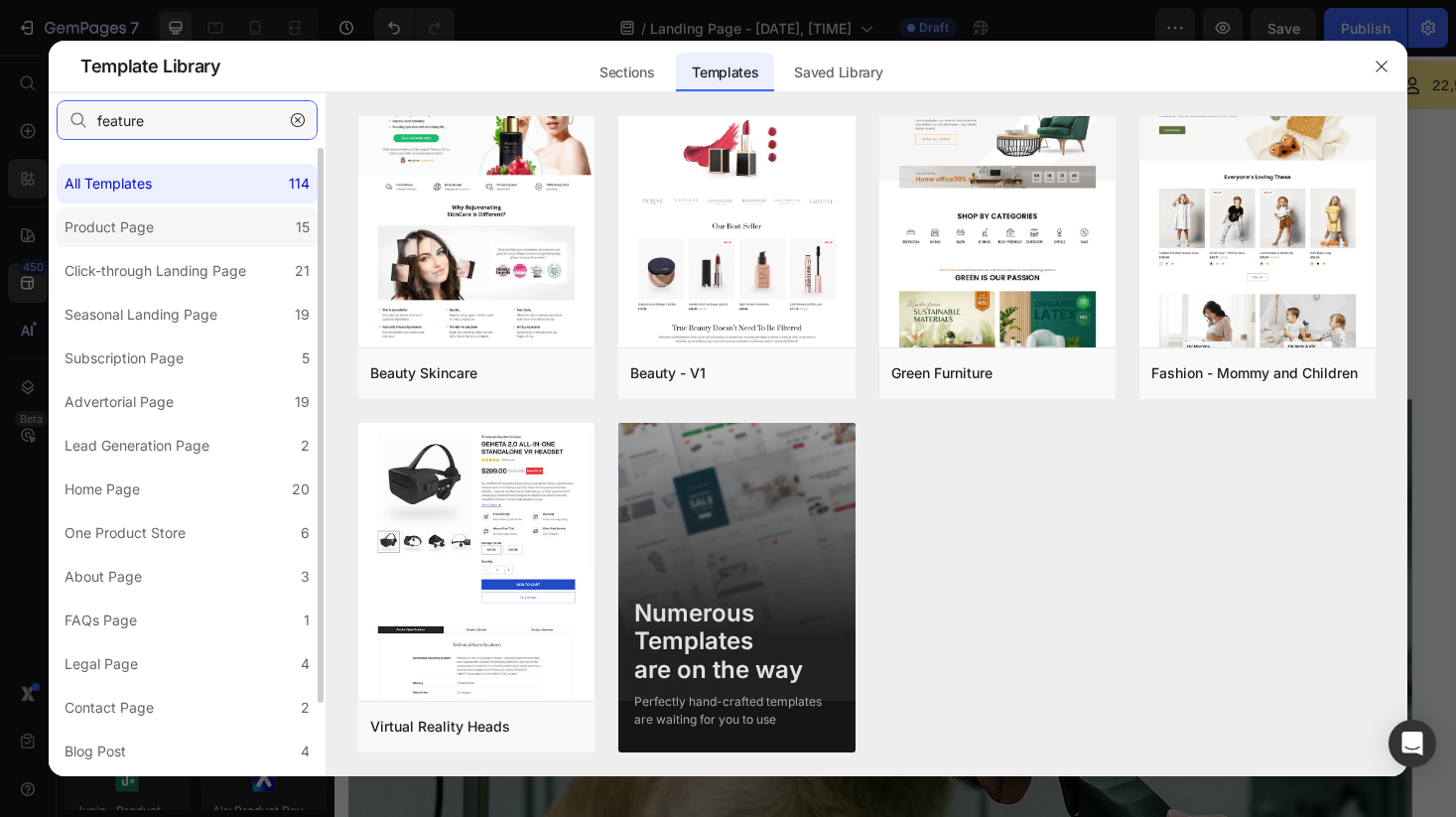 type on "feature" 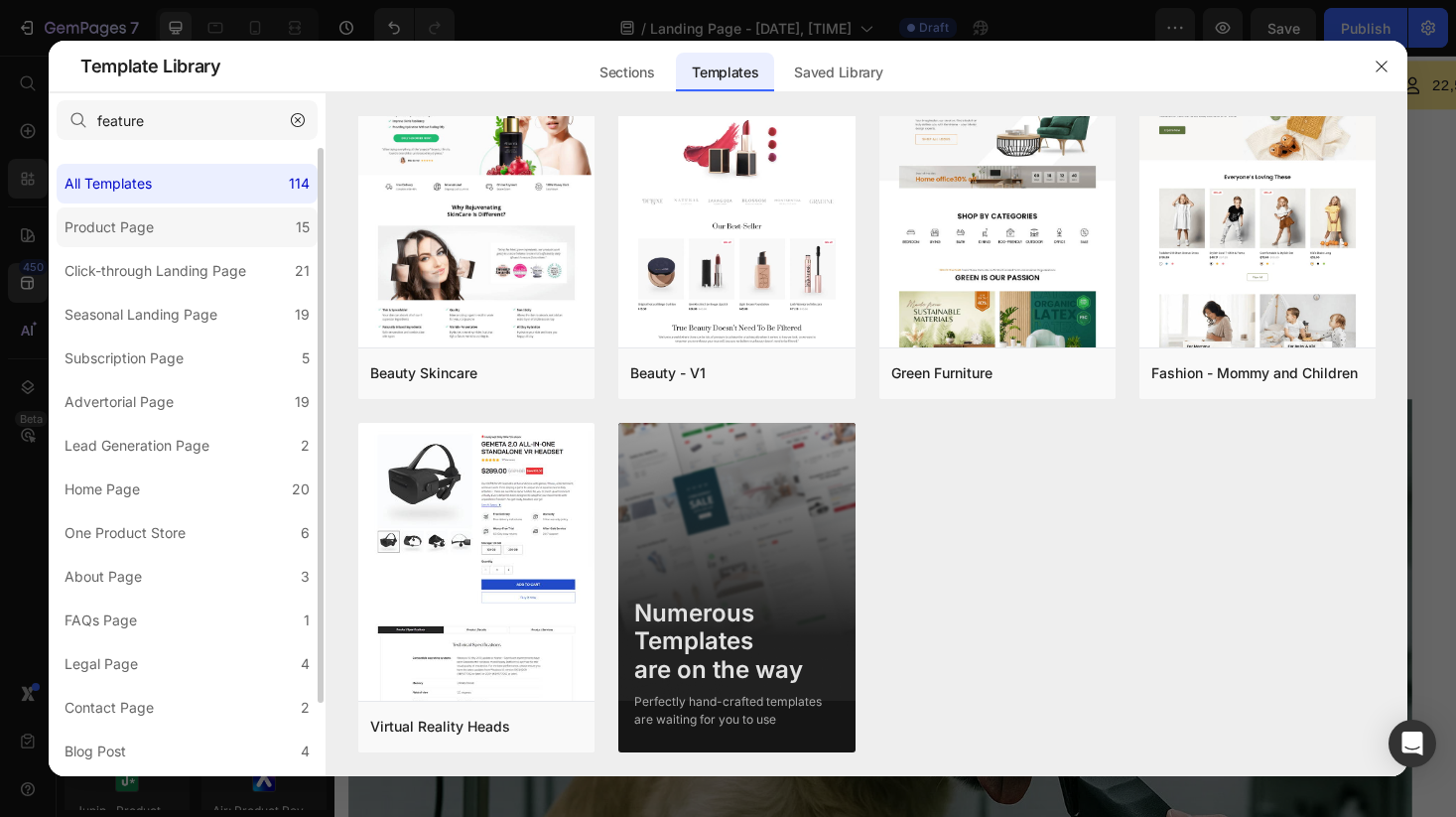 click on "Product Page" at bounding box center (109, 227) 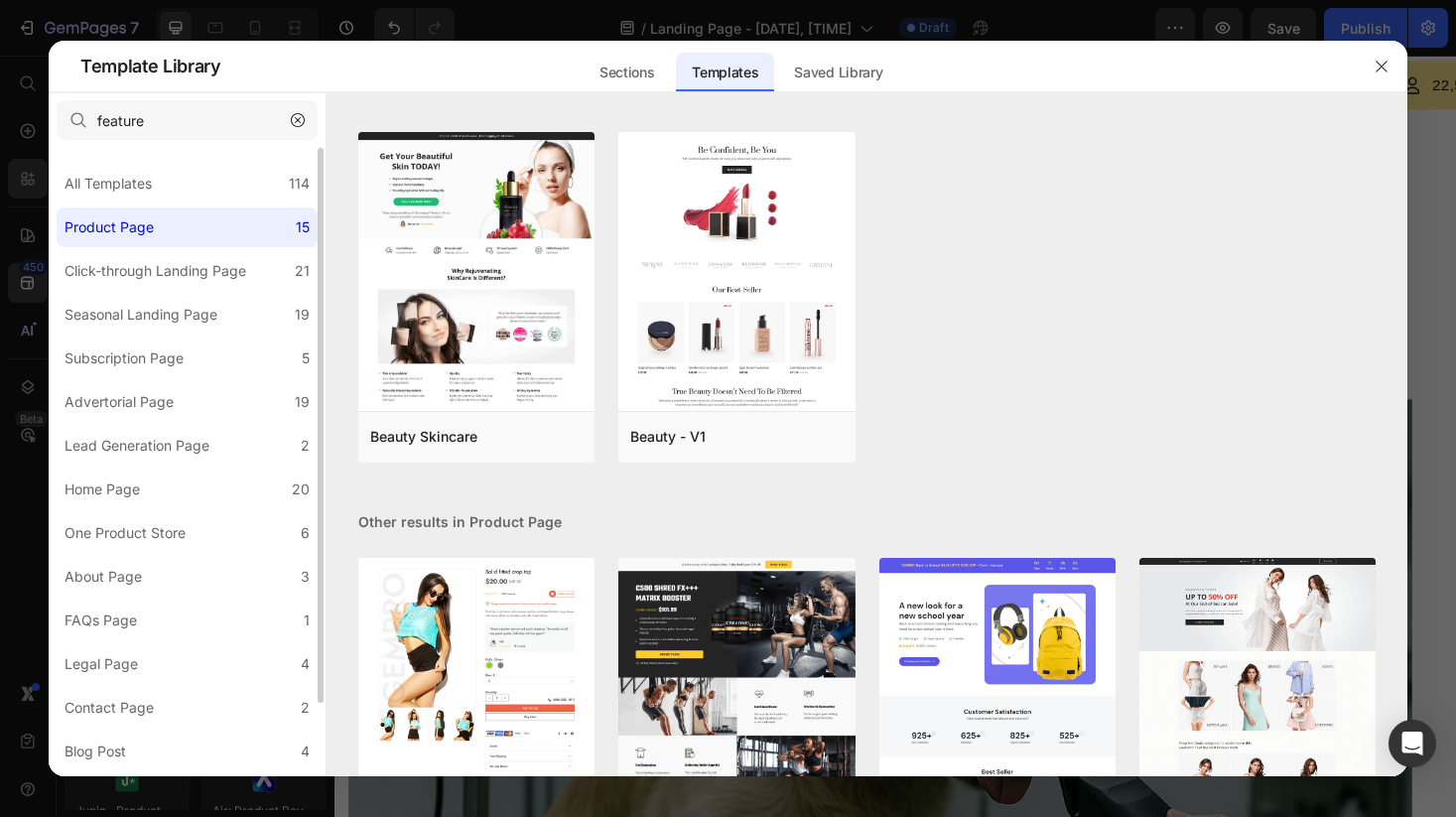 scroll, scrollTop: 0, scrollLeft: 0, axis: both 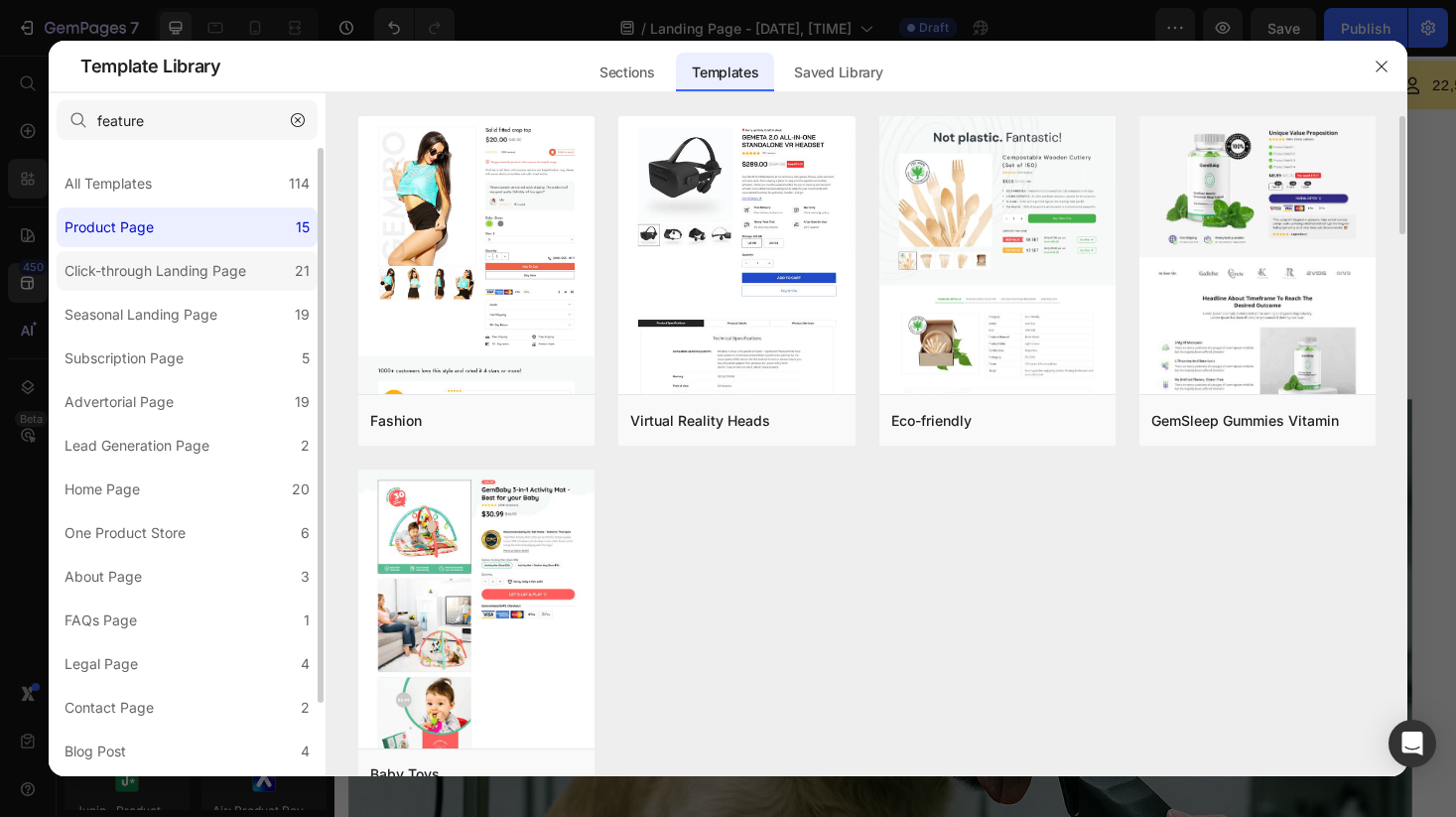 click on "Click-through Landing Page" at bounding box center [155, 271] 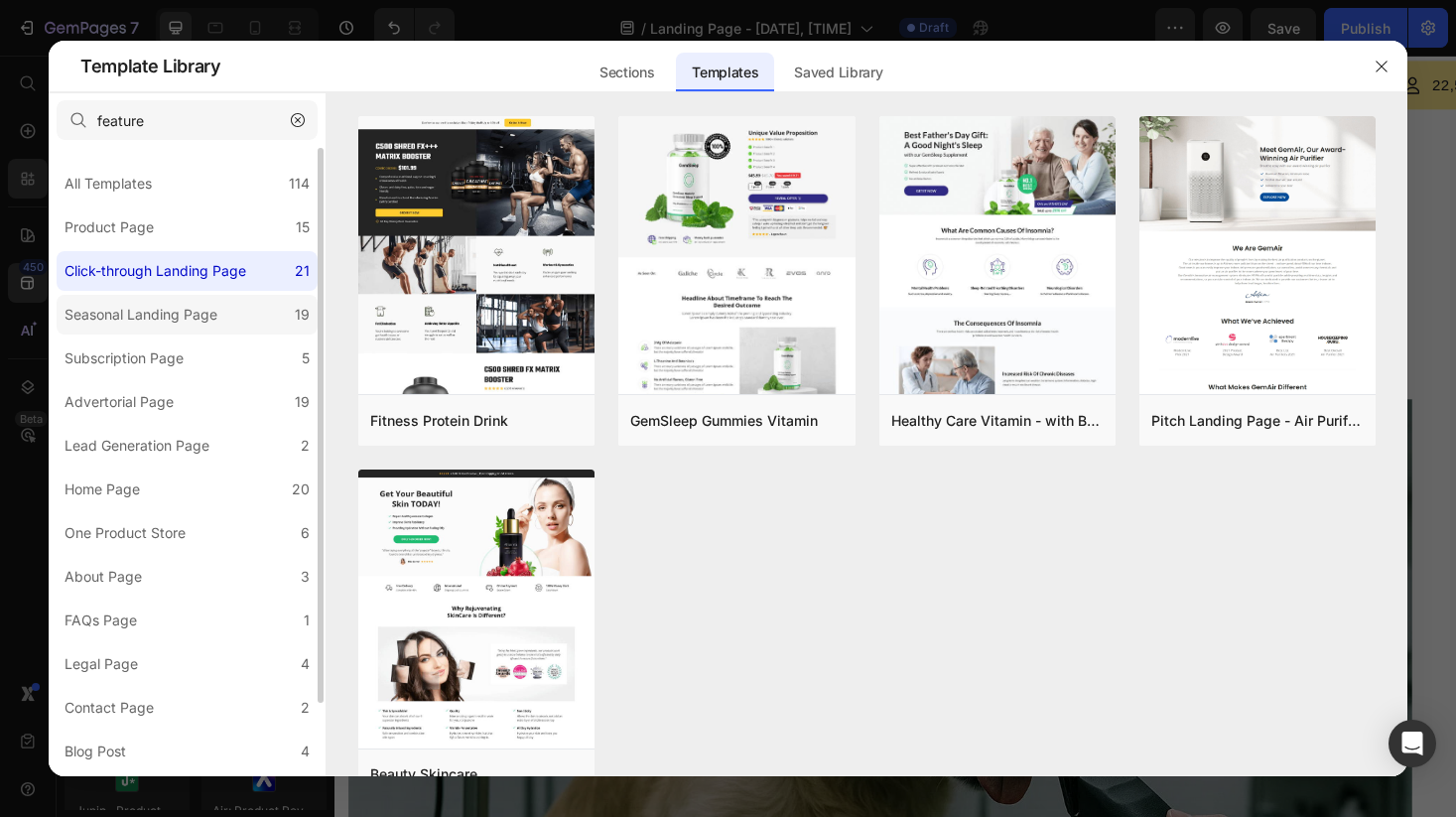 click on "Seasonal Landing Page" at bounding box center [141, 315] 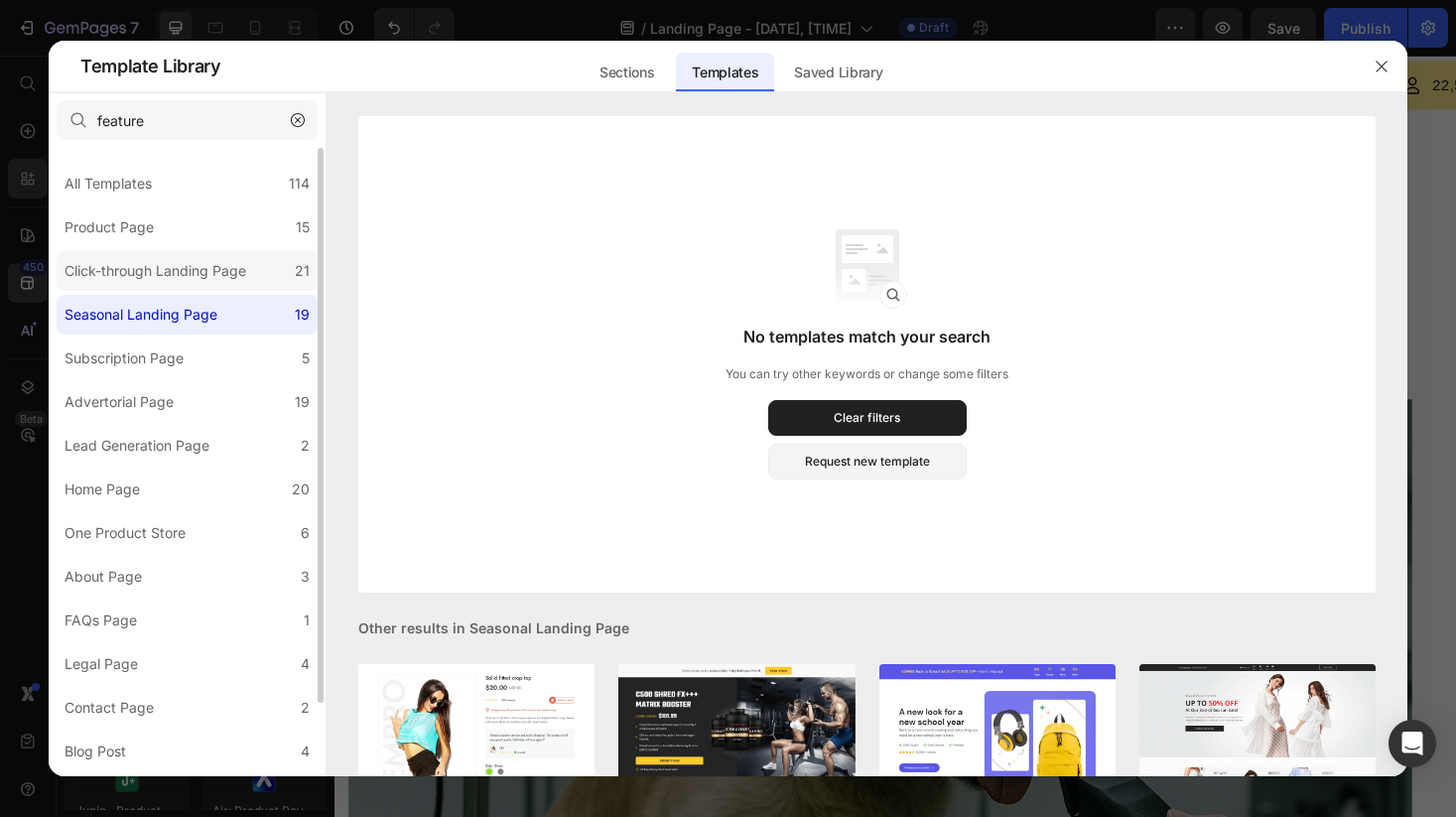 click on "Click-through Landing Page" at bounding box center [155, 271] 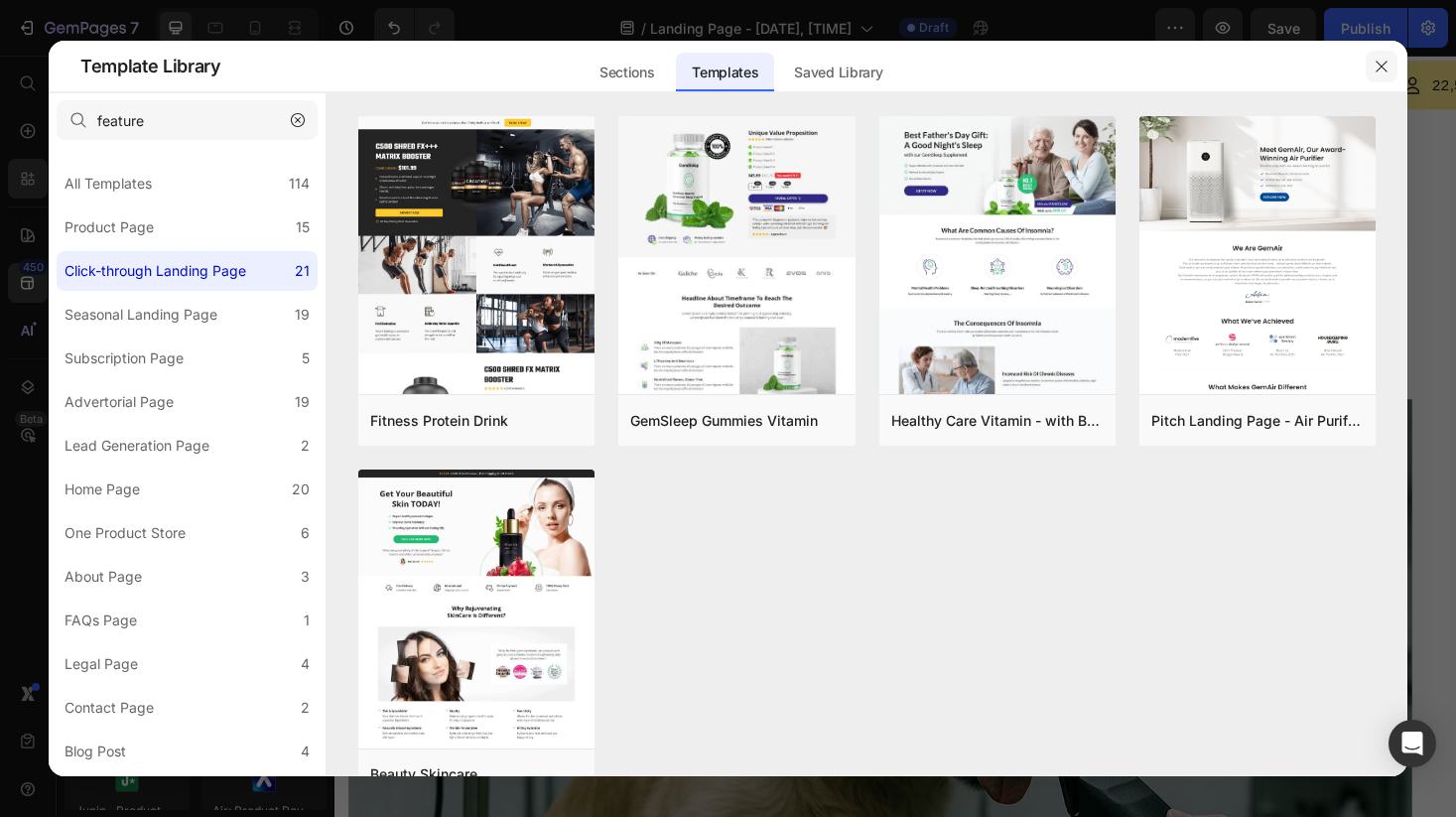 click 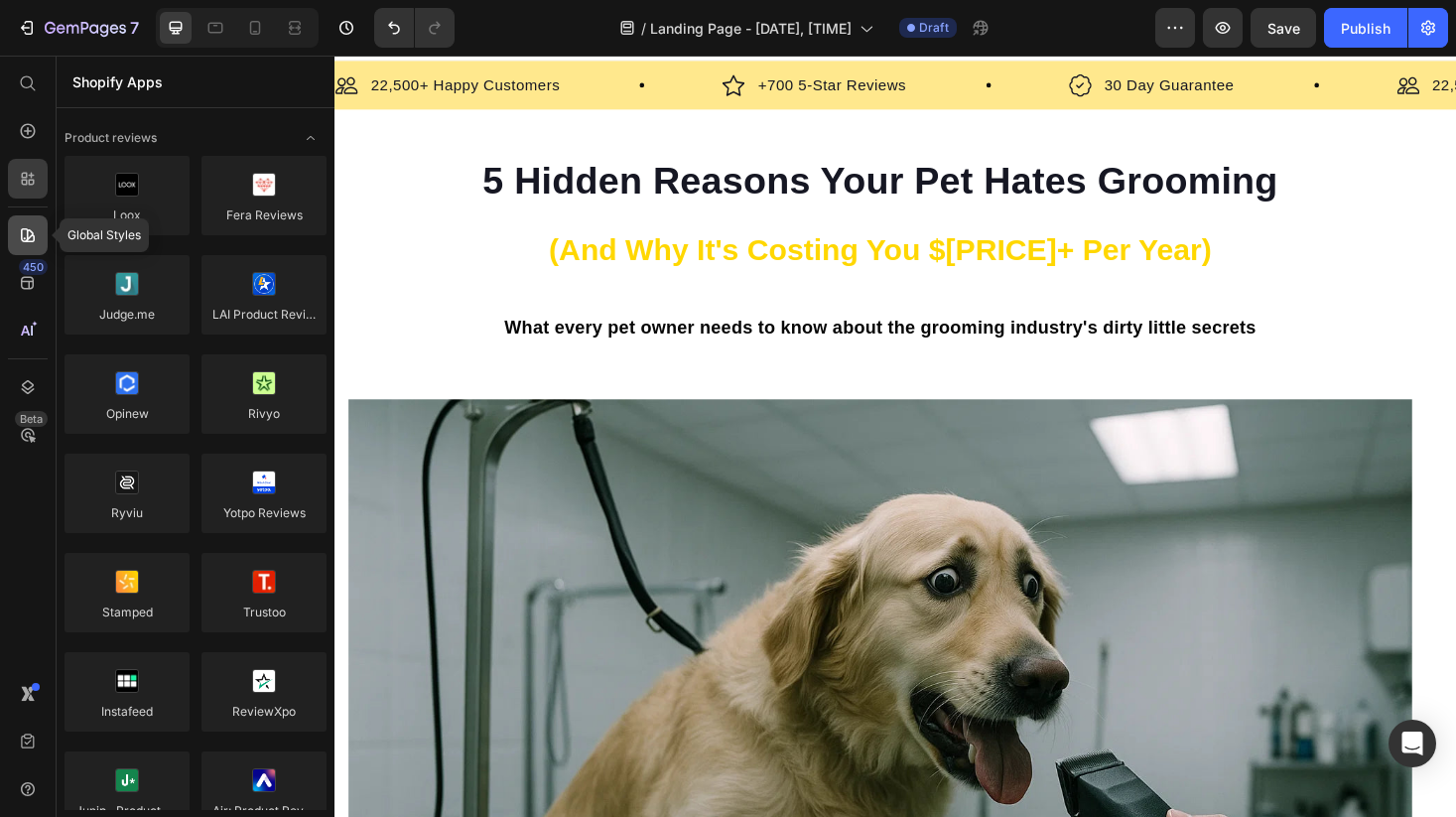 click 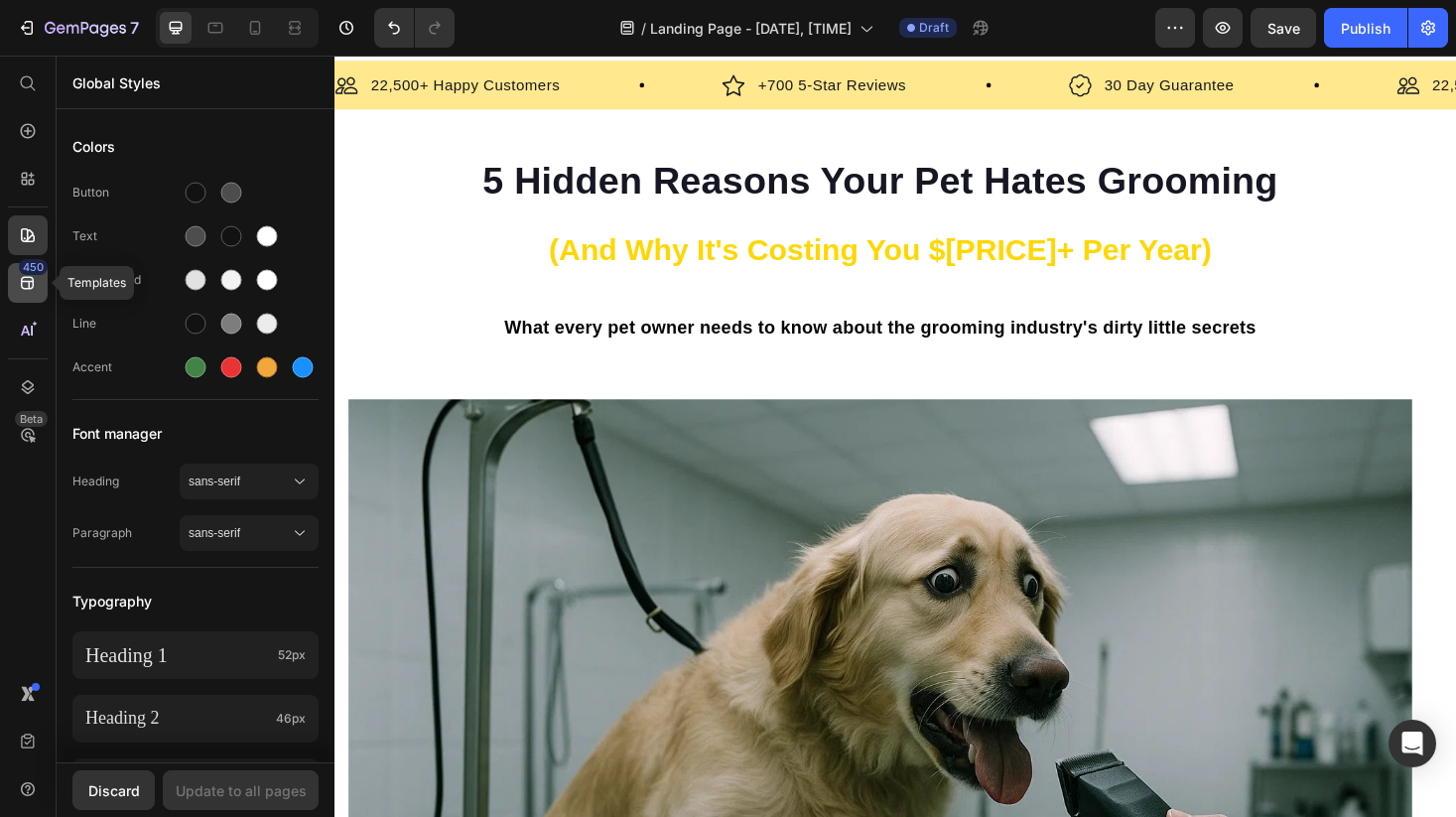 click 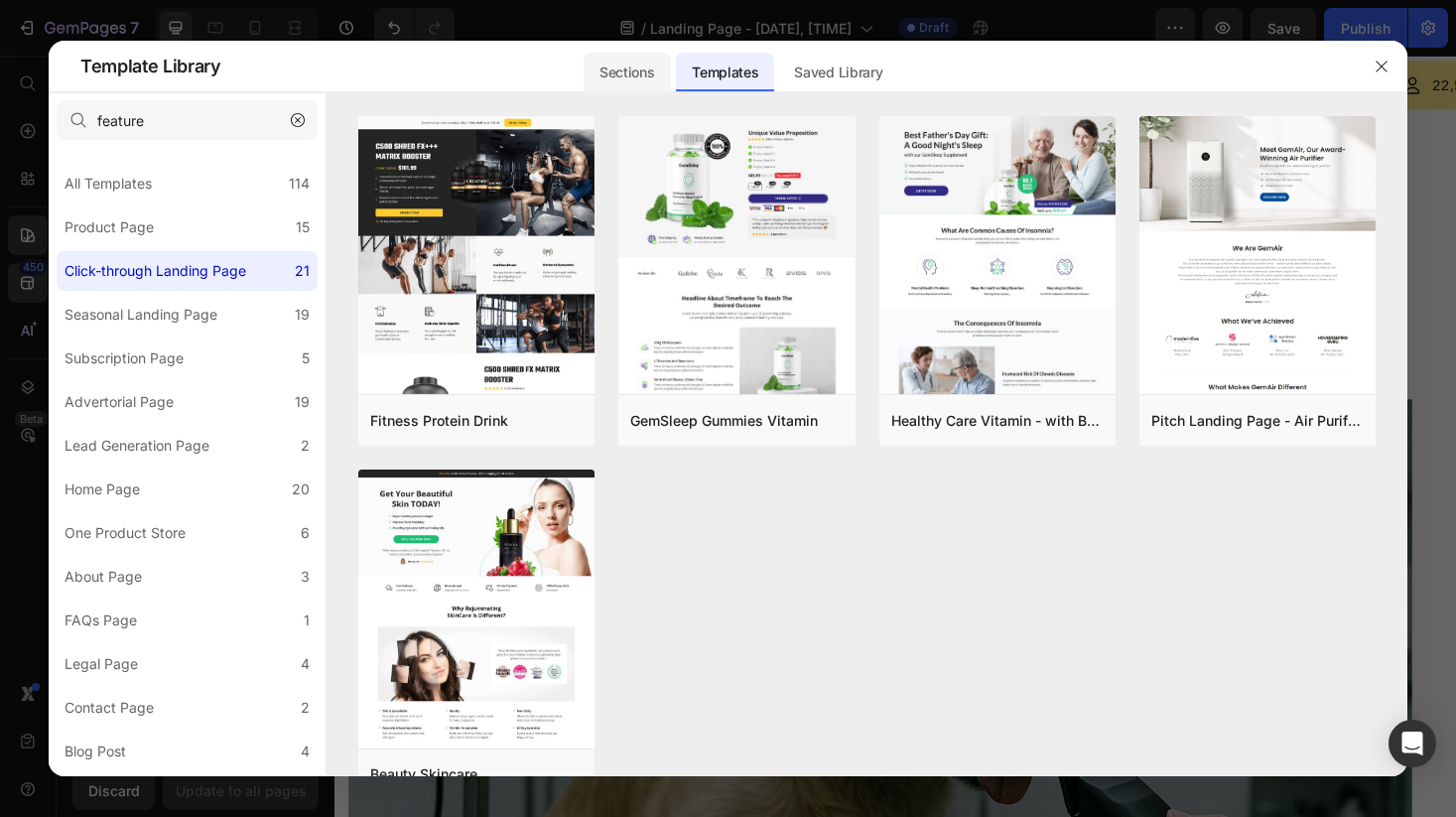 click on "Sections" 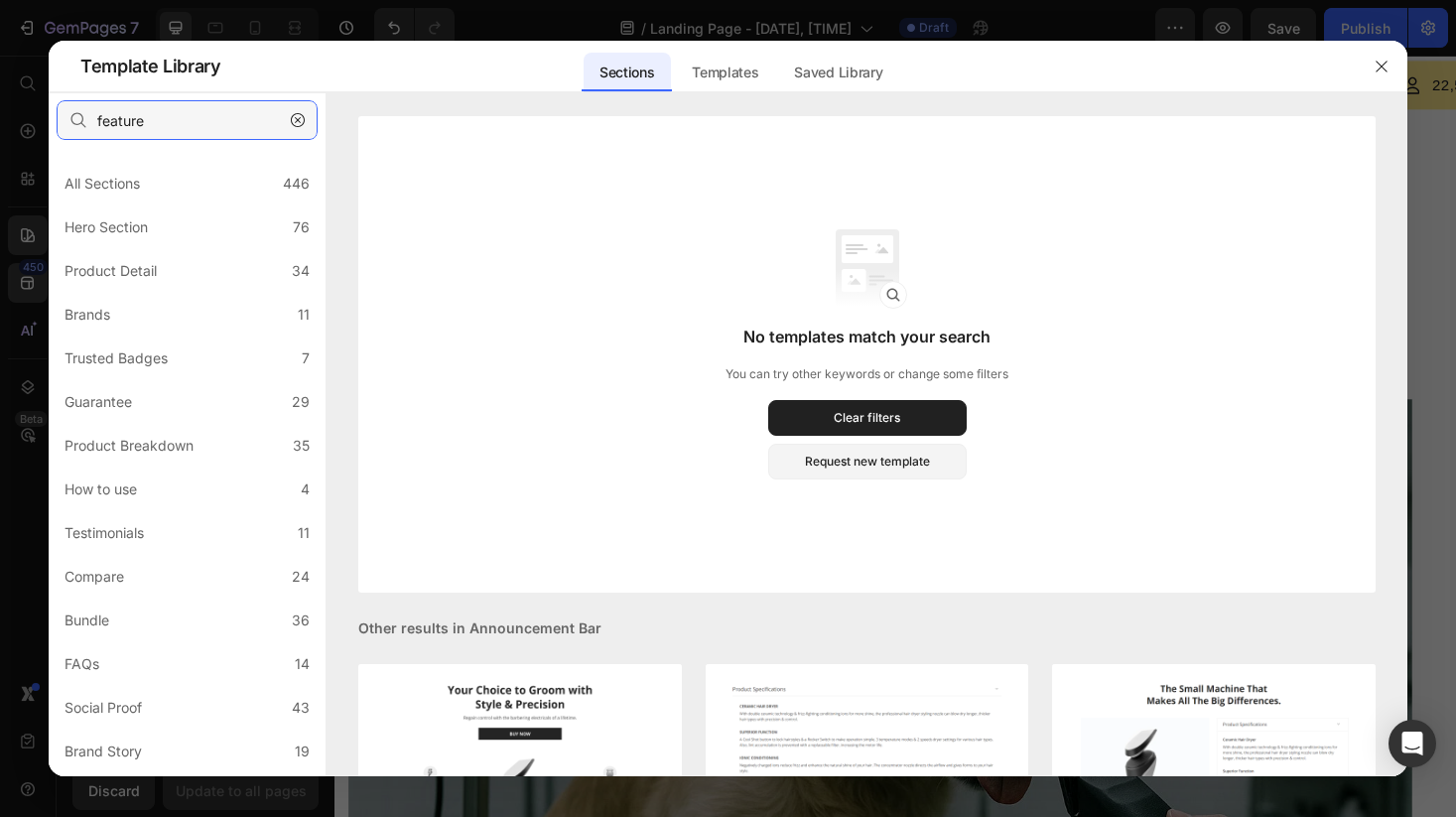 click on "feature" at bounding box center (187, 120) 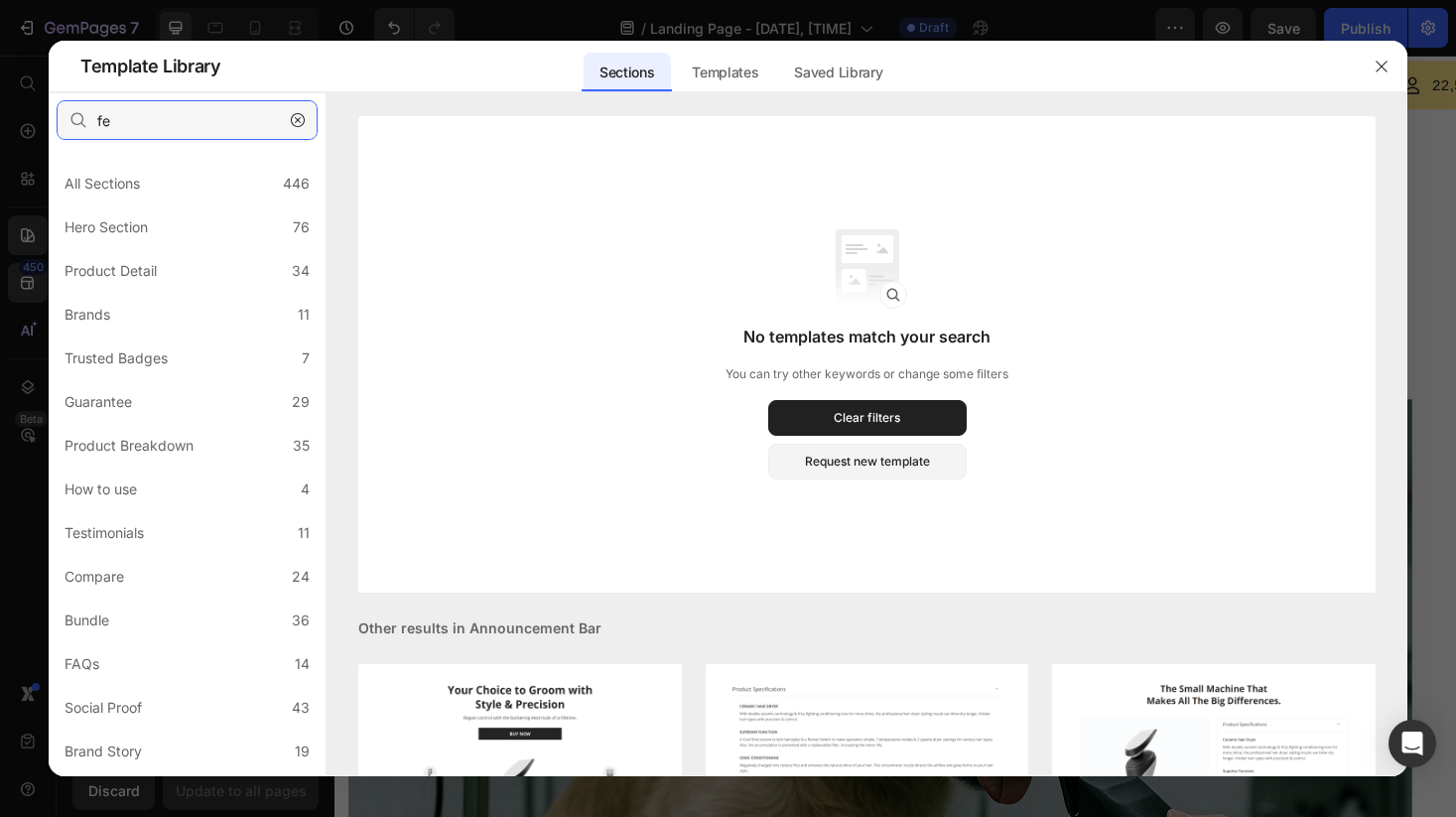 type on "f" 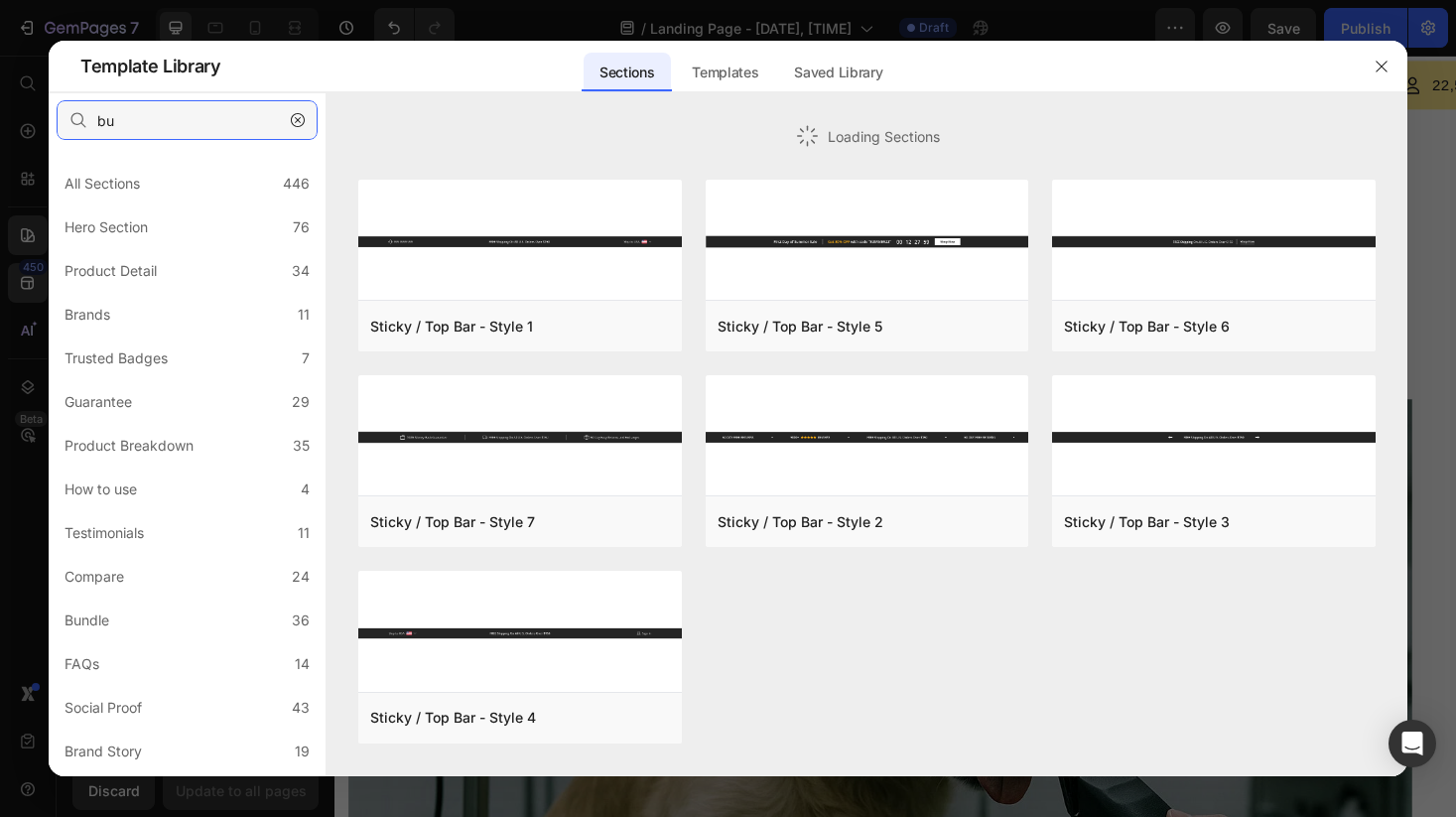 type on "b" 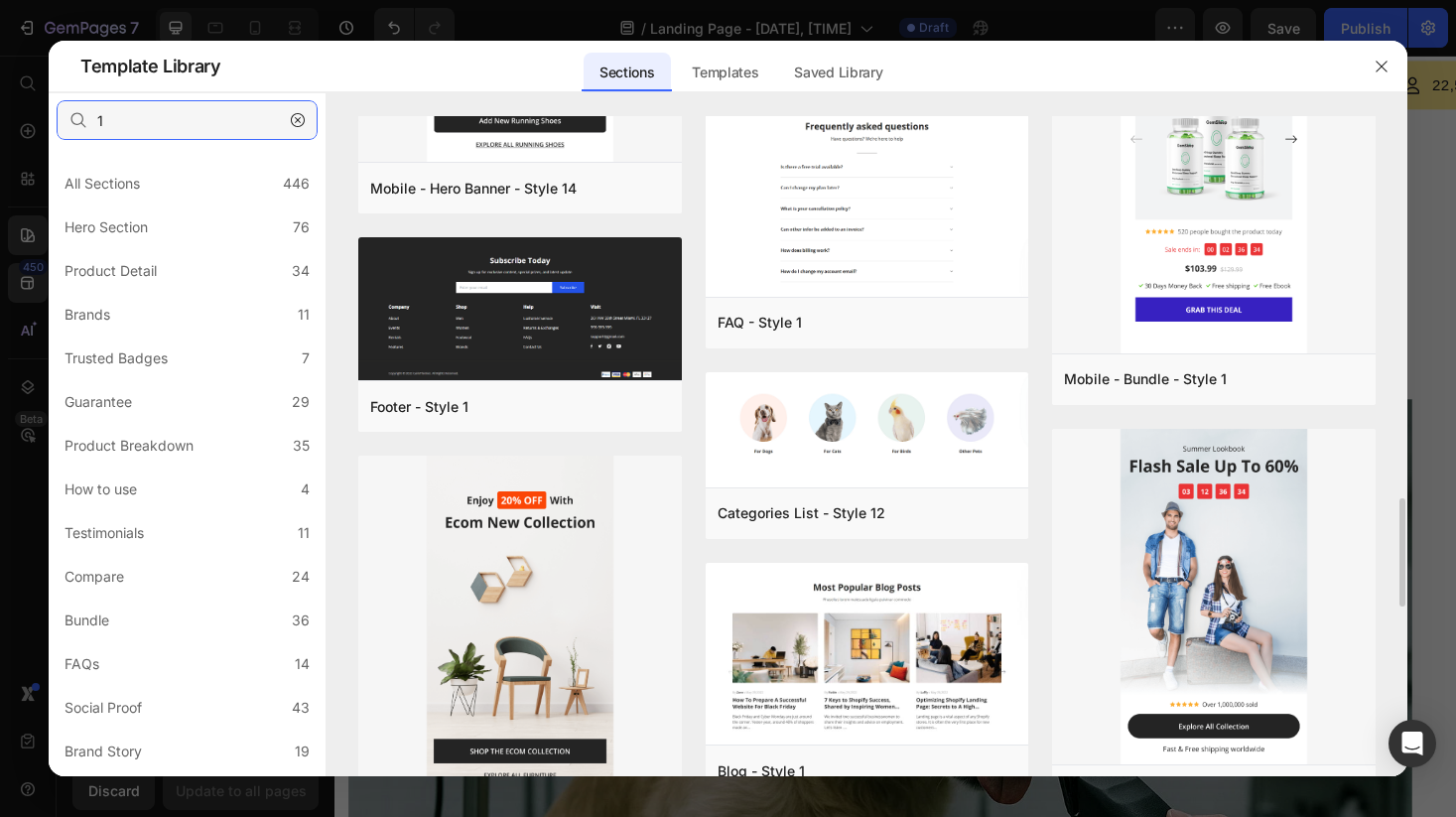 scroll, scrollTop: 2319, scrollLeft: 0, axis: vertical 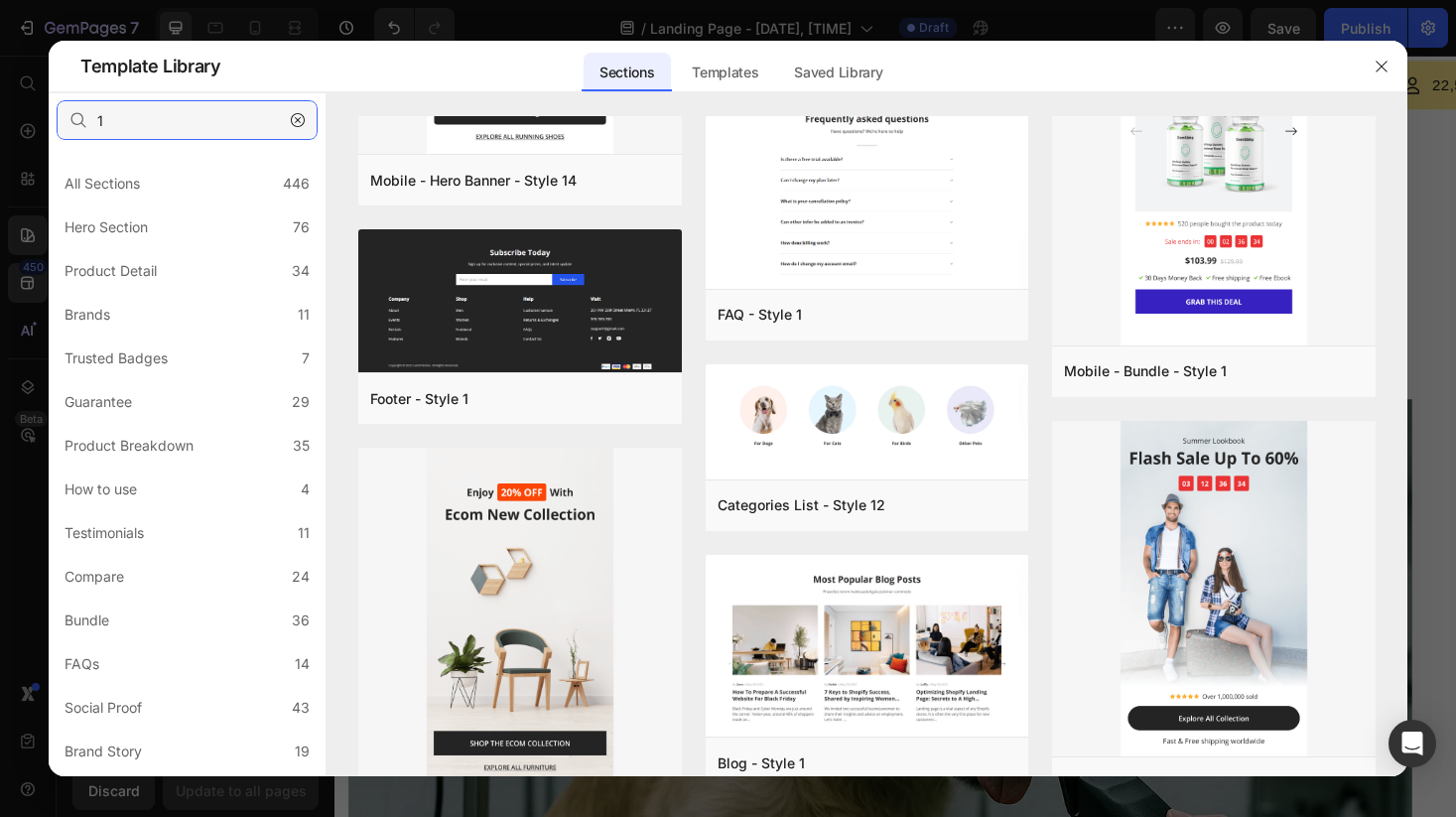 drag, startPoint x: 153, startPoint y: 122, endPoint x: 0, endPoint y: 122, distance: 153 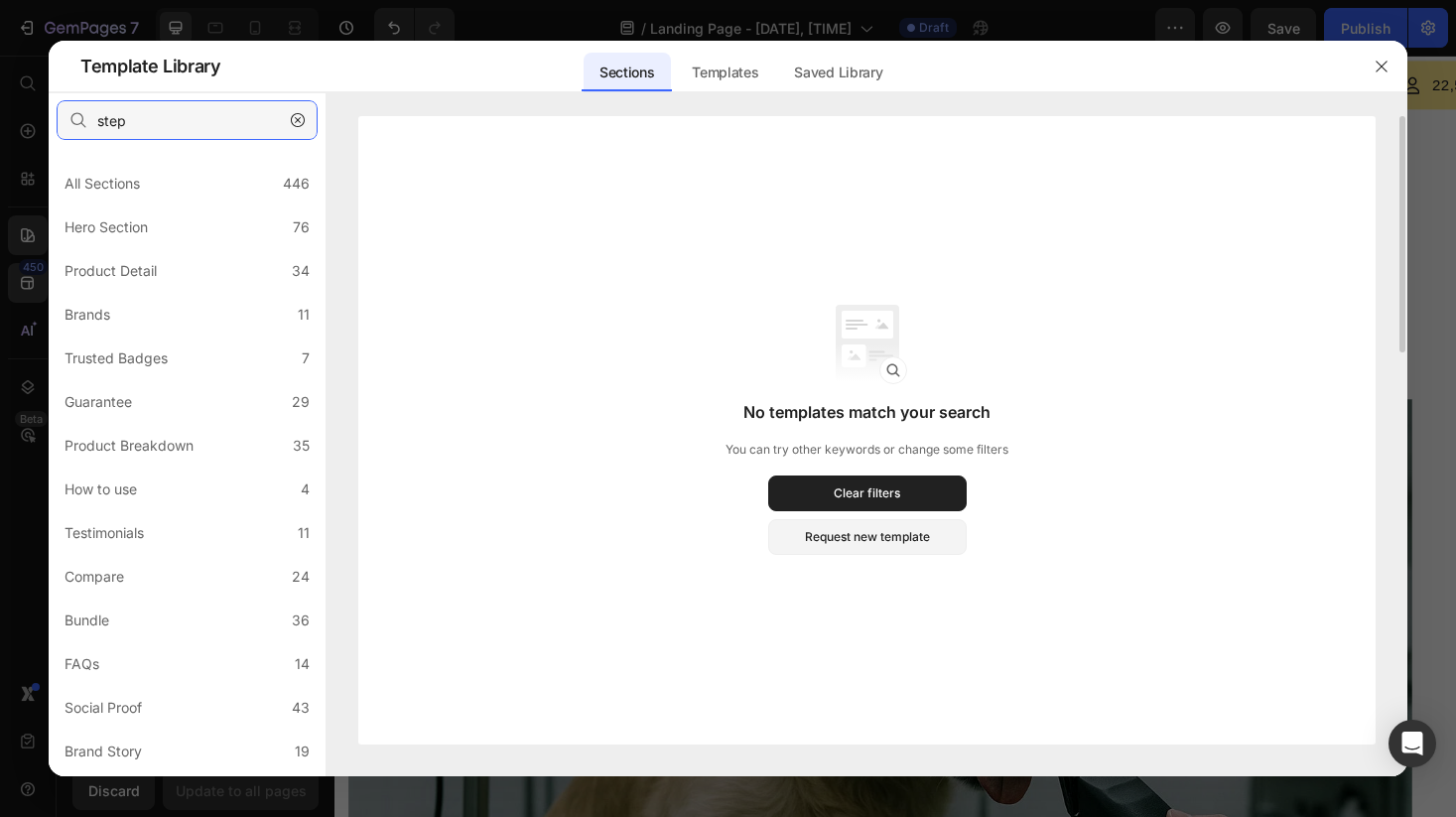 scroll, scrollTop: 0, scrollLeft: 0, axis: both 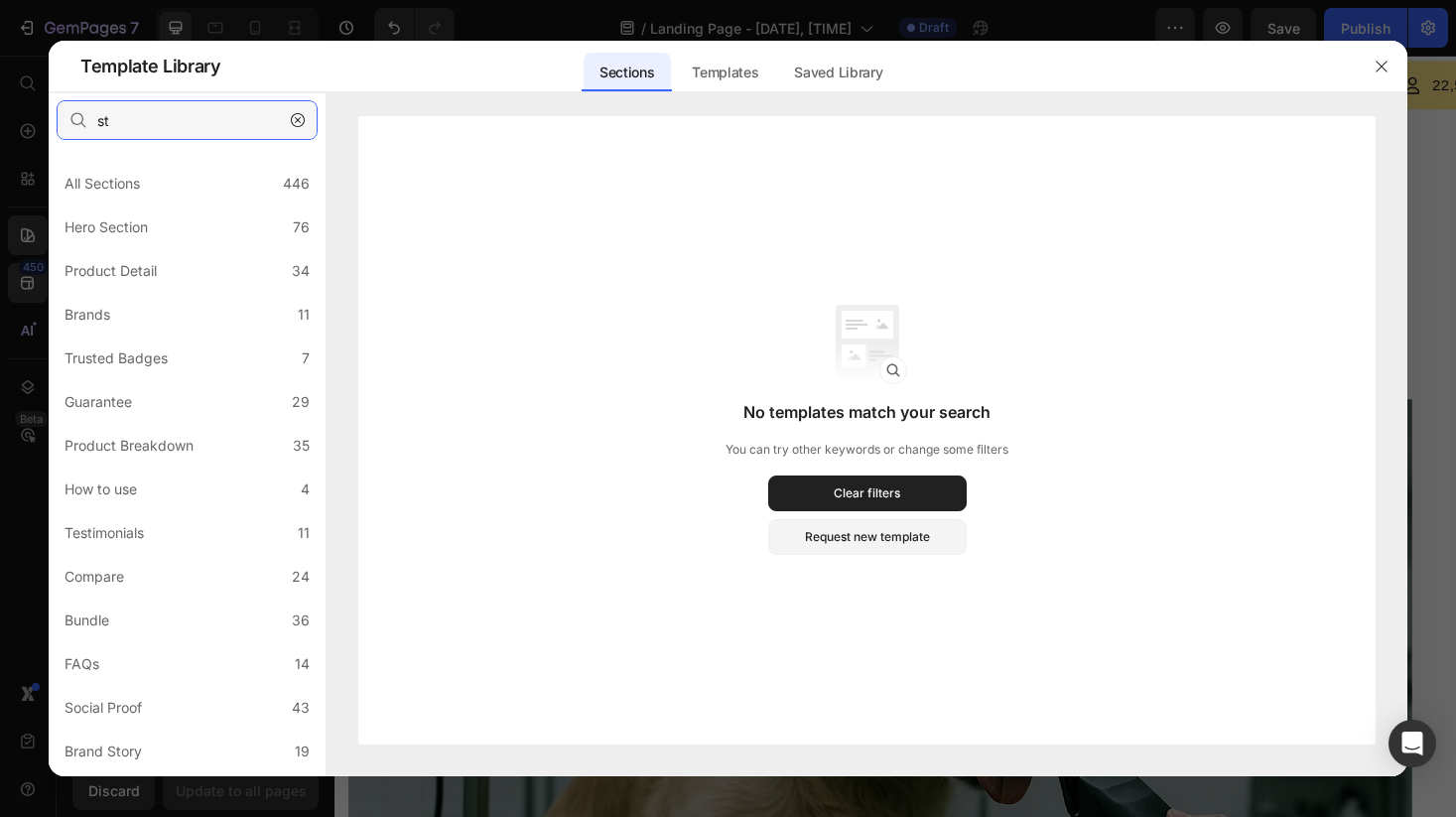 type on "s" 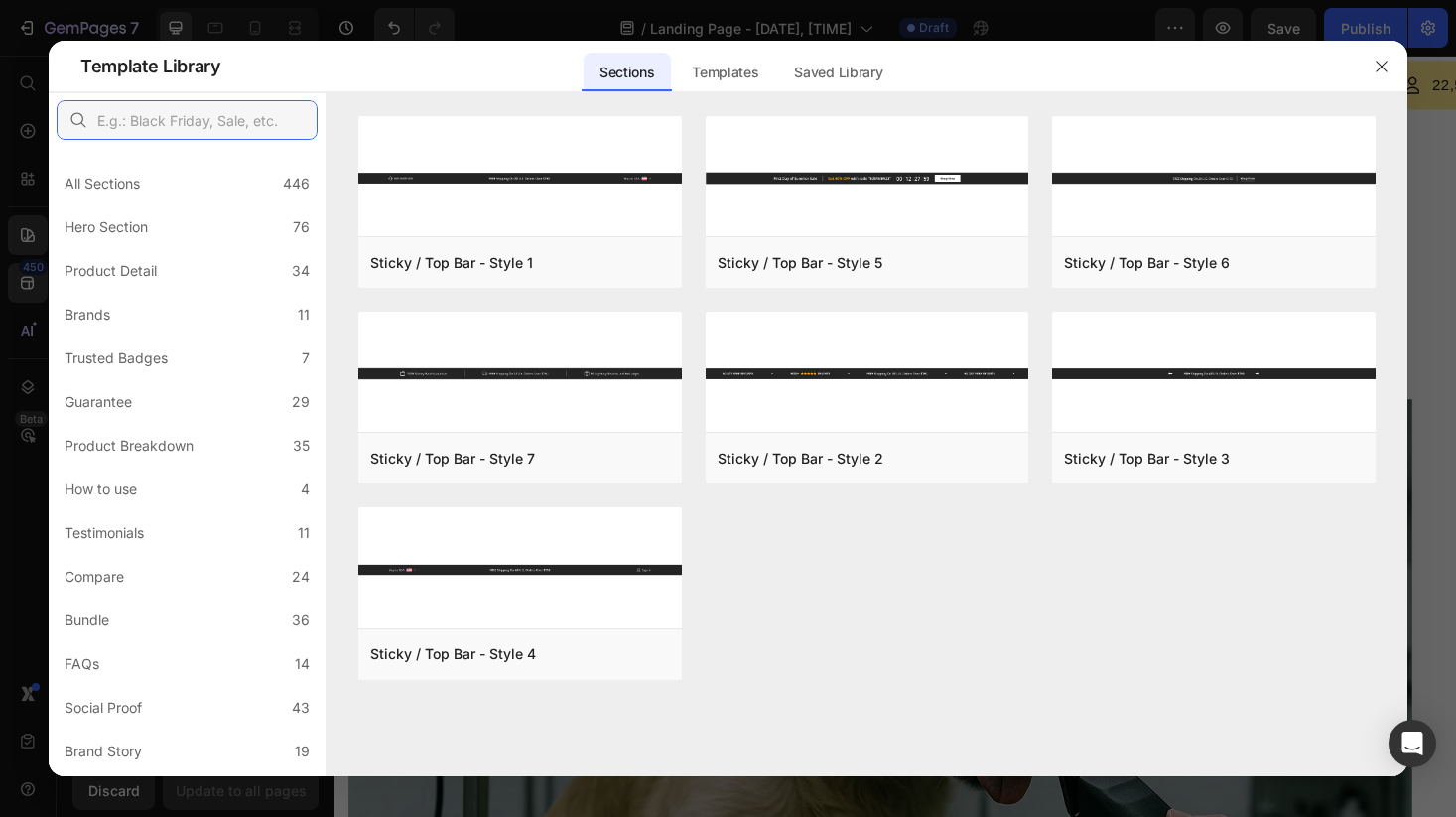 type 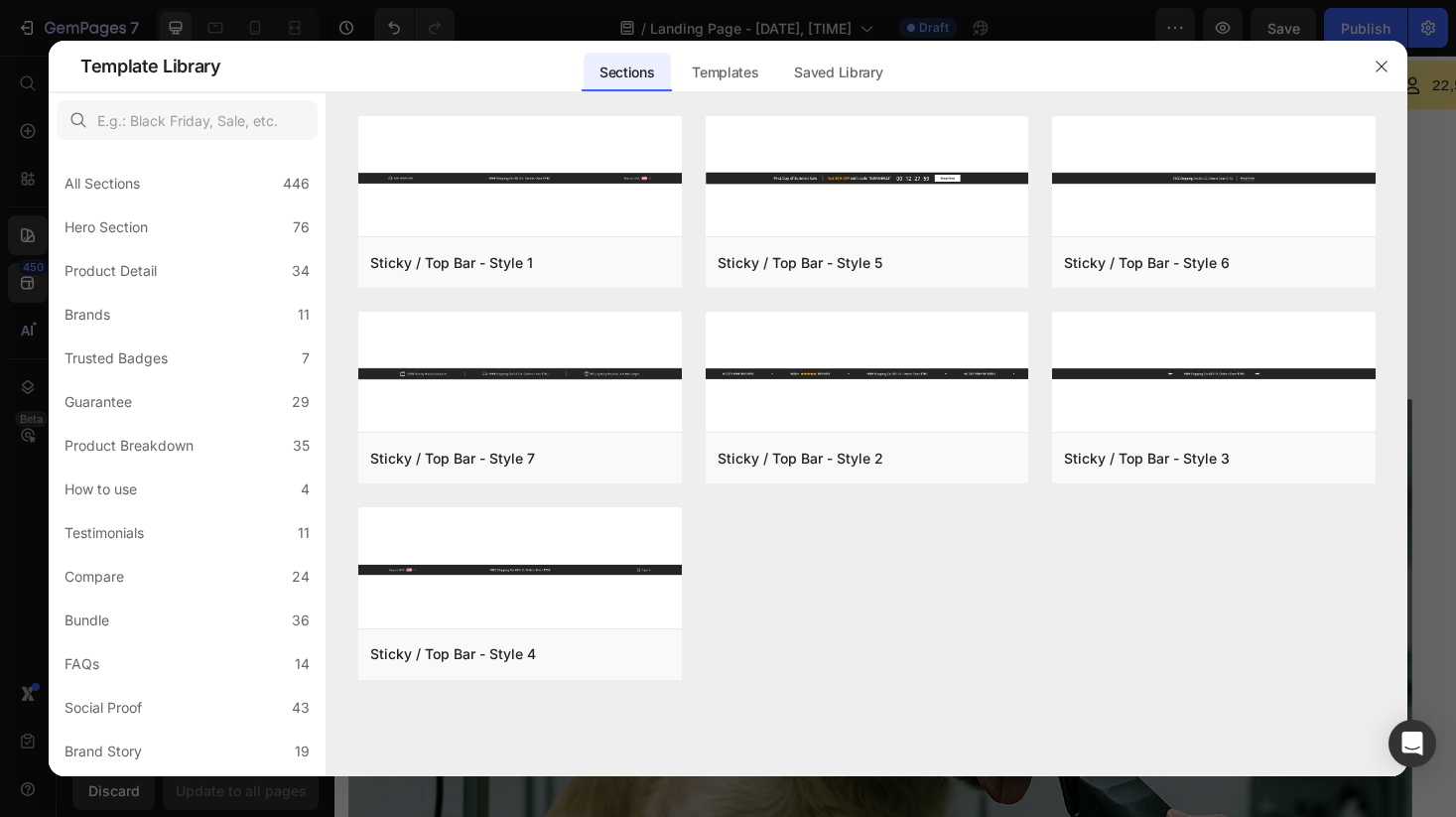 click at bounding box center (728, 408) 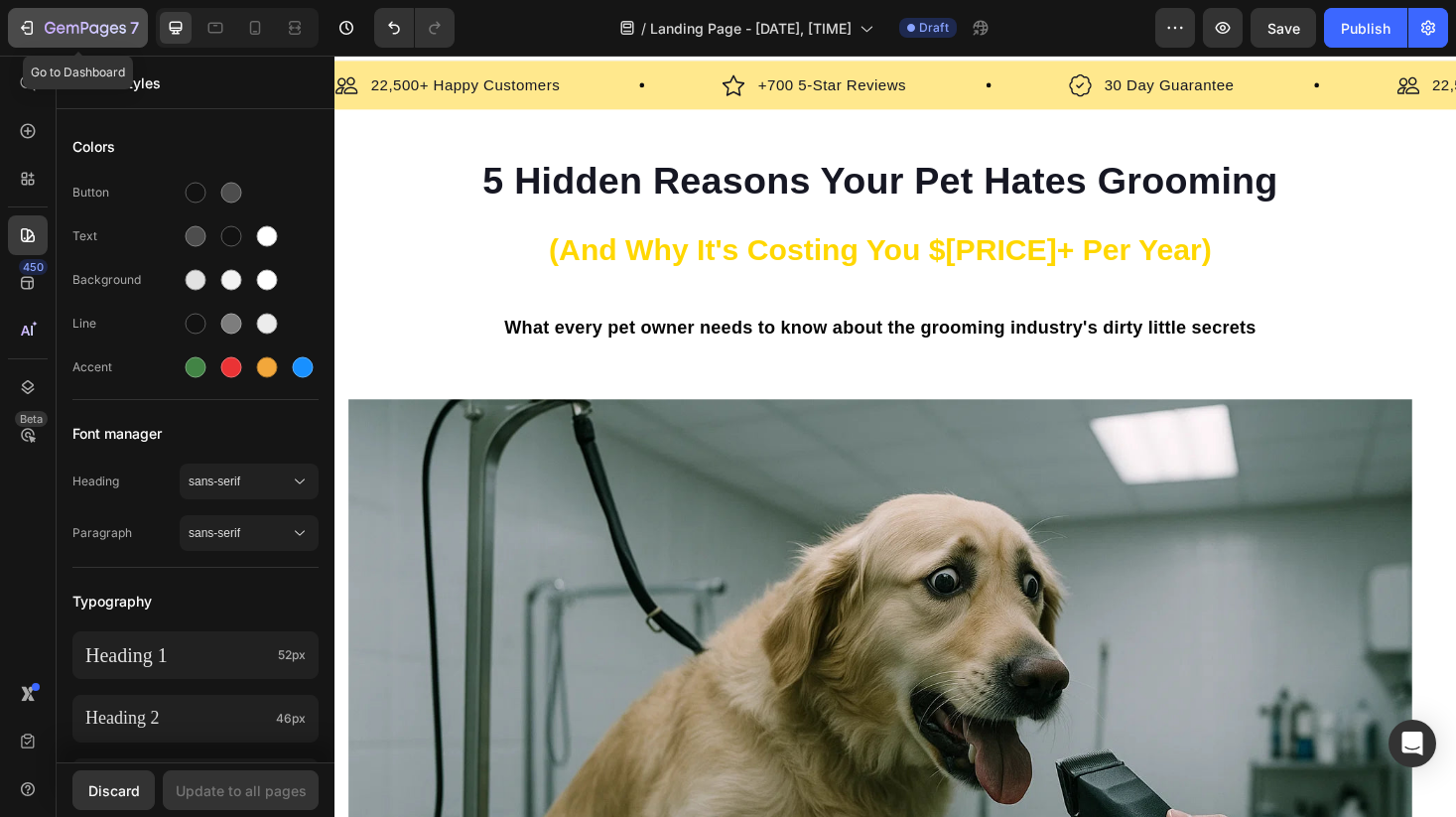 click 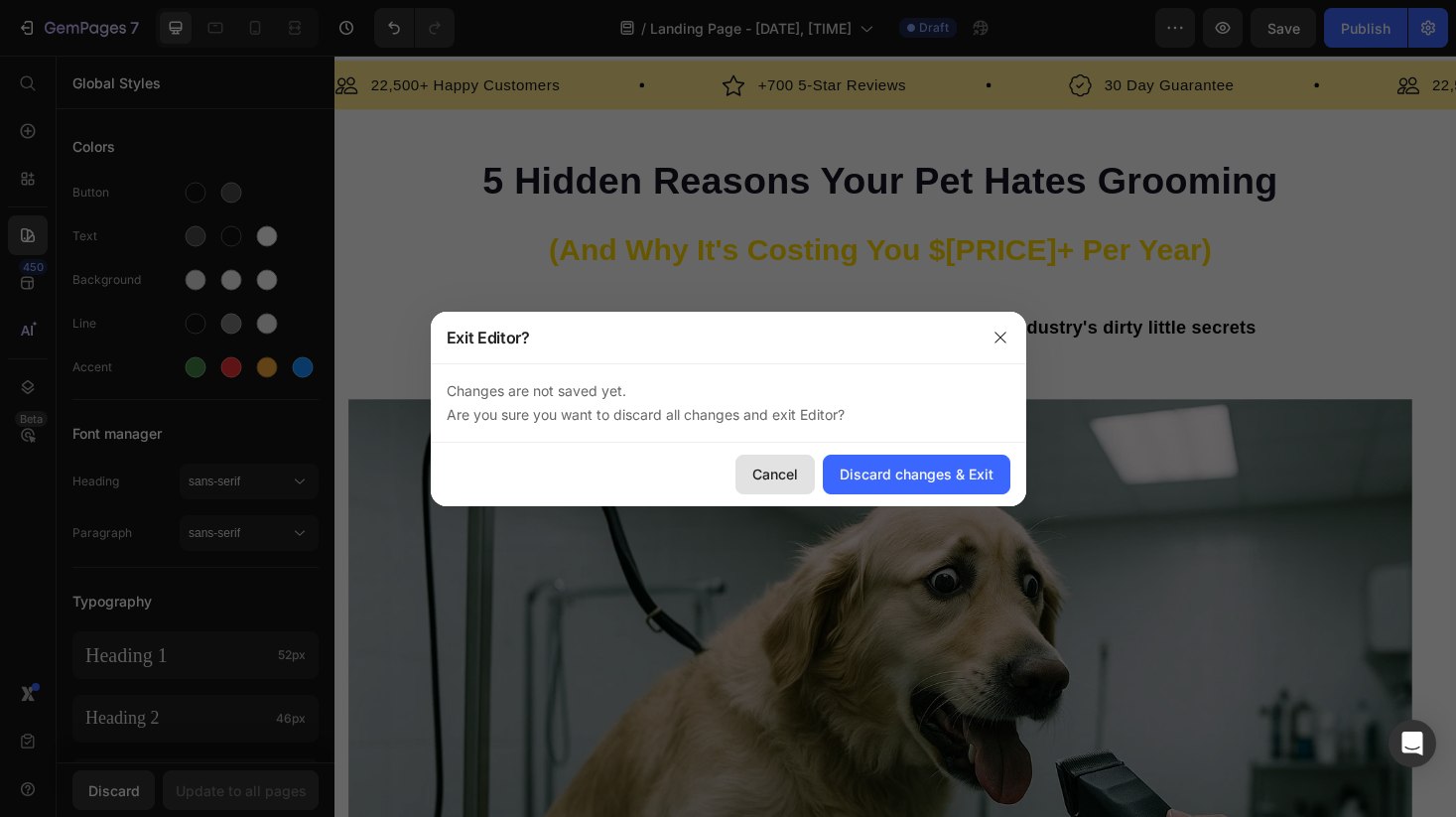 click on "Cancel" 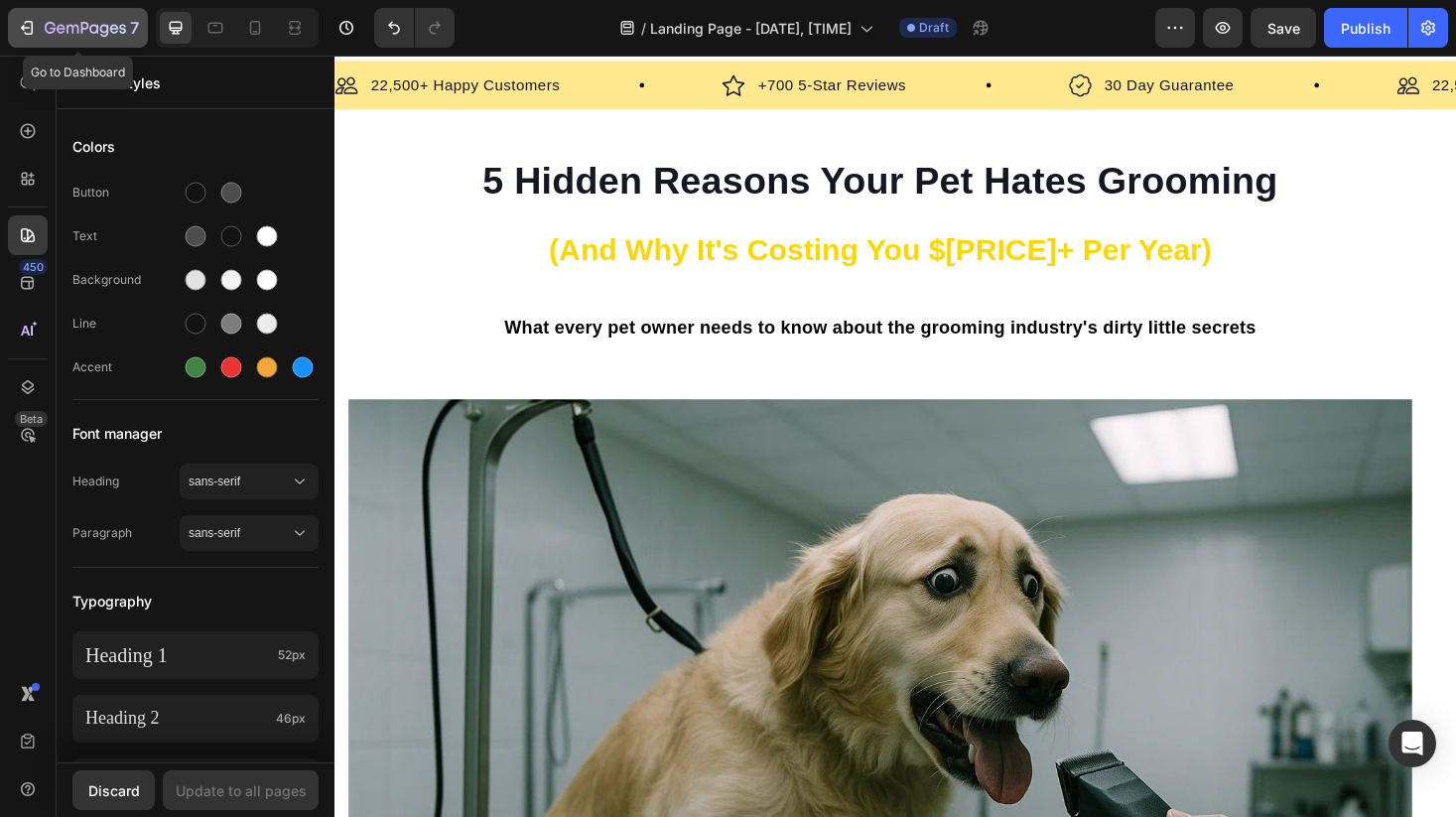 click on "7" 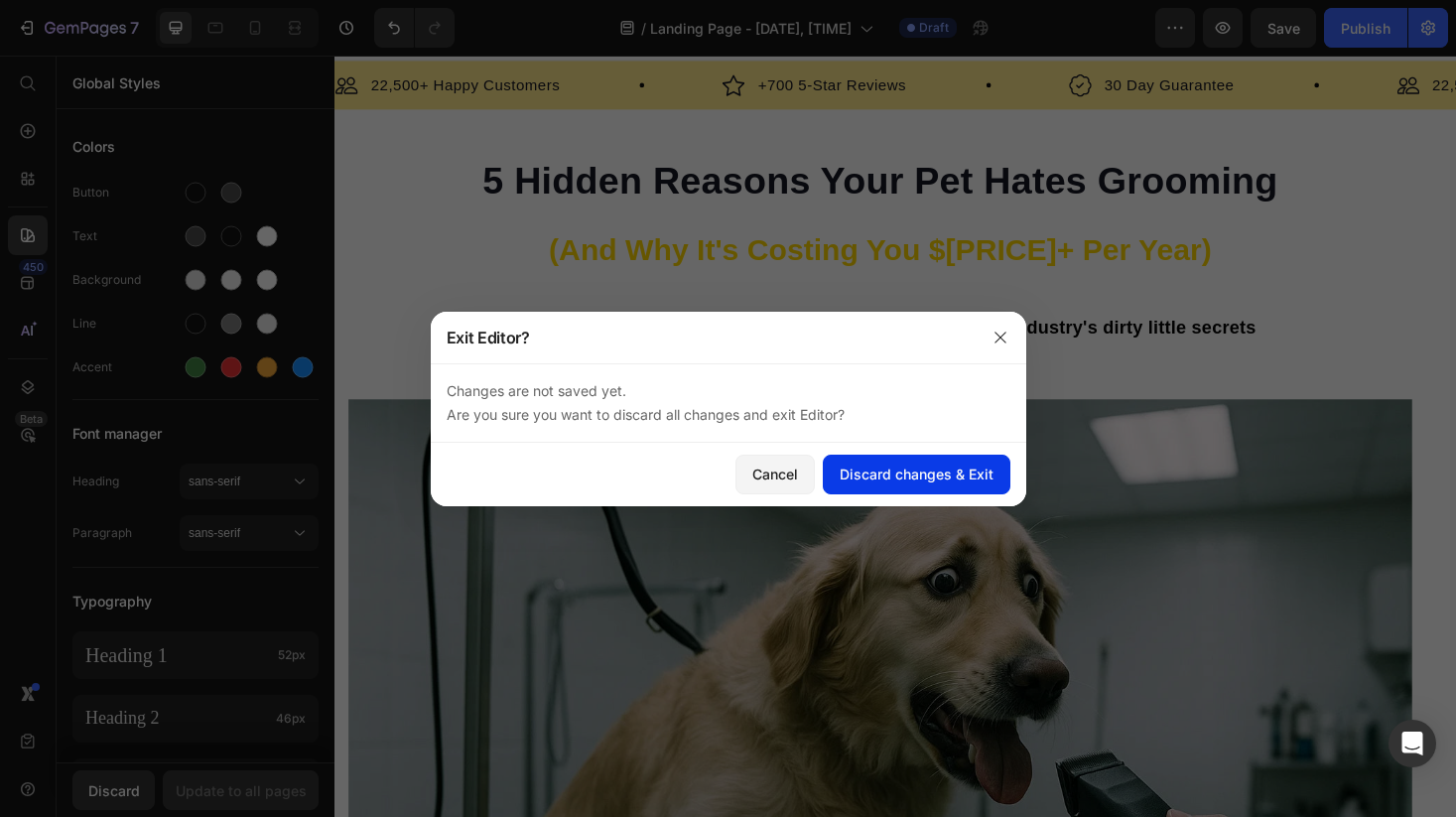 click on "Discard changes & Exit" at bounding box center (916, 474) 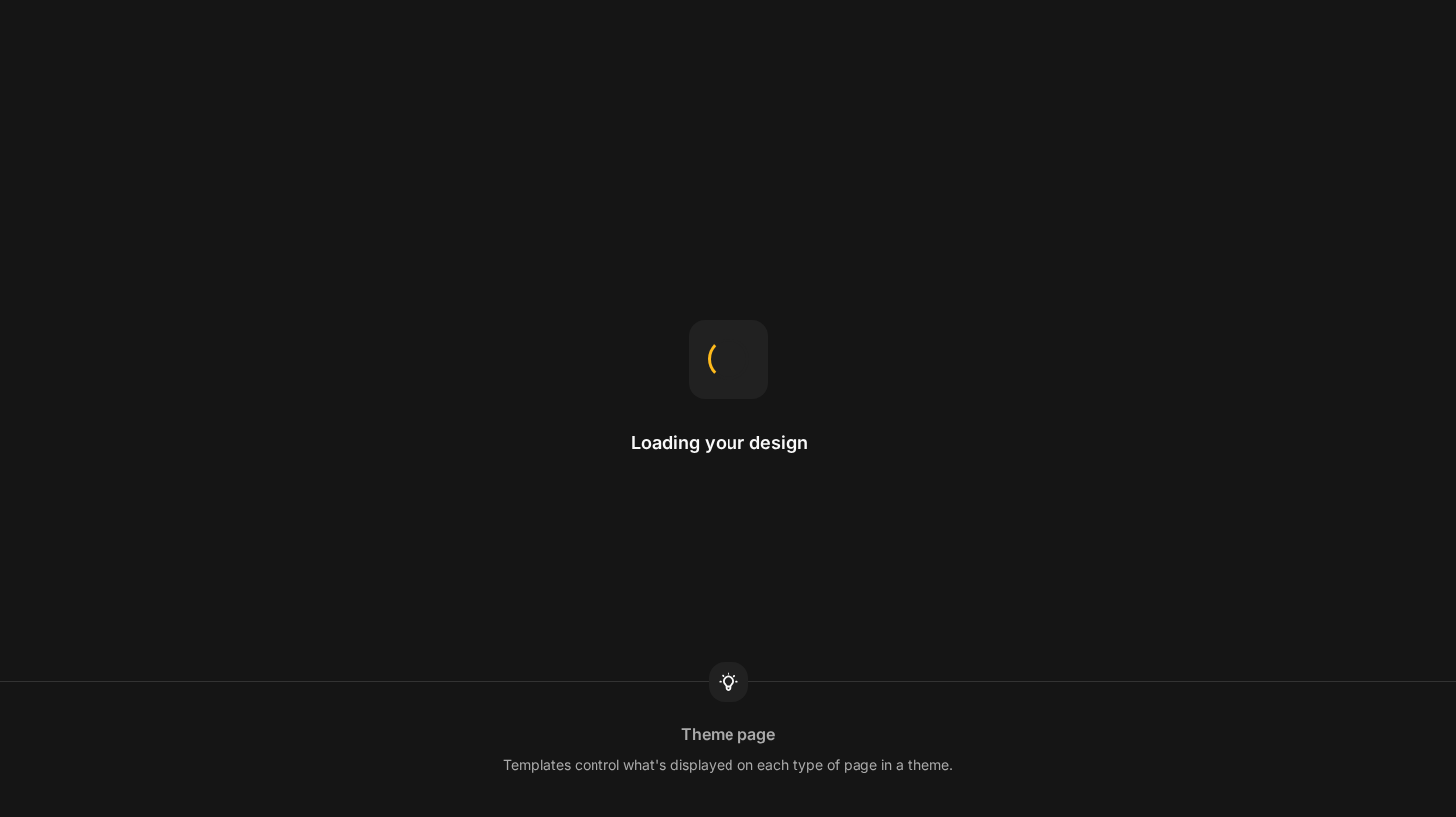 scroll, scrollTop: 0, scrollLeft: 0, axis: both 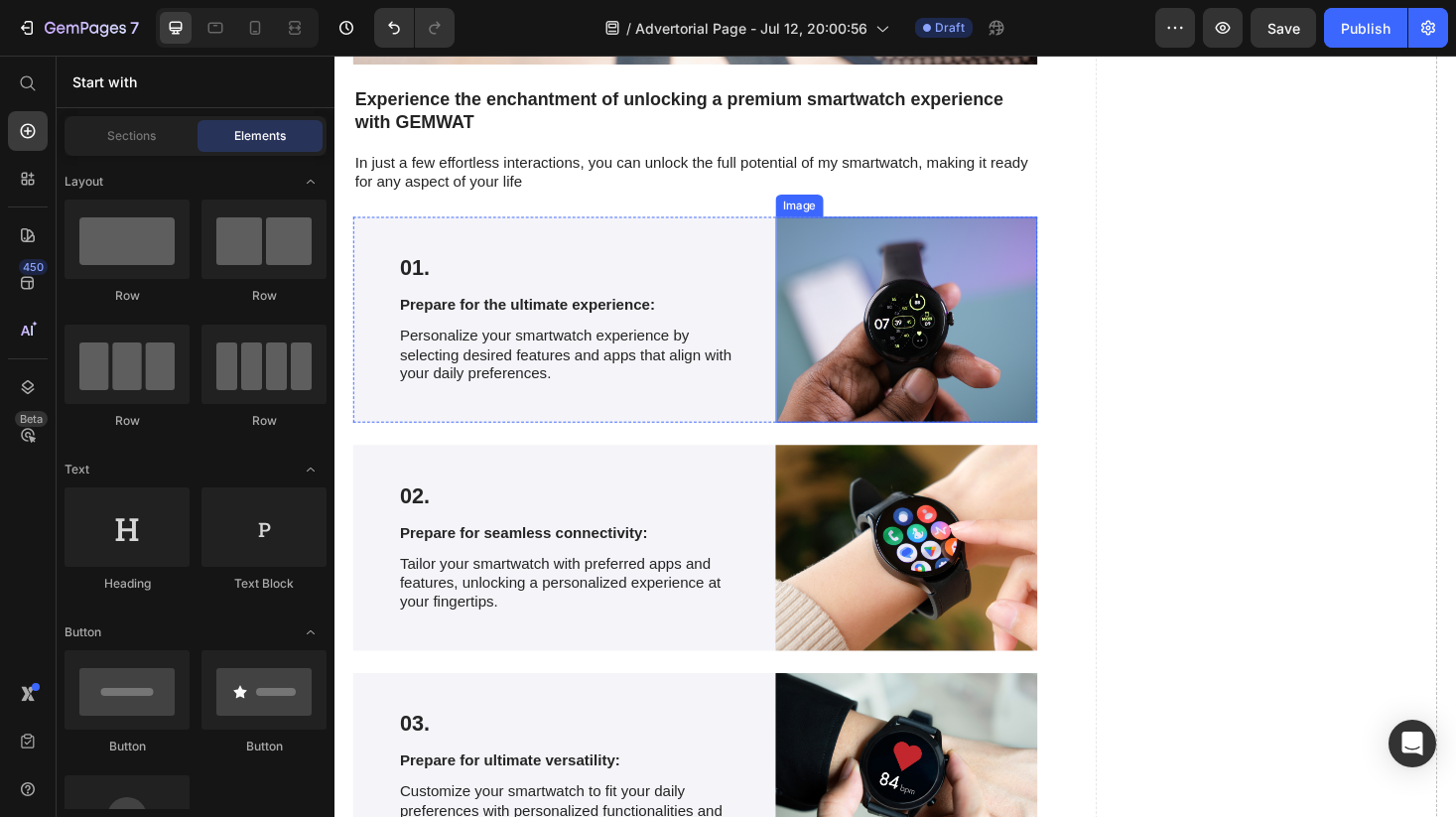 click on "Drop element here" at bounding box center (1324, 1636) 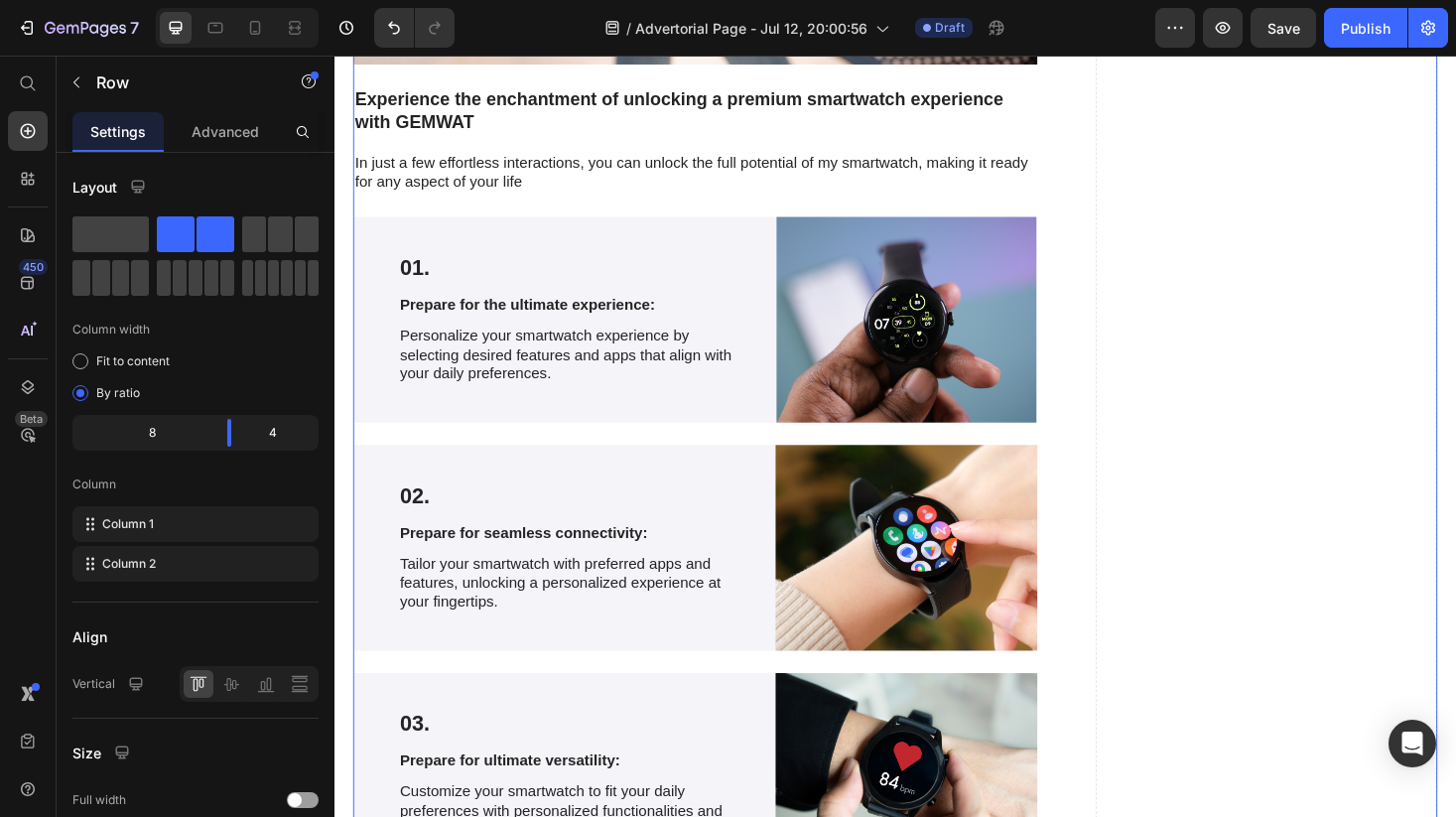 click on "Drop element here" at bounding box center (1324, 1636) 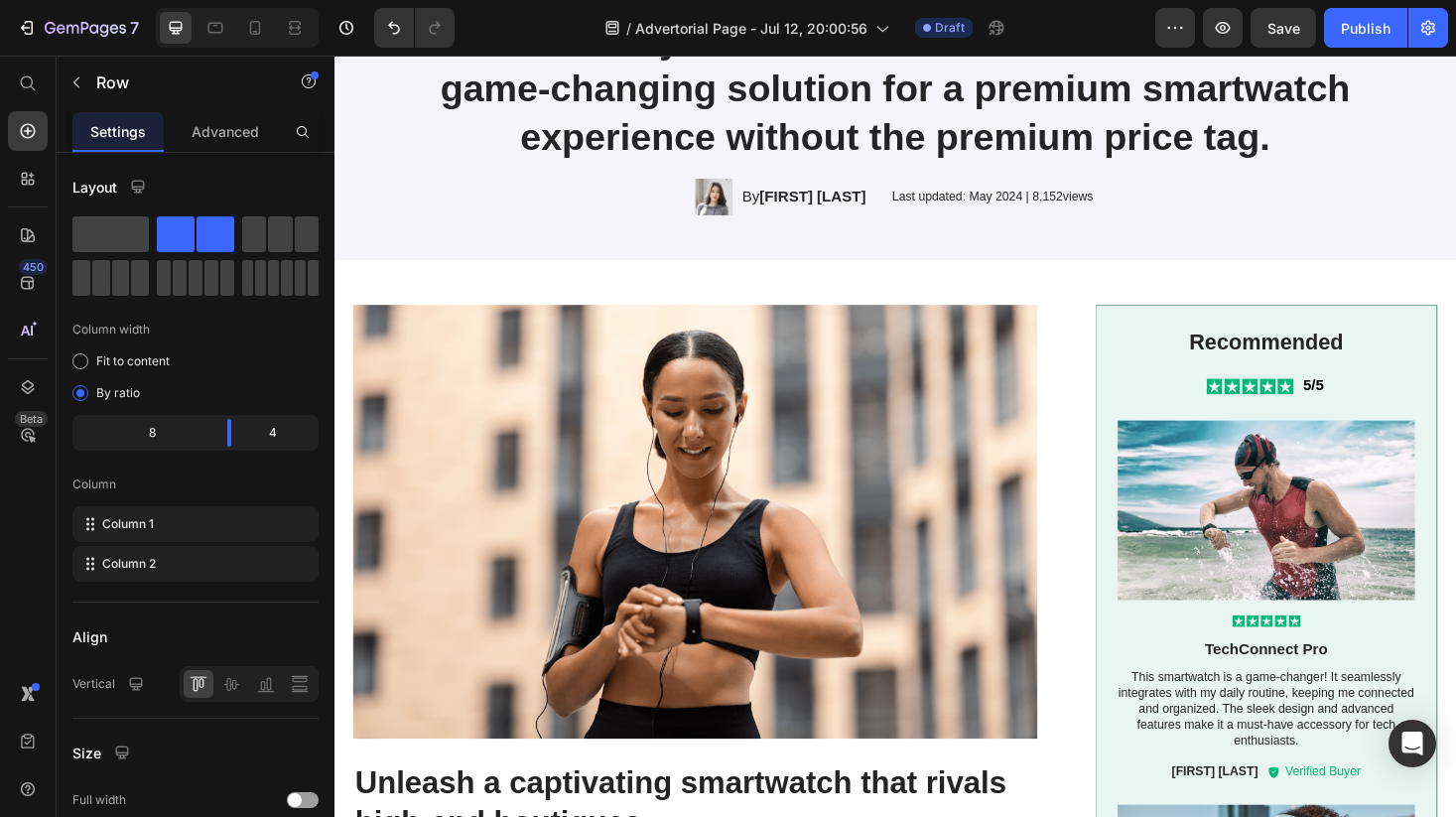 scroll, scrollTop: 0, scrollLeft: 0, axis: both 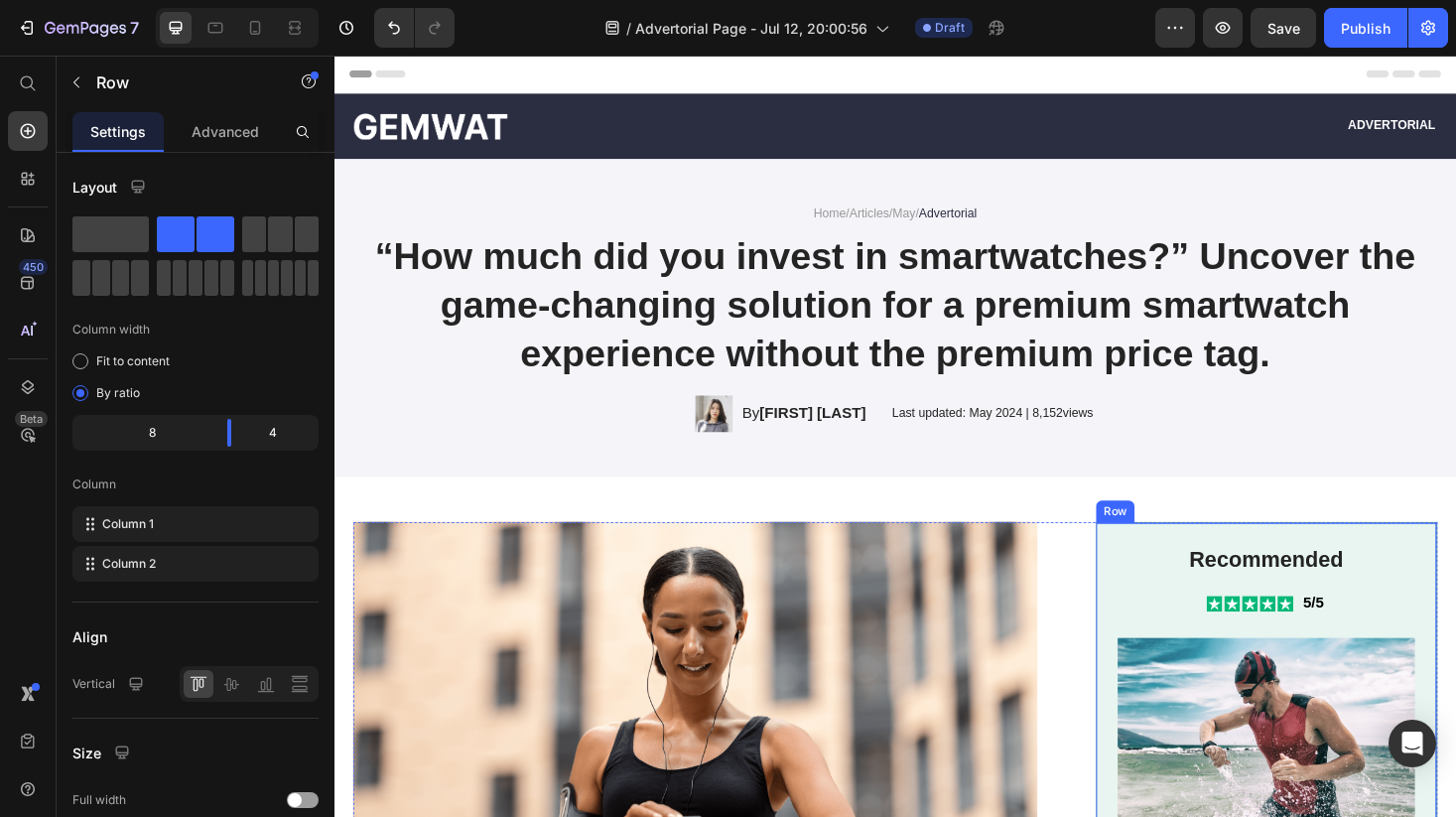 click on "Recommended Text Block
Icon
Icon
Icon
Icon
Icon Icon List 5/5 Text Block Row Image
Icon
Icon
Icon
Icon
Icon Icon List TechConnect Pro Text Block This smartwatch is a game-changer! It seamlessly integrates with my daily routine, keeping me connected and organized. The sleek design and advanced features make it a must-have accessory for tech enthusiasts. Text Block James Smith Text Block
Icon Verified Buyer Text Block Row Row Image
Icon
Icon
Icon
Icon
Icon Icon List ActiveLife Companion+ Text Block I'm blown away by the performance of this smartwatch. It has exceeded my expectations with its accurate fitness tracking, intuitive user interface, and long-lasting battery life. It's truly a reliable companion for my active lifestyle. Text Block Olivia Davis Text Block
Icon Verified Buyer Text Block Row Row Row" at bounding box center (1324, 1020) 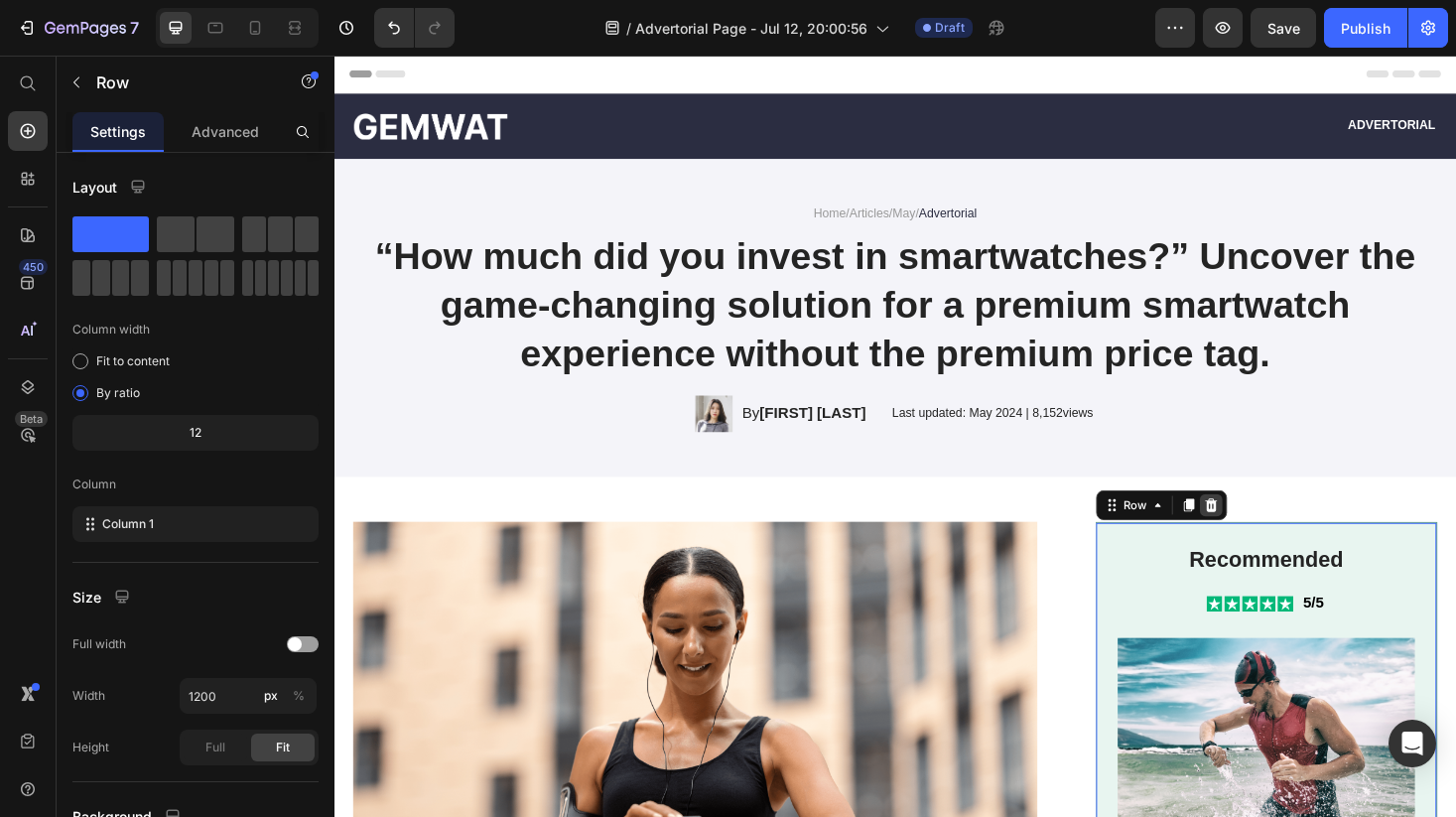 click 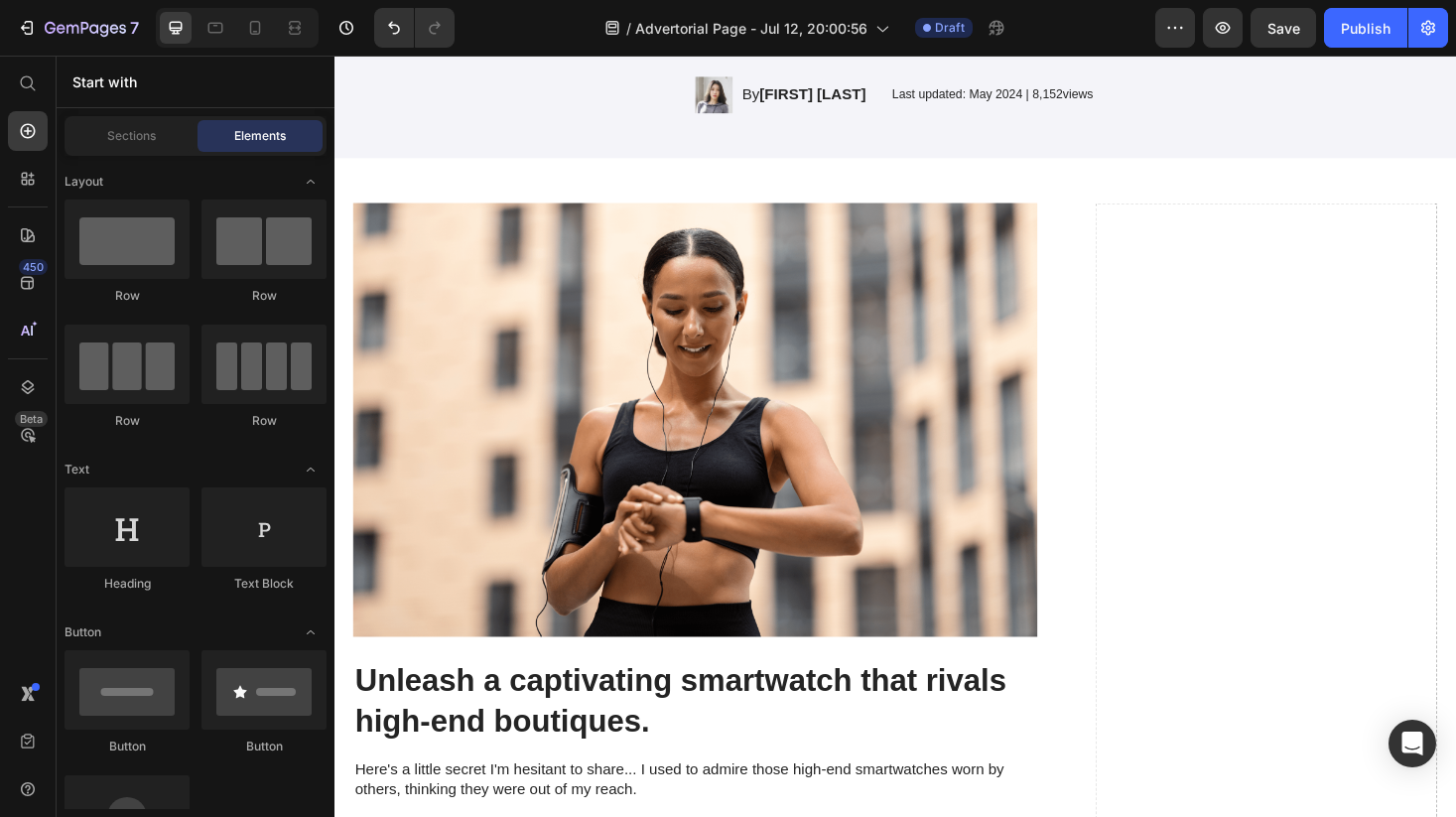 scroll, scrollTop: 477, scrollLeft: 0, axis: vertical 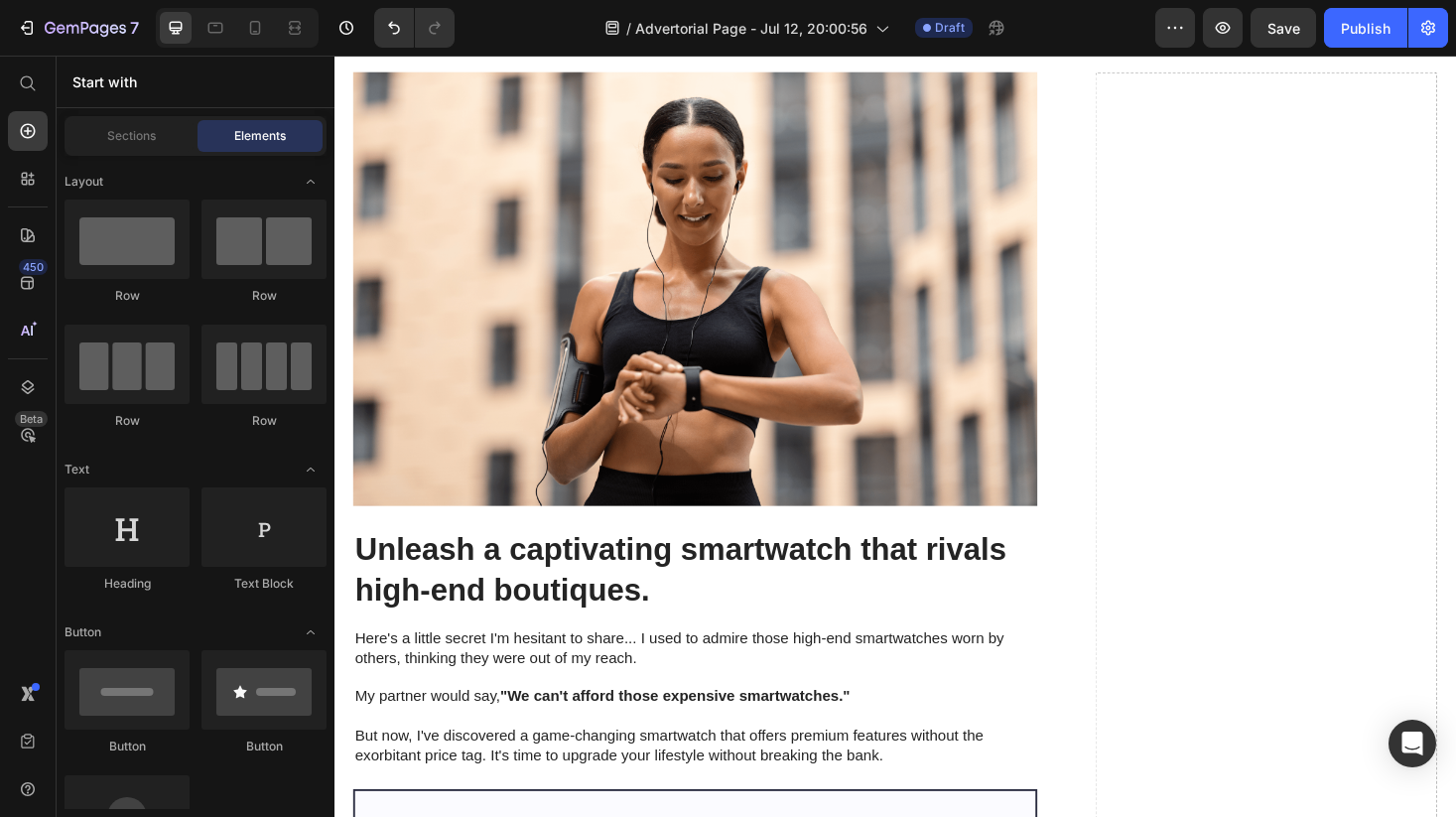 click on "Drop element here" at bounding box center (1324, 1208) 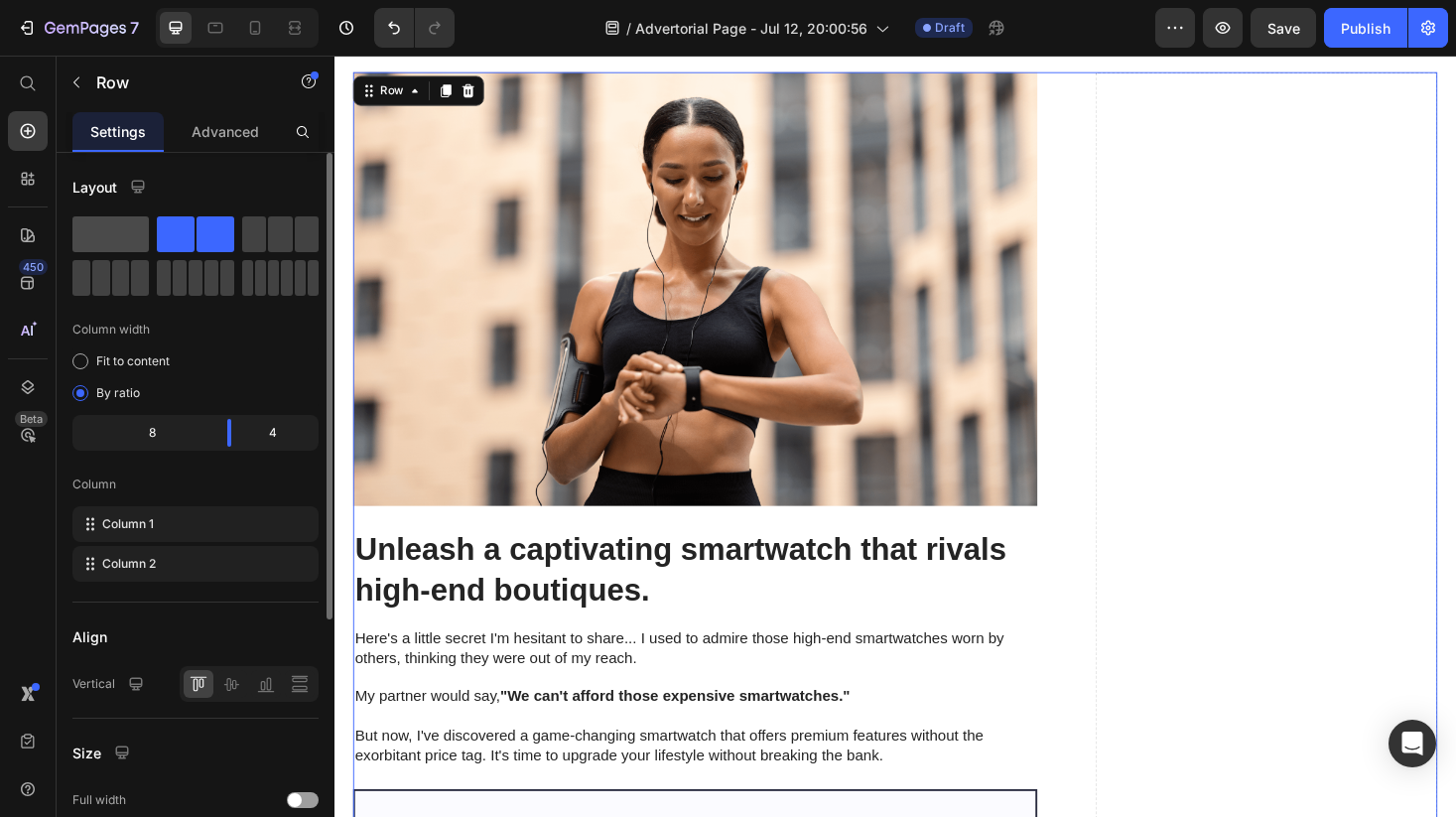 click 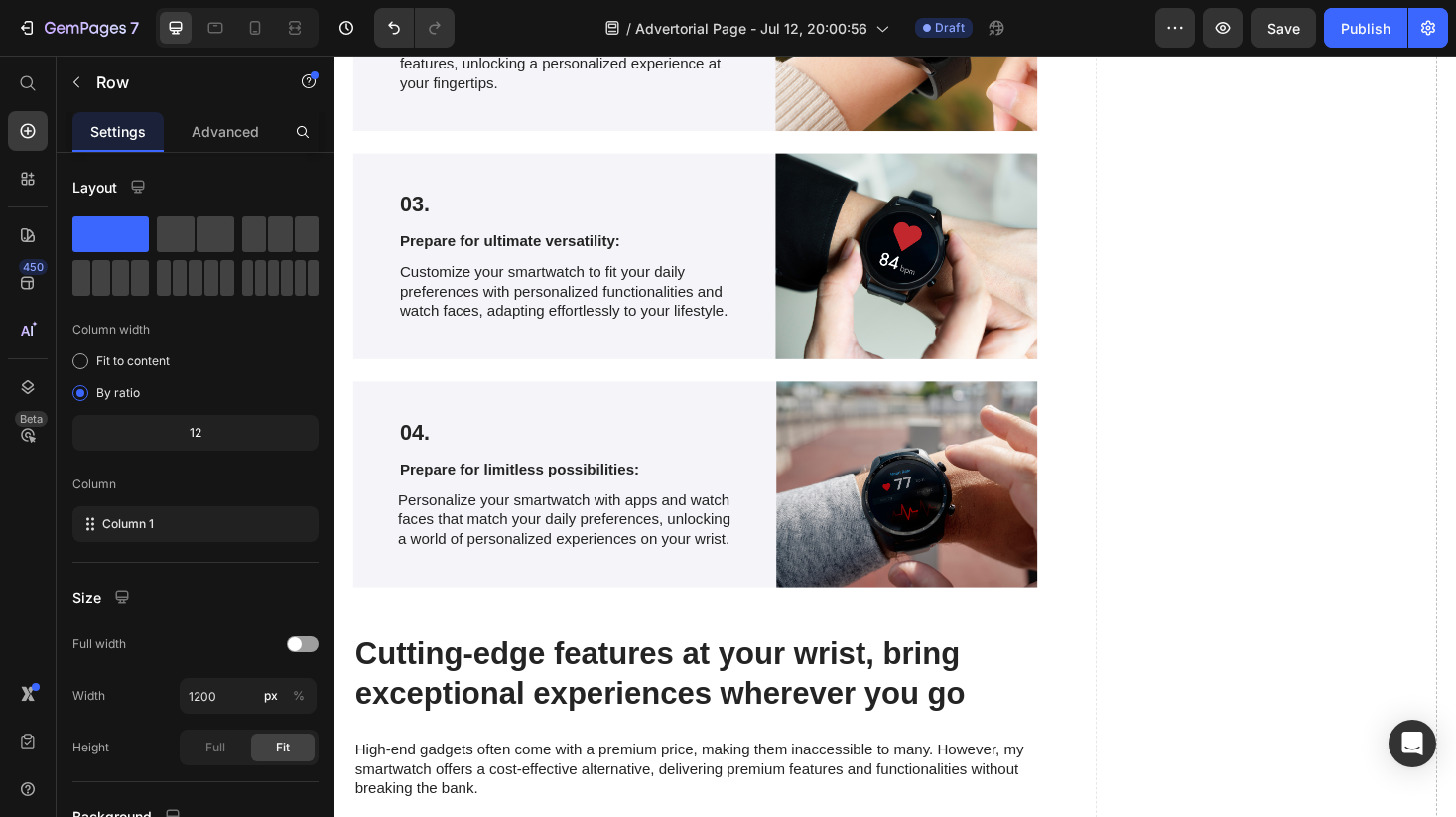 scroll, scrollTop: 3821, scrollLeft: 0, axis: vertical 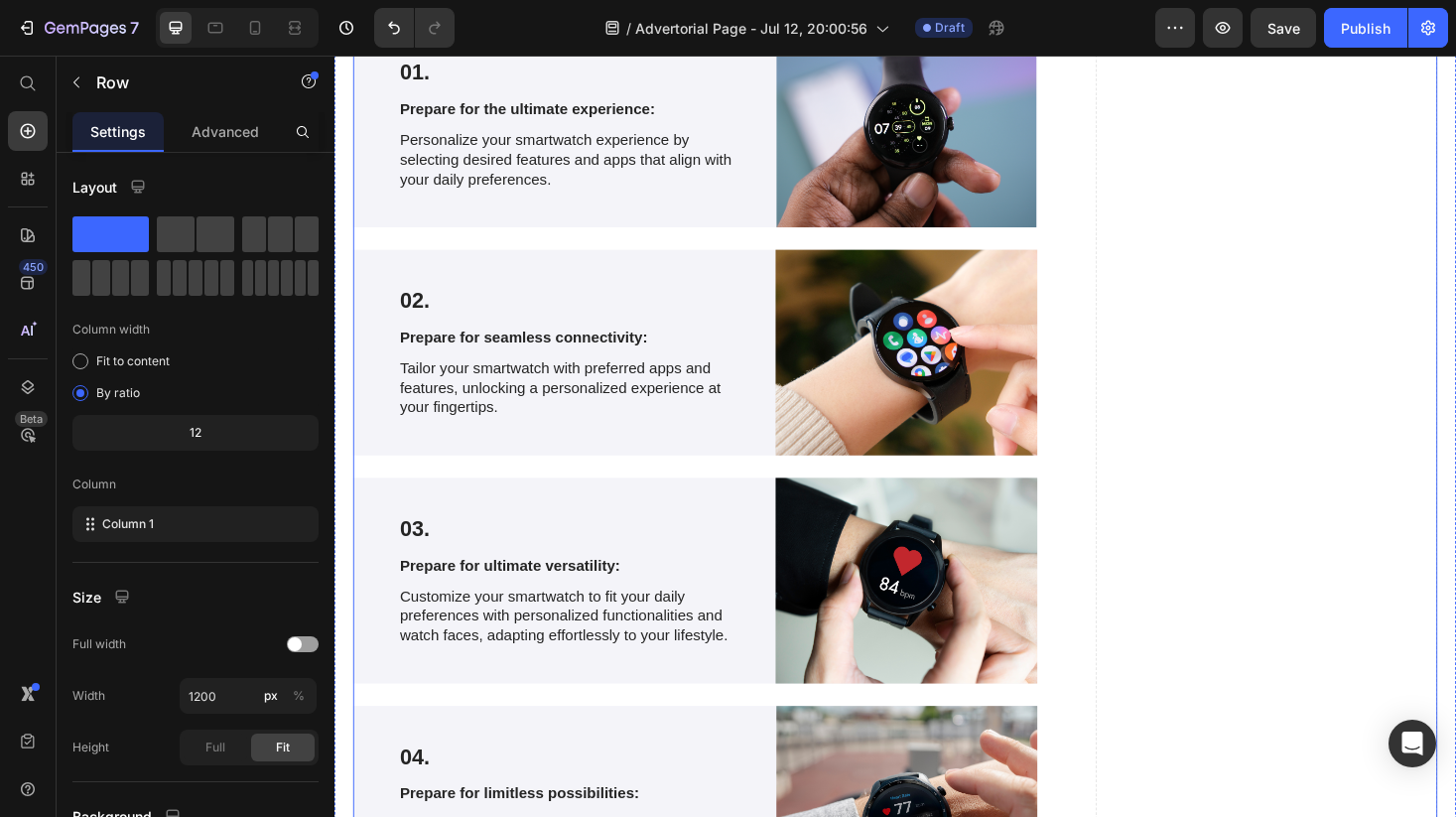 click on "Drop element here" at bounding box center [1324, 1429] 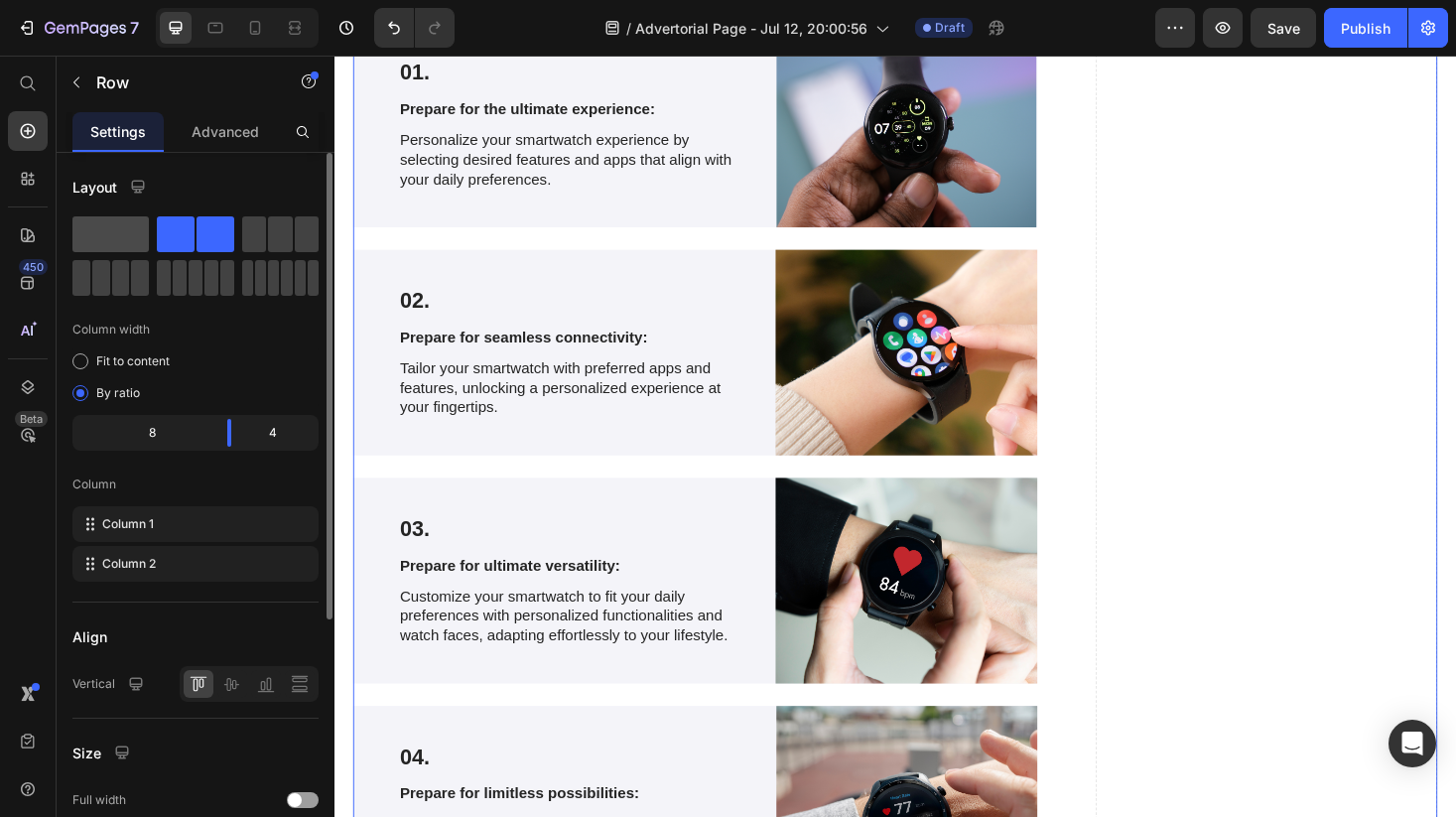 click 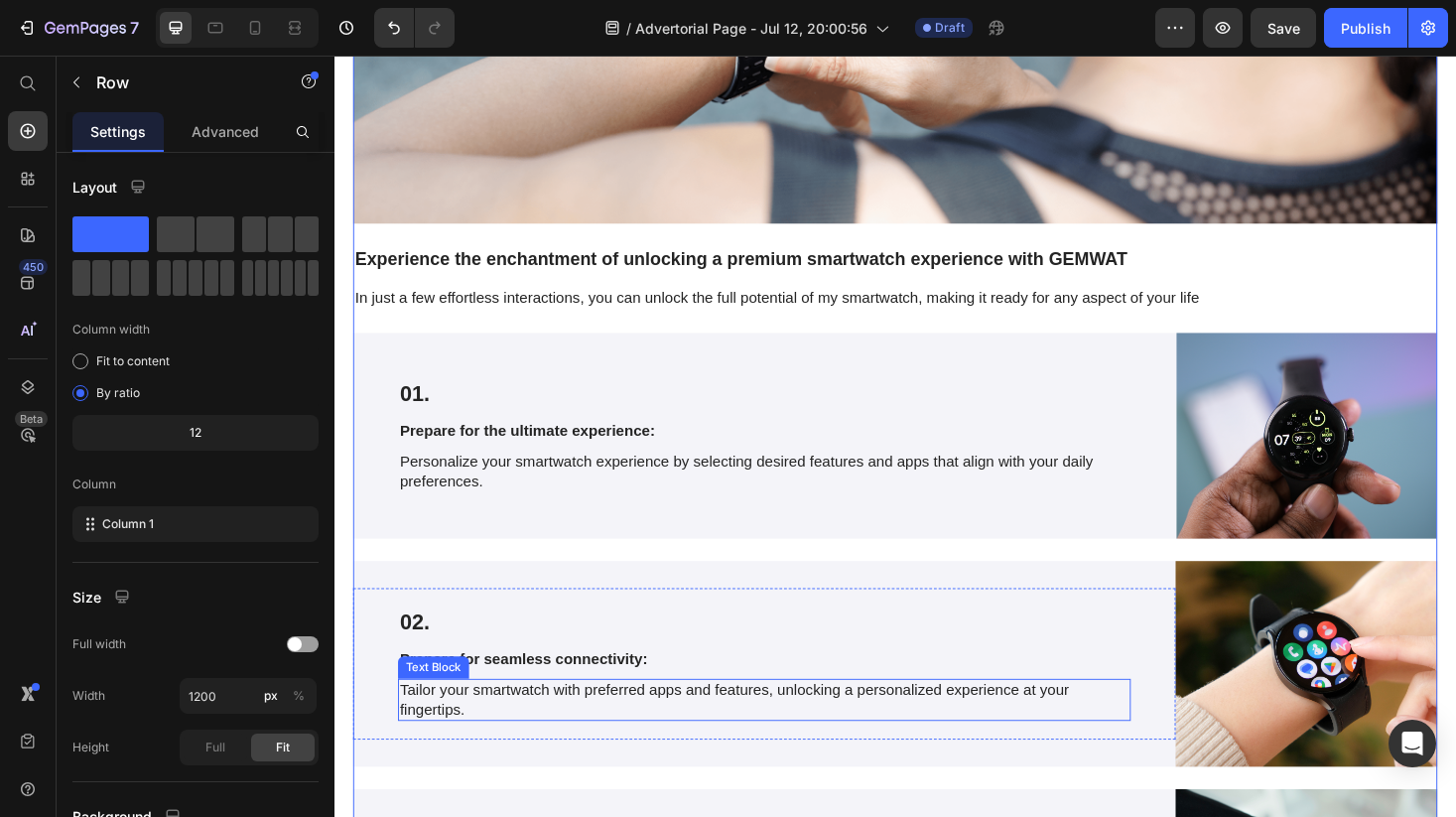 scroll, scrollTop: 3505, scrollLeft: 0, axis: vertical 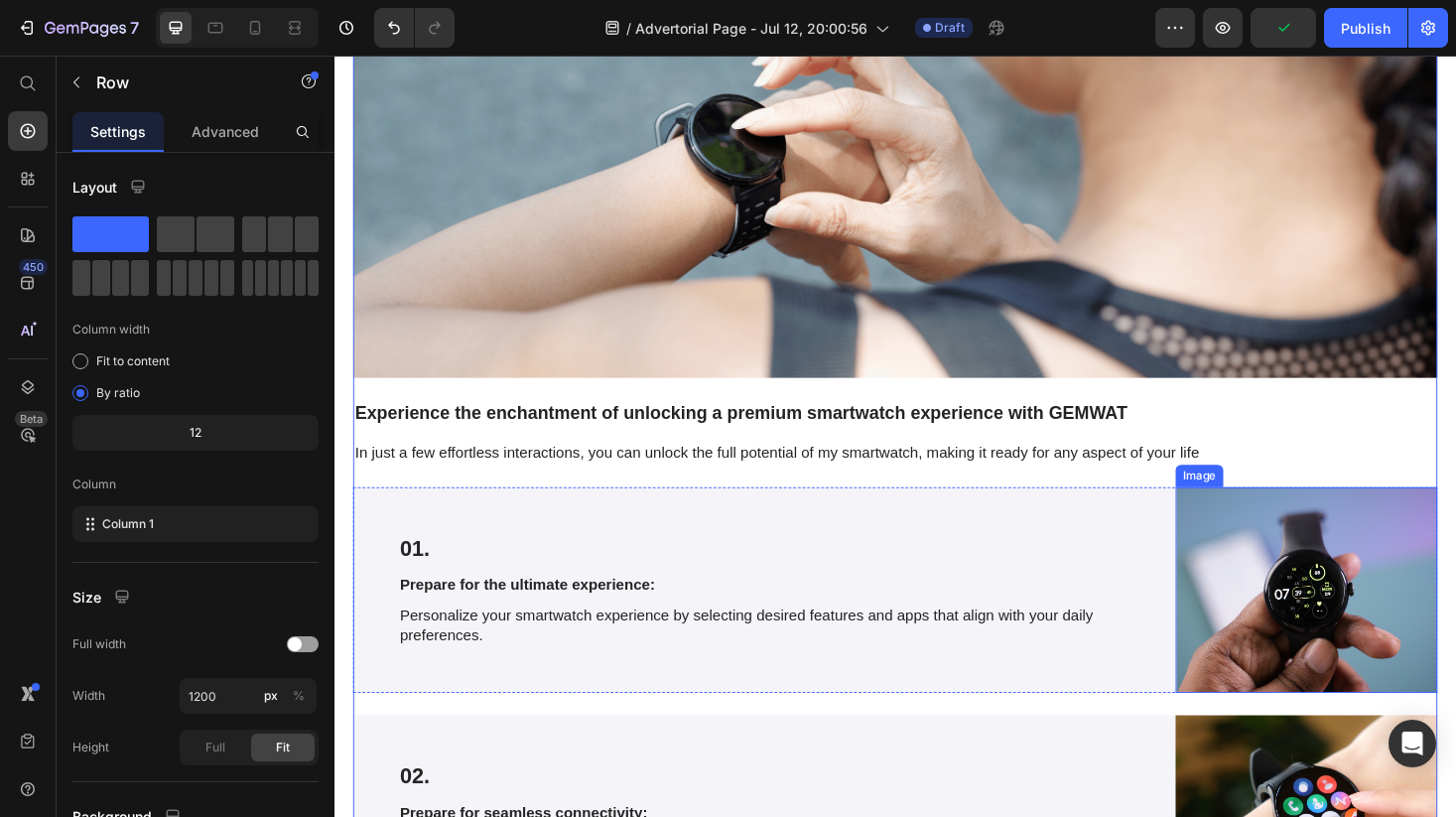 click at bounding box center [1367, 623] 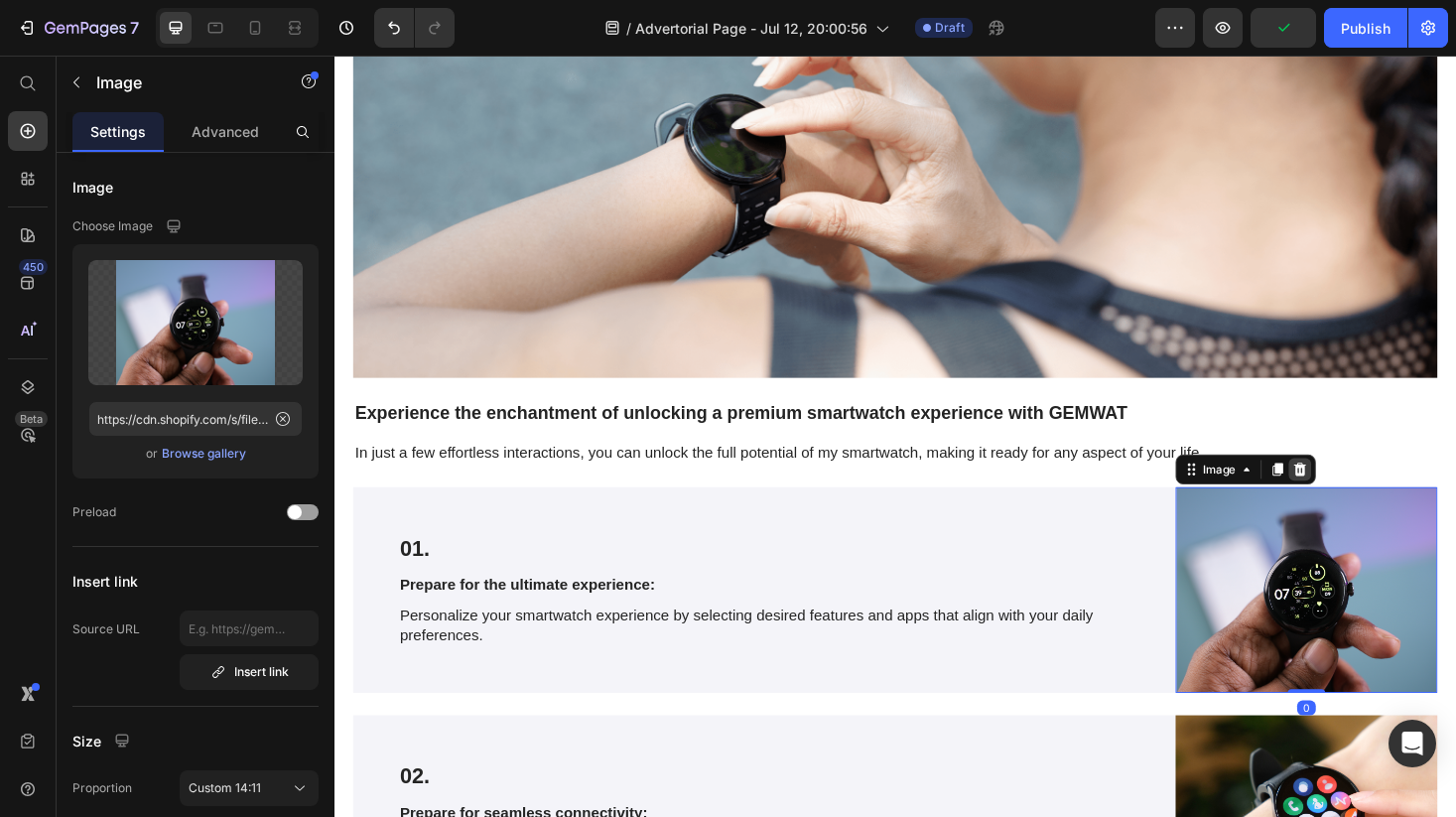 click 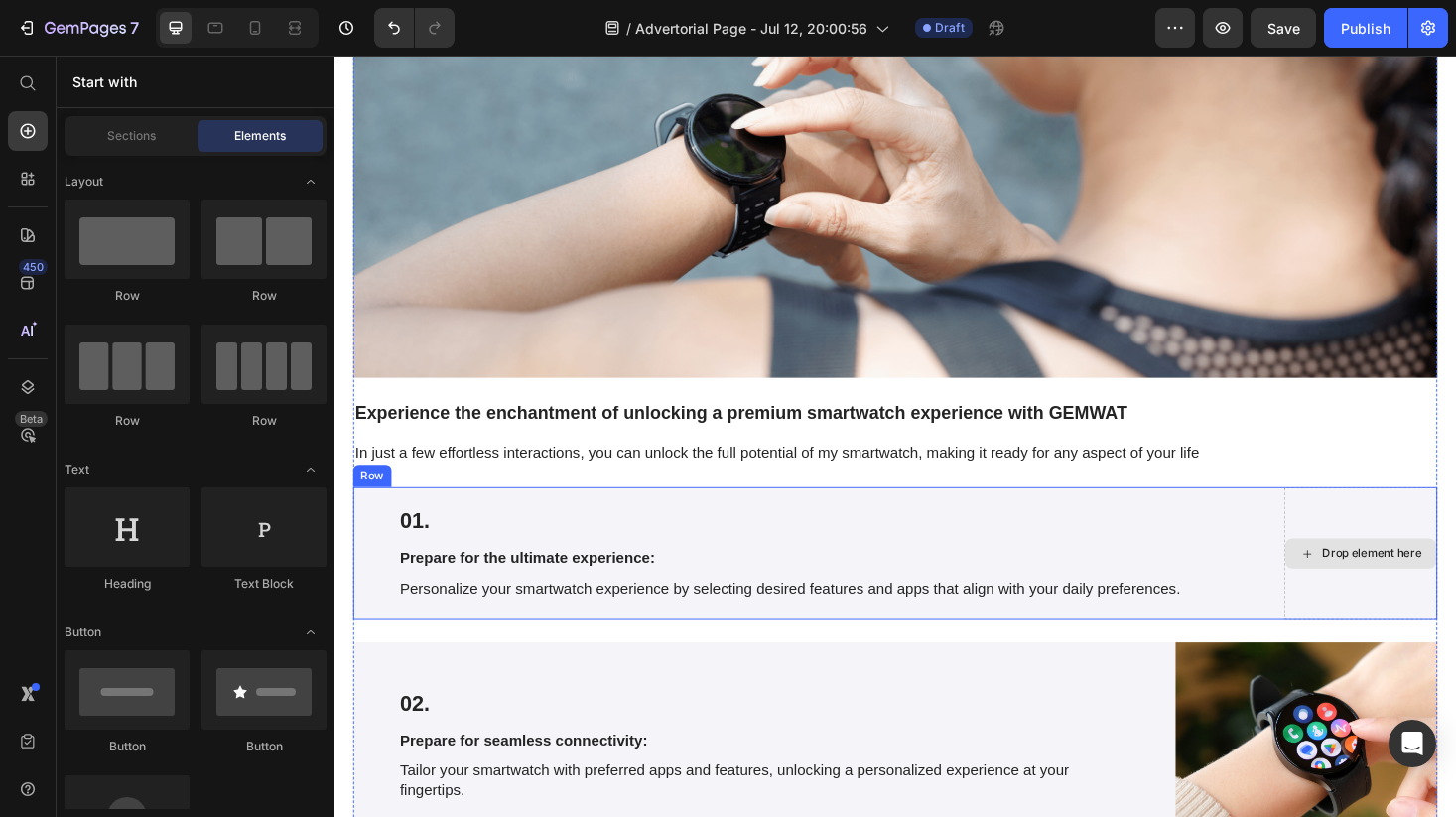 click on "Drop element here" at bounding box center [1424, 585] 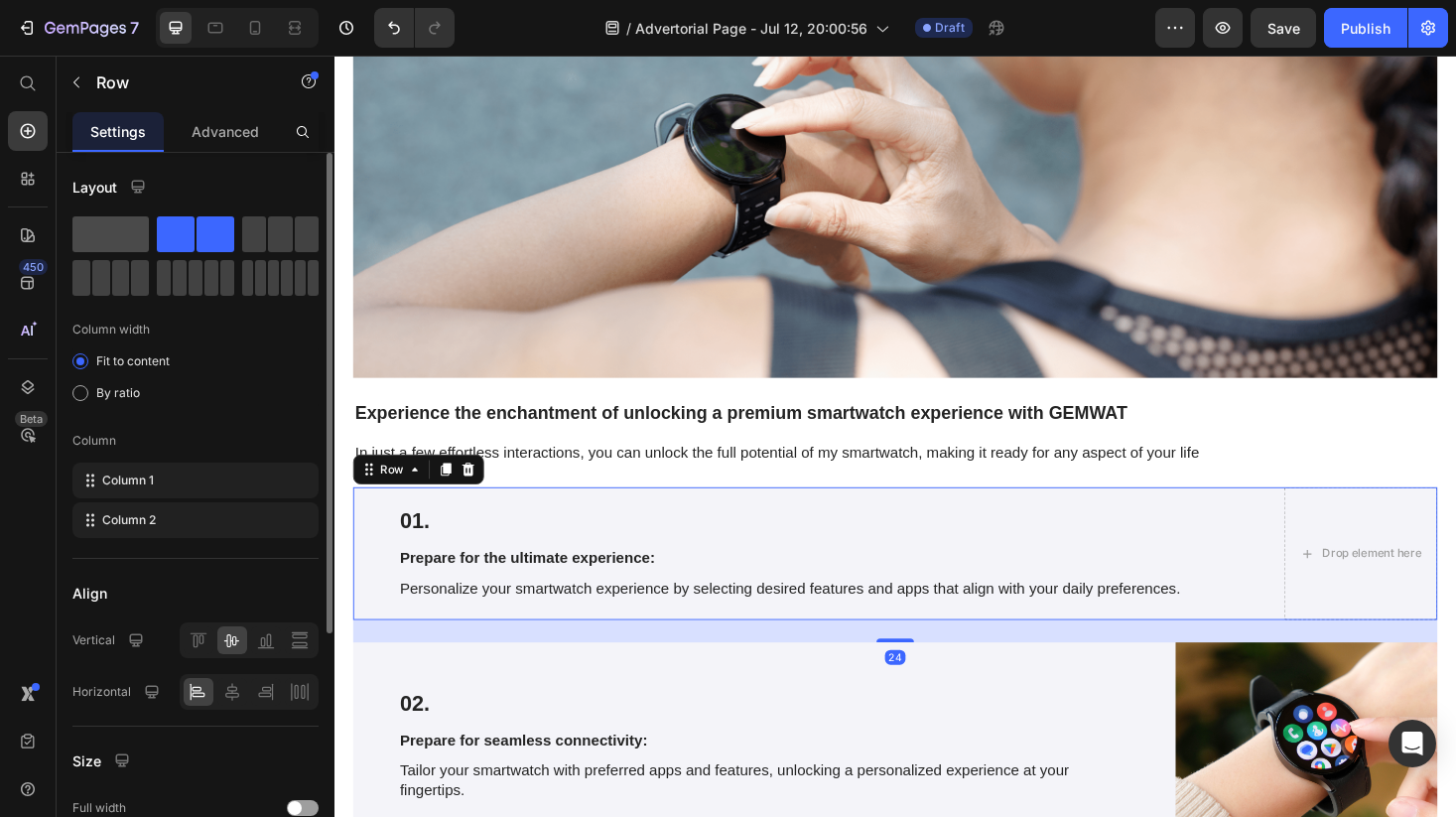 click 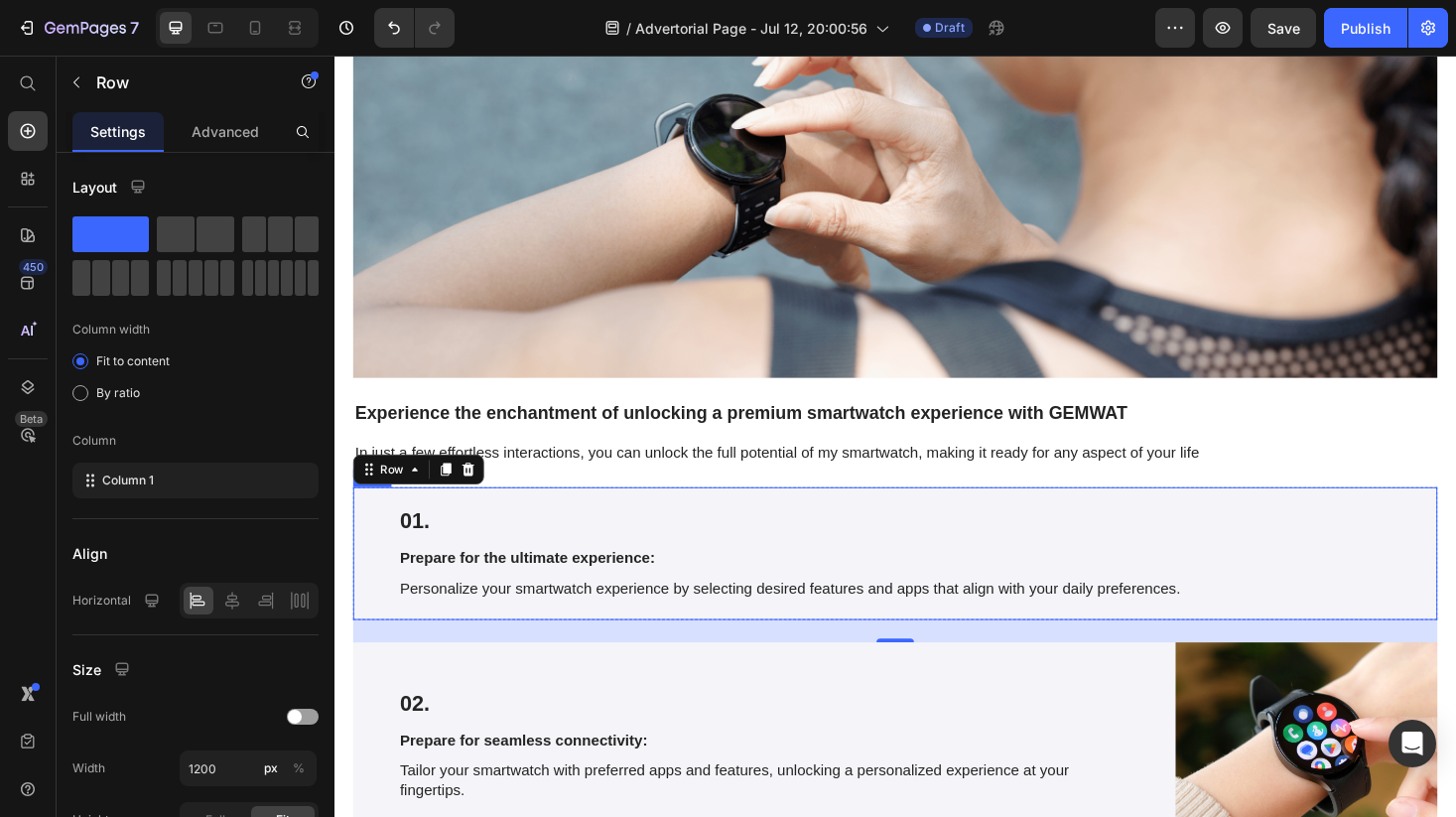 click on "01. Text Block Prepare for the ultimate experience: Text Block Personalize your smartwatch experience by selecting desired features and apps that align with your daily preferences. Text Block Row" at bounding box center (930, 585) 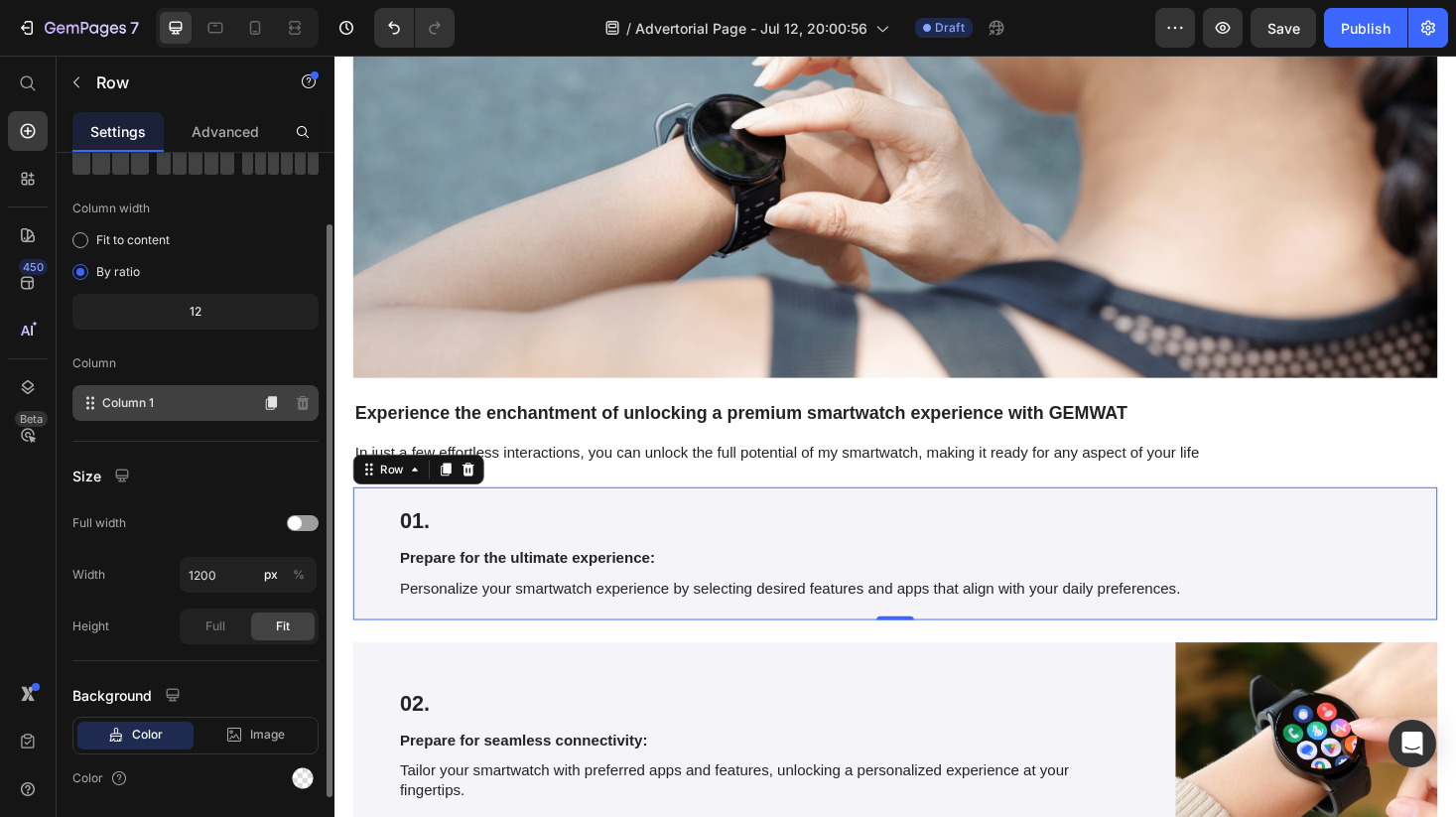 scroll, scrollTop: 107, scrollLeft: 0, axis: vertical 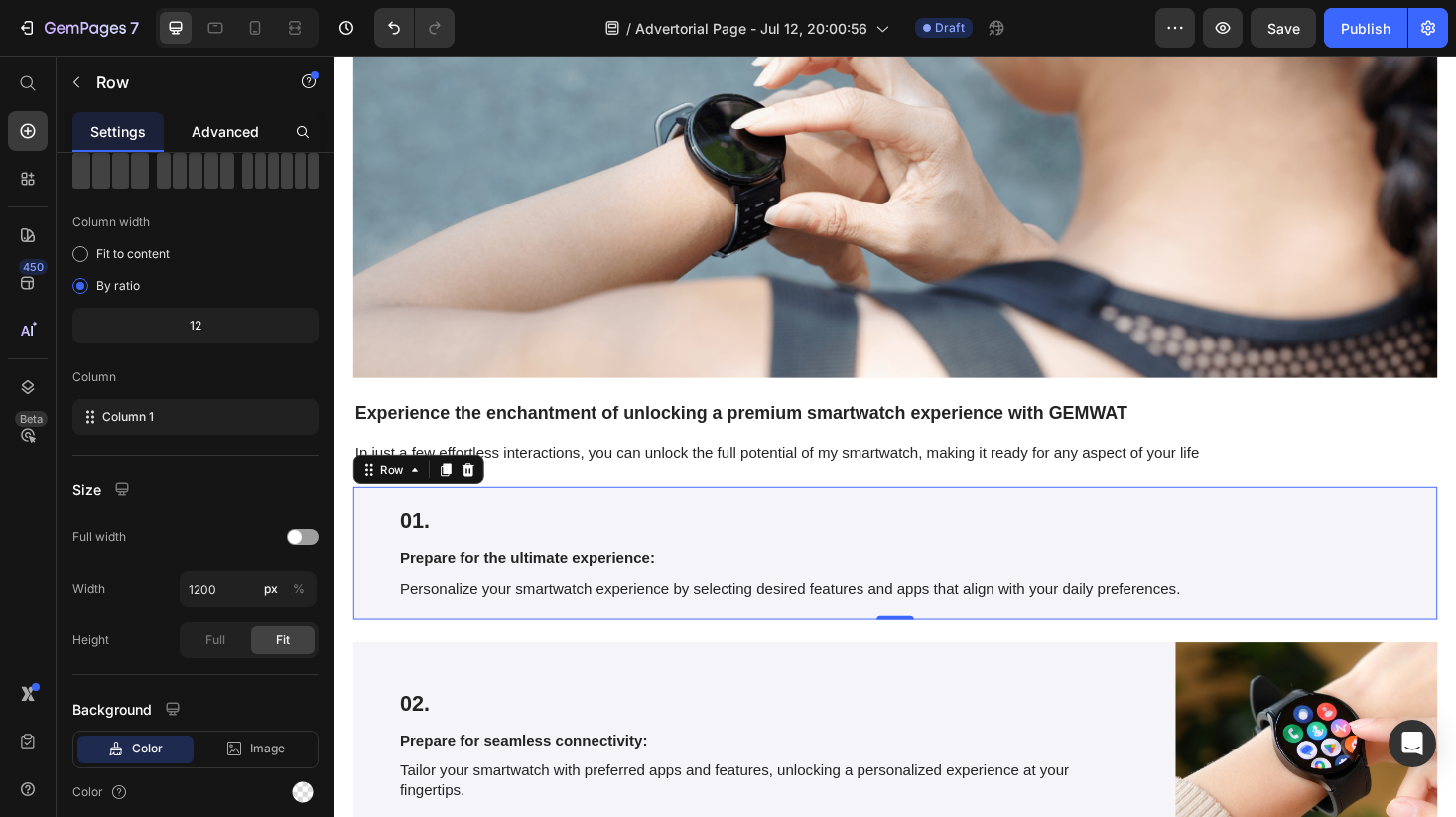 click on "Advanced" at bounding box center [225, 131] 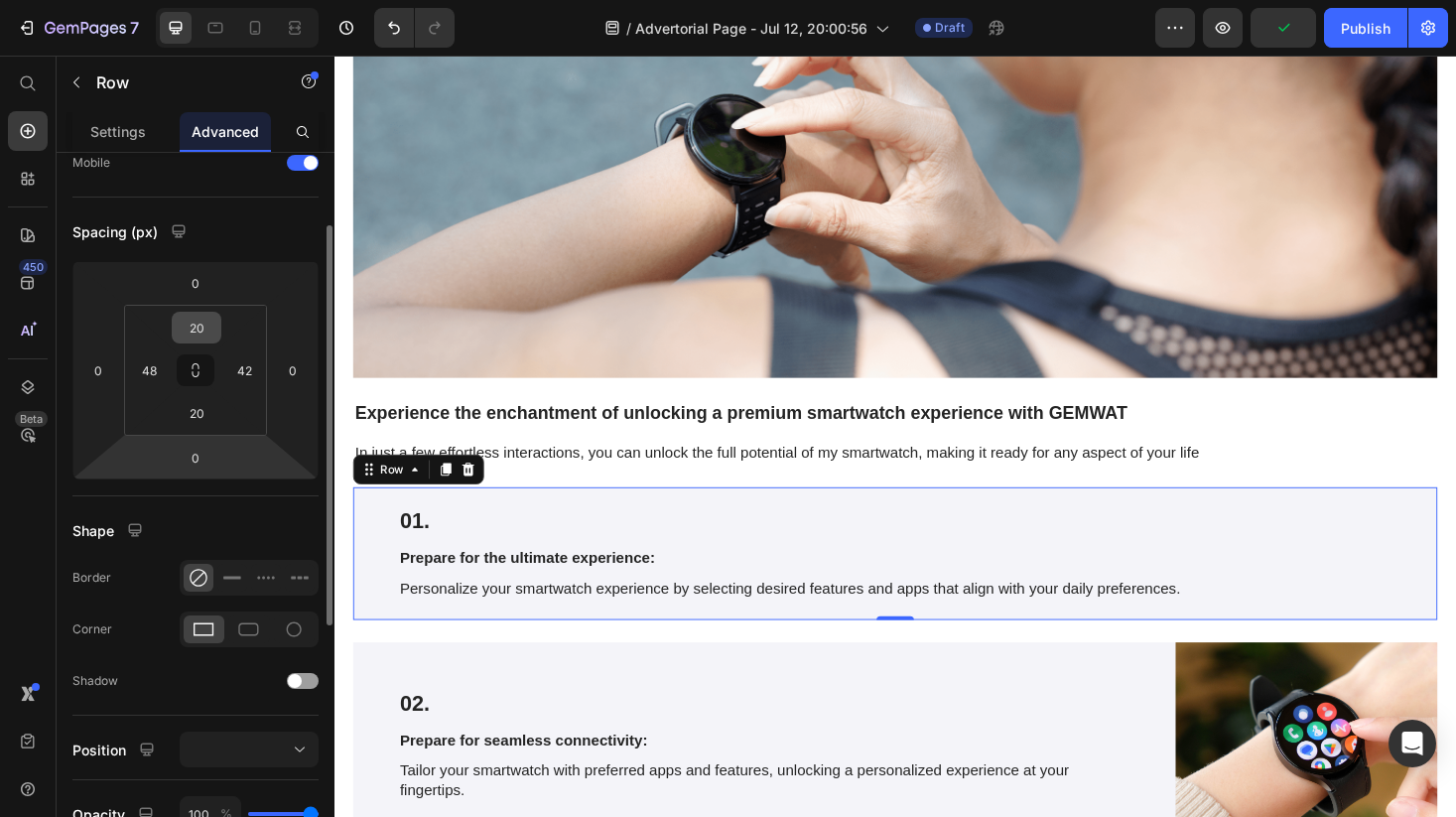 scroll, scrollTop: 157, scrollLeft: 0, axis: vertical 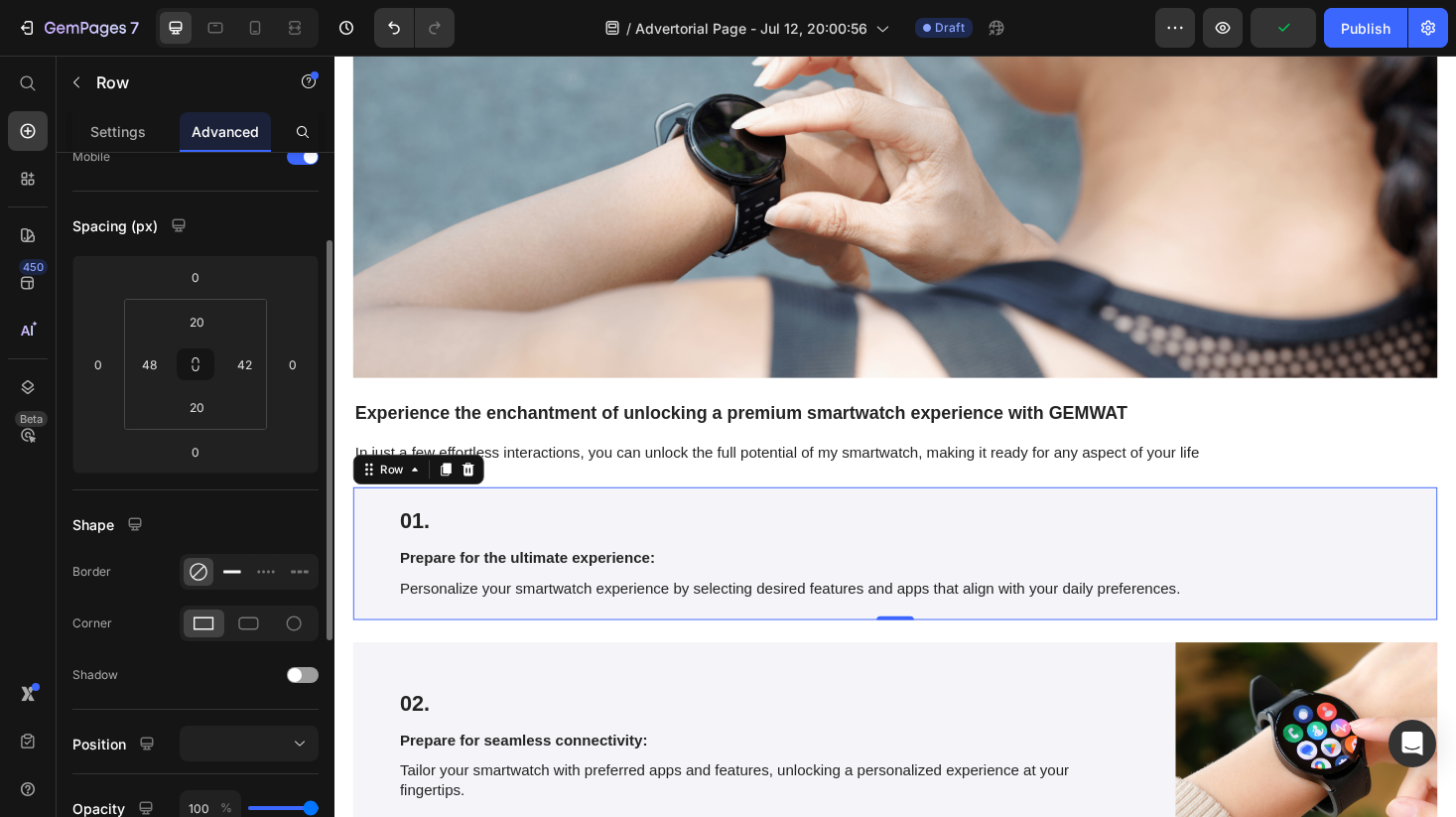 click 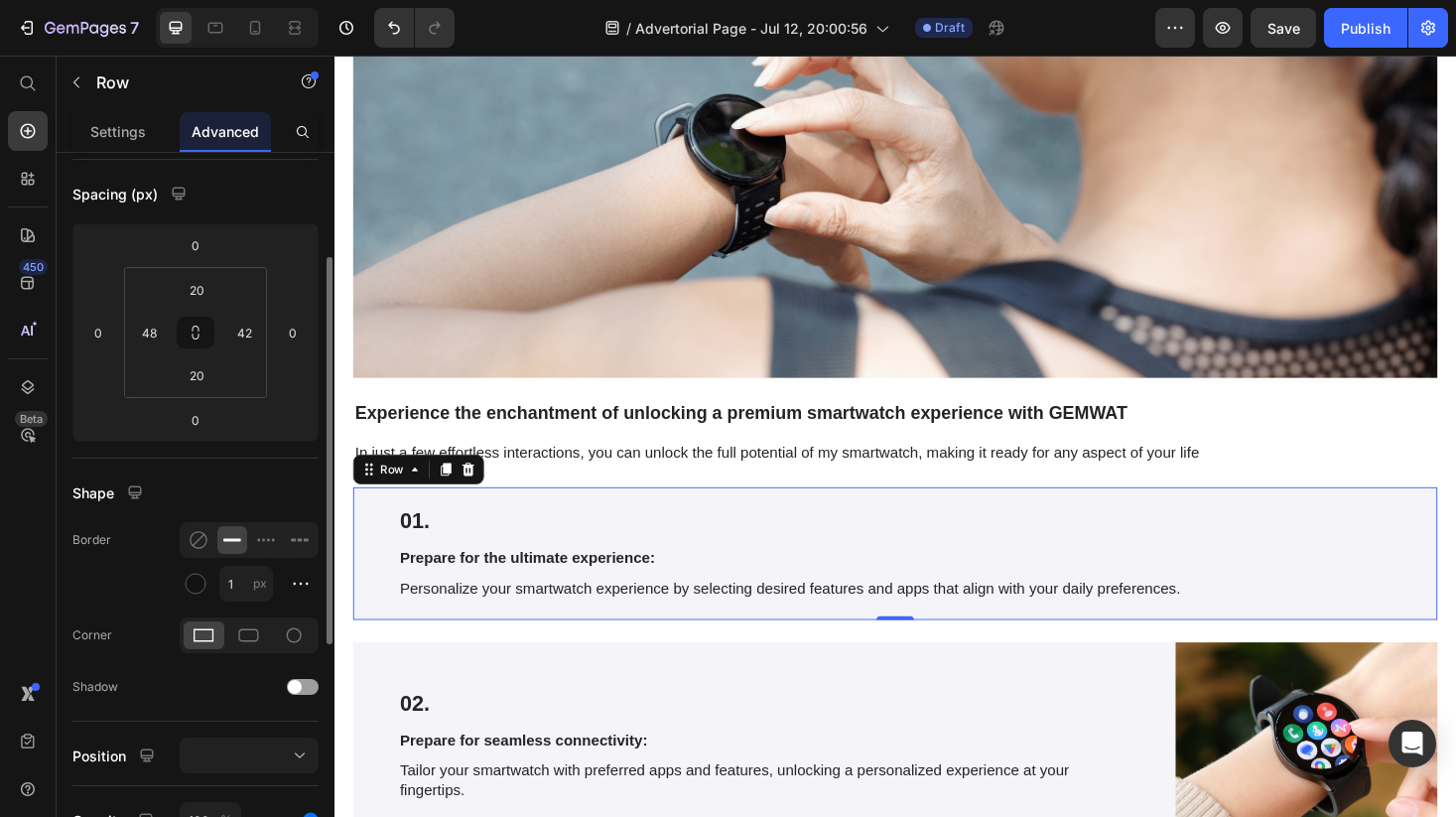 scroll, scrollTop: 191, scrollLeft: 0, axis: vertical 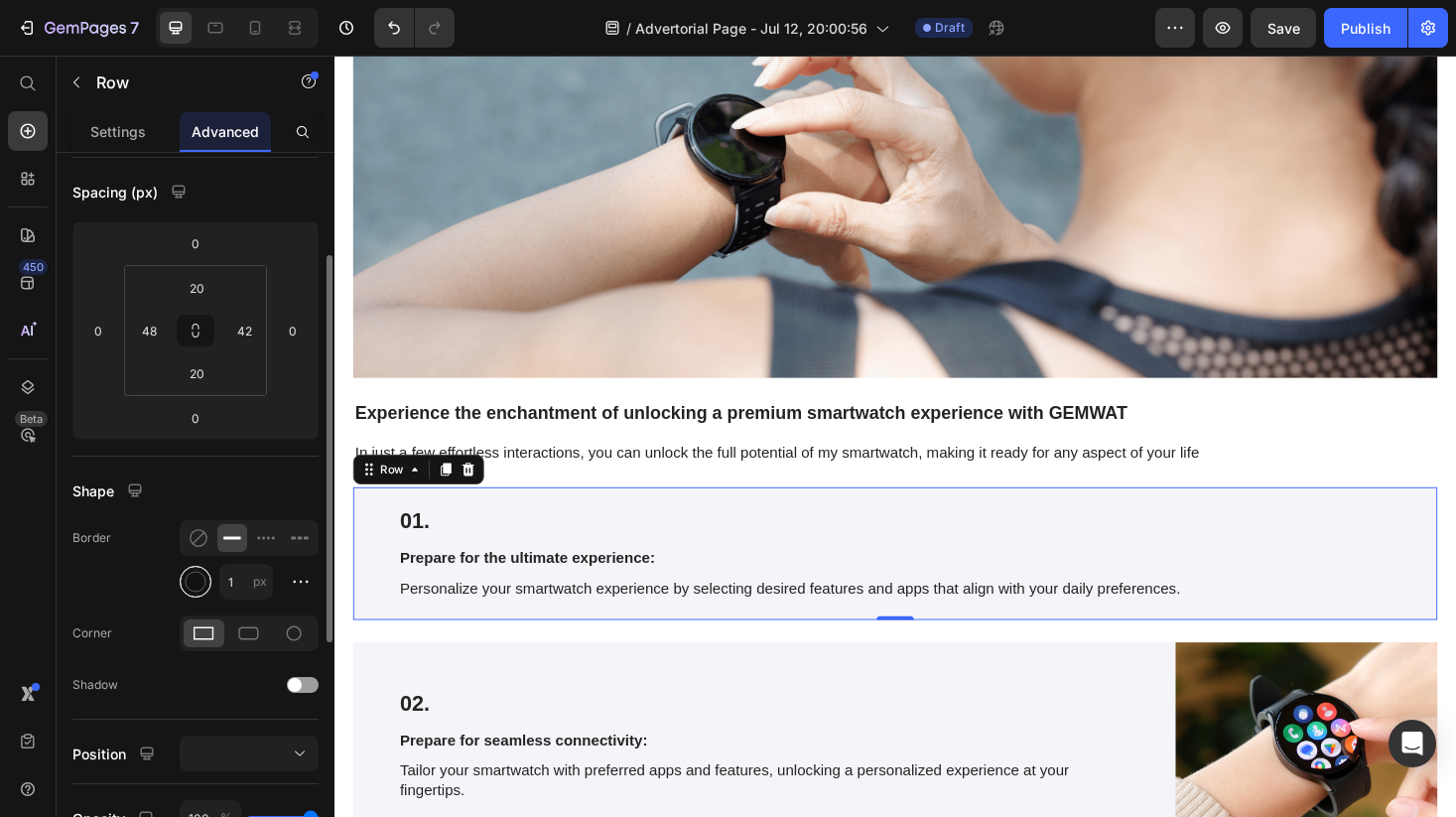 click at bounding box center [196, 582] 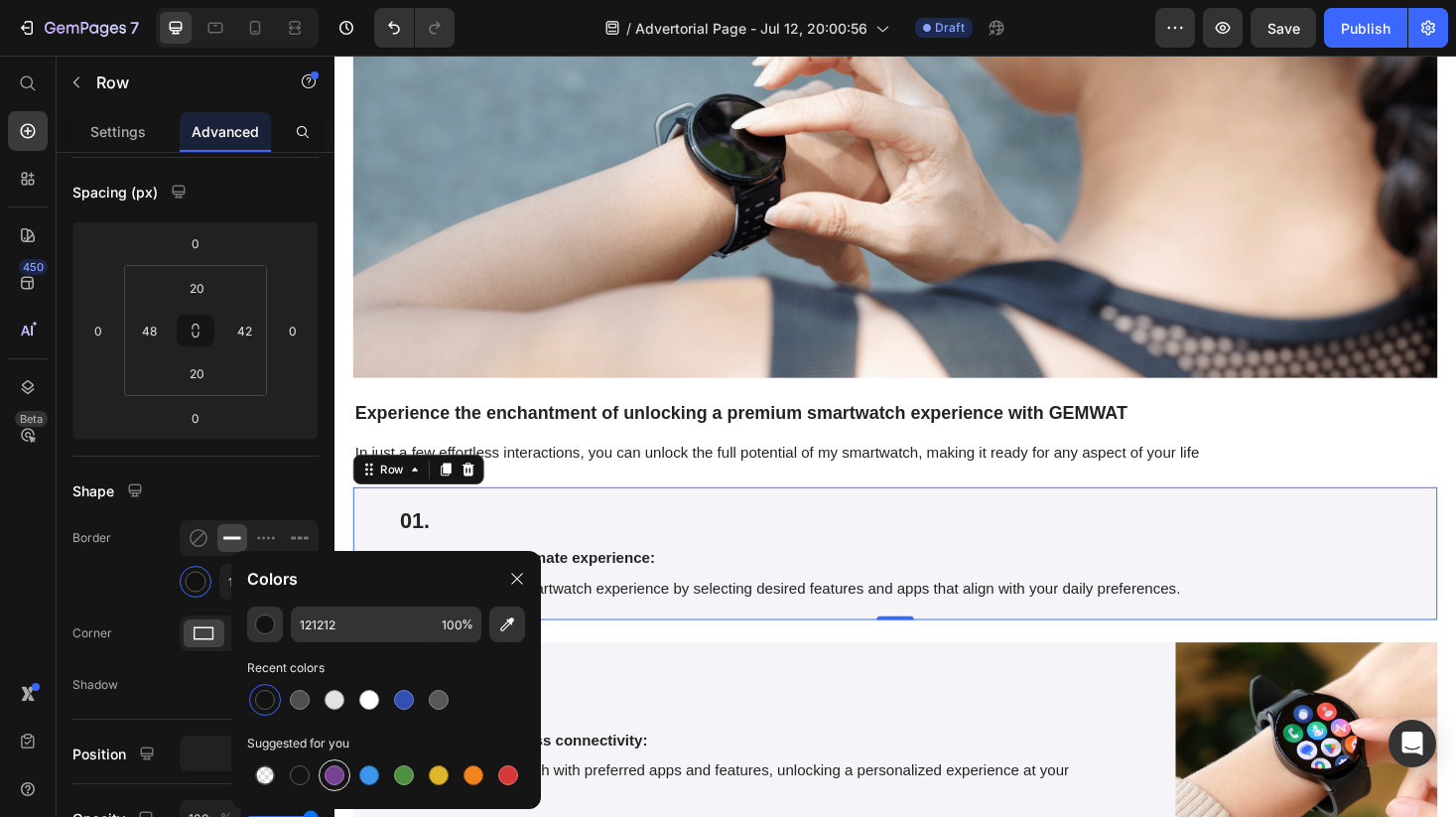click at bounding box center [334, 775] 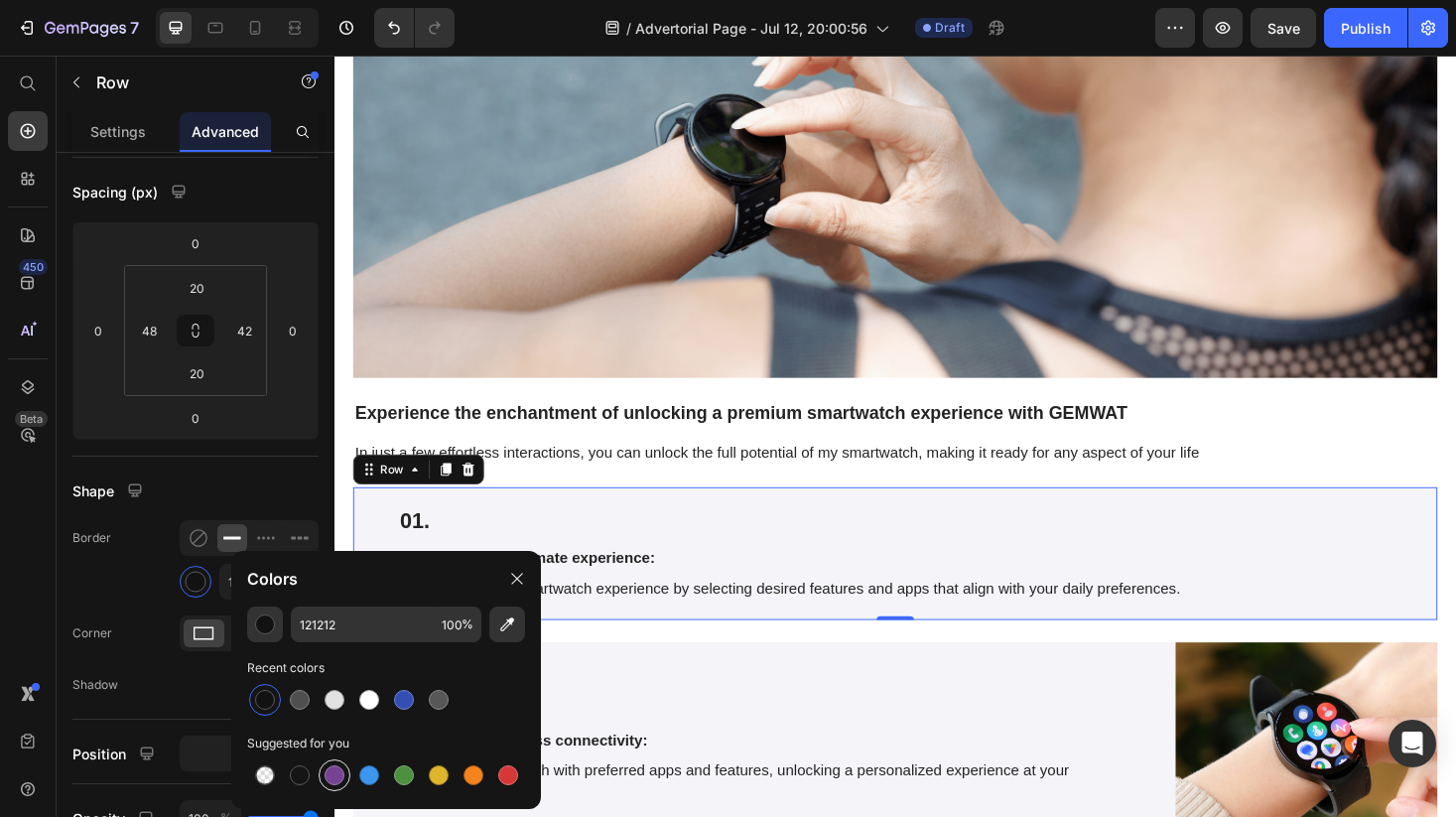 type on "764293" 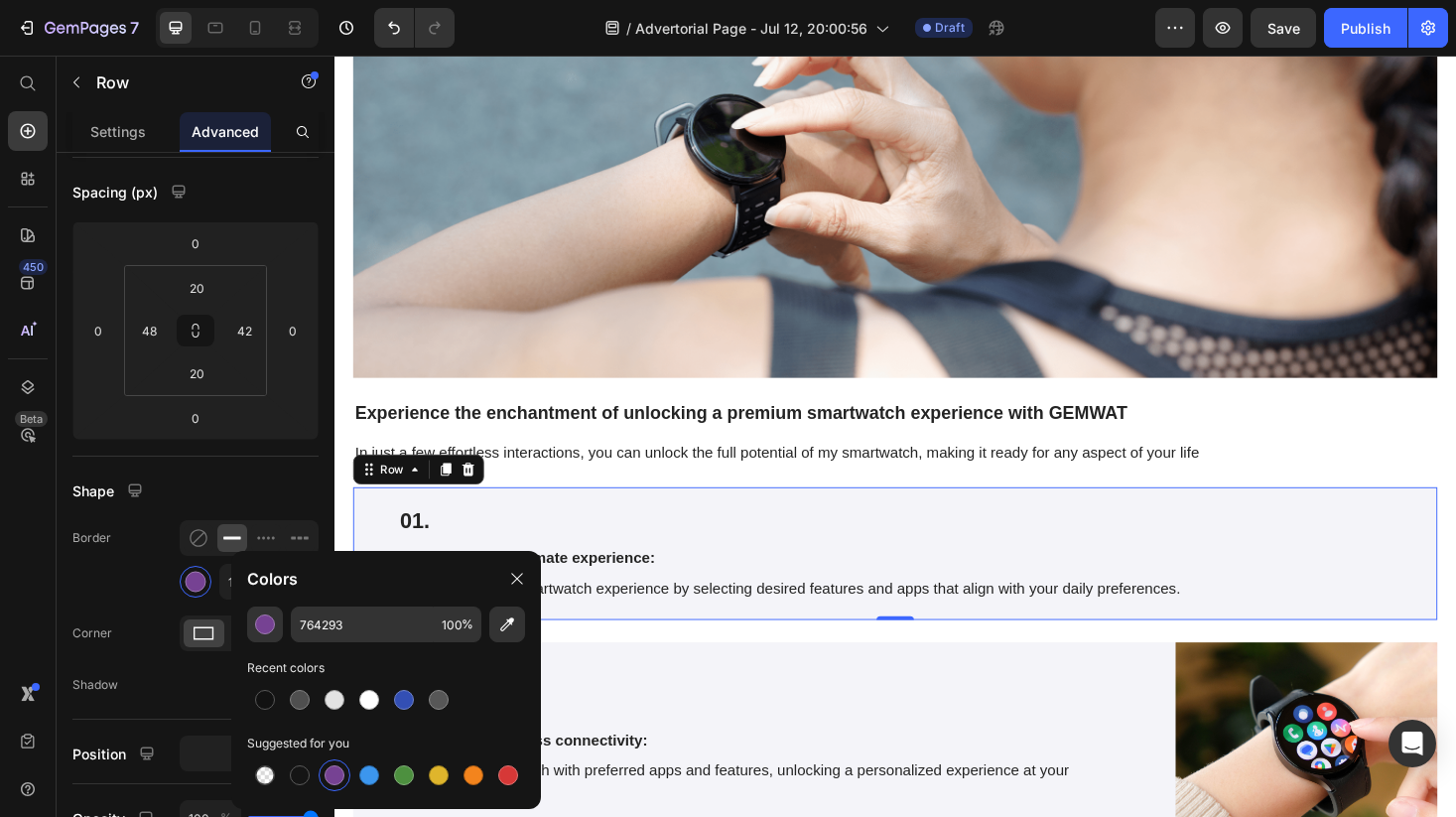 click on "Colors" 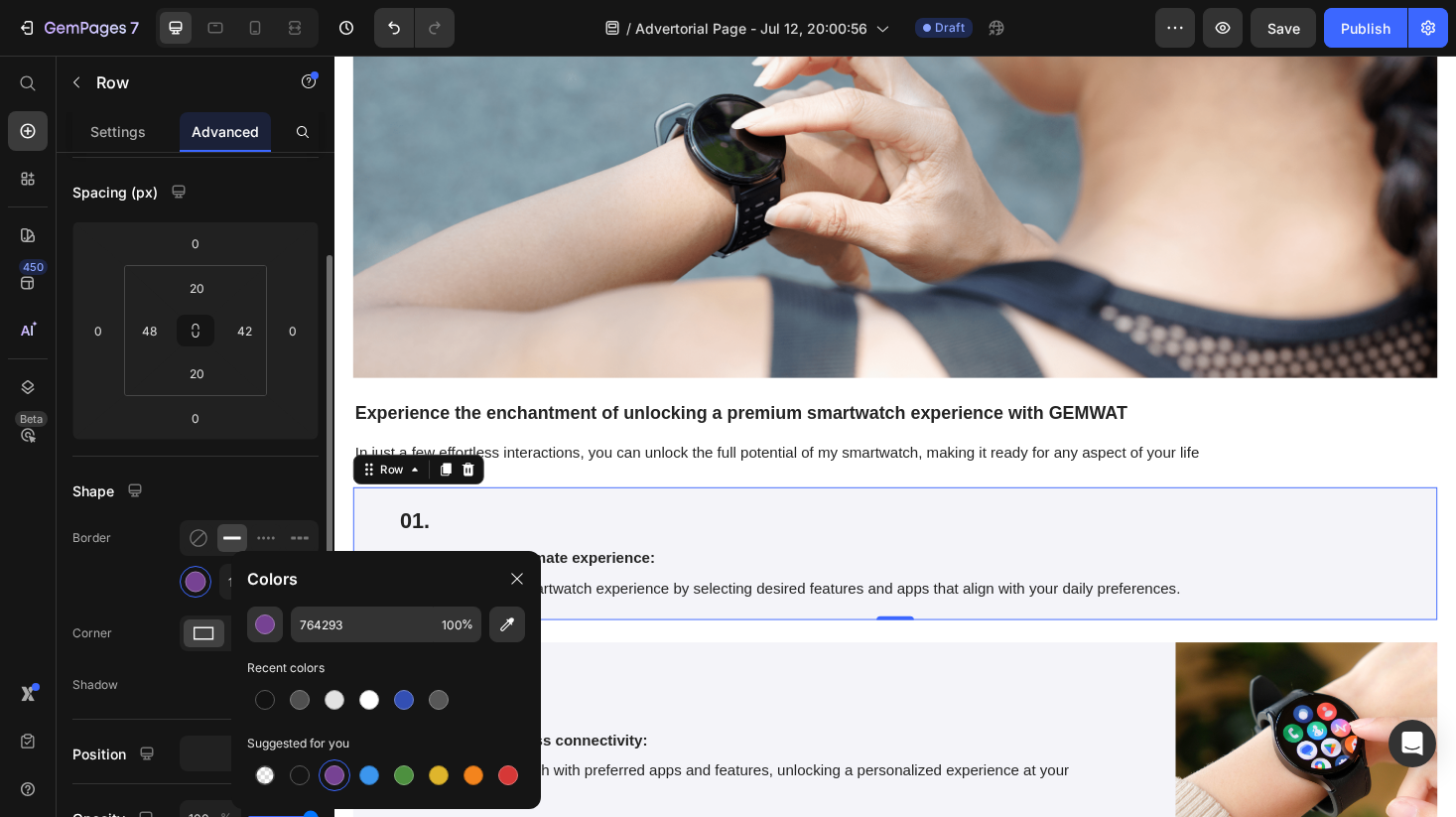 click on "Border 1 px" 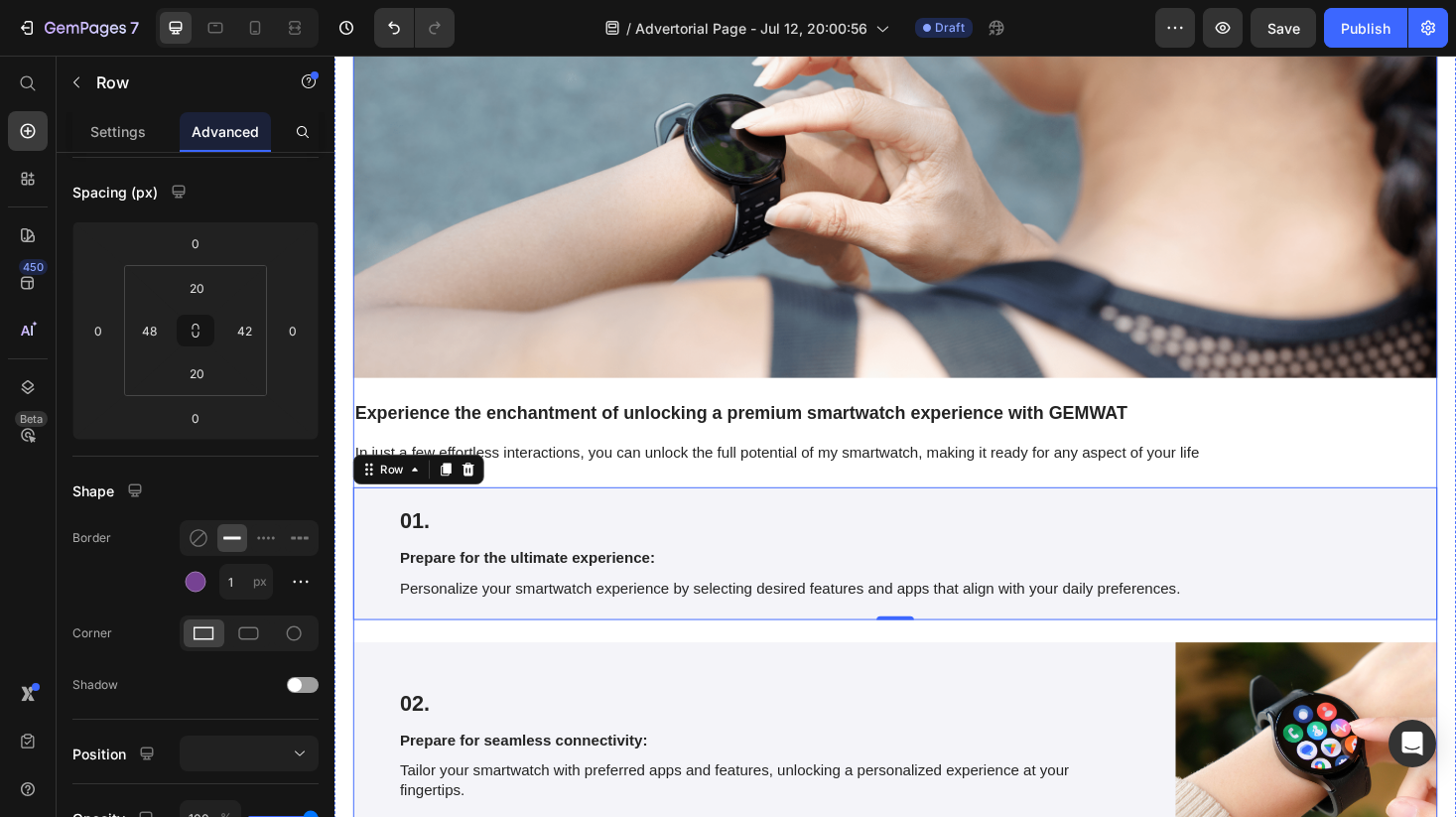 click on "My smartwatch: The revolution in smart living Heading Image Experience the enchantment of unlocking a premium smartwatch experience with GEMWAT Text Block In just a few effortless interactions, you can unlock the full potential of my smartwatch, making it ready for any aspect of your life Text Block 01. Text Block Prepare for the ultimate experience: Text Block Personalize your smartwatch experience by selecting desired features and apps that align with your daily preferences. Text Block Row   0 Row 02. Text Block Prepare for seamless connectivity: Text Block Tailor your smartwatch with preferred apps and features, unlocking a personalized experience at your fingertips. Text Block Row Image Row 03. Text Block Prepare for ultimate versatility: Text Block Customize your smartwatch to fit your daily preferences with personalized functionalities and watch faces, adapting effortlessly to your lifestyle. Text Block Row Image Row 04. Text Block Prepare for limitless possibilities: Text Block Text Block Row Image Row" at bounding box center [930, 1840] 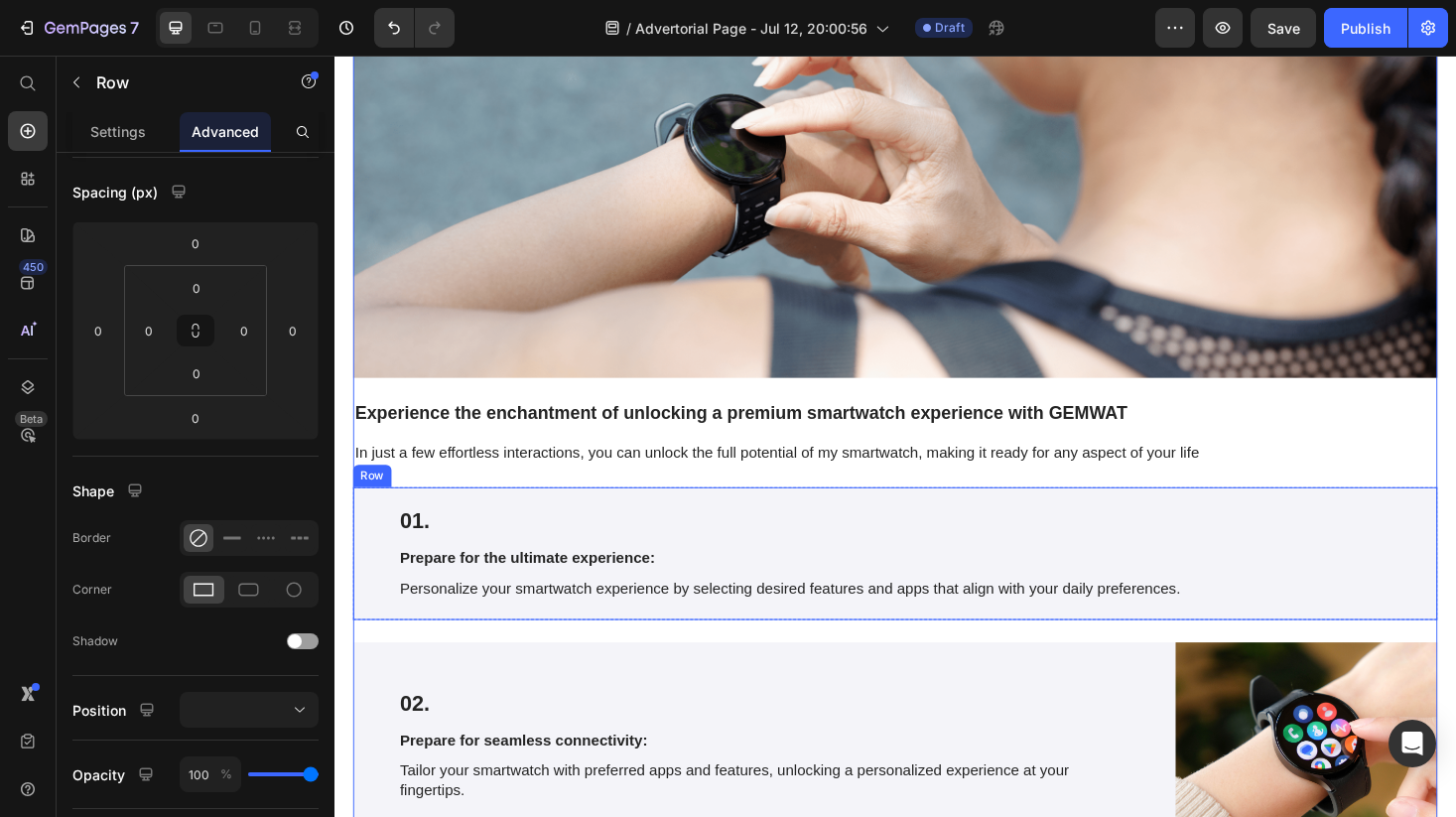 click on "01. Text Block Prepare for the ultimate experience: Text Block Personalize your smartwatch experience by selecting desired features and apps that align with your daily preferences. Text Block Row" at bounding box center (930, 585) 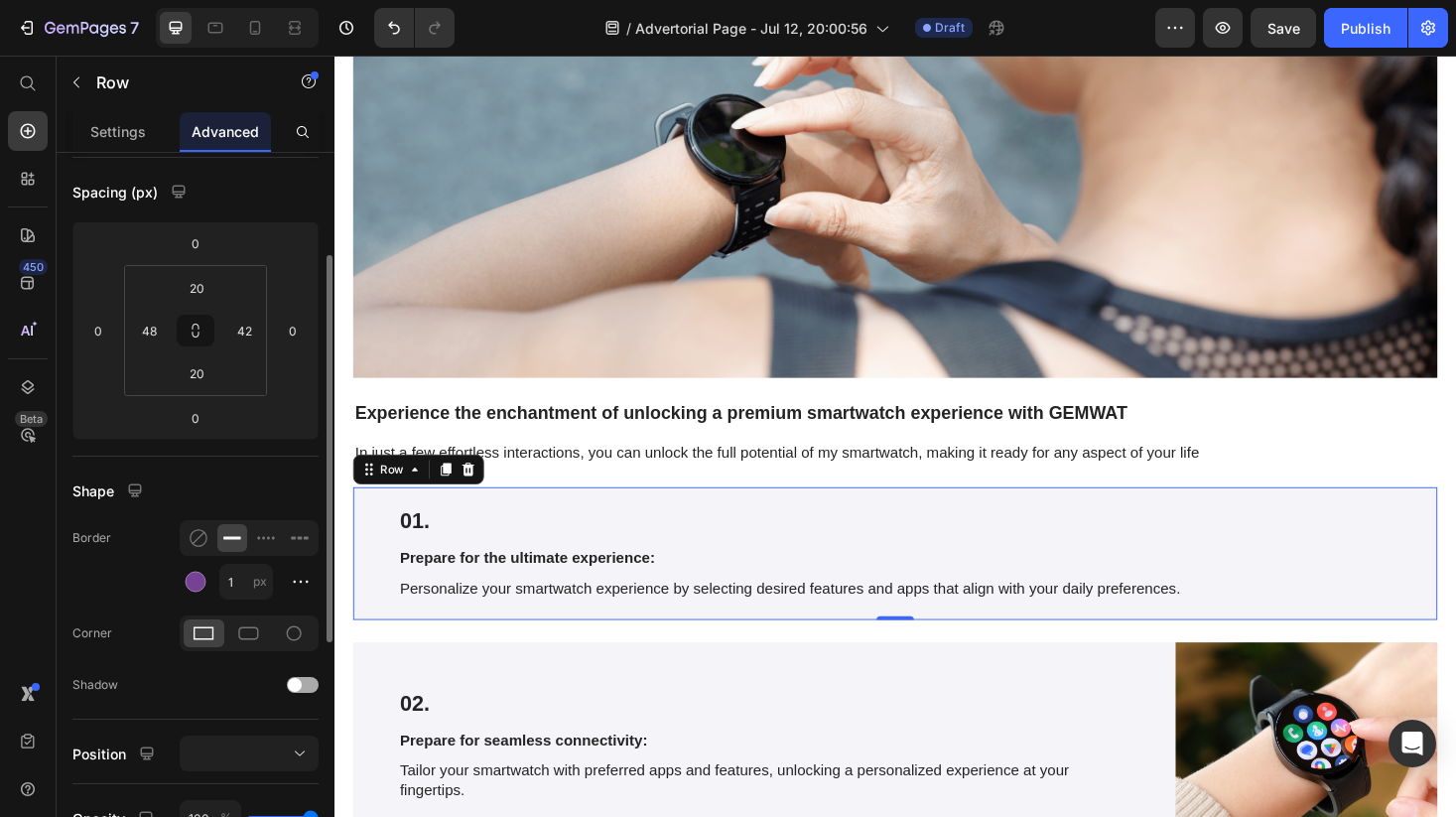 click at bounding box center (303, 685) 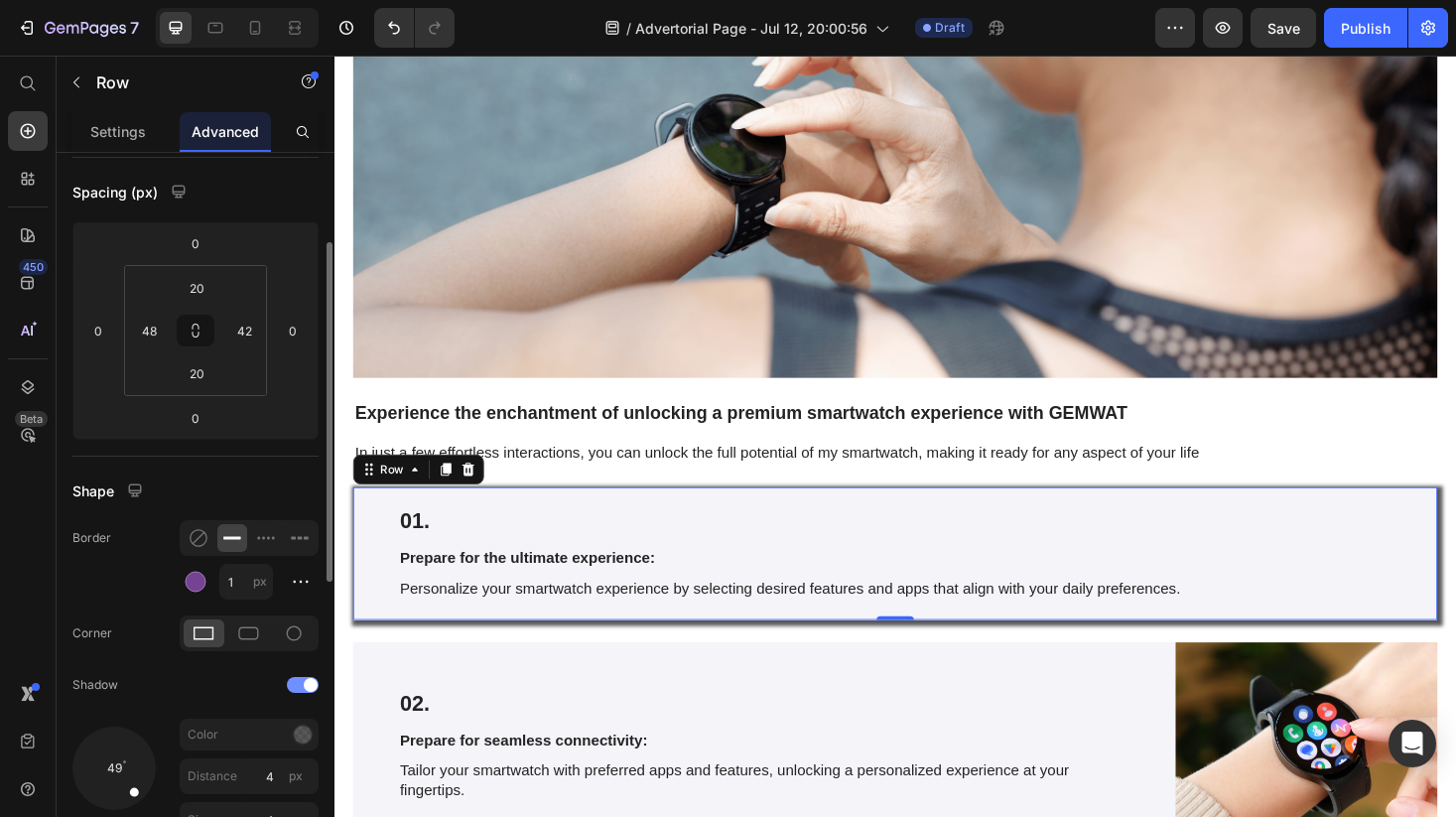 click at bounding box center [303, 685] 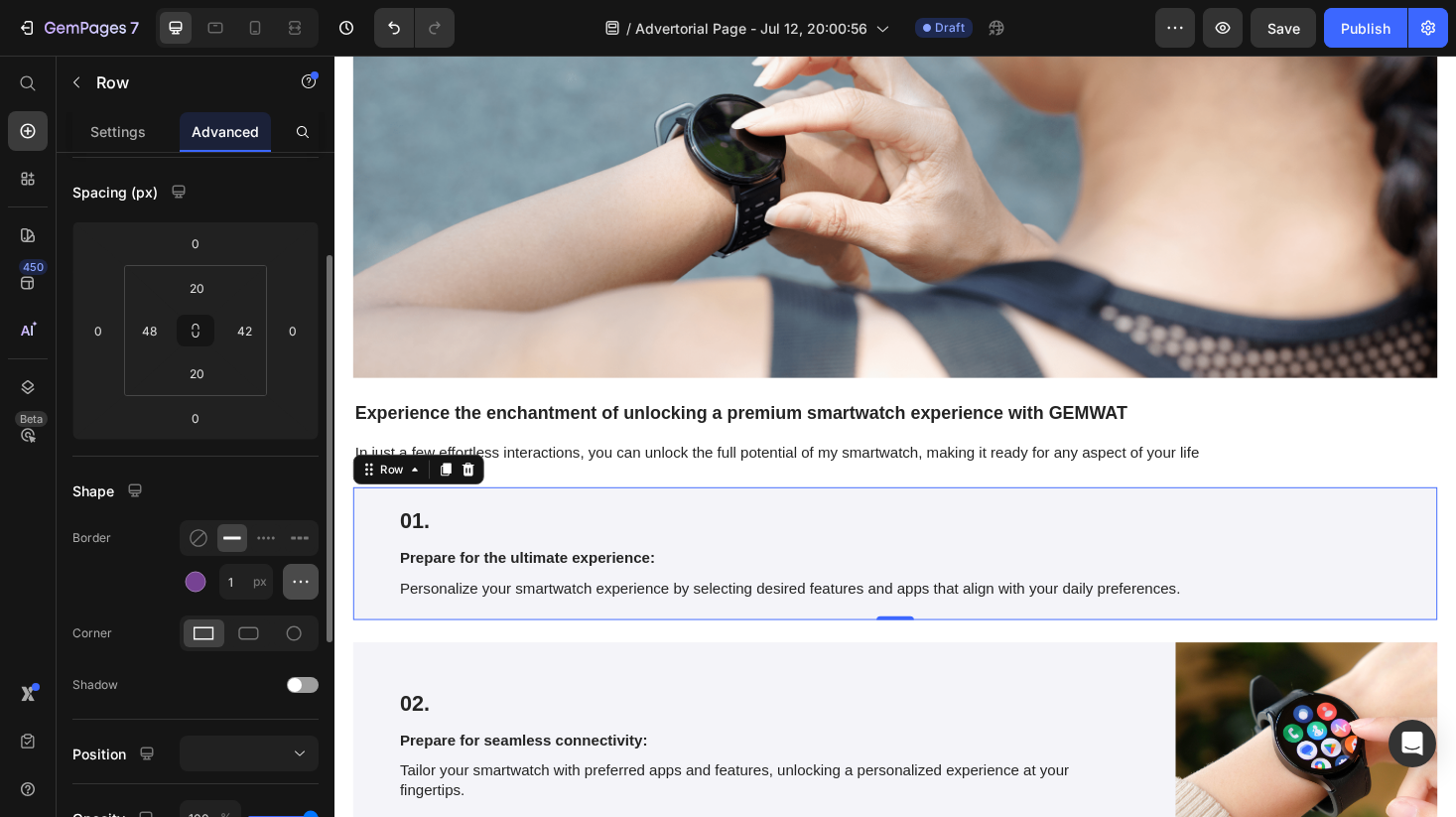 click 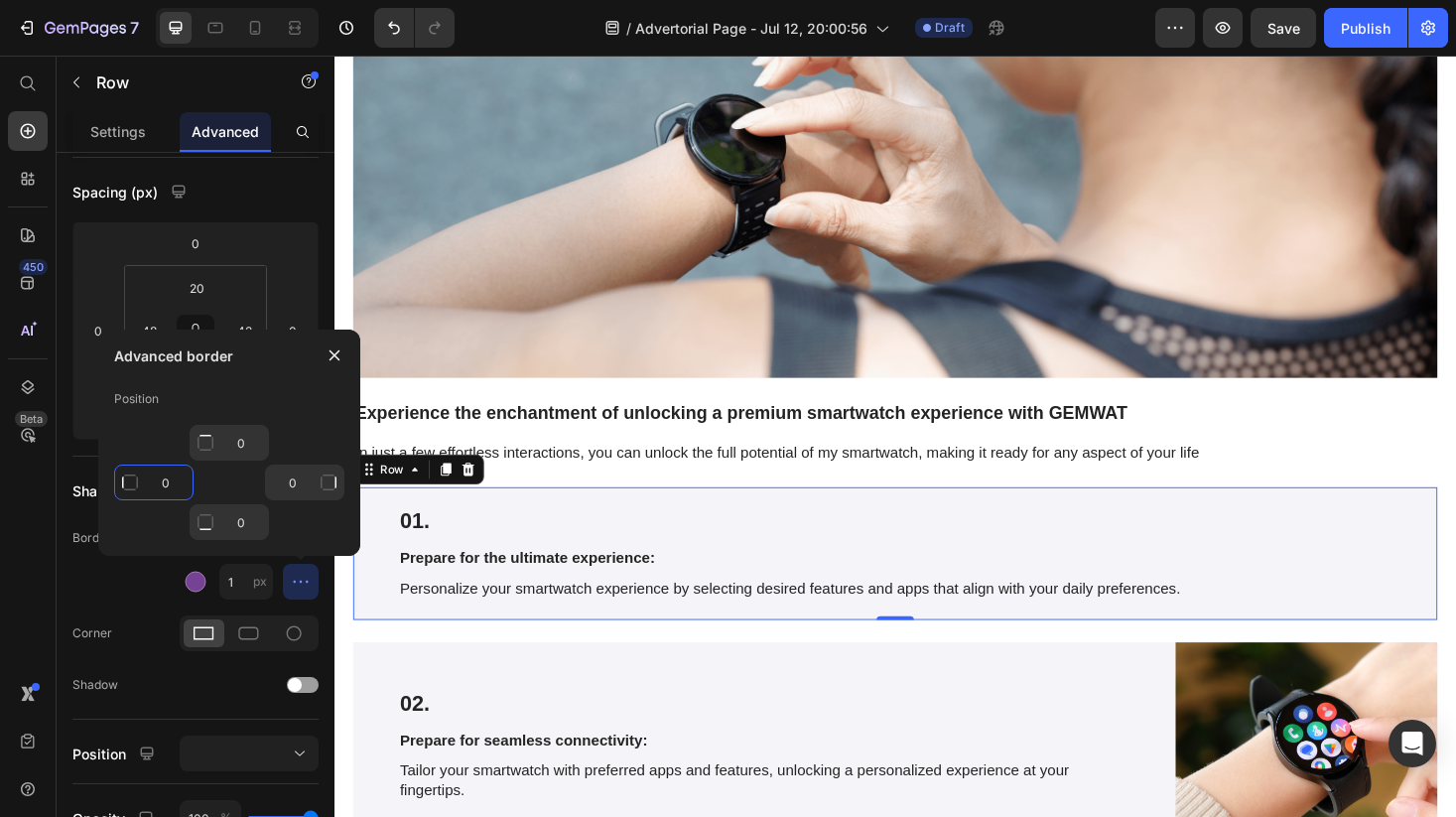 click on "0" 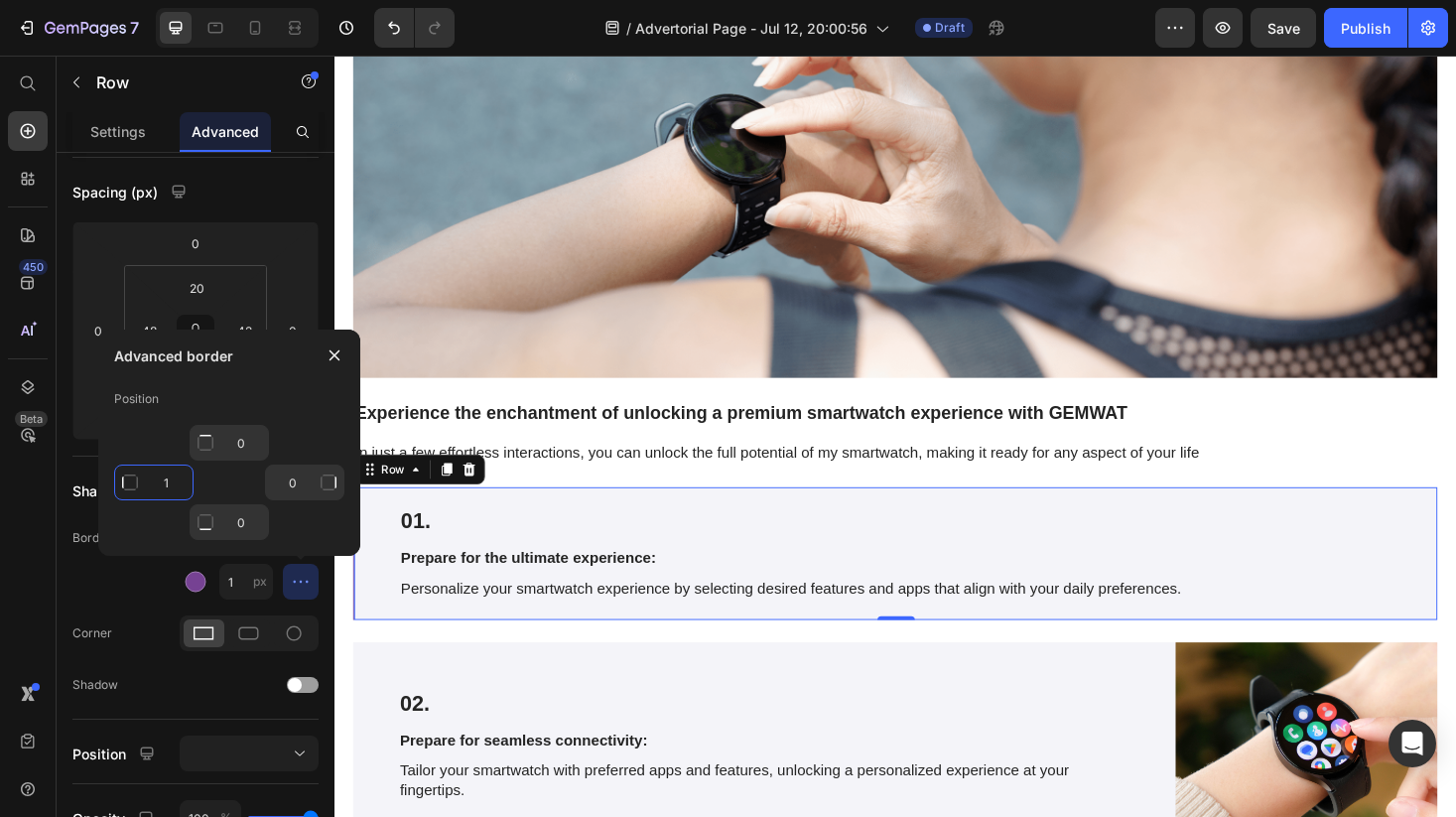 type on "10" 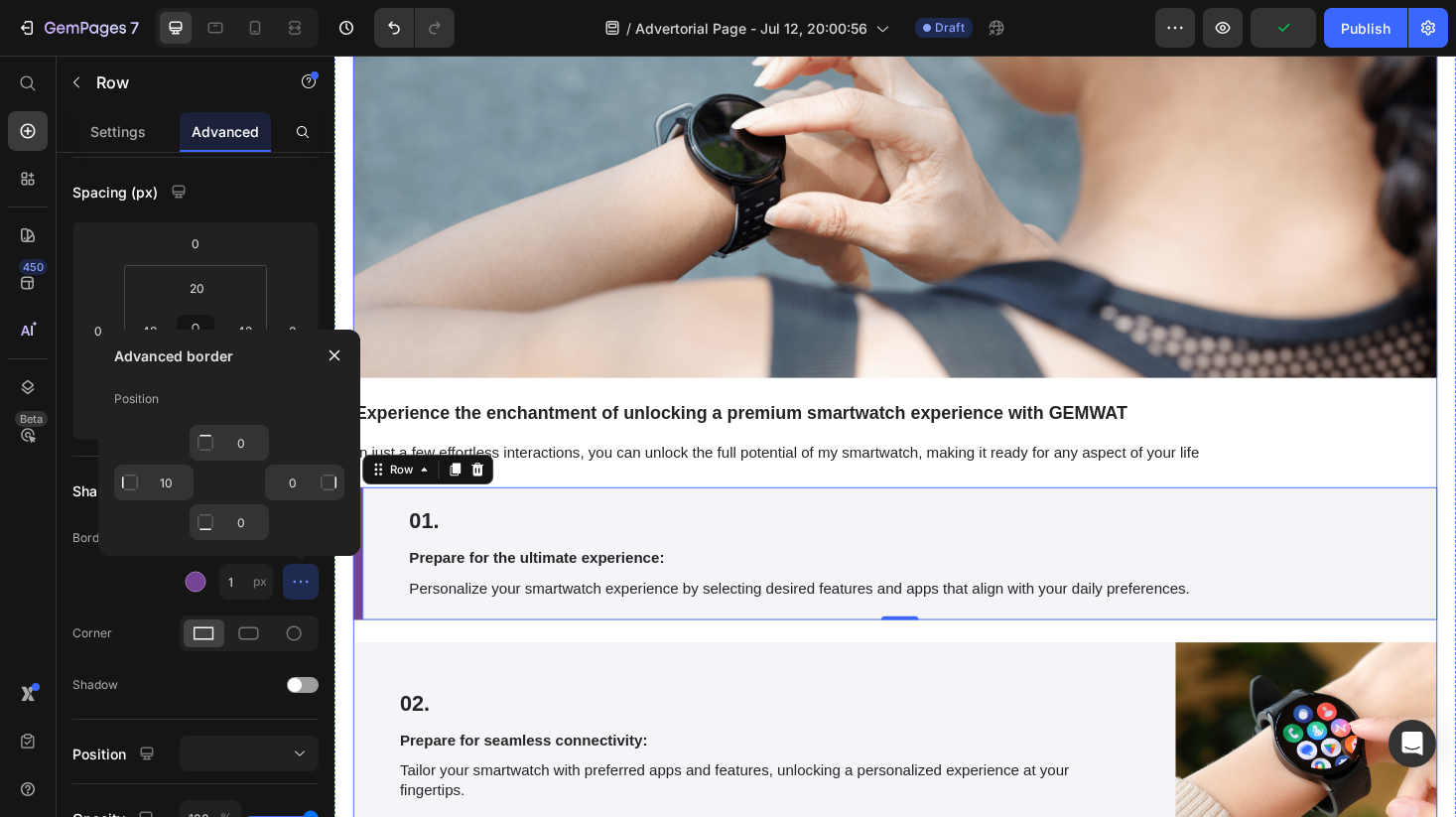 click on "My smartwatch: The revolution in smart living Heading Image Experience the enchantment of unlocking a premium smartwatch experience with GEMWAT Text Block In just a few effortless interactions, you can unlock the full potential of my smartwatch, making it ready for any aspect of your life Text Block 01. Text Block Prepare for the ultimate experience: Text Block Personalize your smartwatch experience by selecting desired features and apps that align with your daily preferences. Text Block Row   0 Row 02. Text Block Prepare for seamless connectivity: Text Block Tailor your smartwatch with preferred apps and features, unlocking a personalized experience at your fingertips. Text Block Row Image Row 03. Text Block Prepare for ultimate versatility: Text Block Customize your smartwatch to fit your daily preferences with personalized functionalities and watch faces, adapting effortlessly to your lifestyle. Text Block Row Image Row 04. Text Block Prepare for limitless possibilities: Text Block Text Block Row Image Row" at bounding box center (930, 1840) 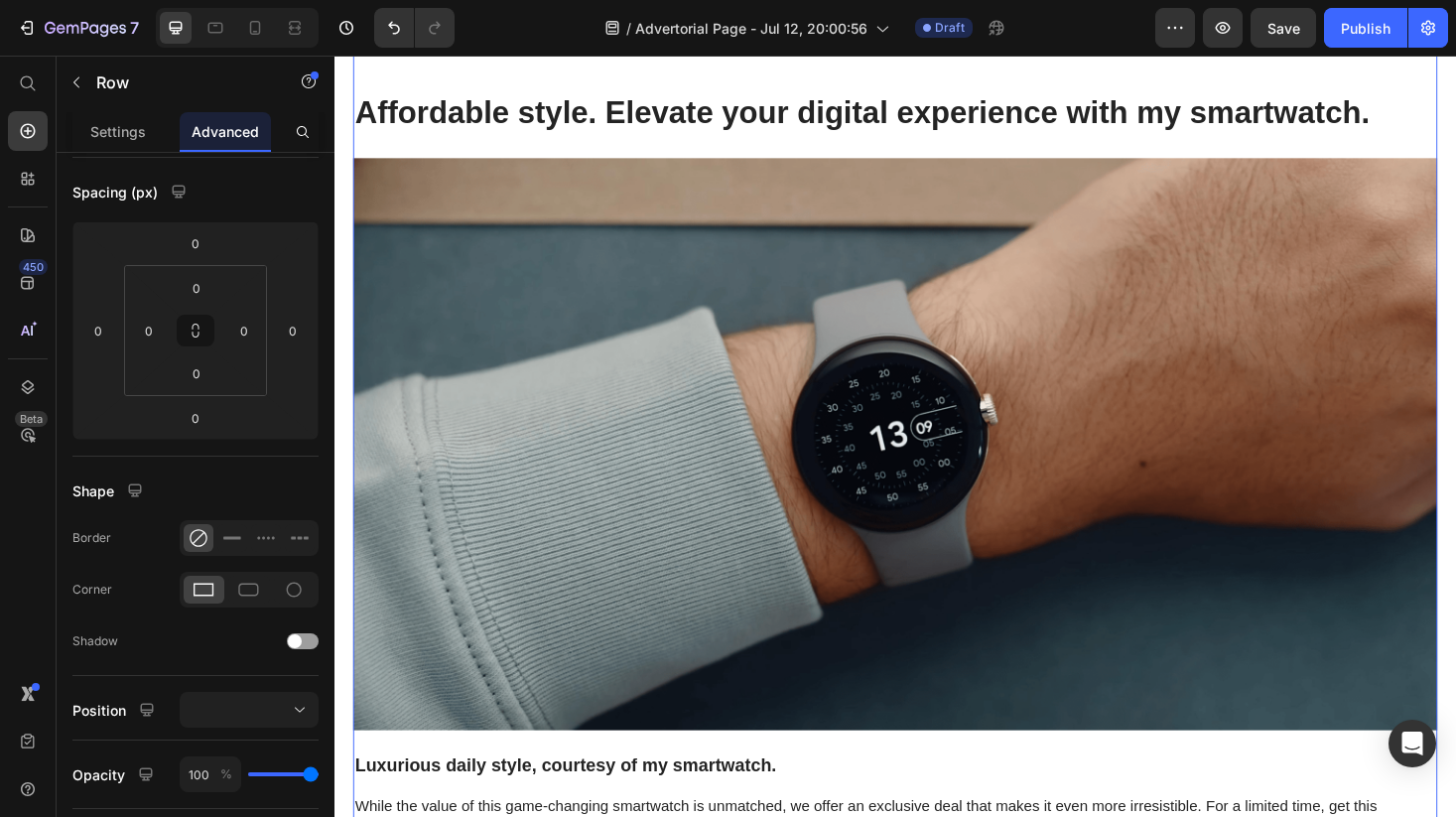 scroll, scrollTop: 5985, scrollLeft: 0, axis: vertical 